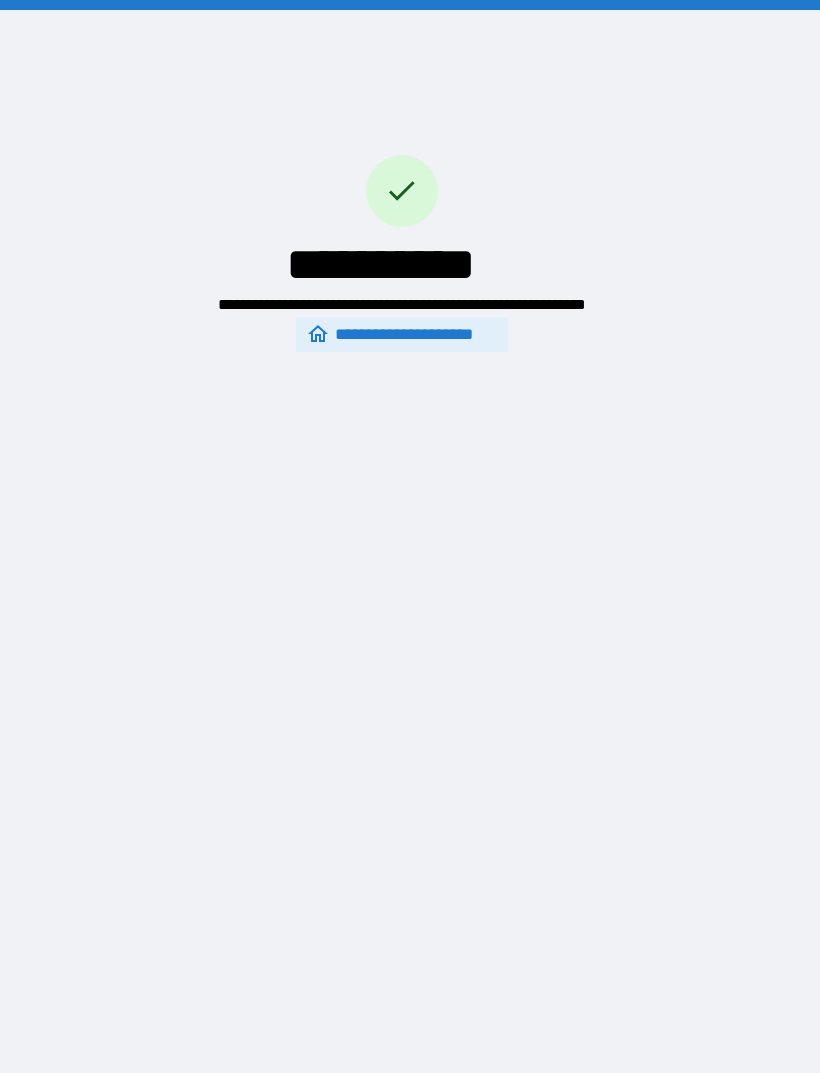 scroll, scrollTop: 59, scrollLeft: 0, axis: vertical 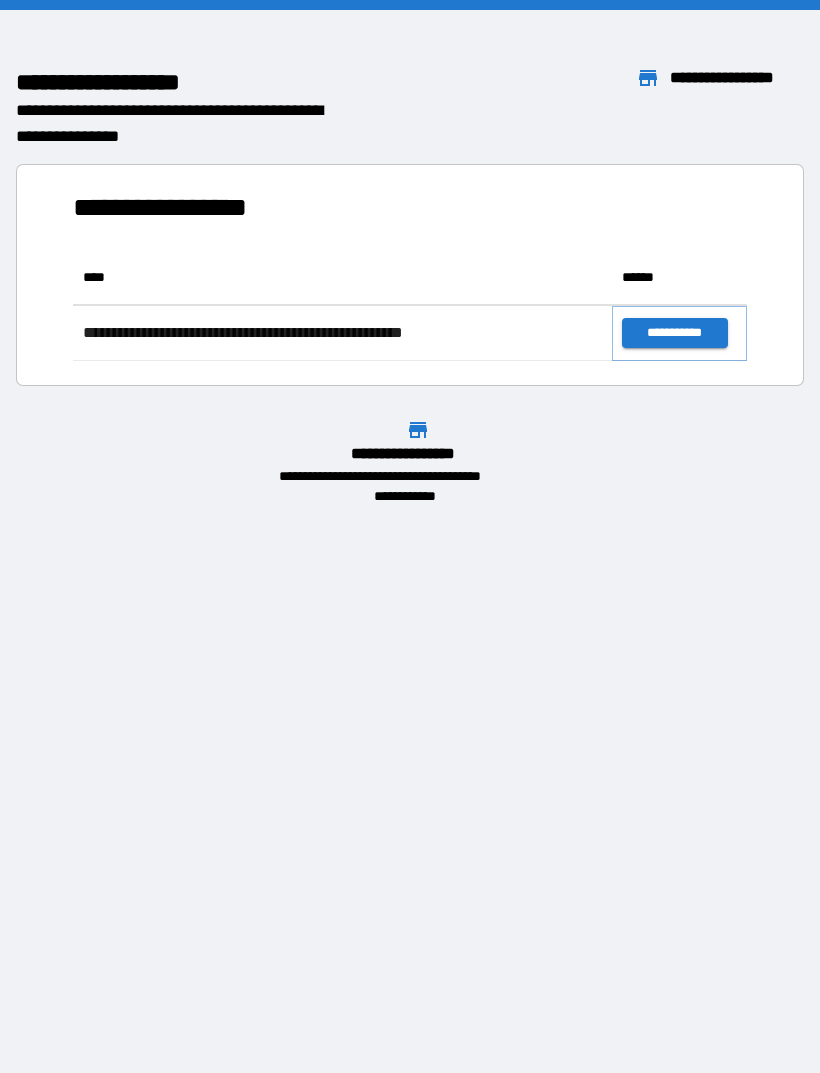 click on "**********" at bounding box center (674, 333) 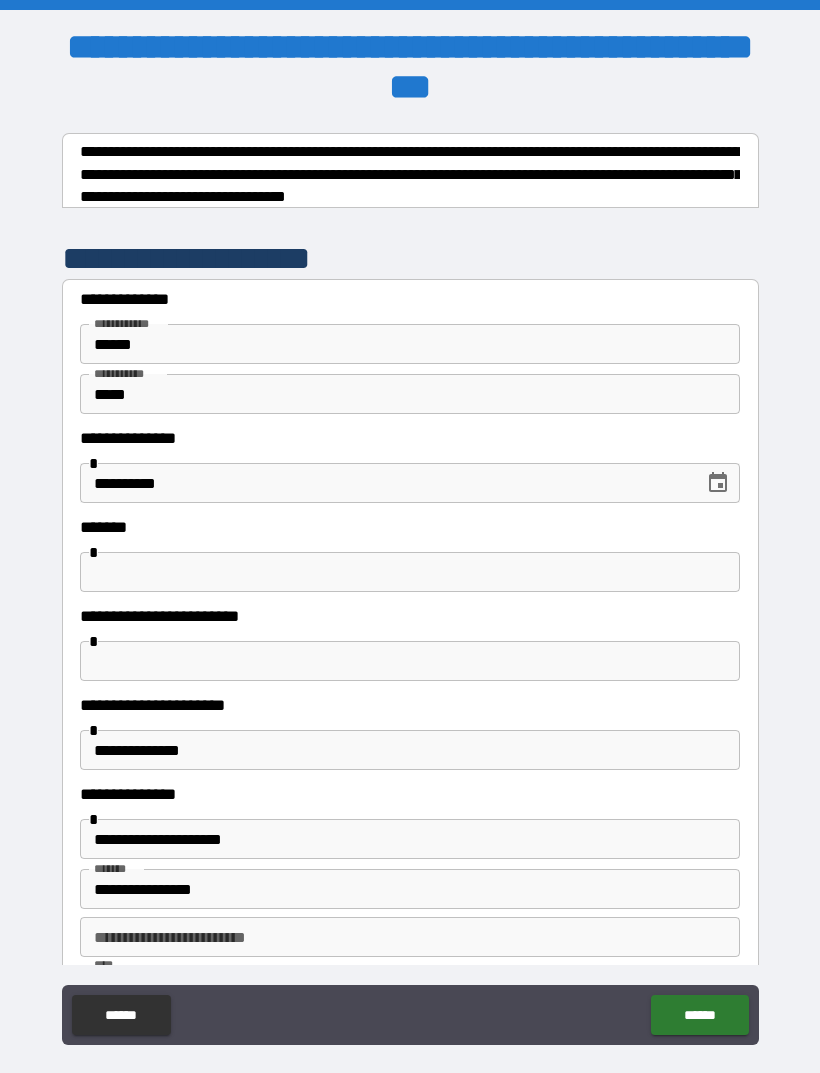 scroll, scrollTop: 0, scrollLeft: 0, axis: both 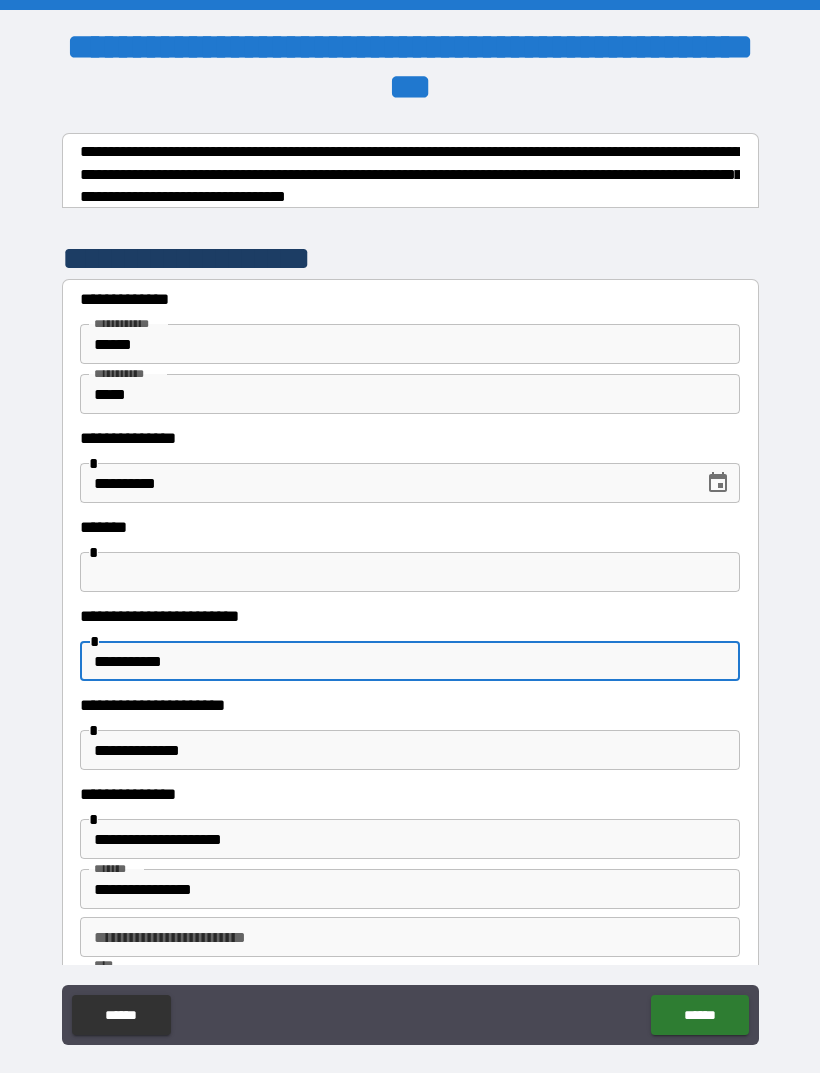 type on "**********" 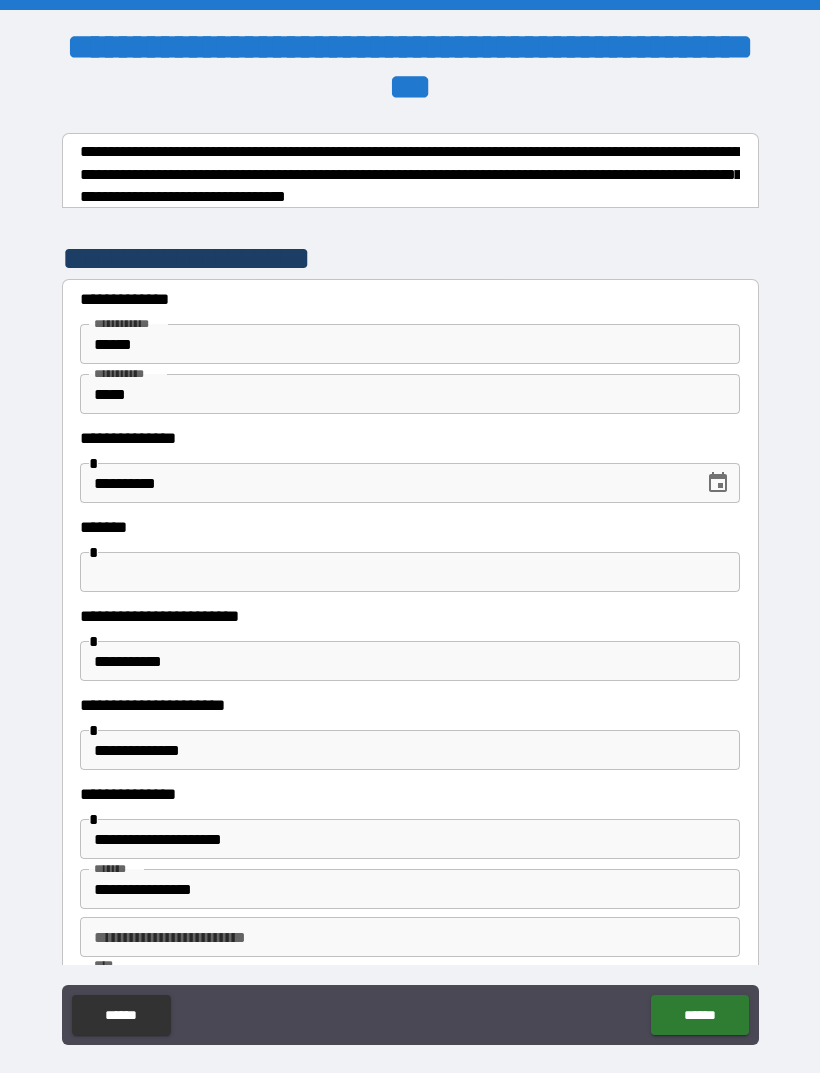 scroll, scrollTop: 0, scrollLeft: 0, axis: both 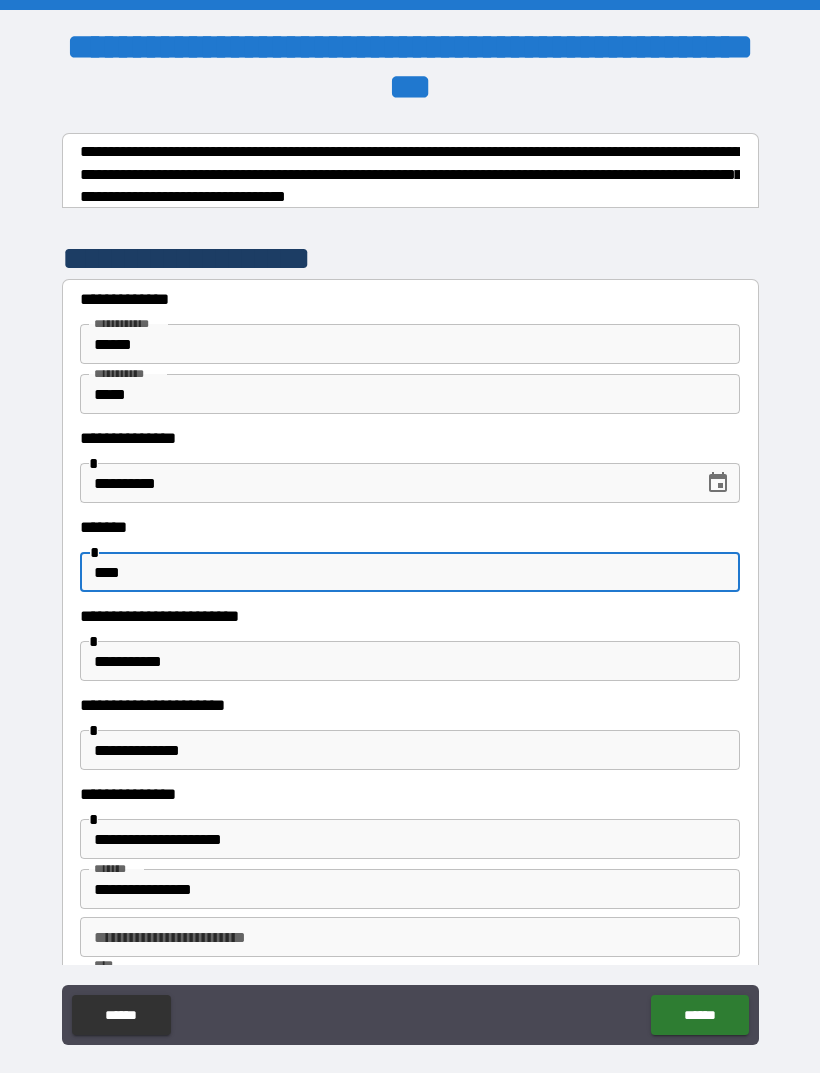 type on "****" 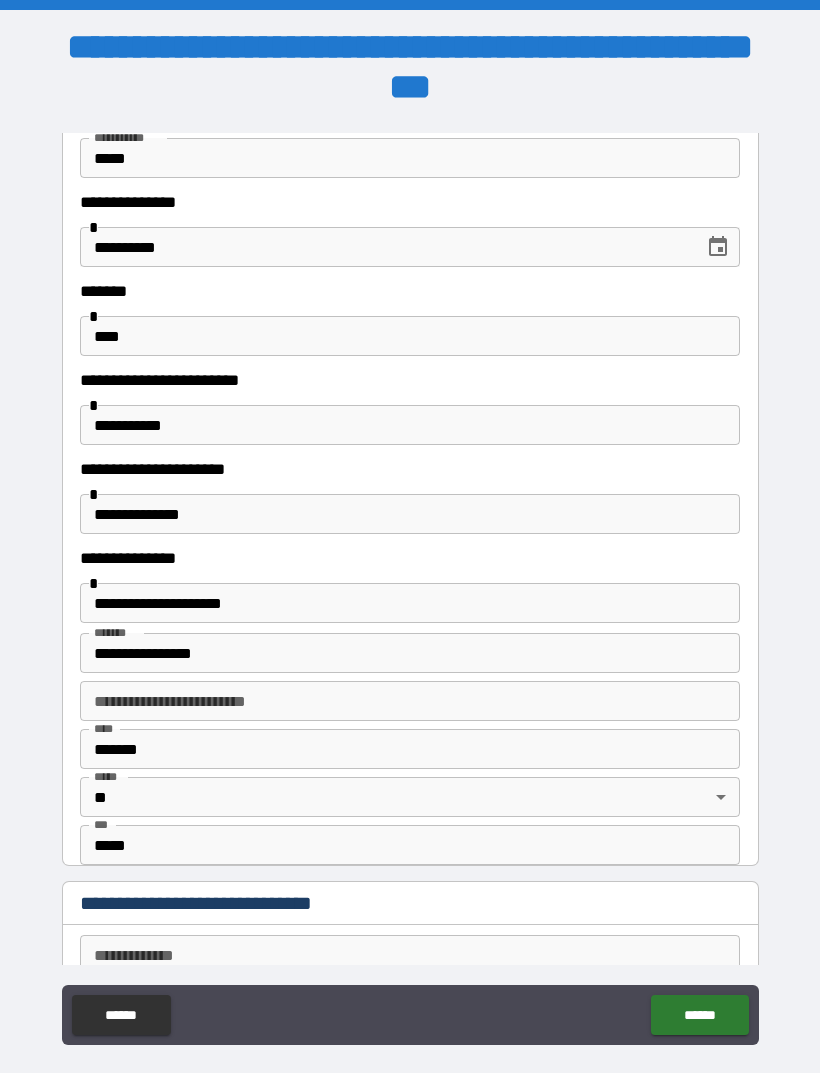 scroll, scrollTop: 245, scrollLeft: 0, axis: vertical 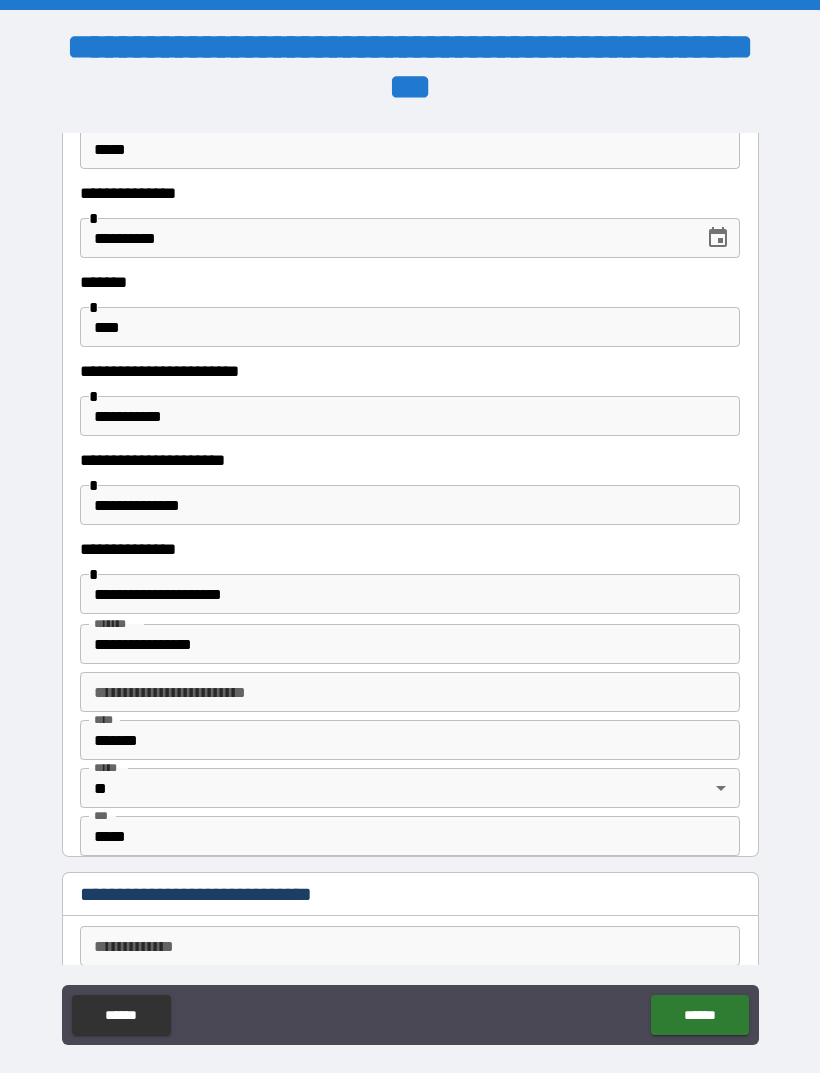 click on "**********" at bounding box center (410, 505) 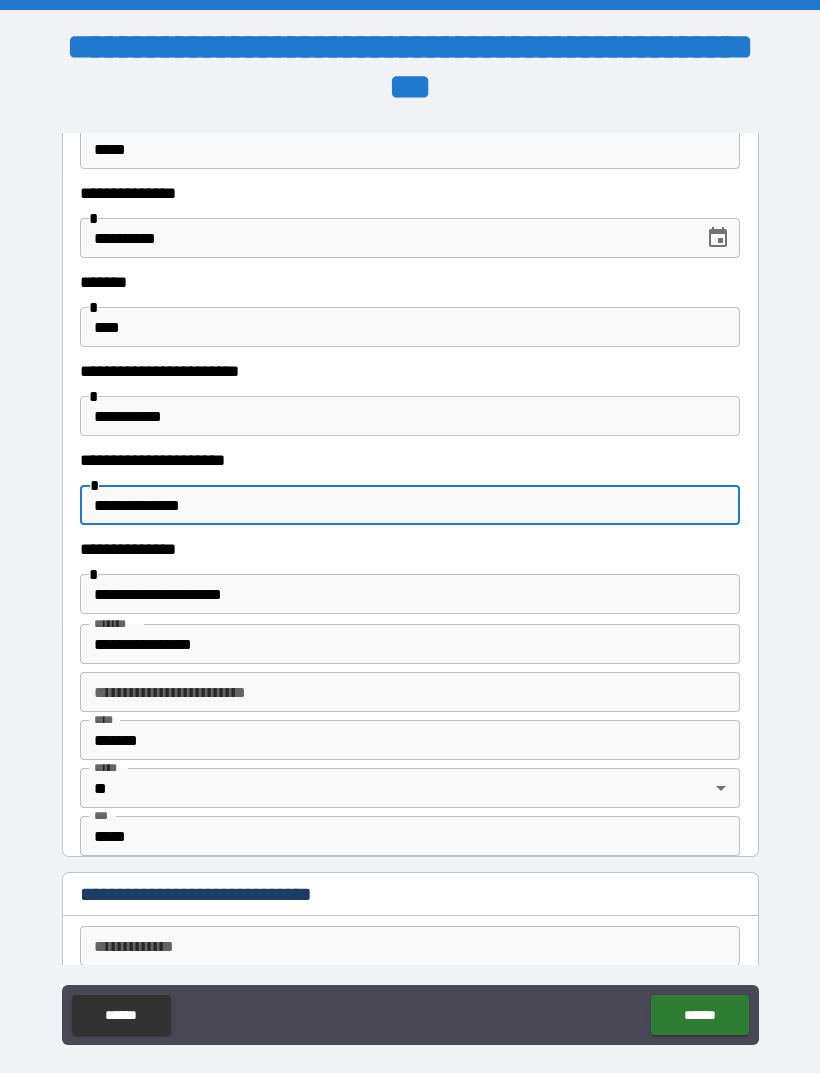 type on "**********" 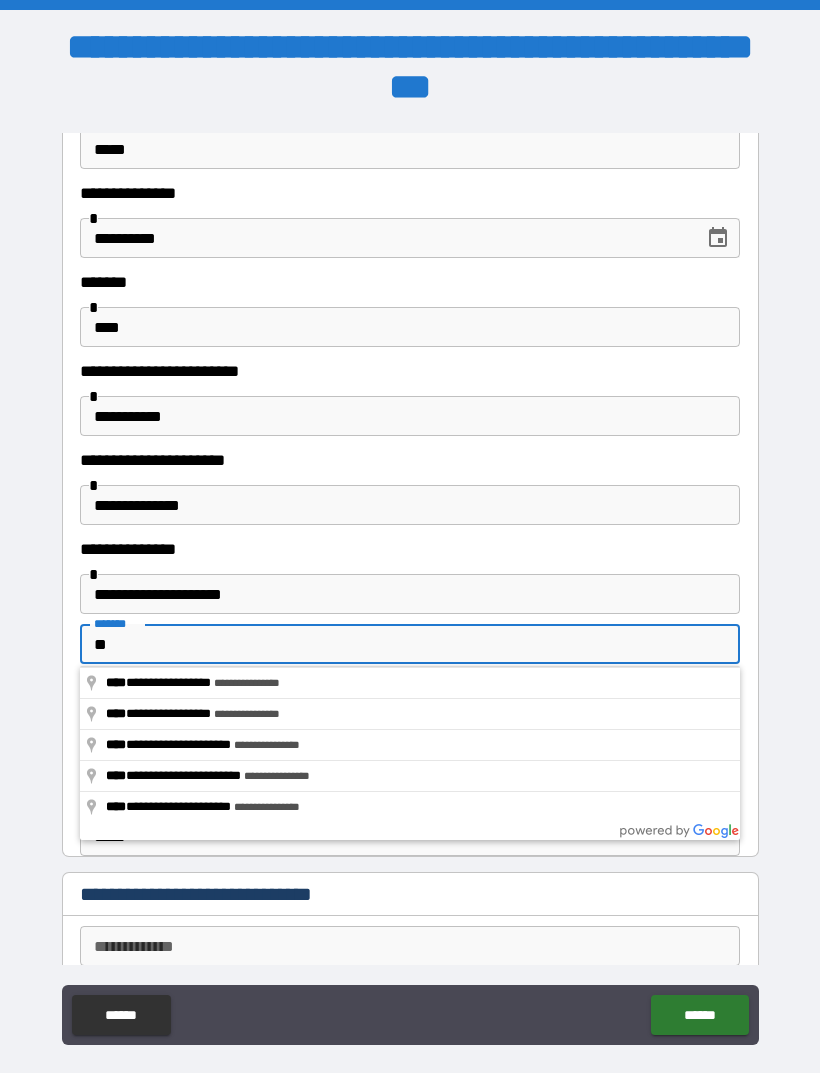 type on "*" 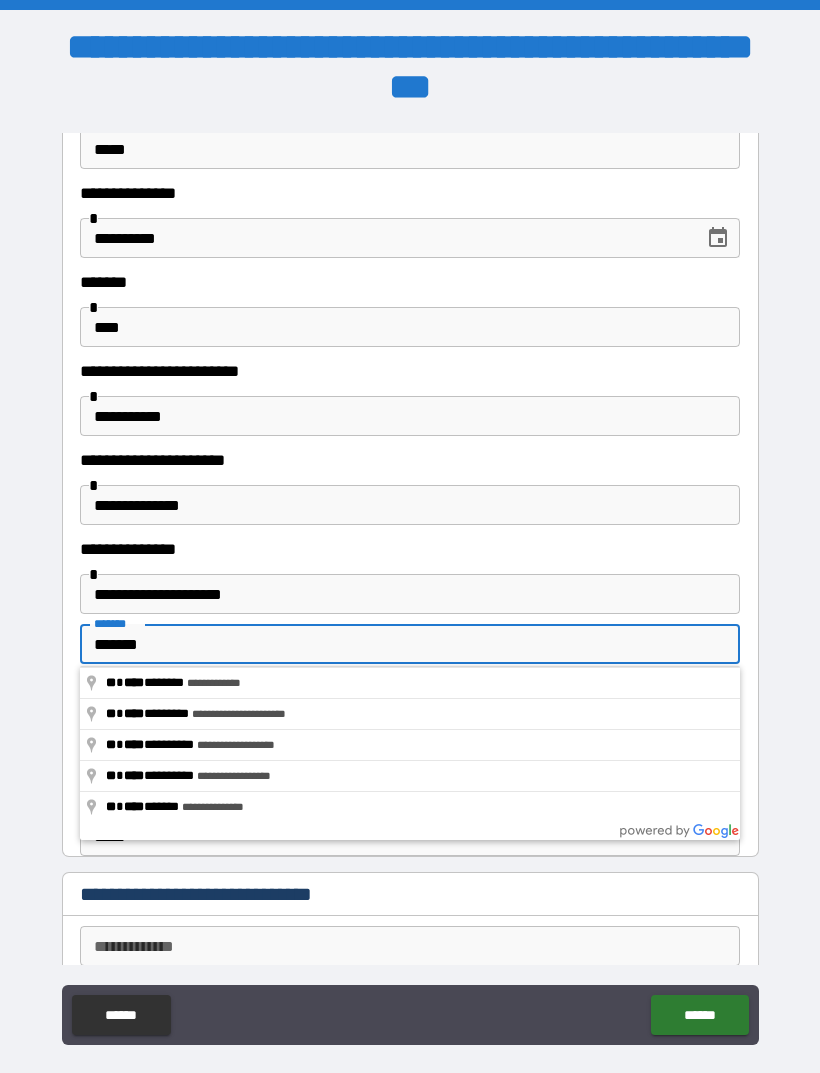 type on "**********" 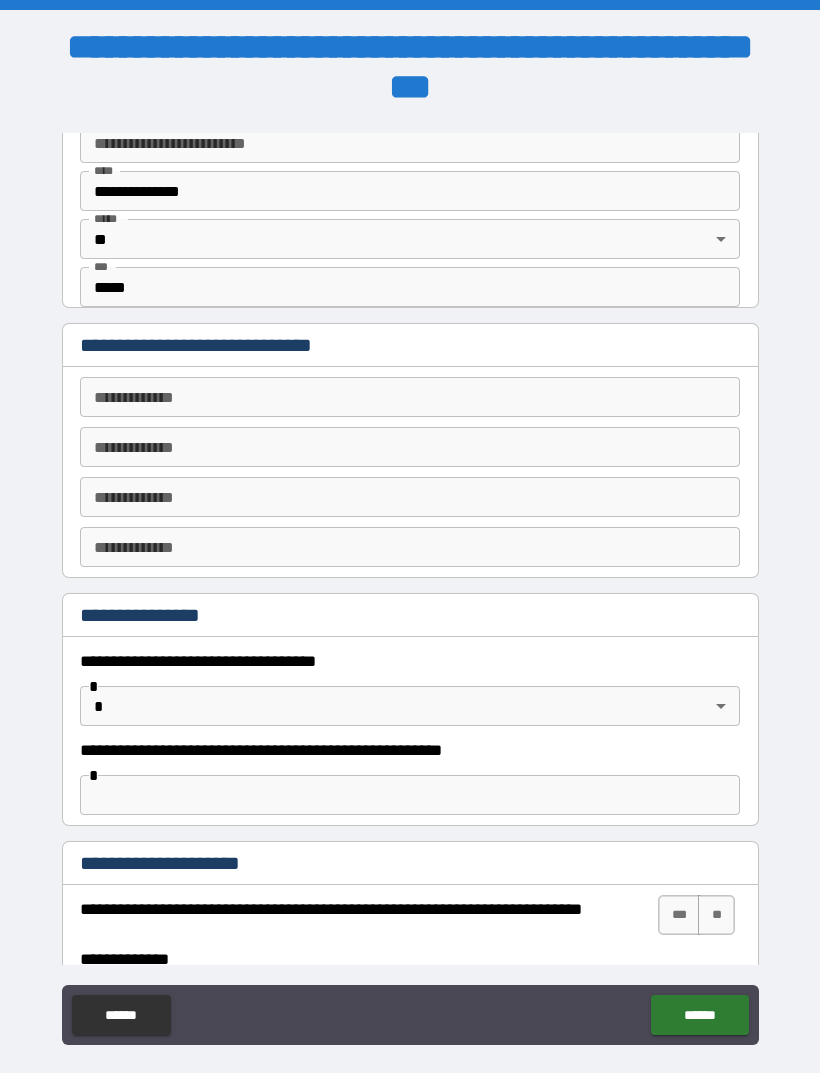 scroll, scrollTop: 790, scrollLeft: 0, axis: vertical 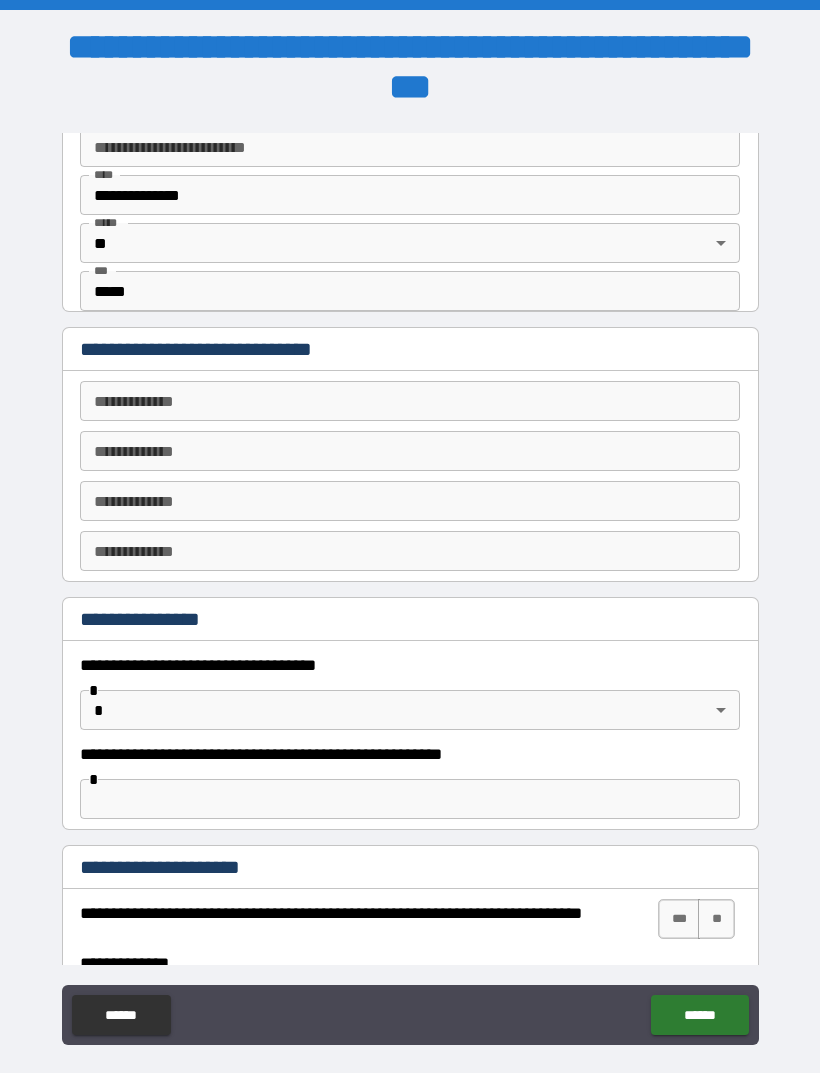 click on "**********" at bounding box center (410, 401) 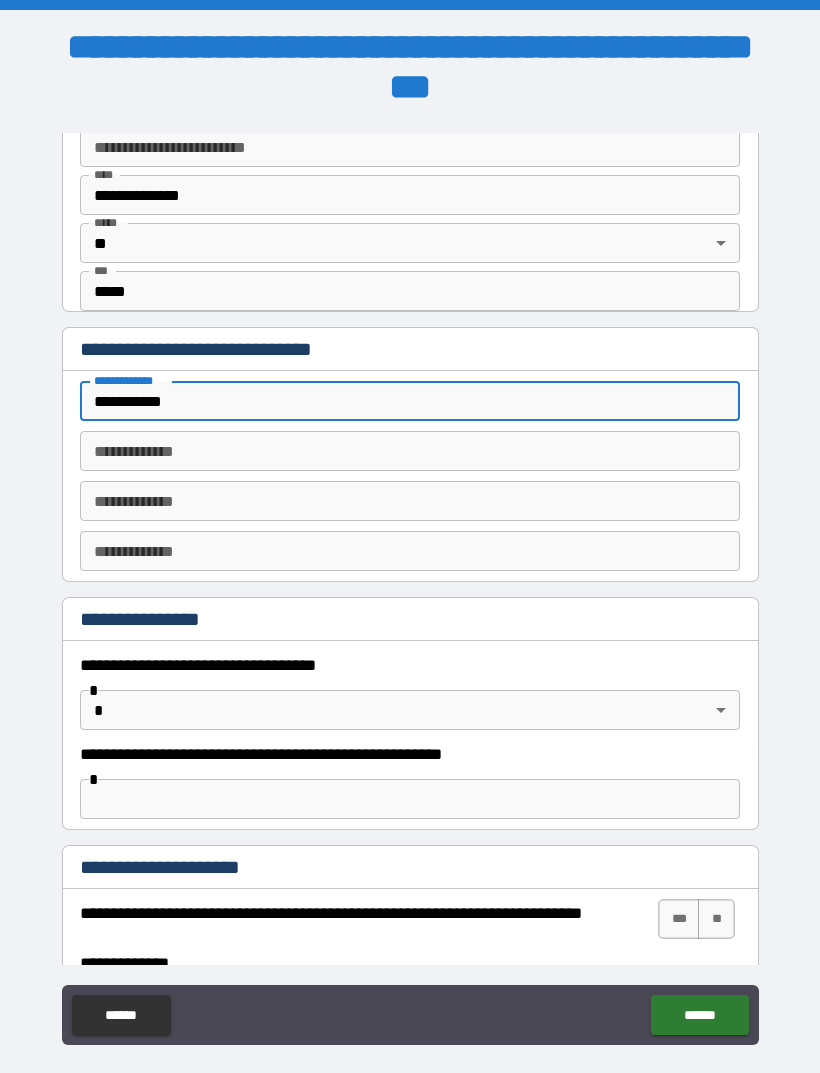type on "**********" 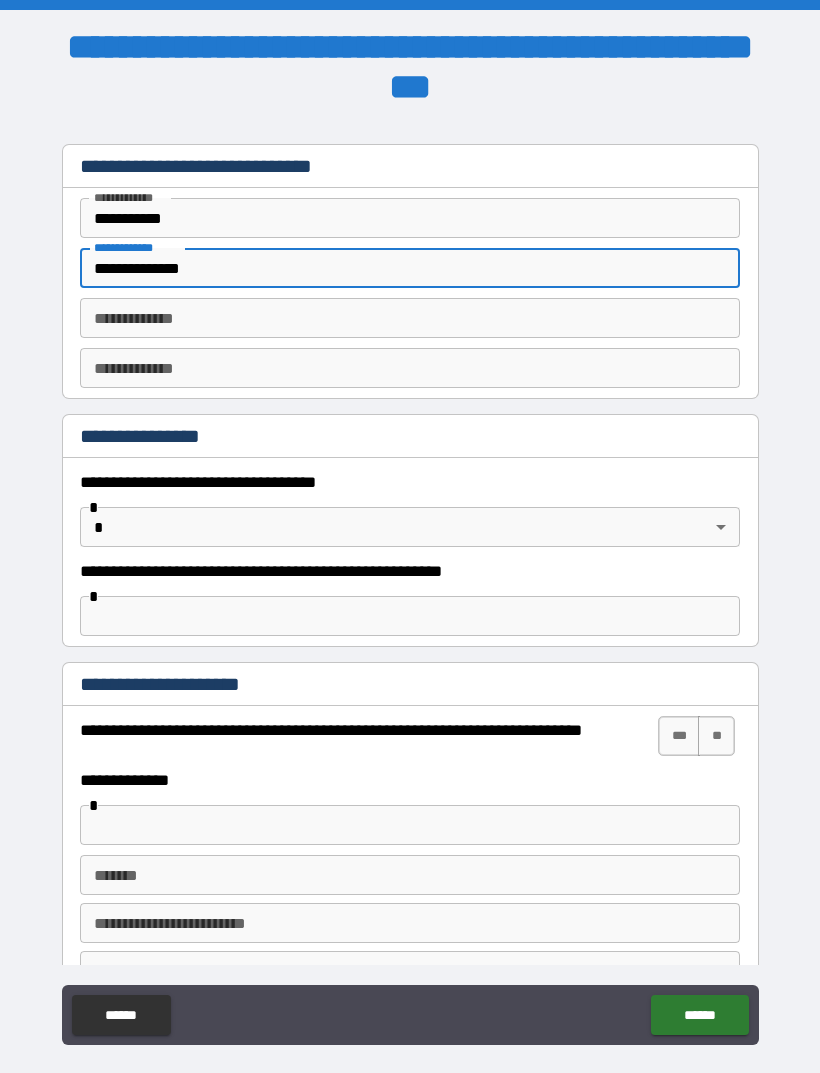 scroll, scrollTop: 974, scrollLeft: 0, axis: vertical 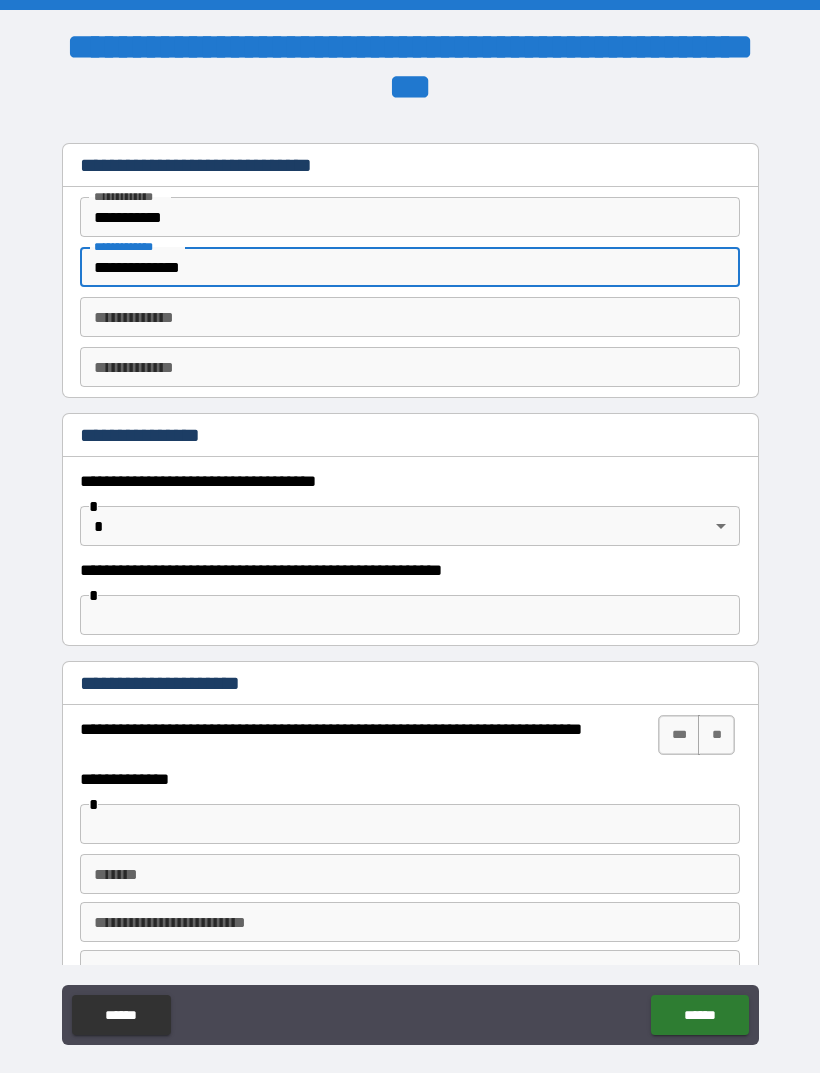 type on "**********" 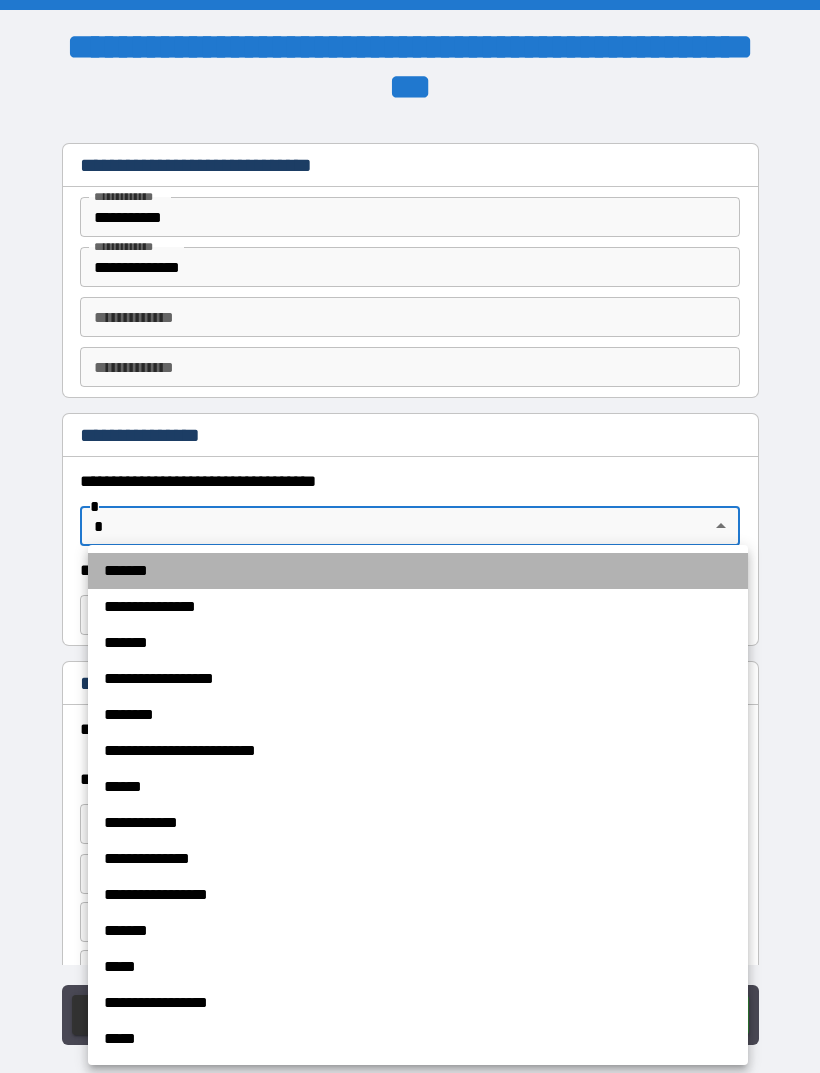 click on "*******" at bounding box center [418, 571] 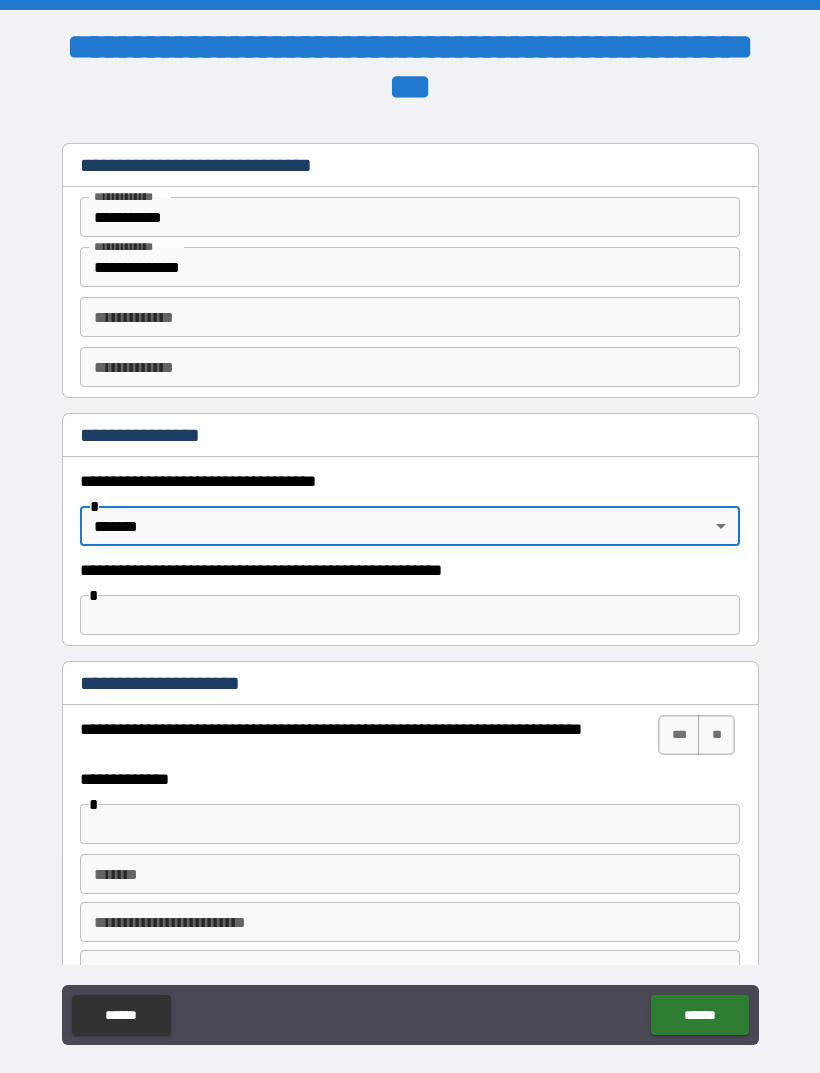 type on "*******" 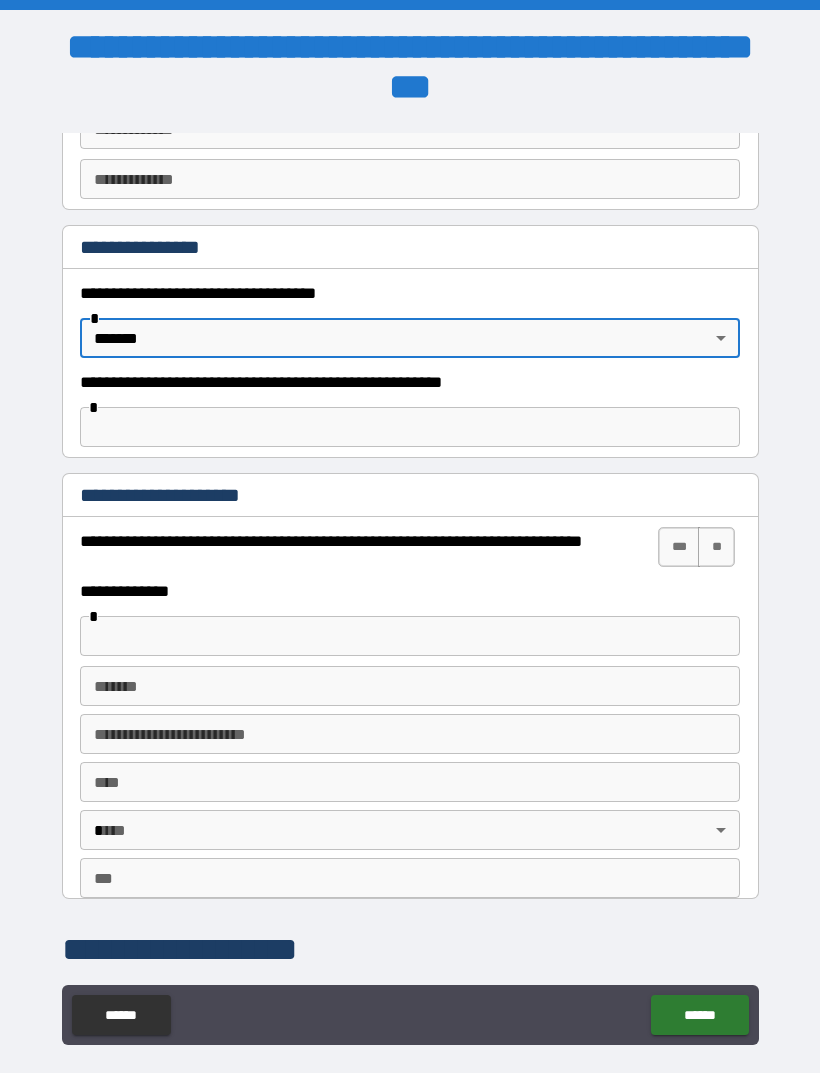 scroll, scrollTop: 1175, scrollLeft: 0, axis: vertical 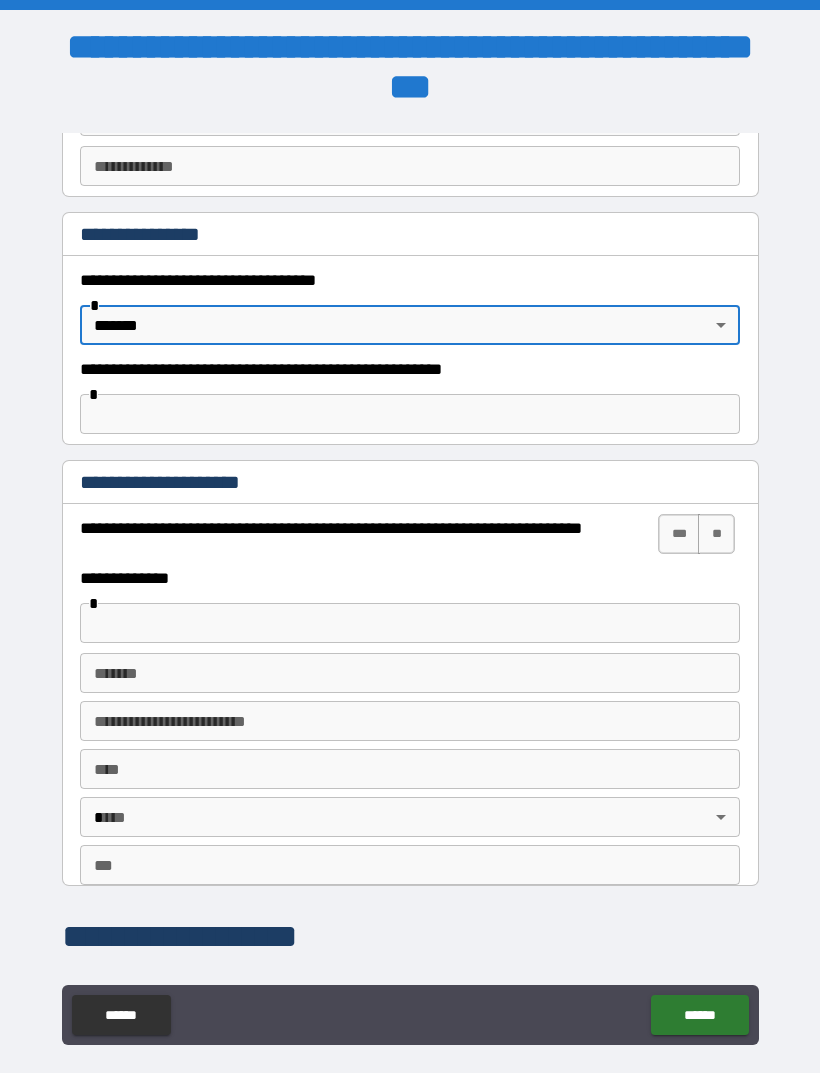 click at bounding box center [410, 623] 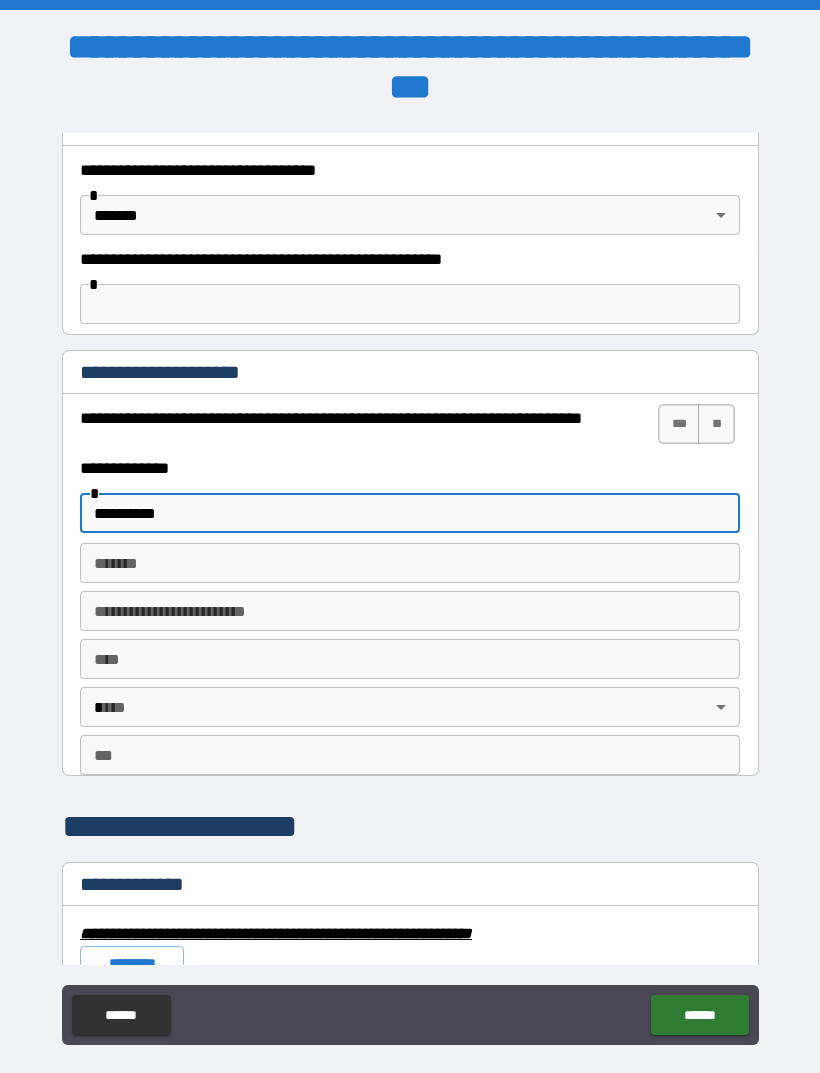 scroll, scrollTop: 1303, scrollLeft: 0, axis: vertical 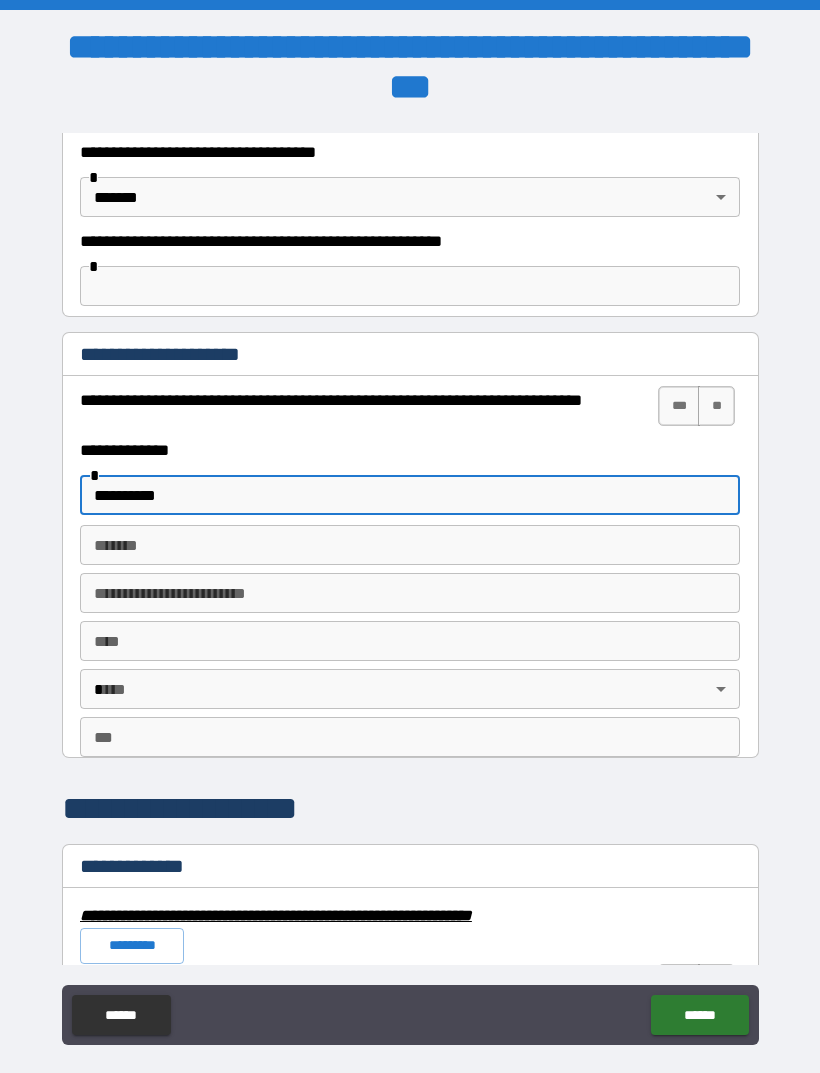 type on "*********" 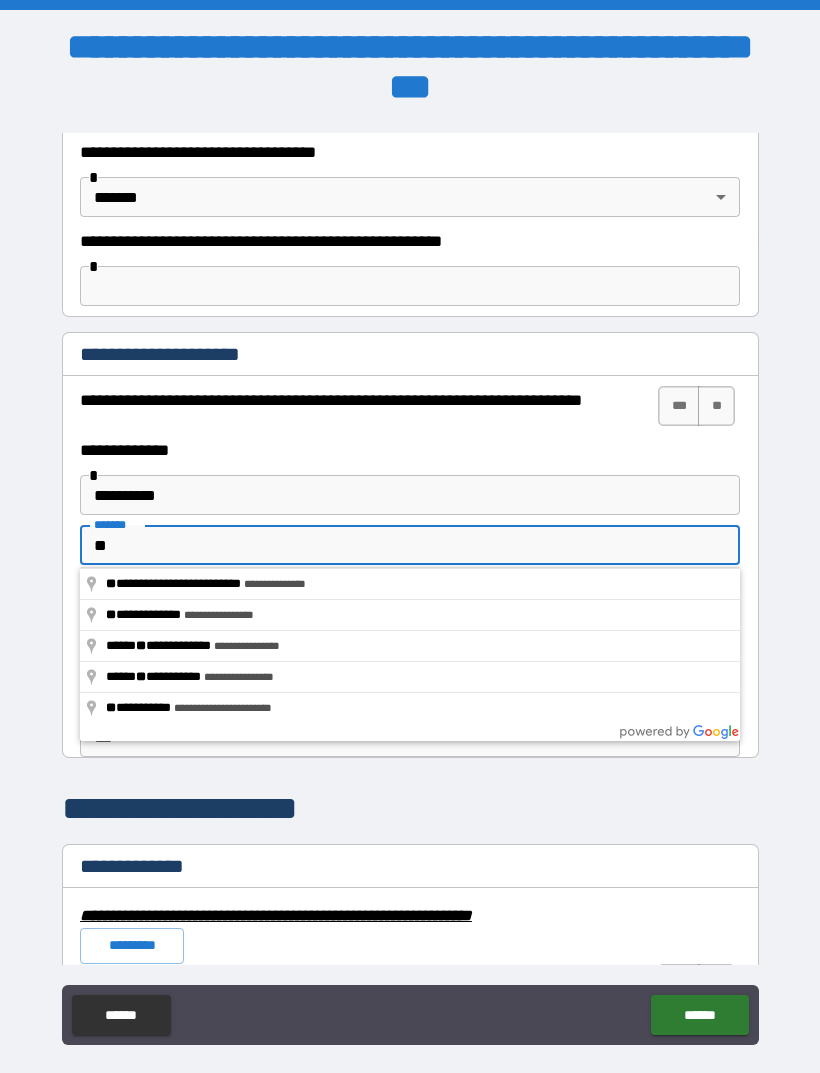 type on "*" 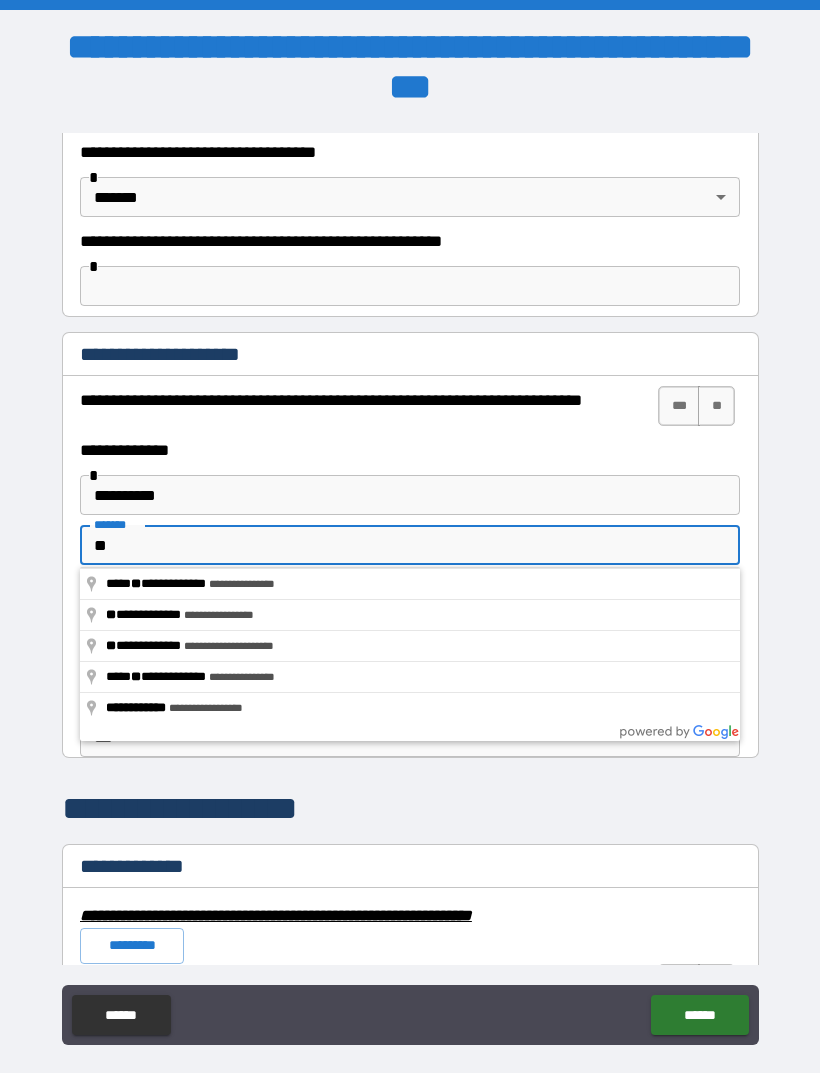 type on "*" 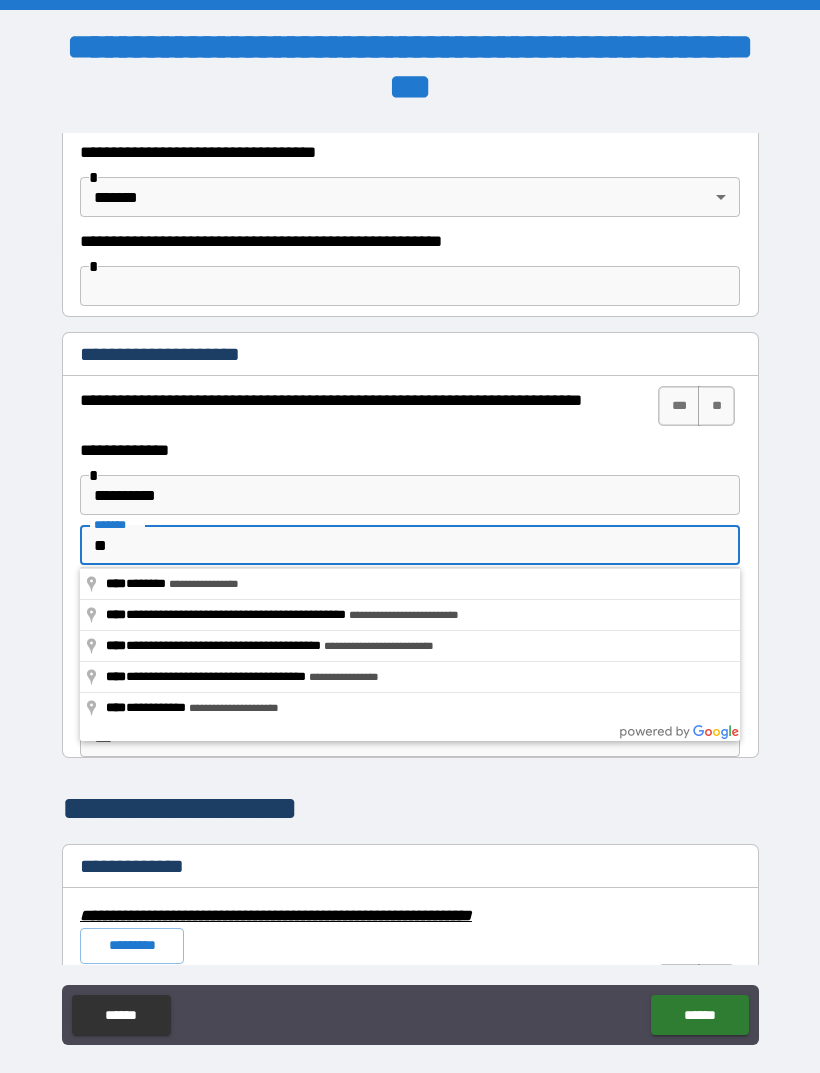 type on "*" 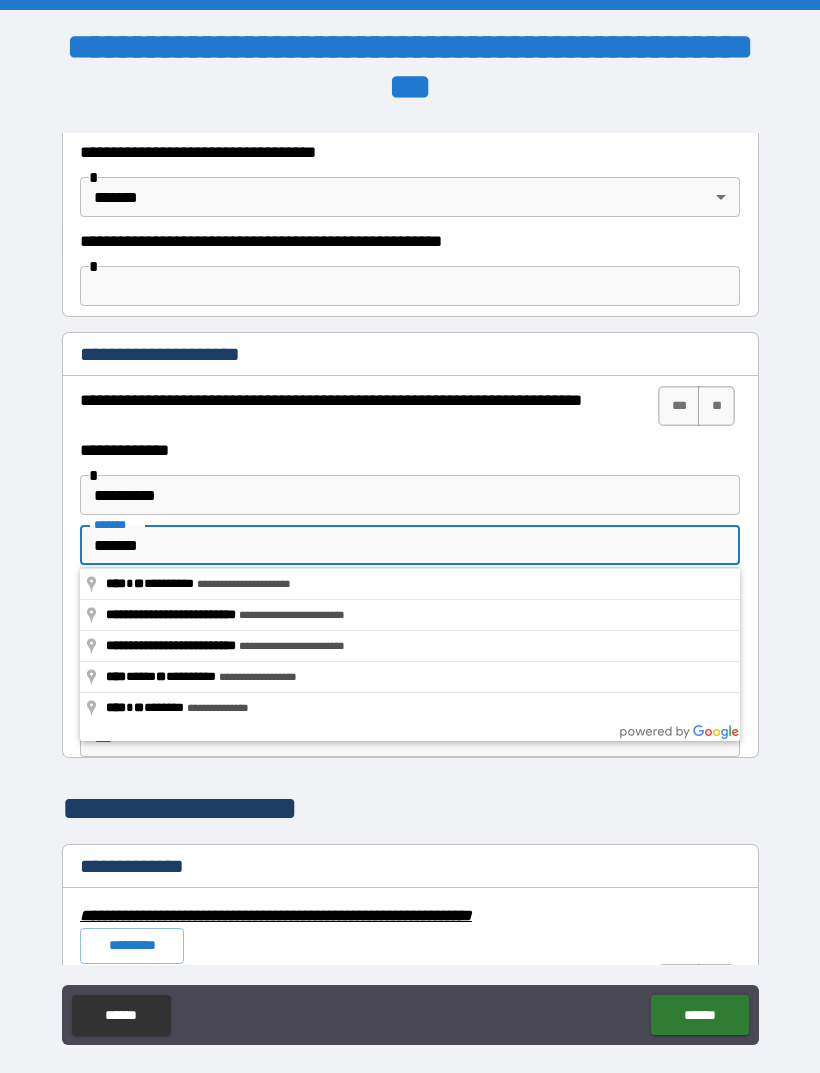 type on "**********" 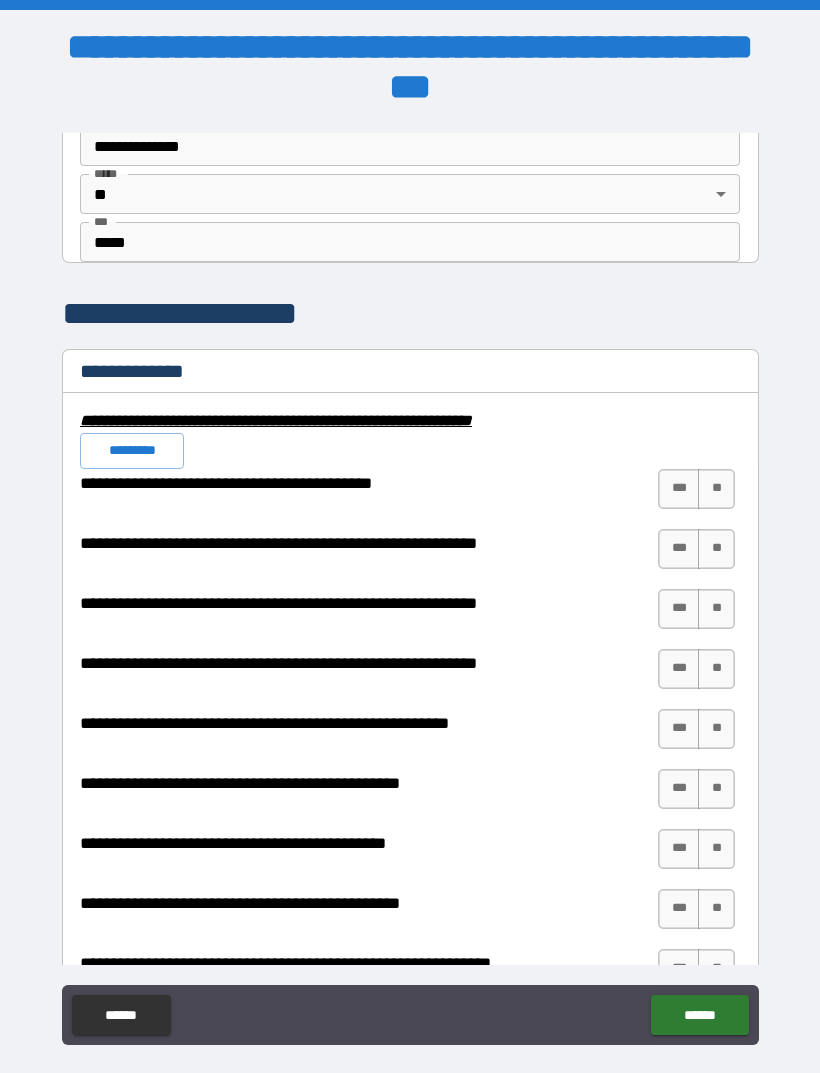 scroll, scrollTop: 1805, scrollLeft: 0, axis: vertical 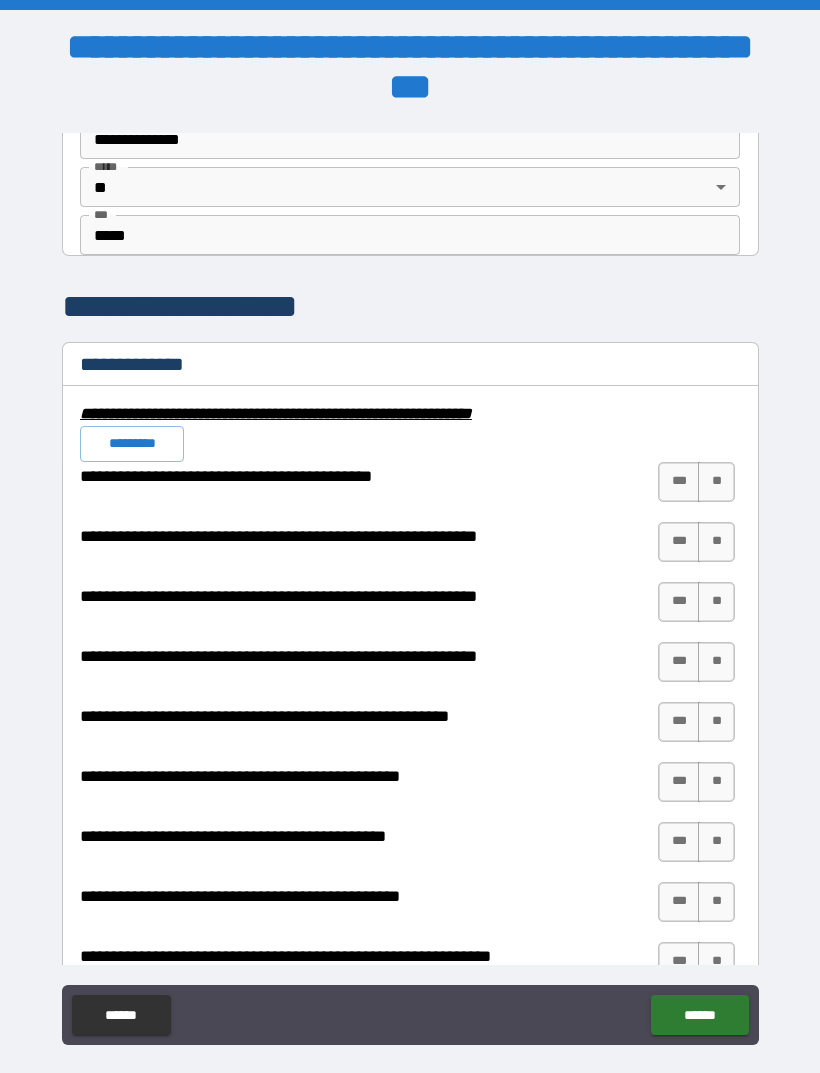 click on "**" at bounding box center (716, 482) 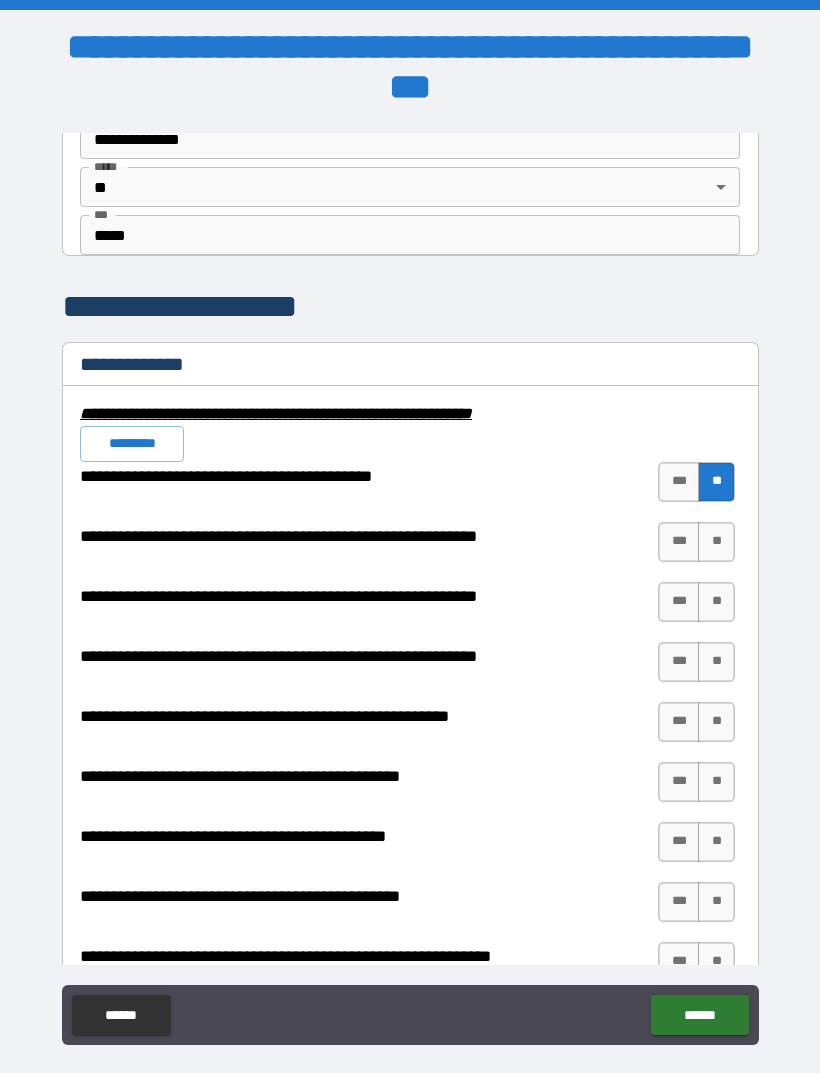 click on "**" at bounding box center [716, 542] 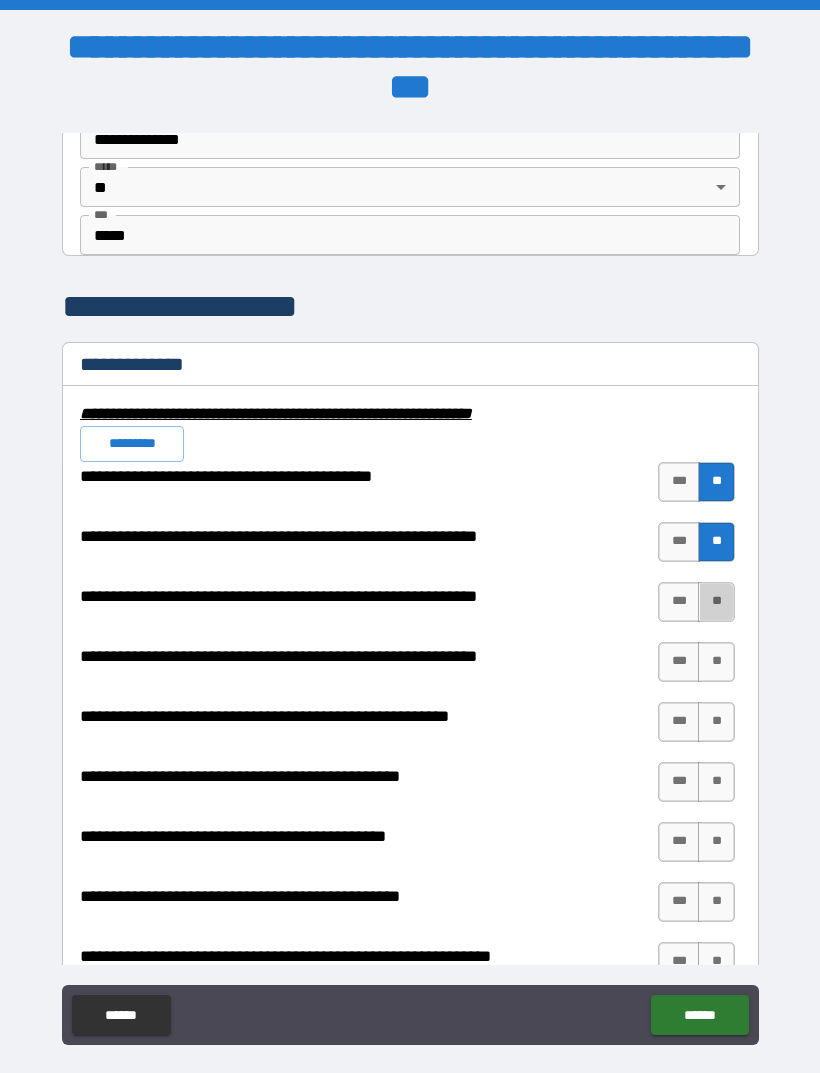 click on "**" at bounding box center (716, 602) 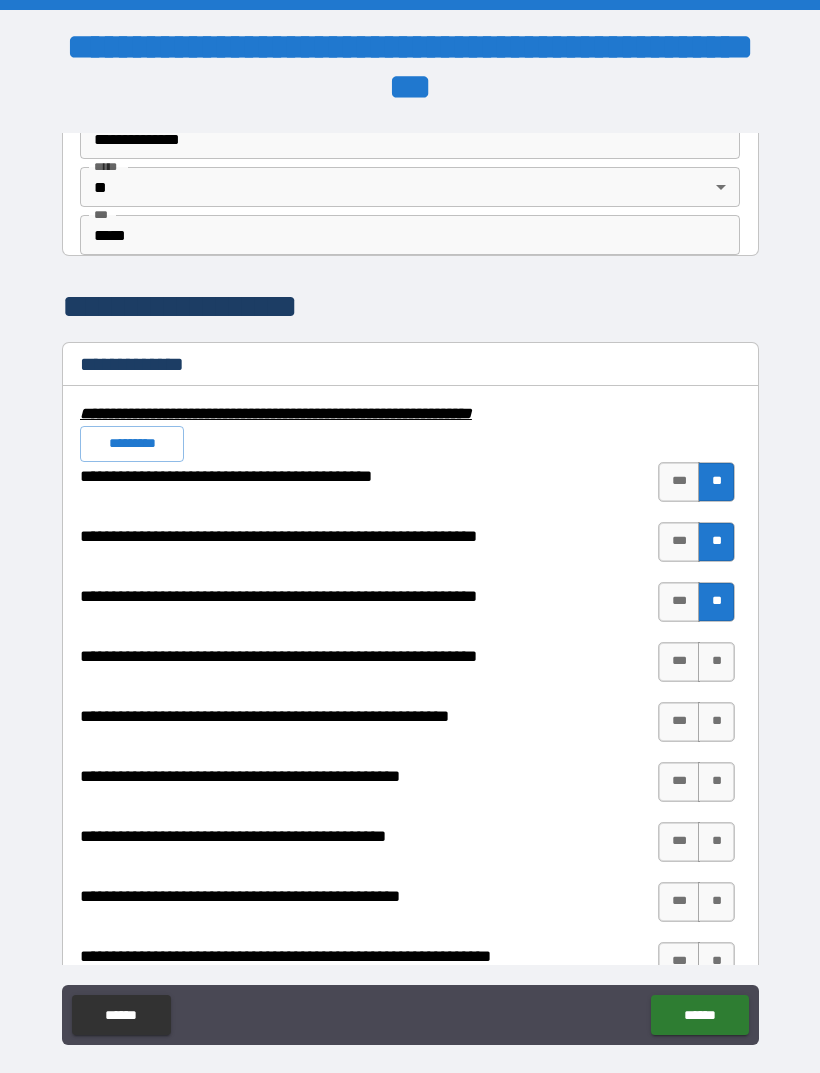 click on "**" at bounding box center (716, 662) 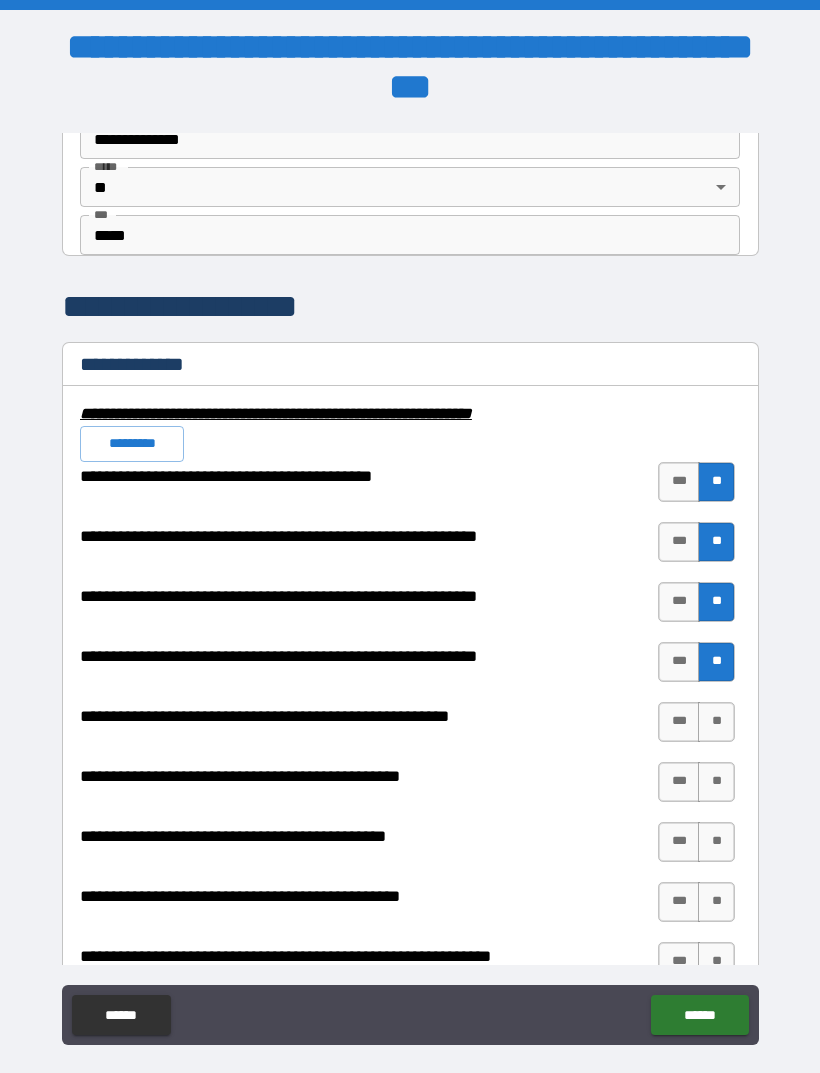 click on "**" at bounding box center (716, 722) 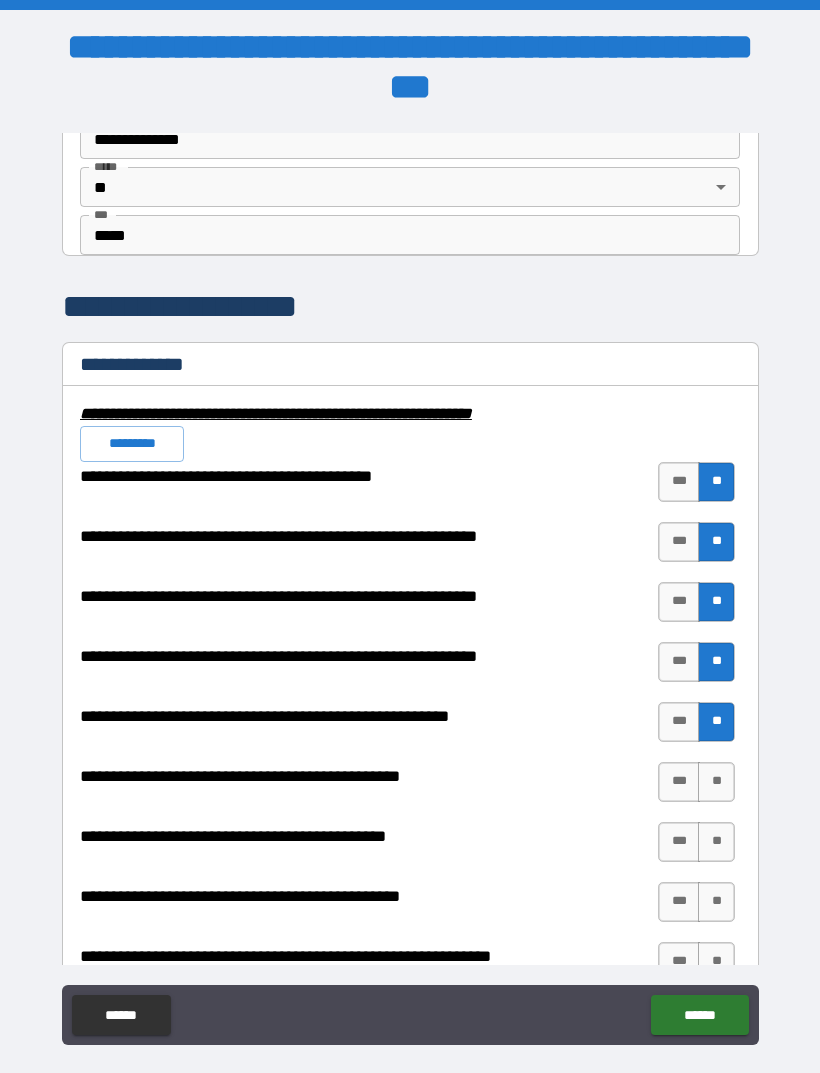 click on "**" at bounding box center (716, 782) 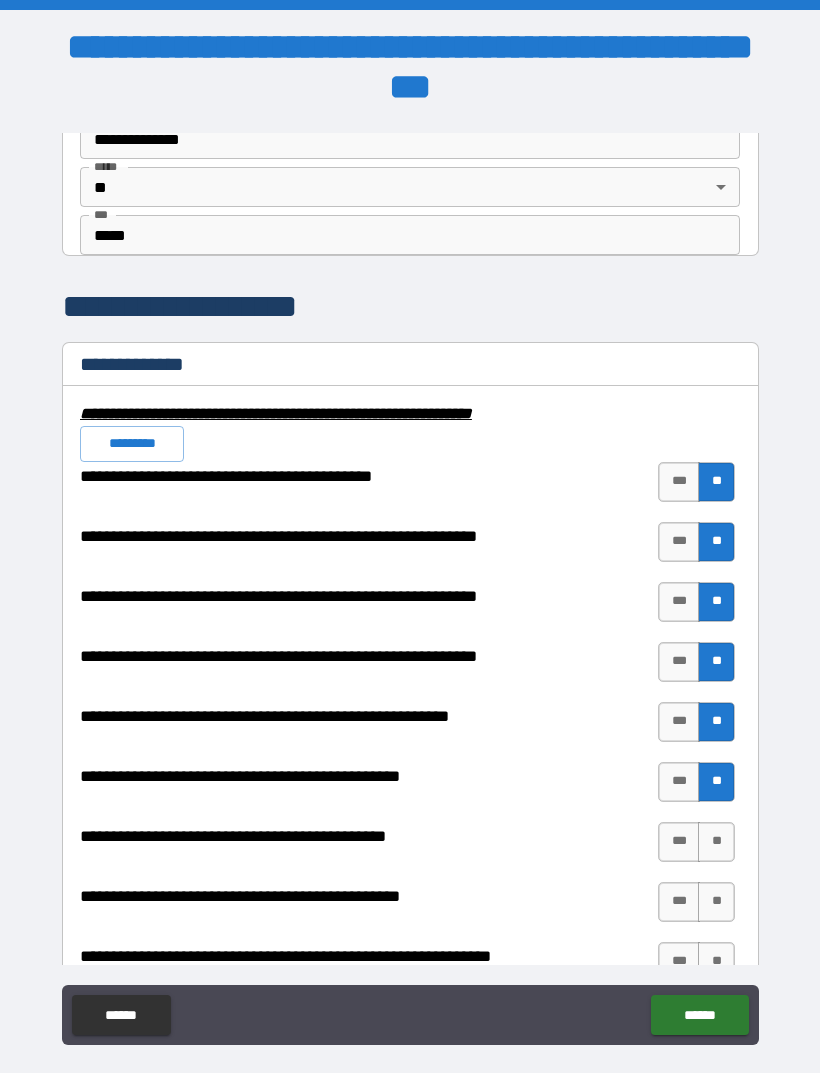 click on "**" at bounding box center (716, 842) 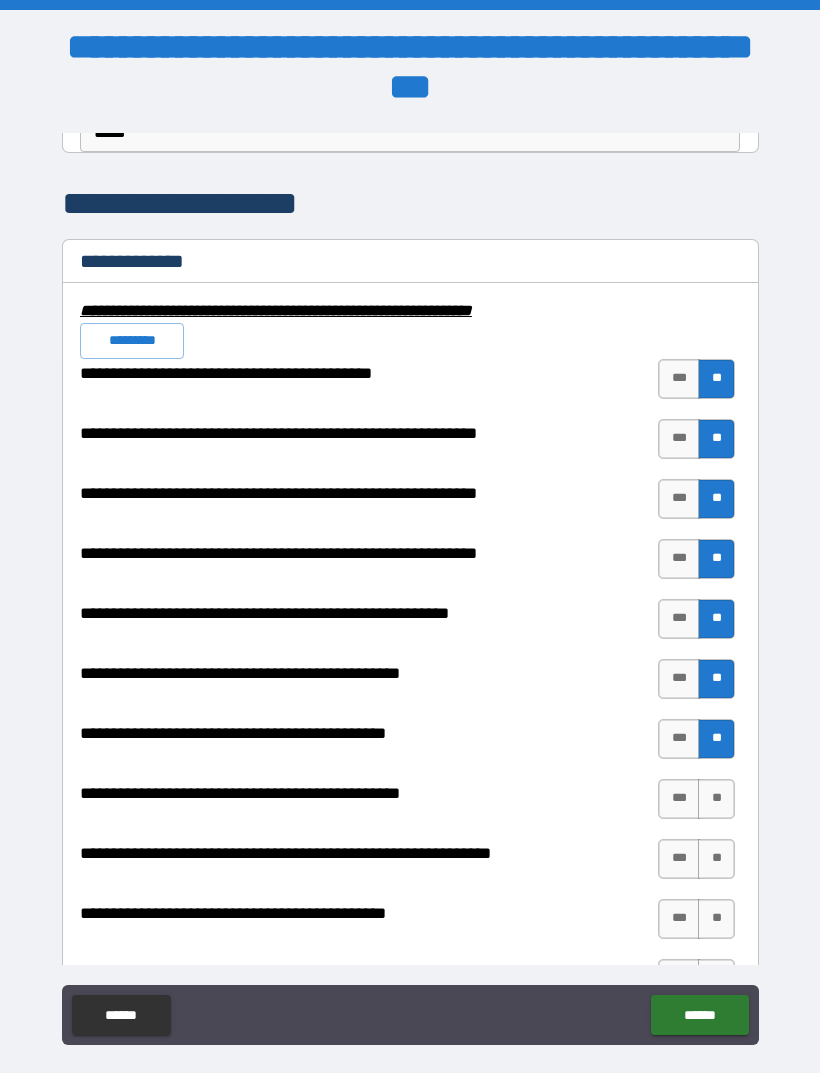scroll, scrollTop: 1929, scrollLeft: 0, axis: vertical 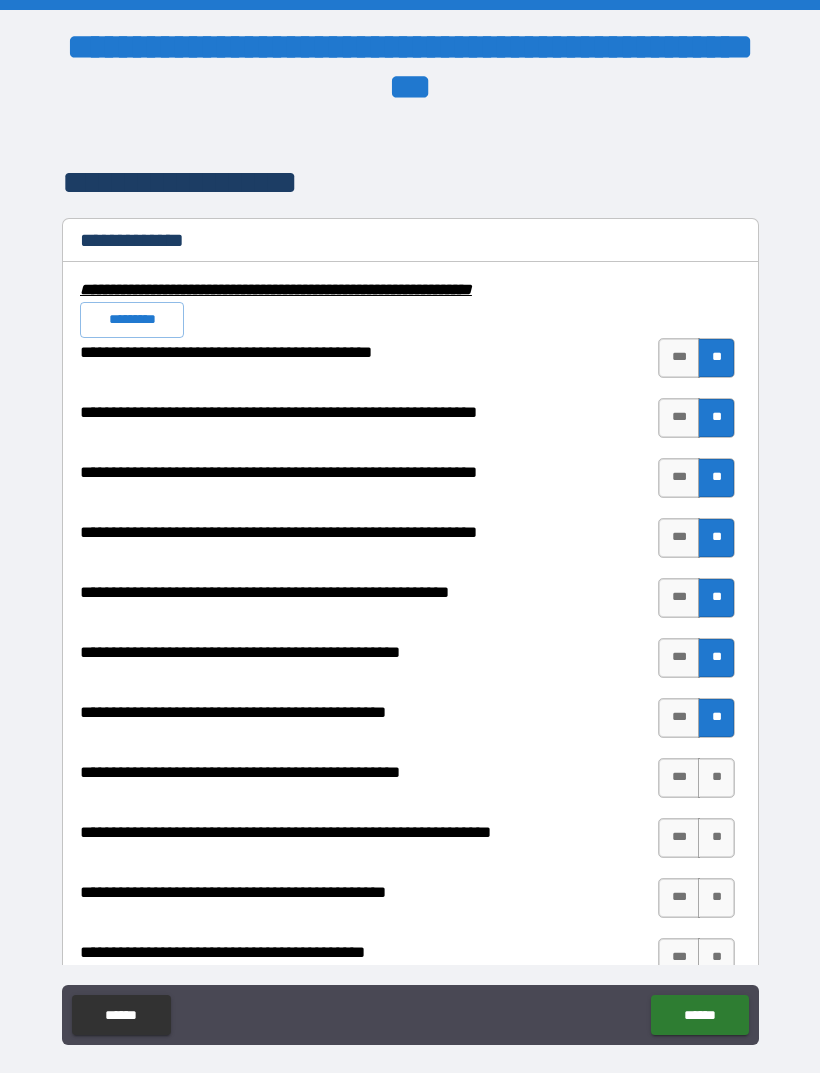 click on "**" at bounding box center (716, 778) 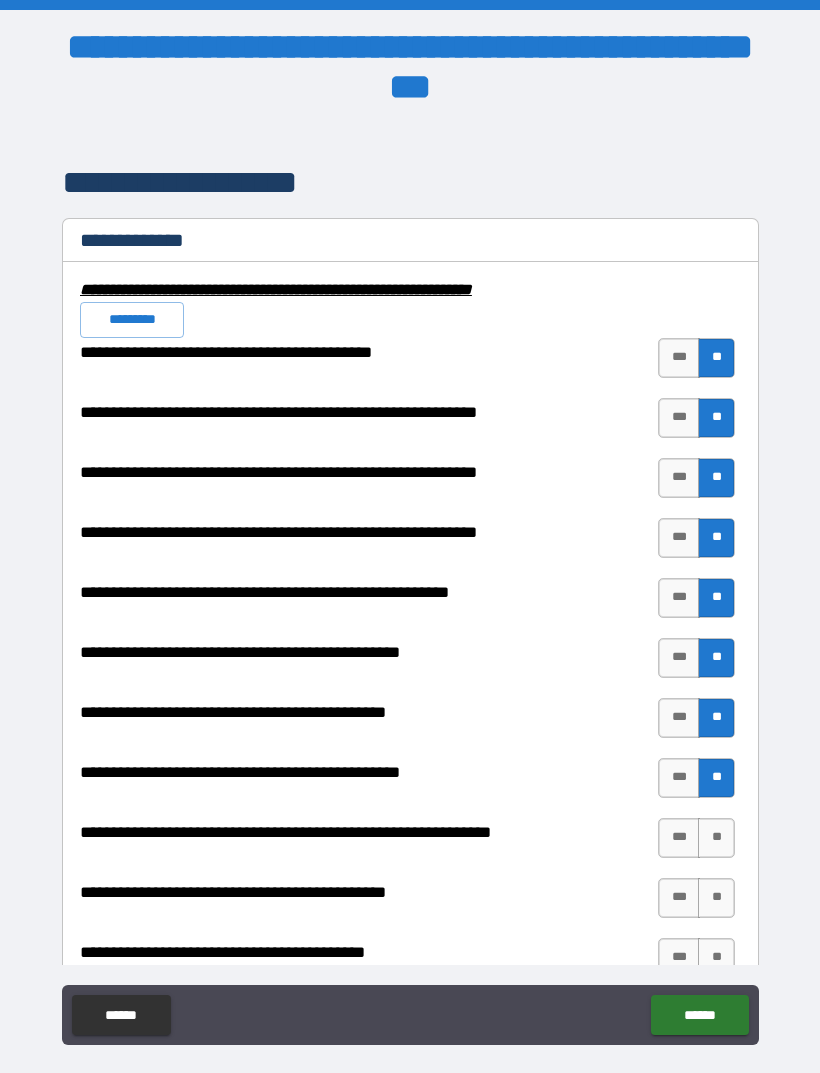 click on "**" at bounding box center (716, 838) 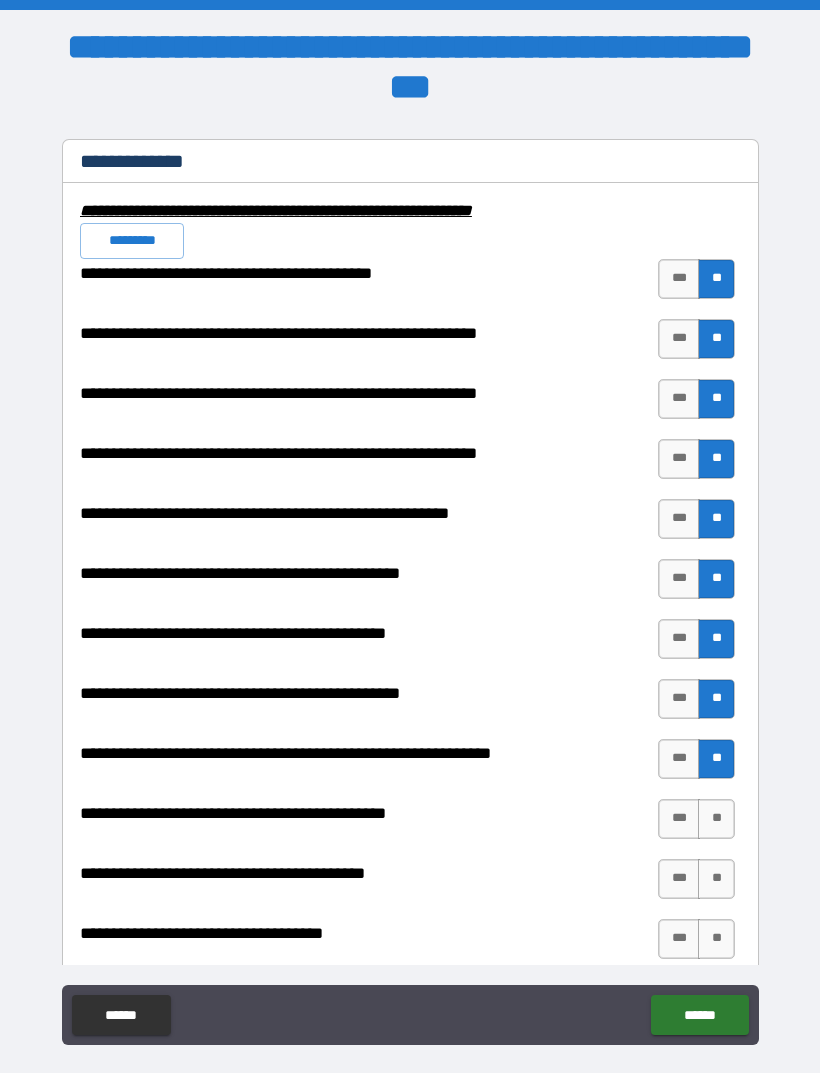 scroll, scrollTop: 2018, scrollLeft: 0, axis: vertical 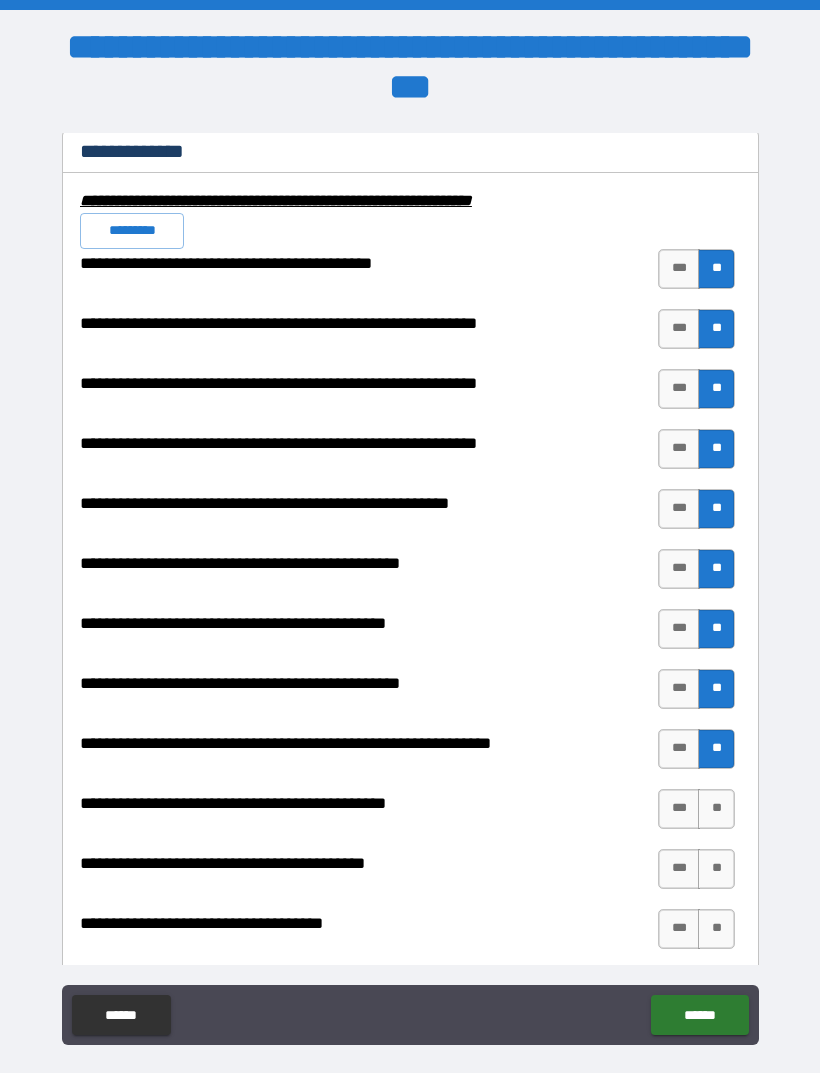 click on "**" at bounding box center (716, 809) 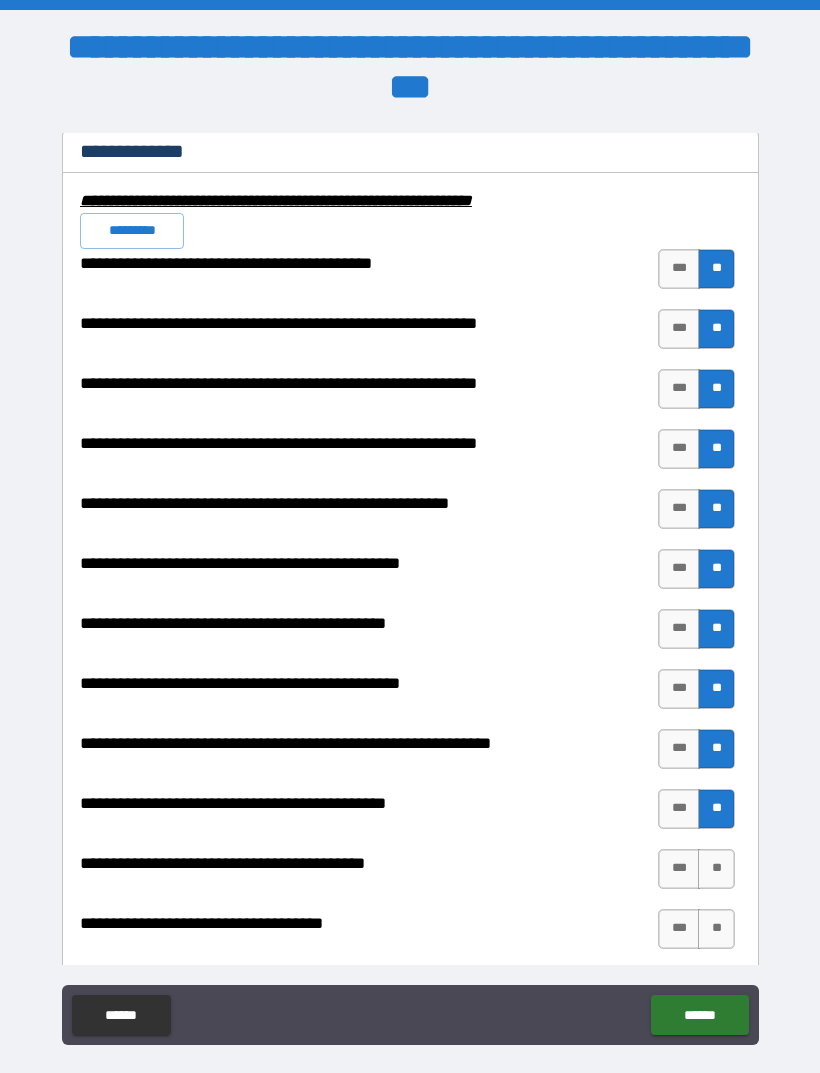 click on "**" at bounding box center [716, 869] 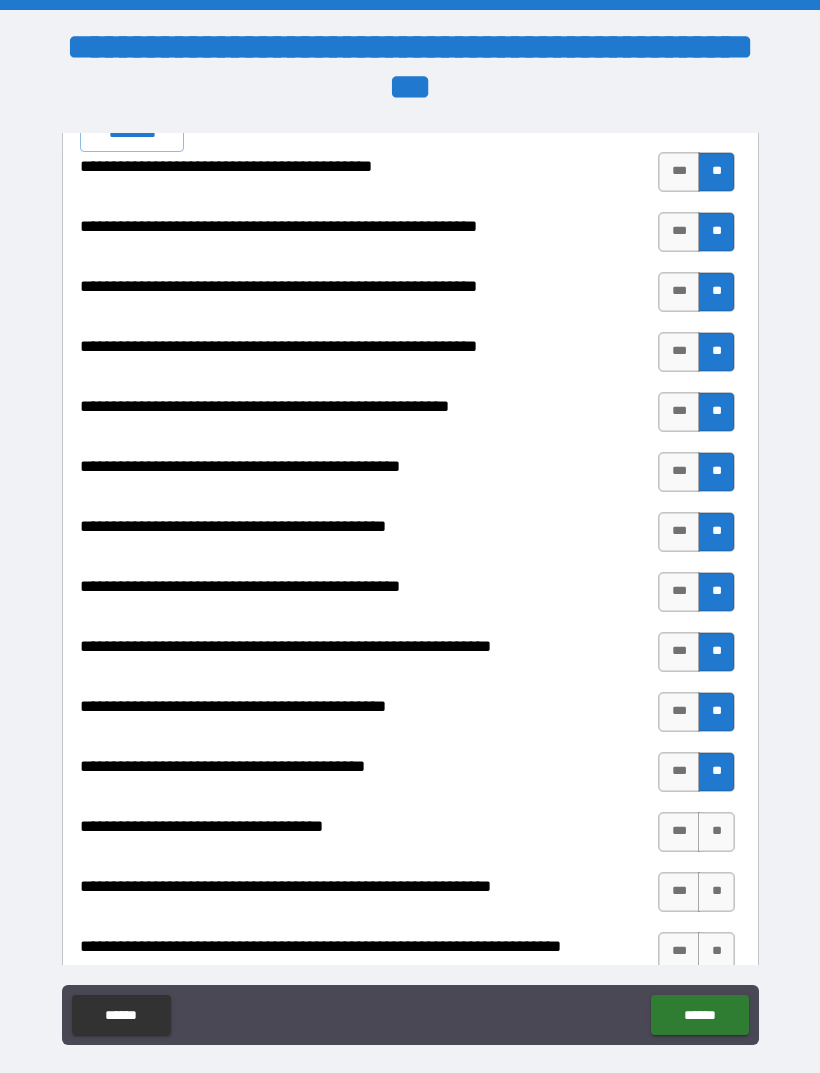 scroll, scrollTop: 2130, scrollLeft: 0, axis: vertical 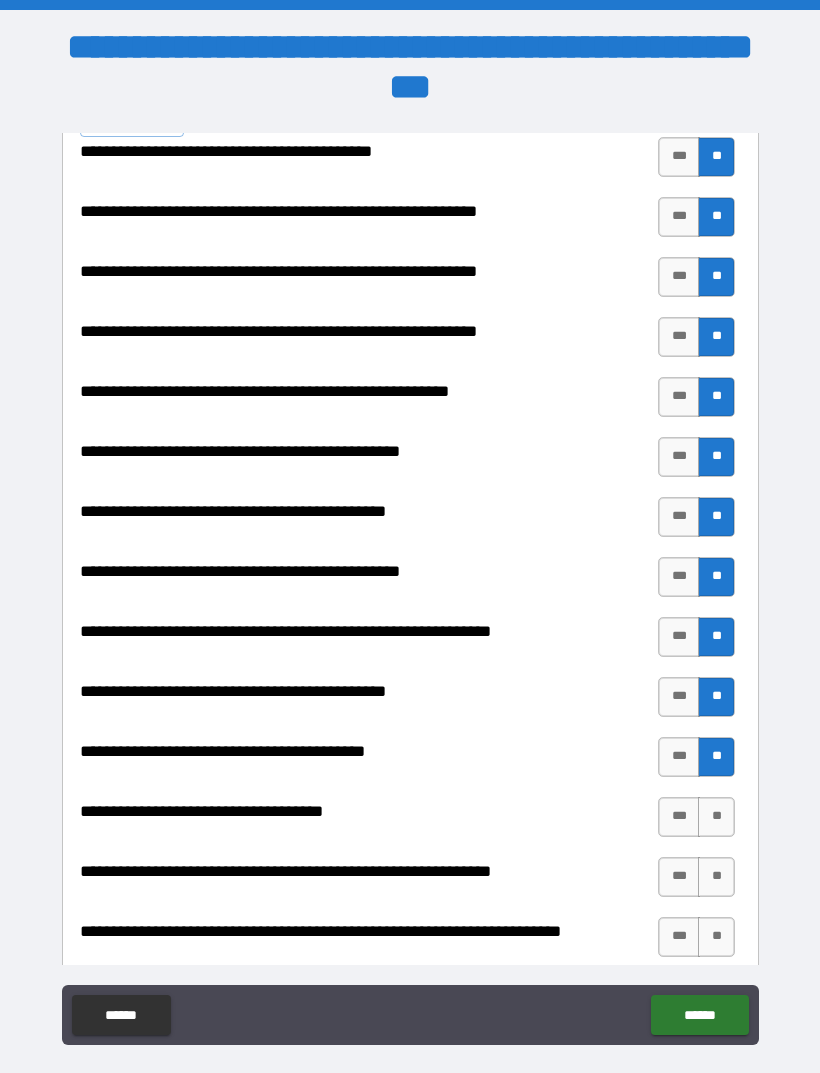 click on "**" at bounding box center [716, 817] 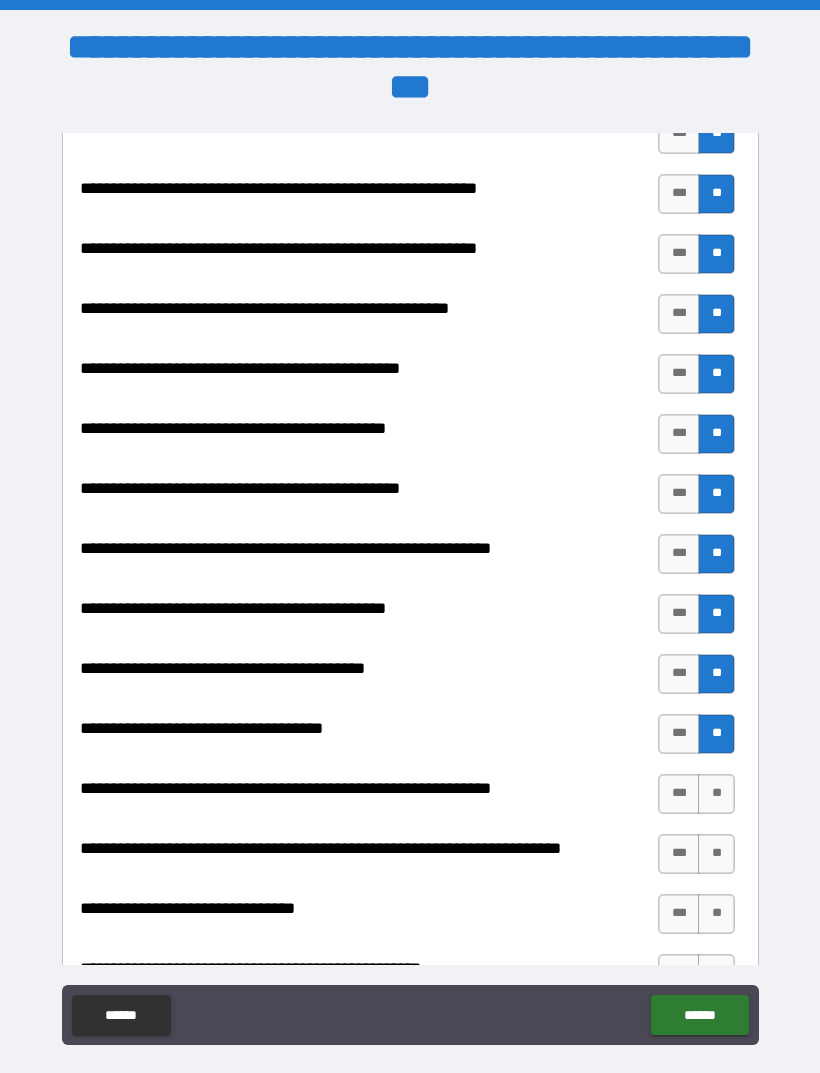 scroll, scrollTop: 2226, scrollLeft: 0, axis: vertical 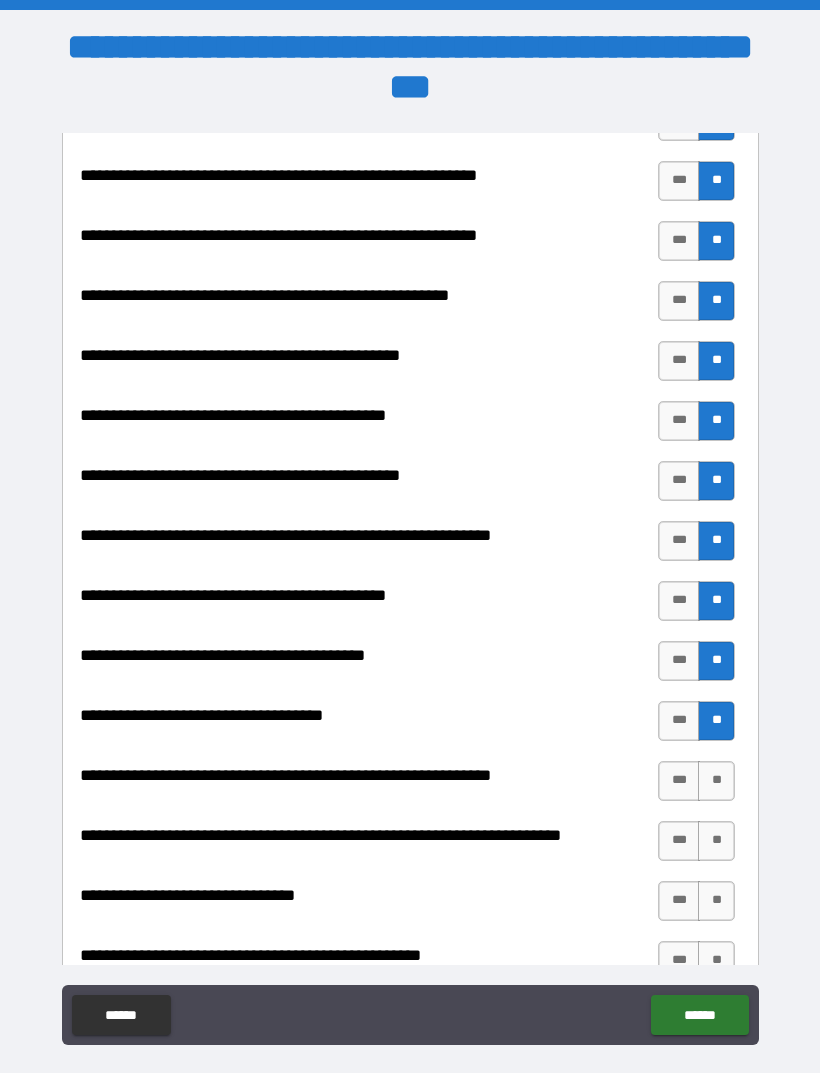 click on "**" at bounding box center (716, 781) 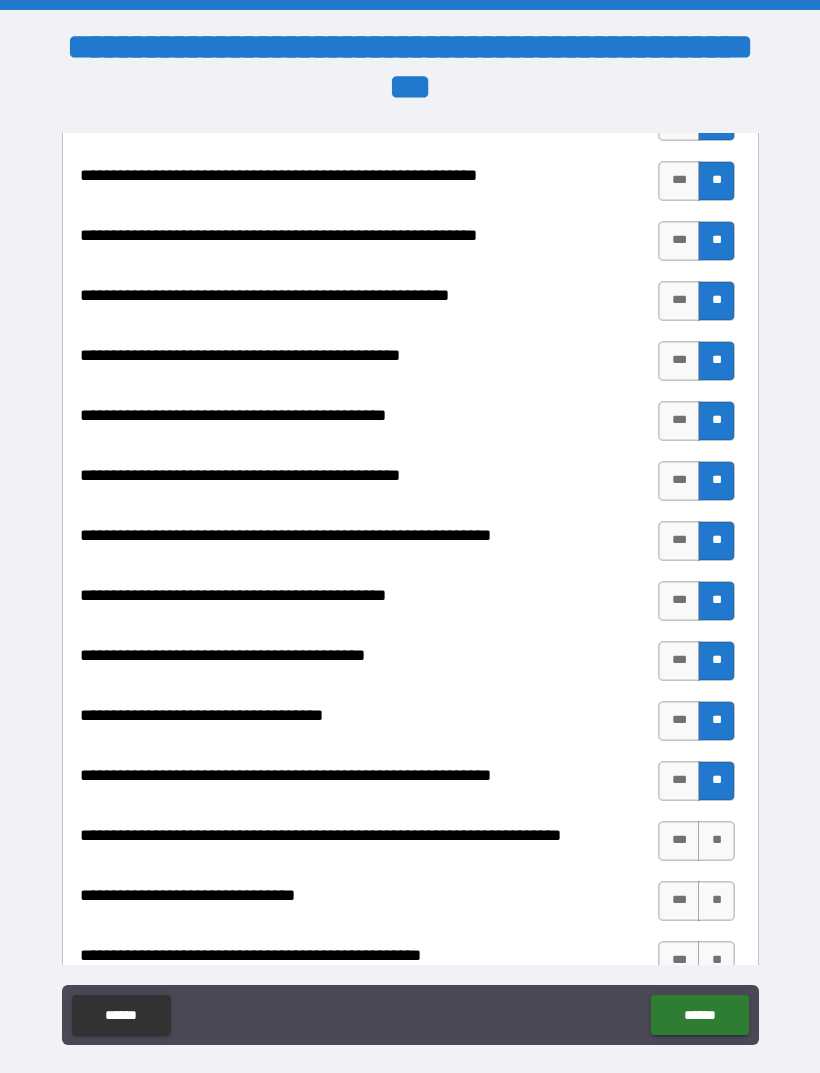 click on "**" at bounding box center (716, 841) 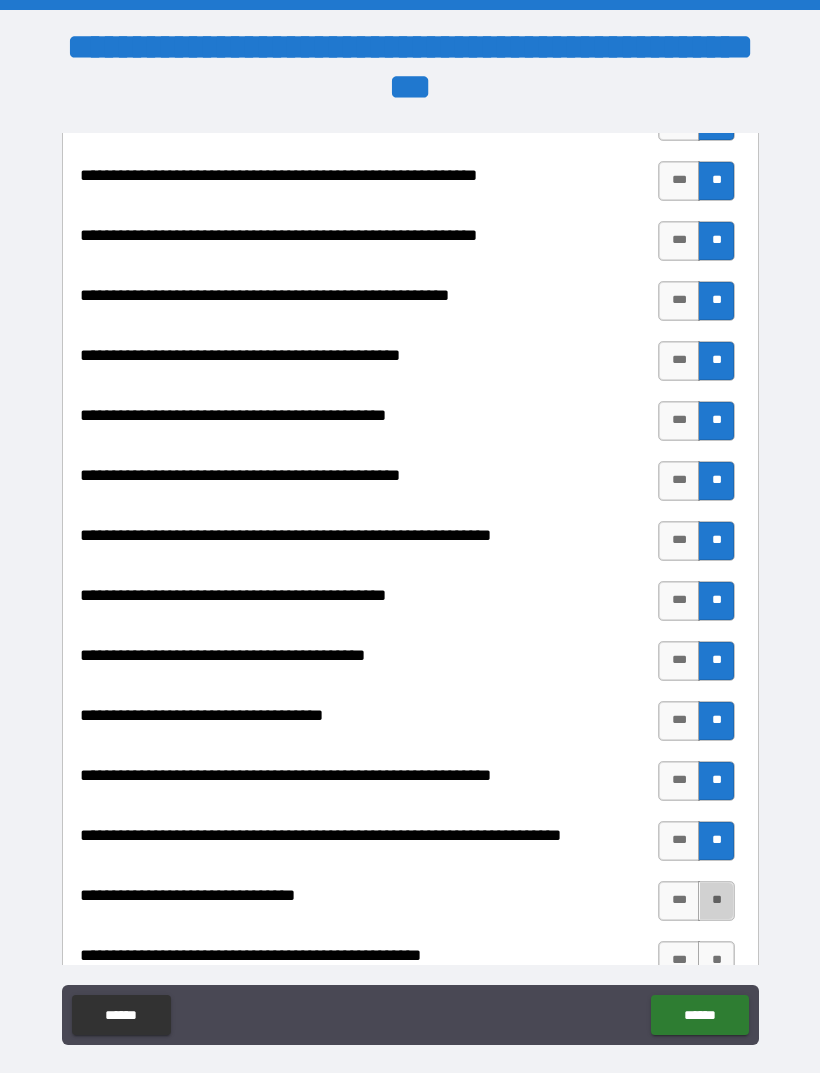 click on "**" at bounding box center (716, 901) 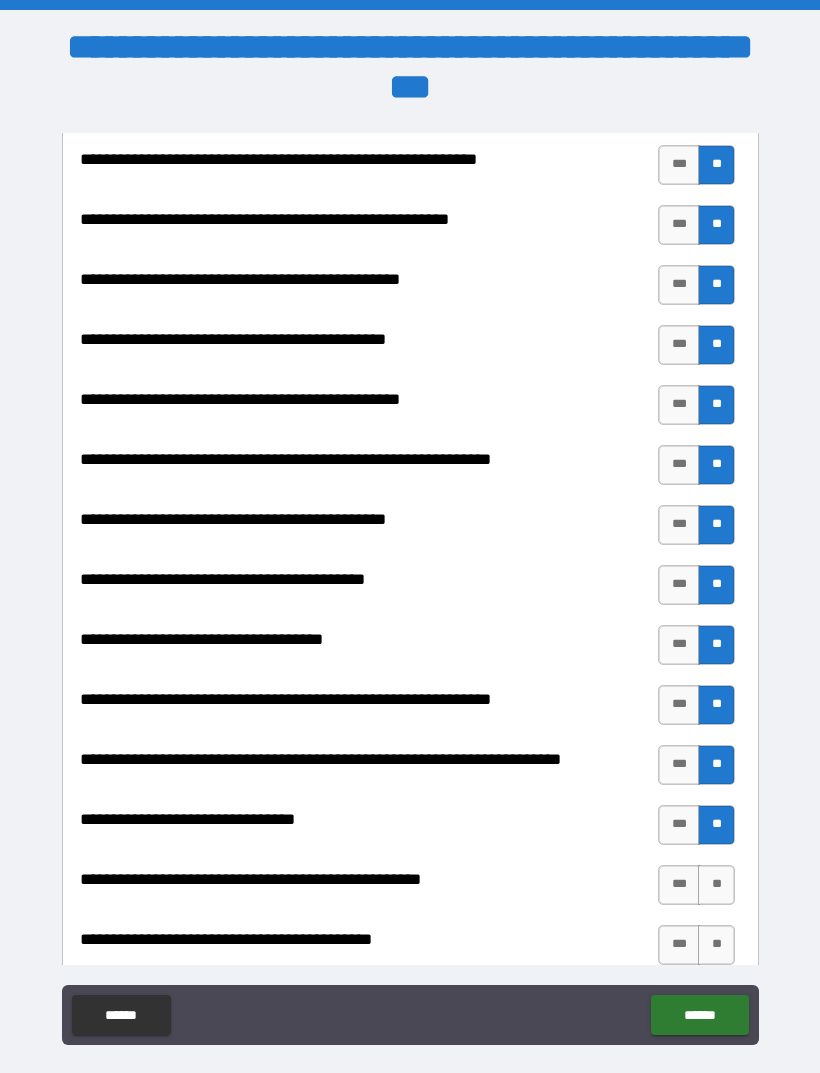 scroll, scrollTop: 2327, scrollLeft: 0, axis: vertical 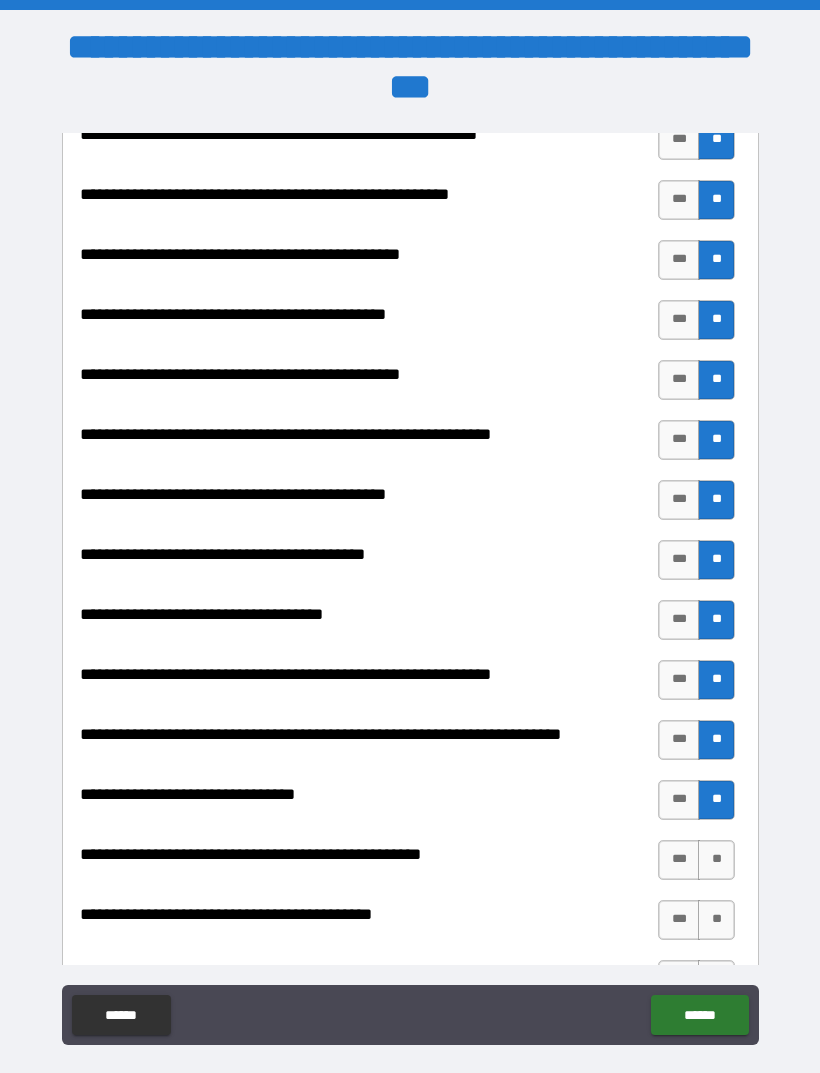 click on "**" at bounding box center [716, 860] 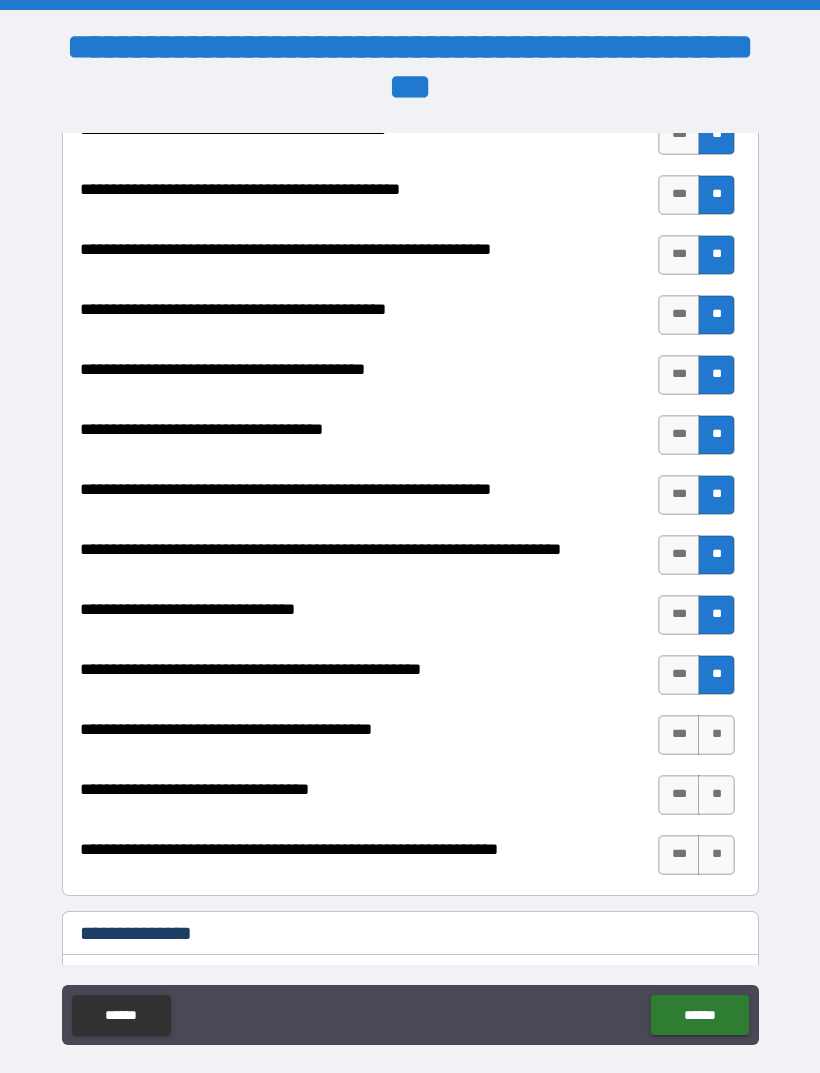 scroll, scrollTop: 2515, scrollLeft: 0, axis: vertical 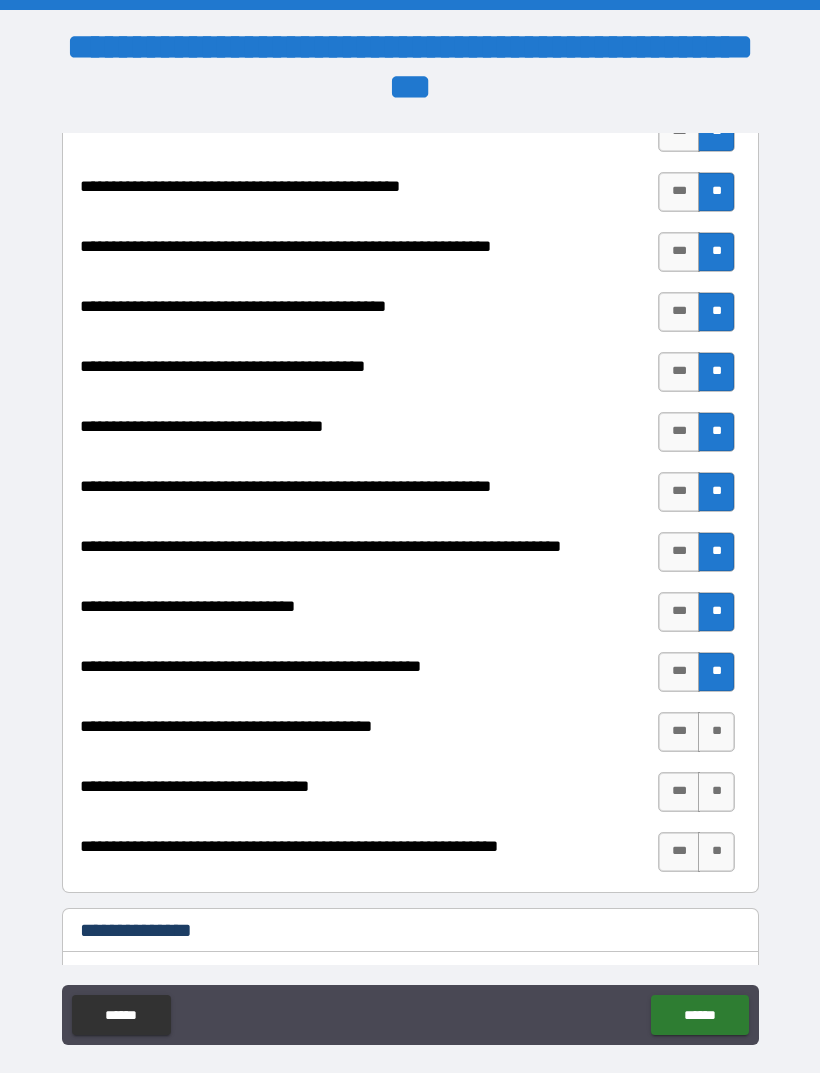 click on "**" at bounding box center (716, 732) 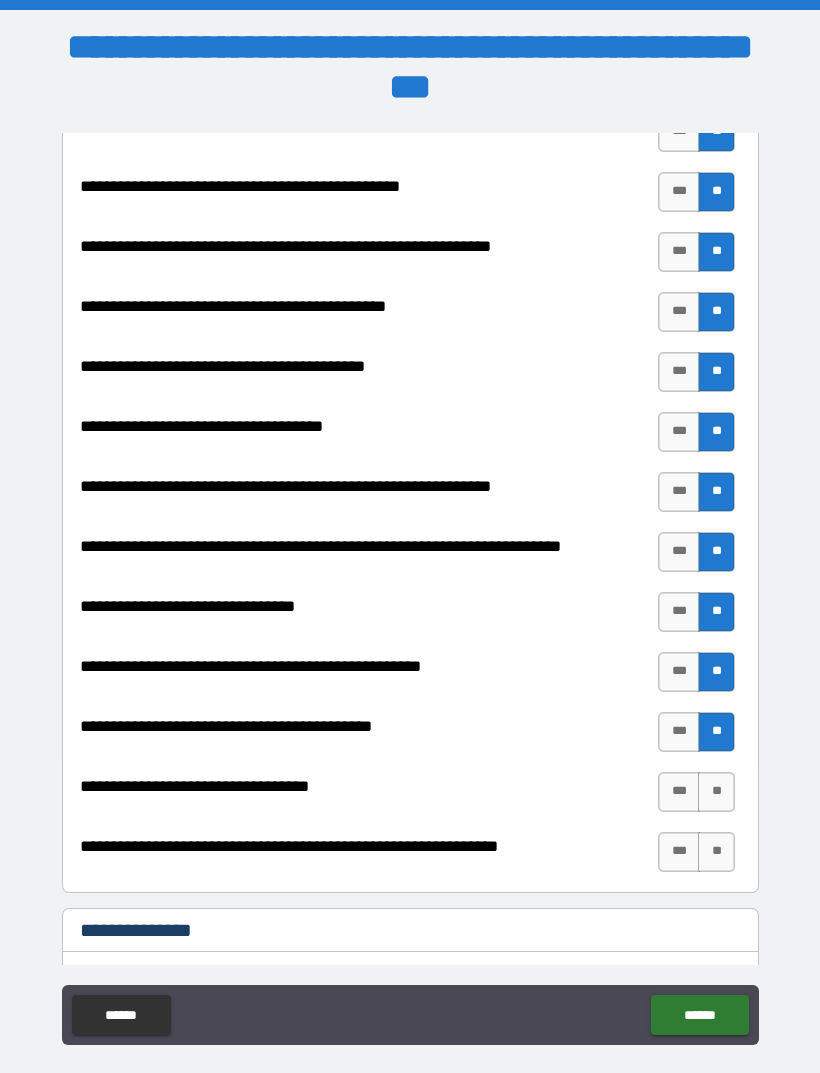 click on "**" at bounding box center (716, 792) 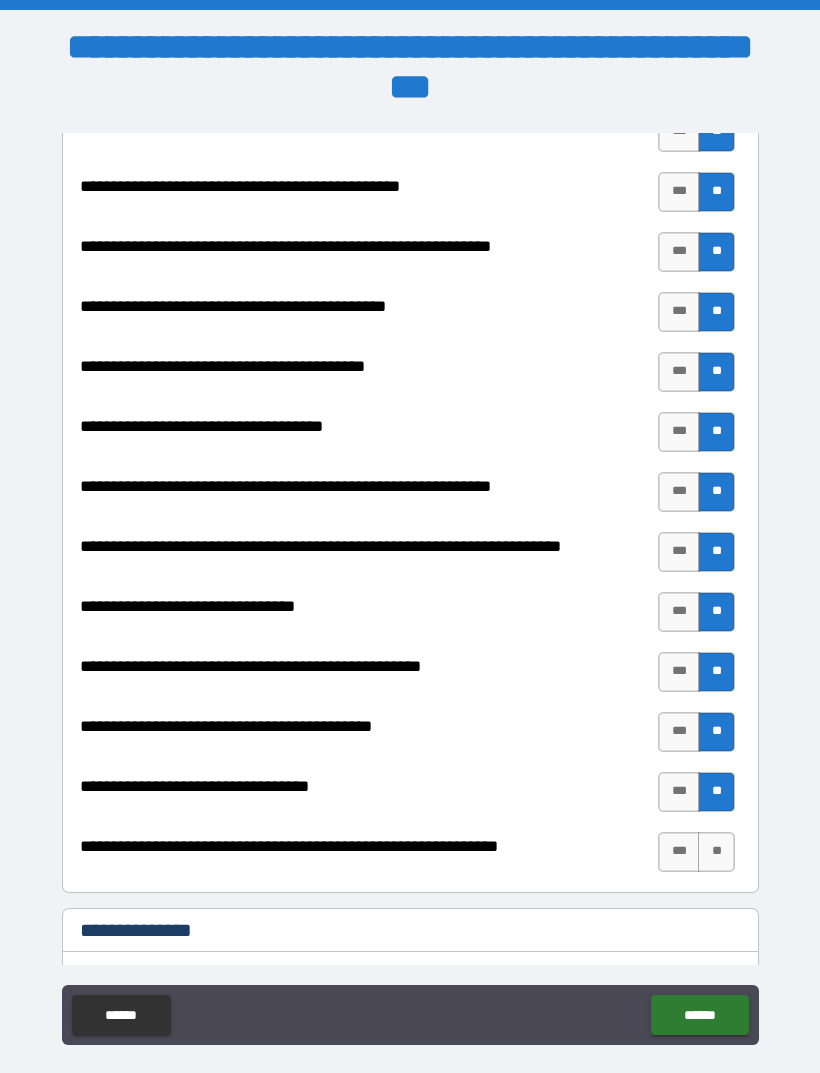 click on "**" at bounding box center [716, 852] 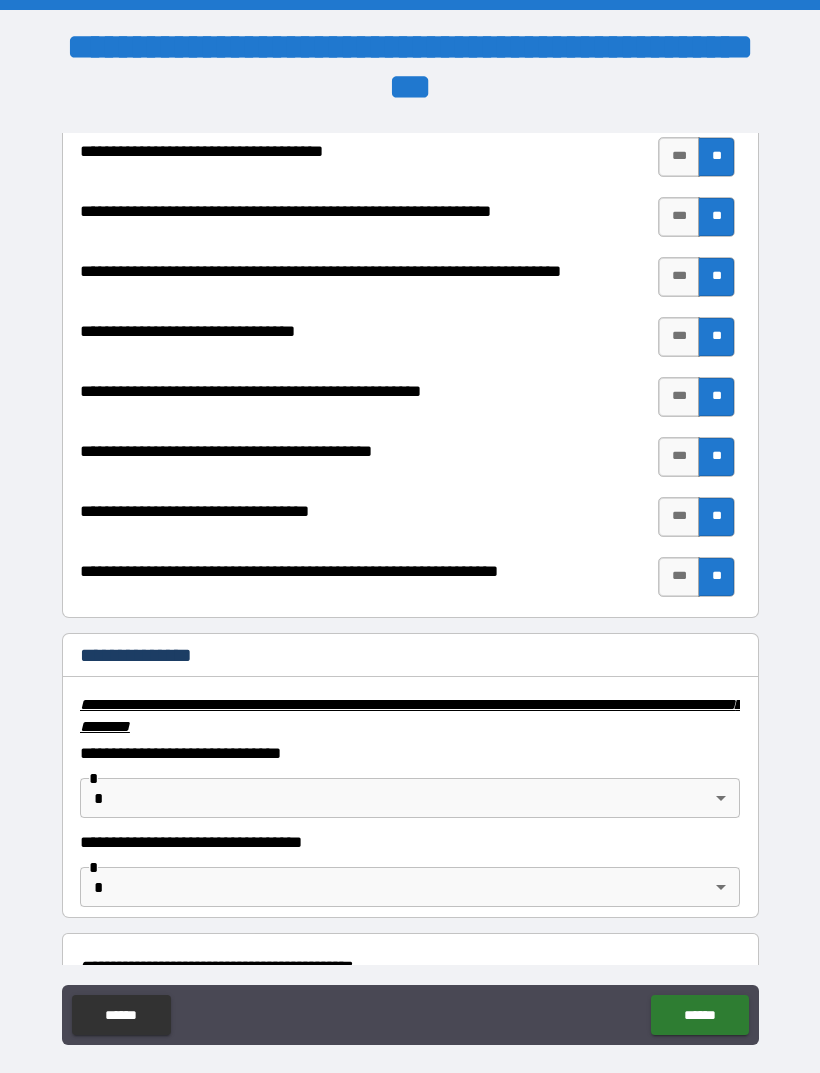scroll, scrollTop: 2808, scrollLeft: 0, axis: vertical 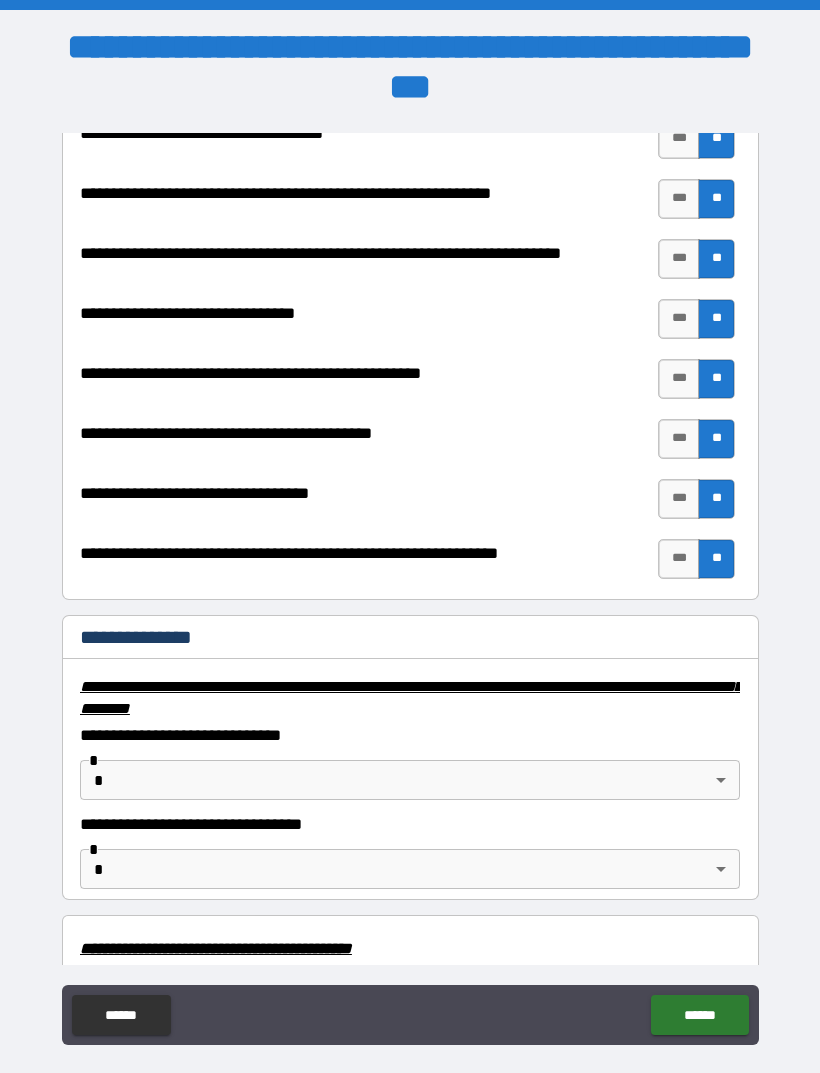 click on "**********" at bounding box center (410, 568) 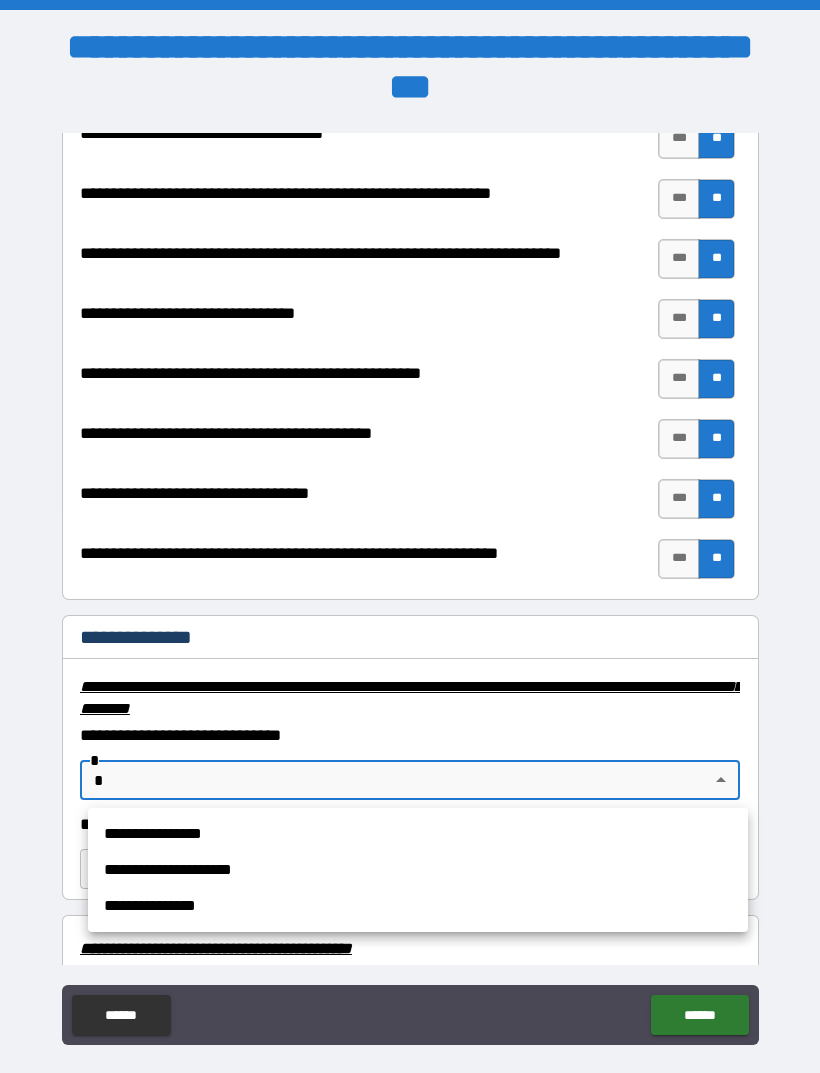 click on "**********" at bounding box center (418, 906) 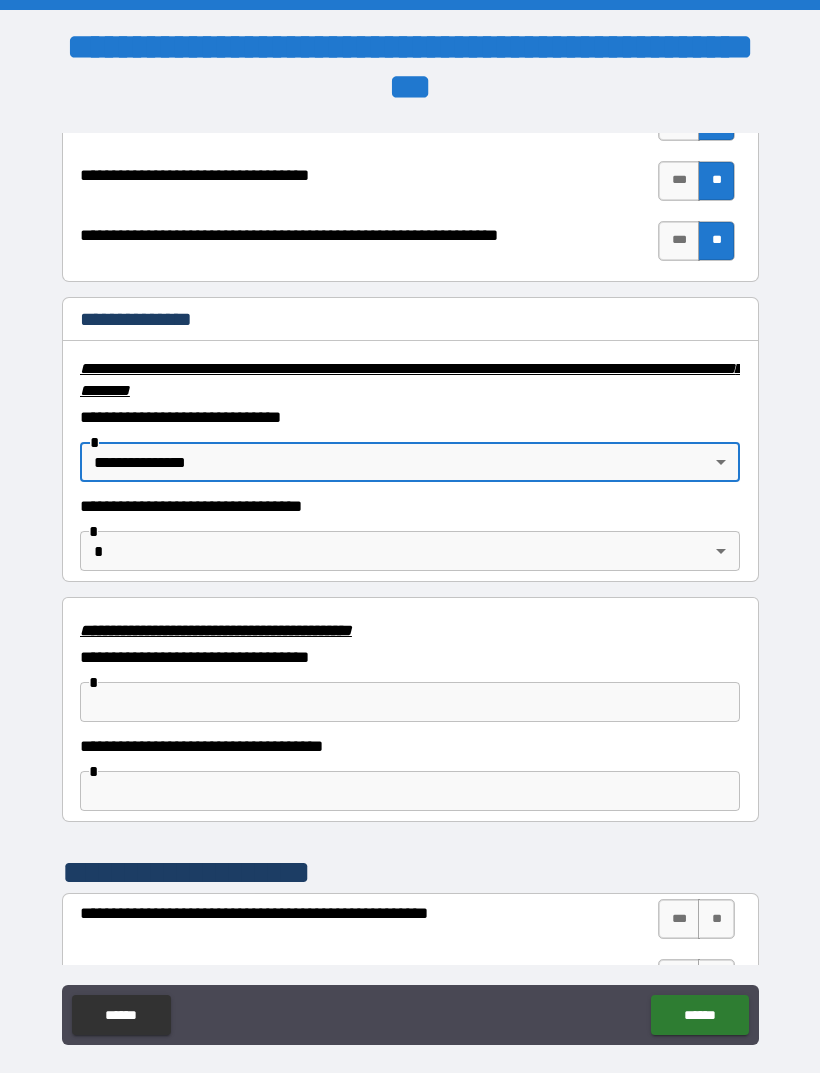 scroll, scrollTop: 3125, scrollLeft: 0, axis: vertical 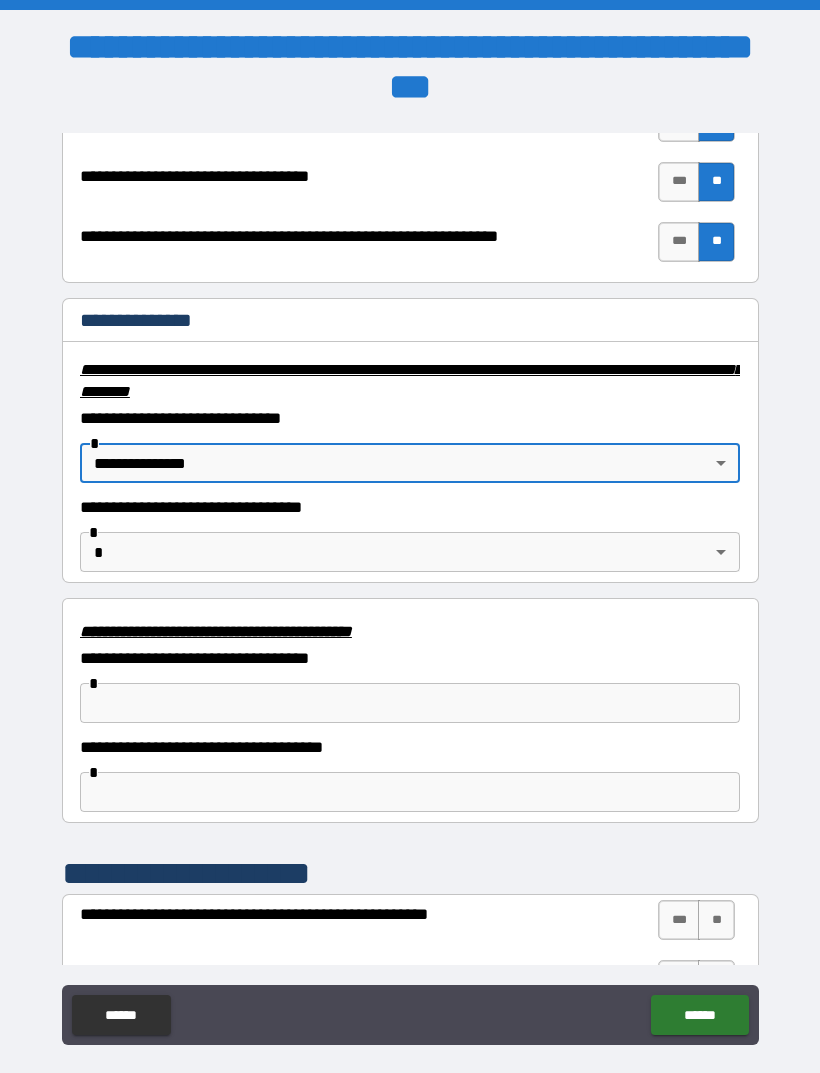 click on "**********" at bounding box center (410, 568) 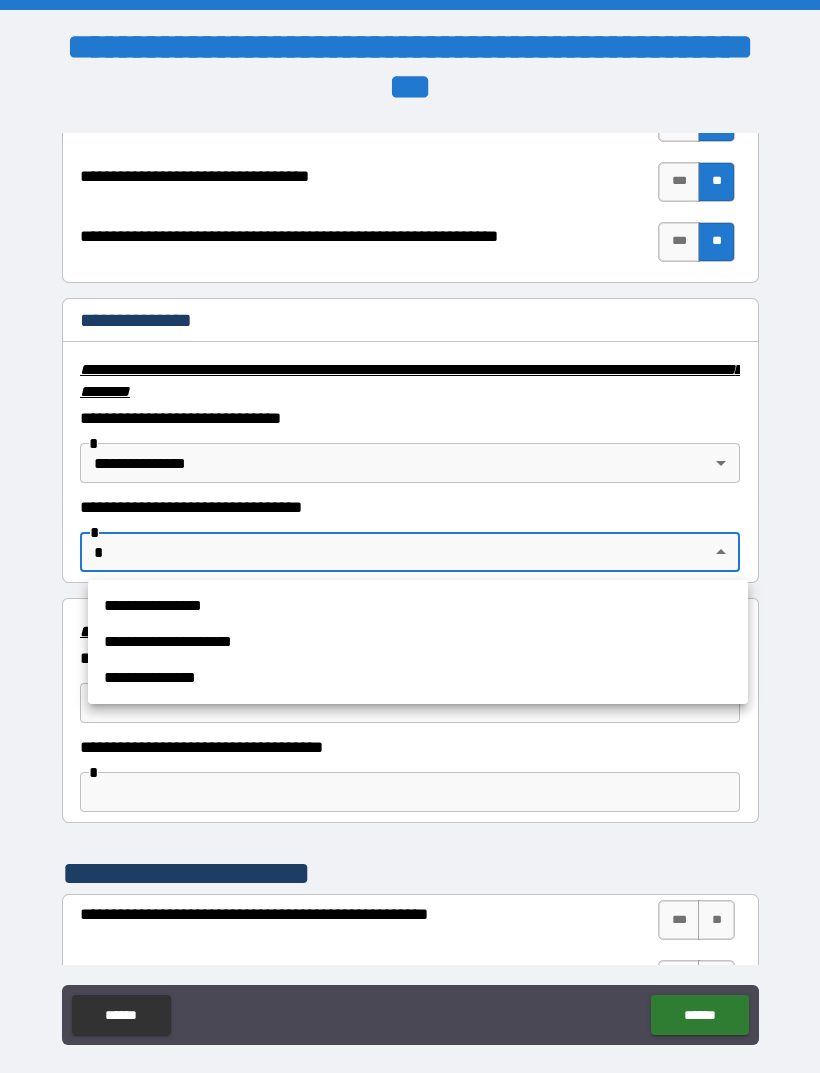 click on "**********" at bounding box center [418, 678] 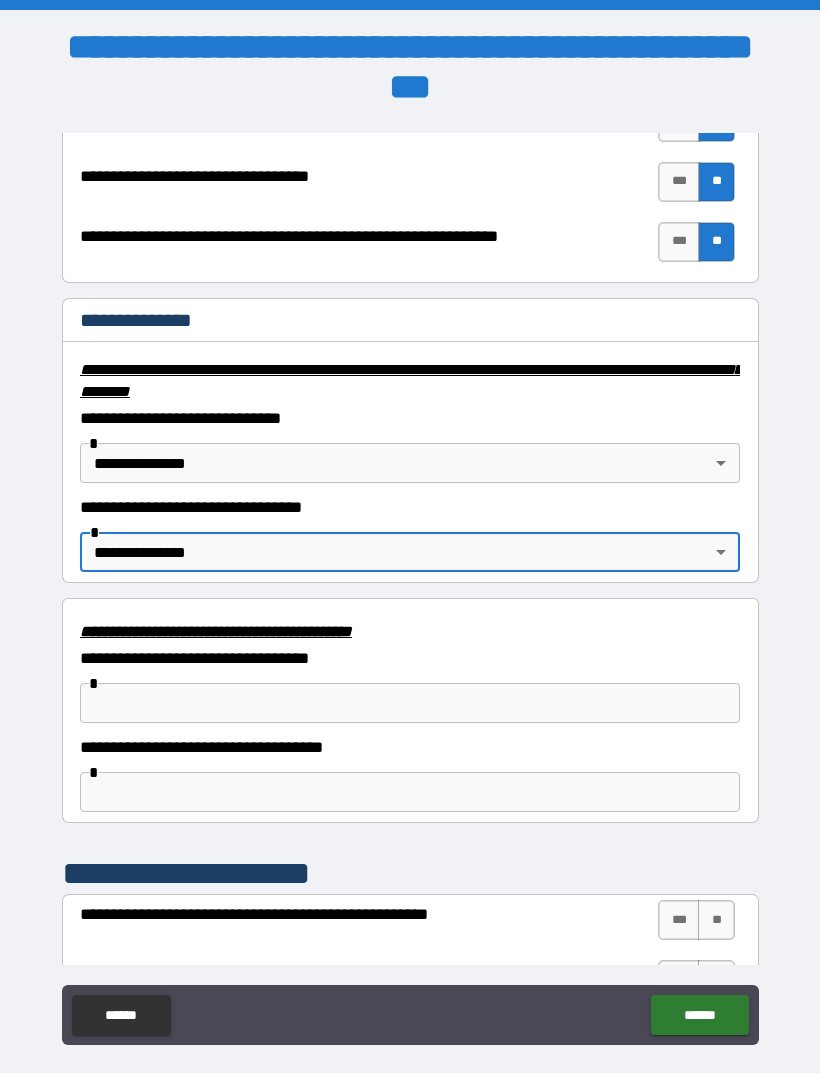 type on "**********" 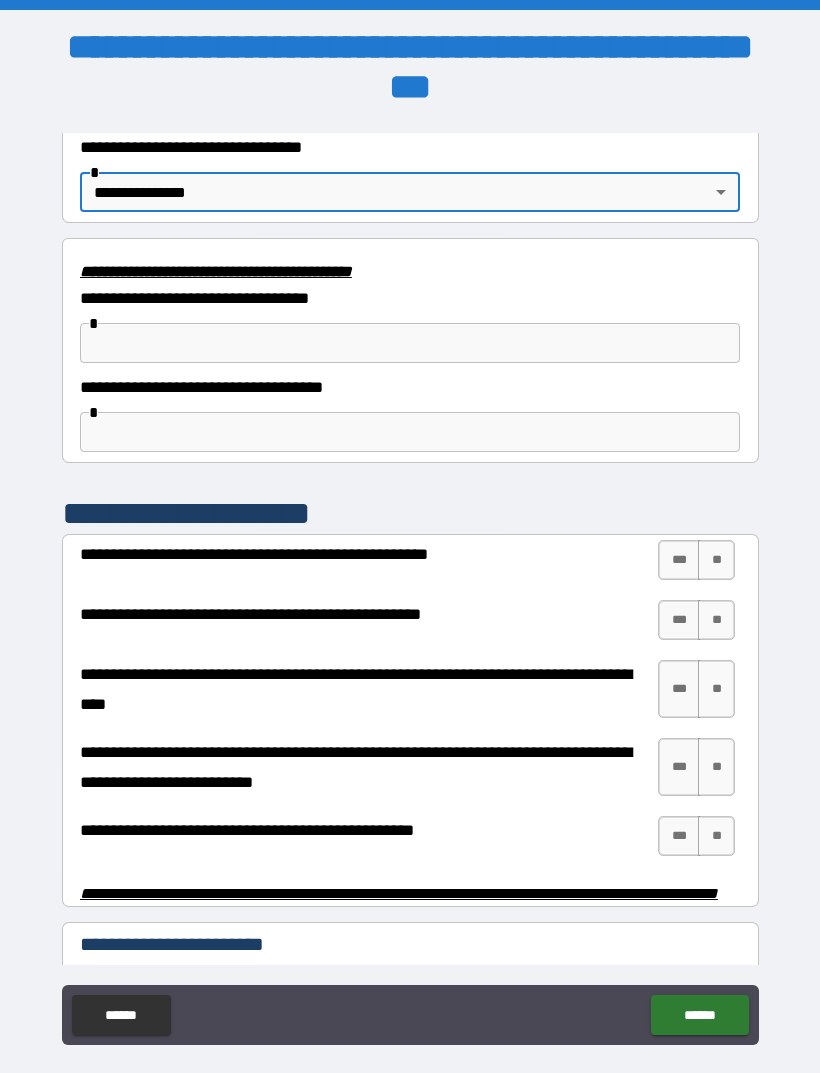 scroll, scrollTop: 3491, scrollLeft: 0, axis: vertical 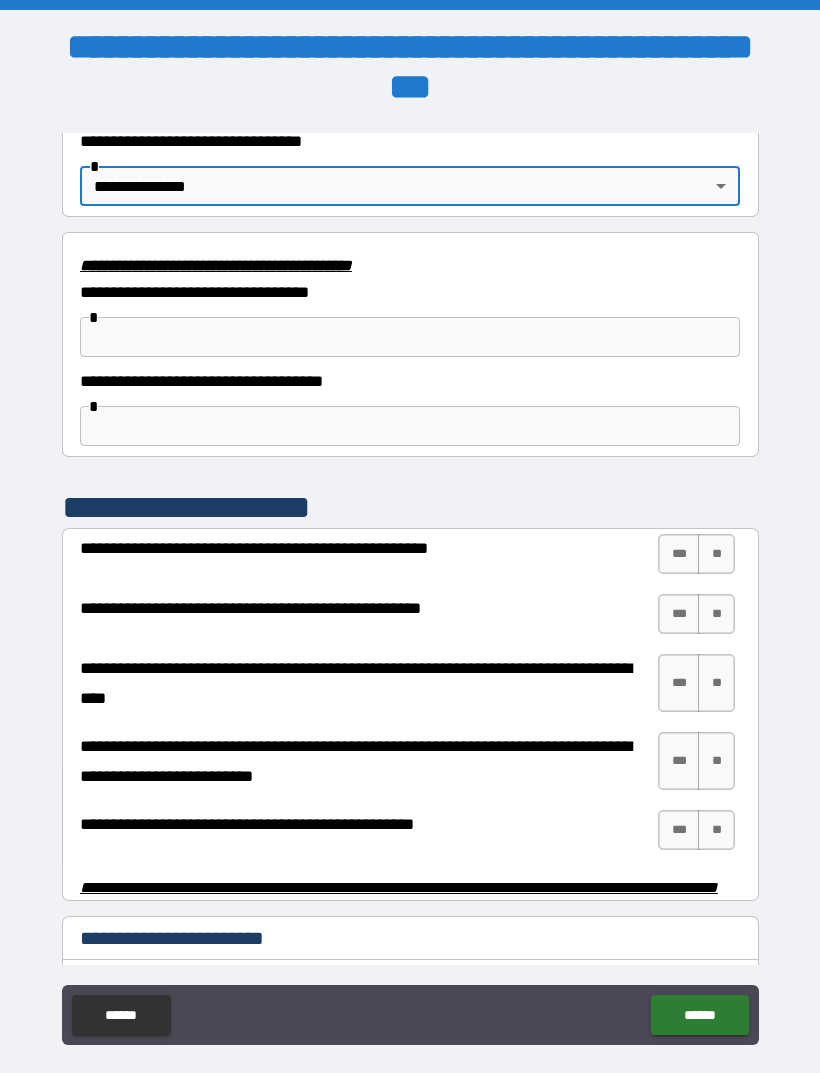 click on "**" at bounding box center [716, 554] 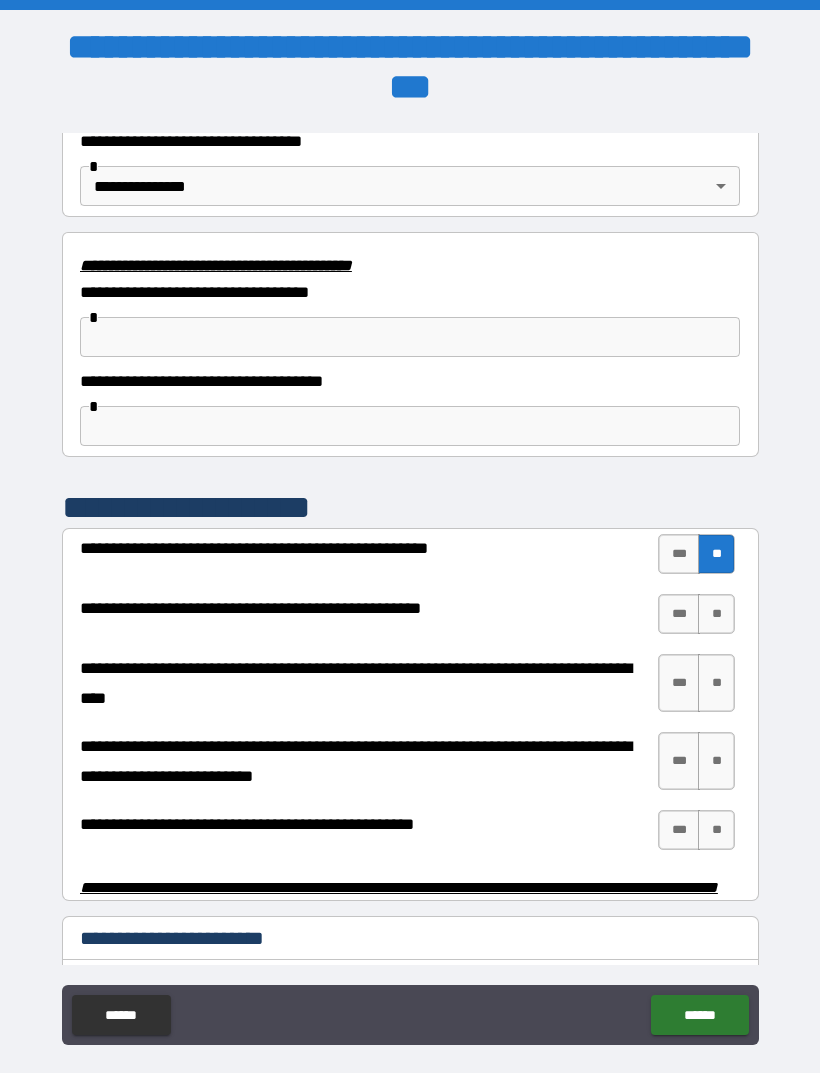 click on "**" at bounding box center [716, 614] 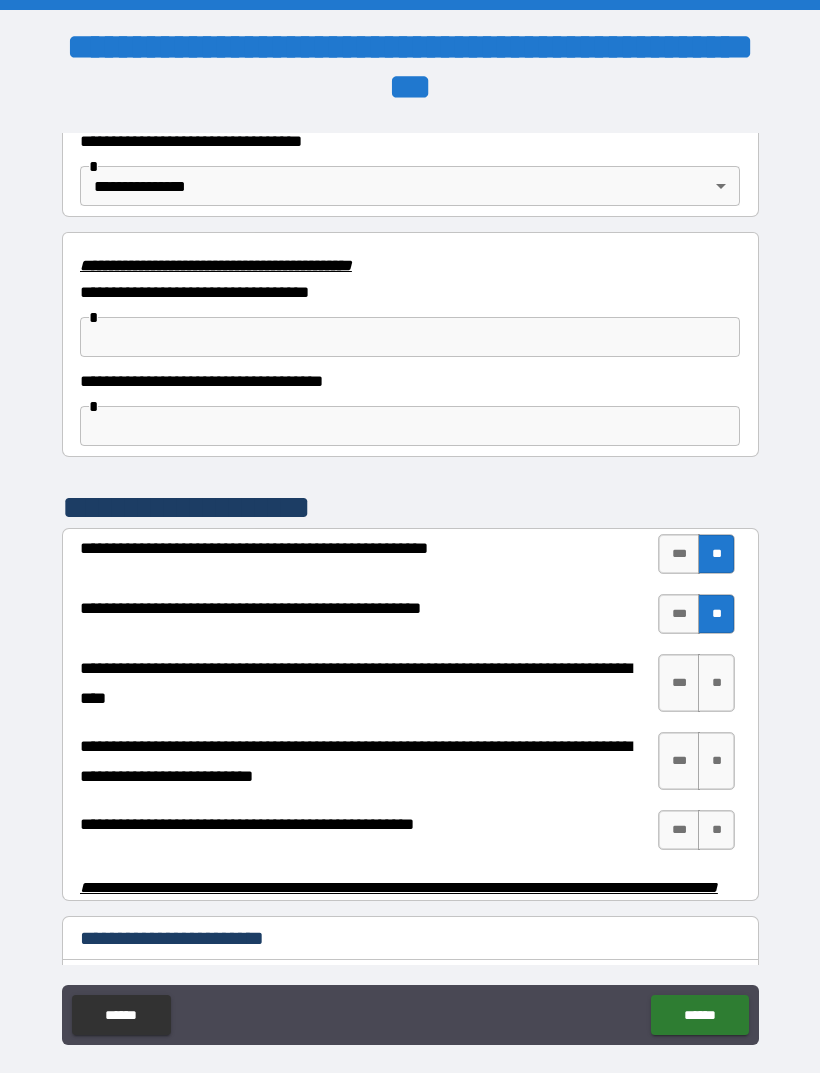 click on "**" at bounding box center [716, 683] 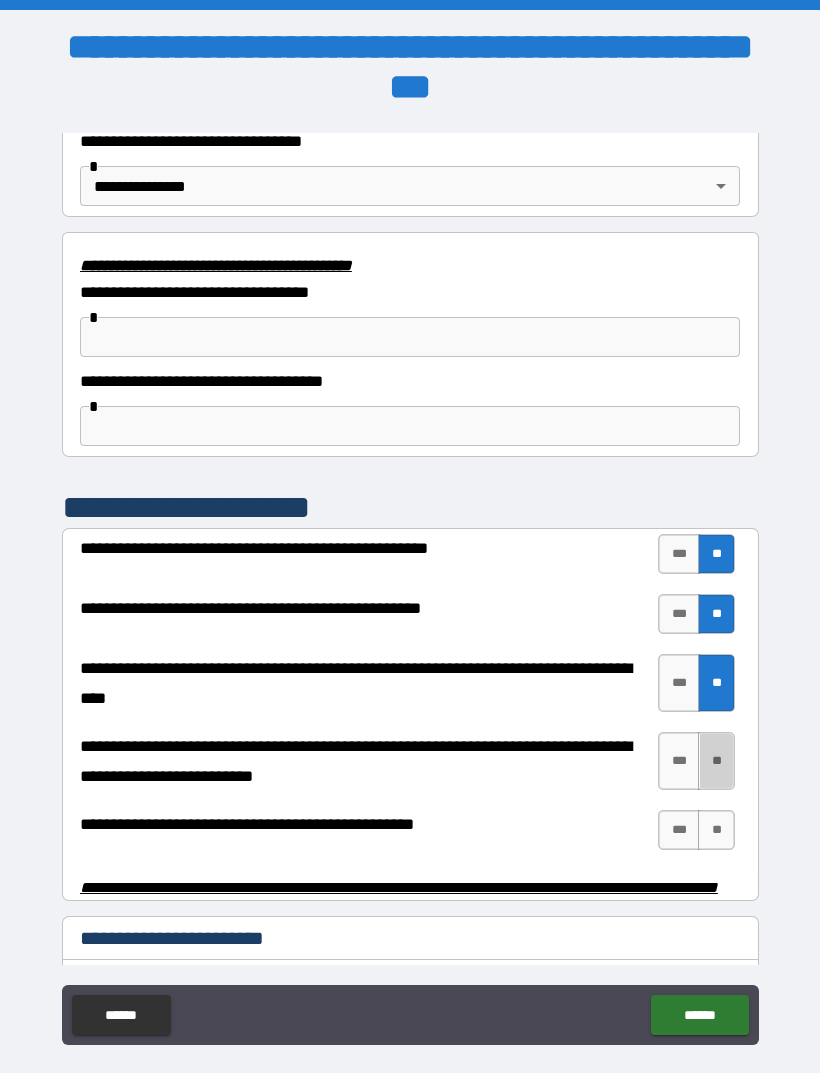click on "**" at bounding box center [716, 761] 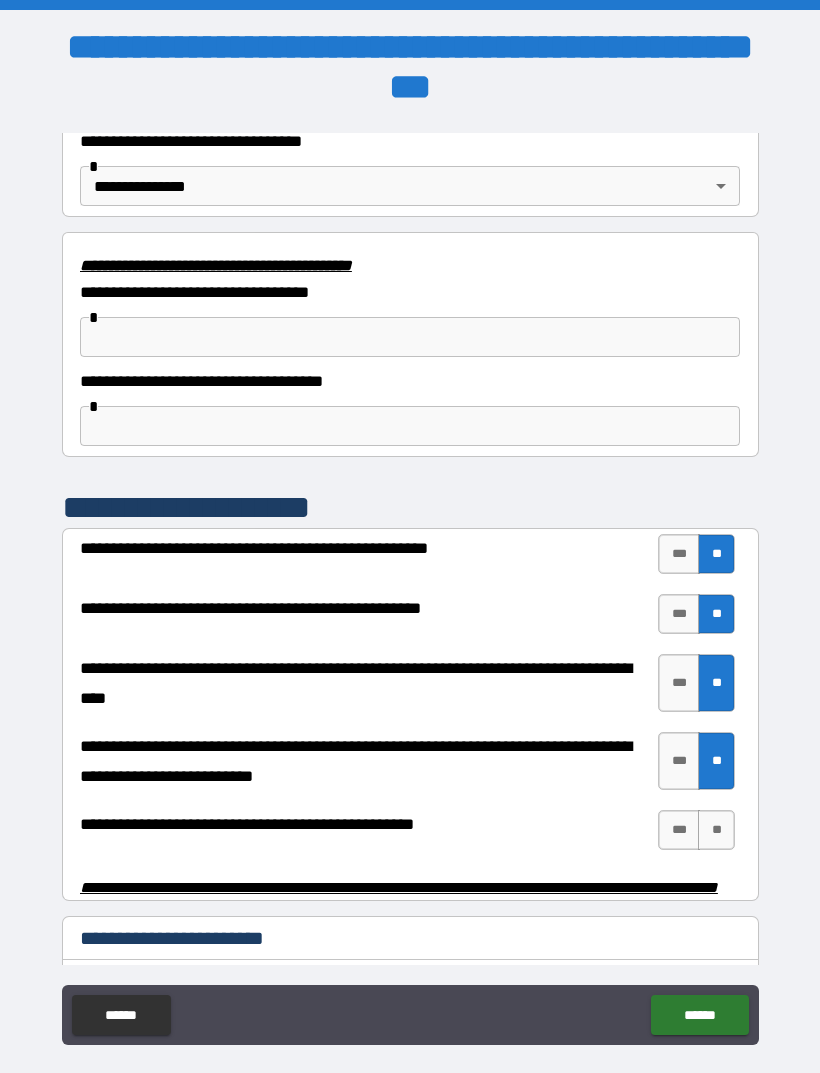 click on "**" at bounding box center (716, 830) 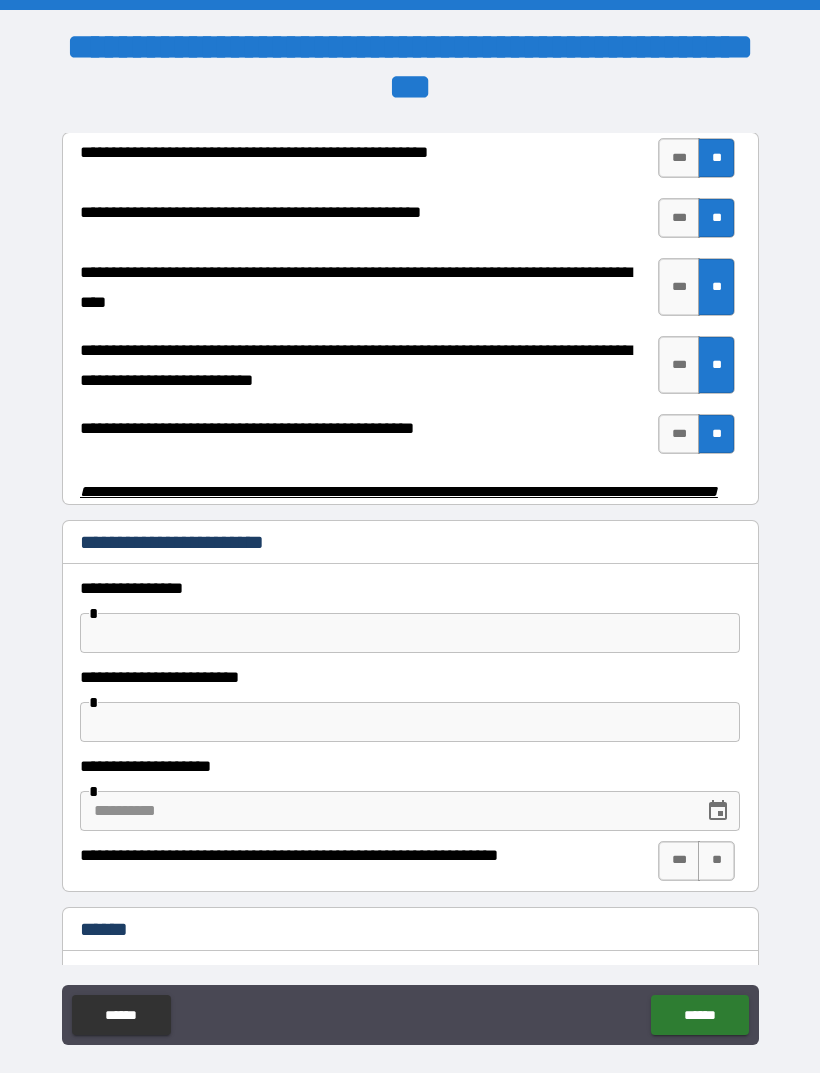 scroll, scrollTop: 3892, scrollLeft: 0, axis: vertical 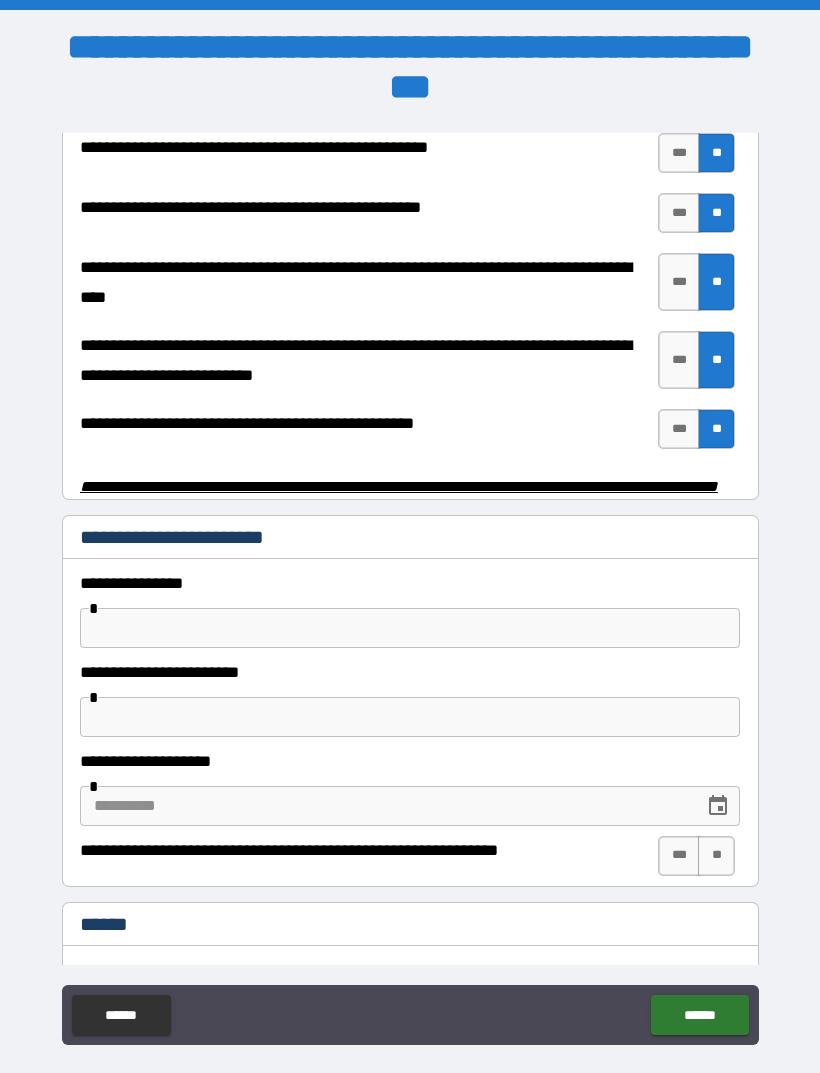 click at bounding box center [410, 628] 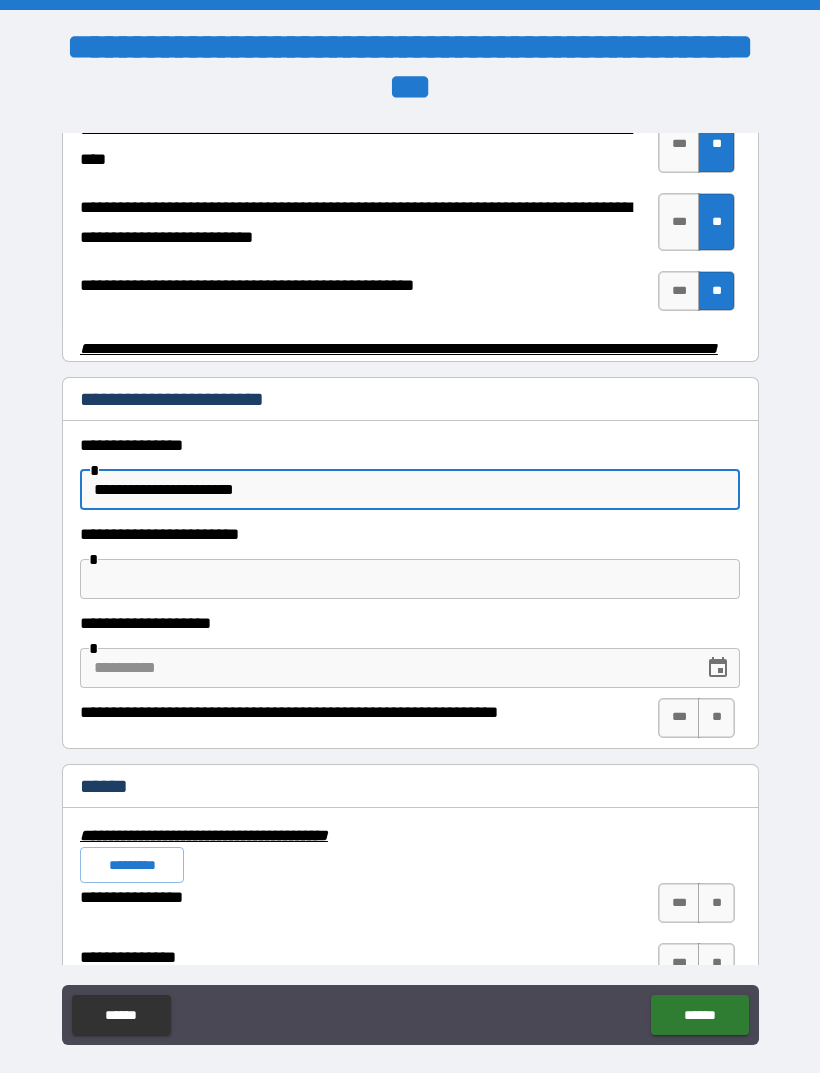 scroll, scrollTop: 4038, scrollLeft: 0, axis: vertical 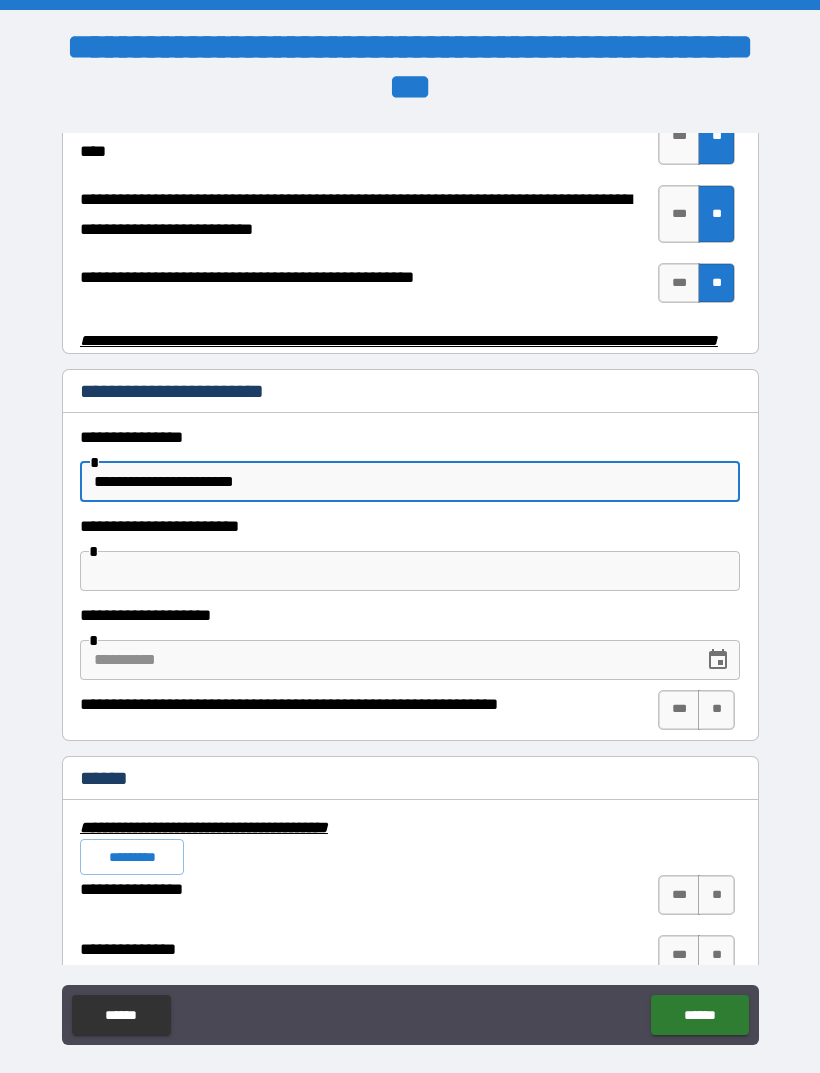 type on "**********" 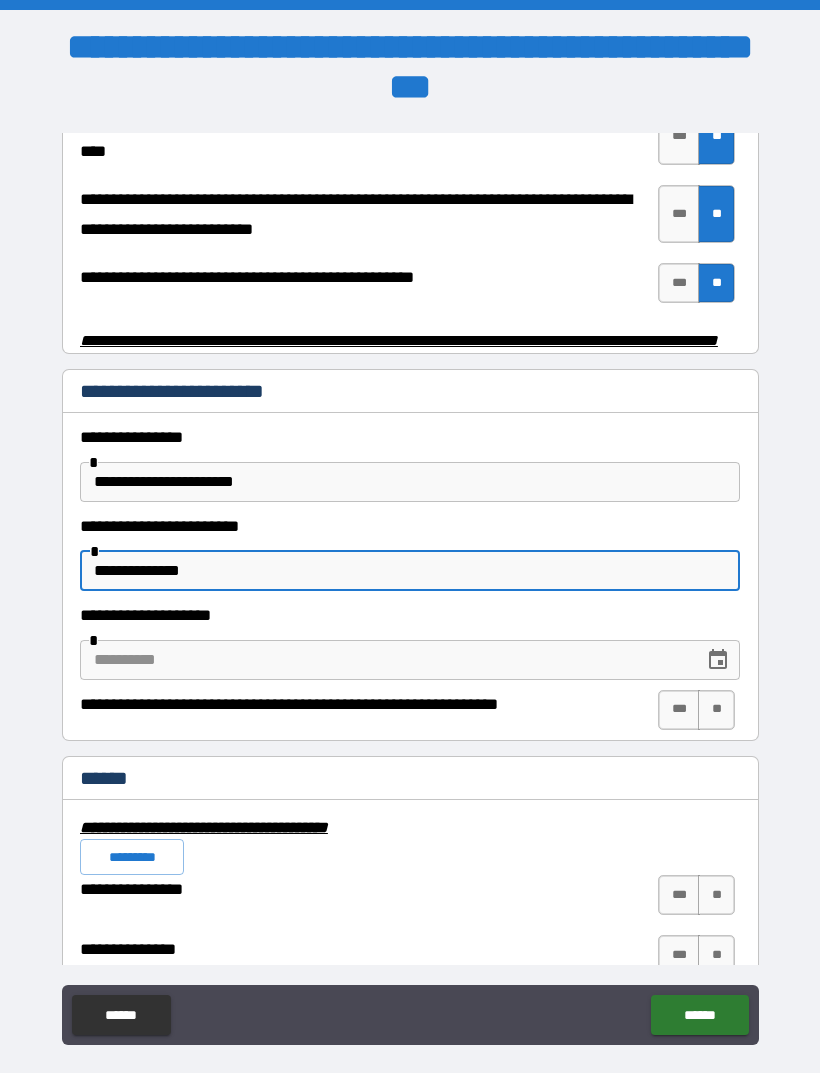 type on "**********" 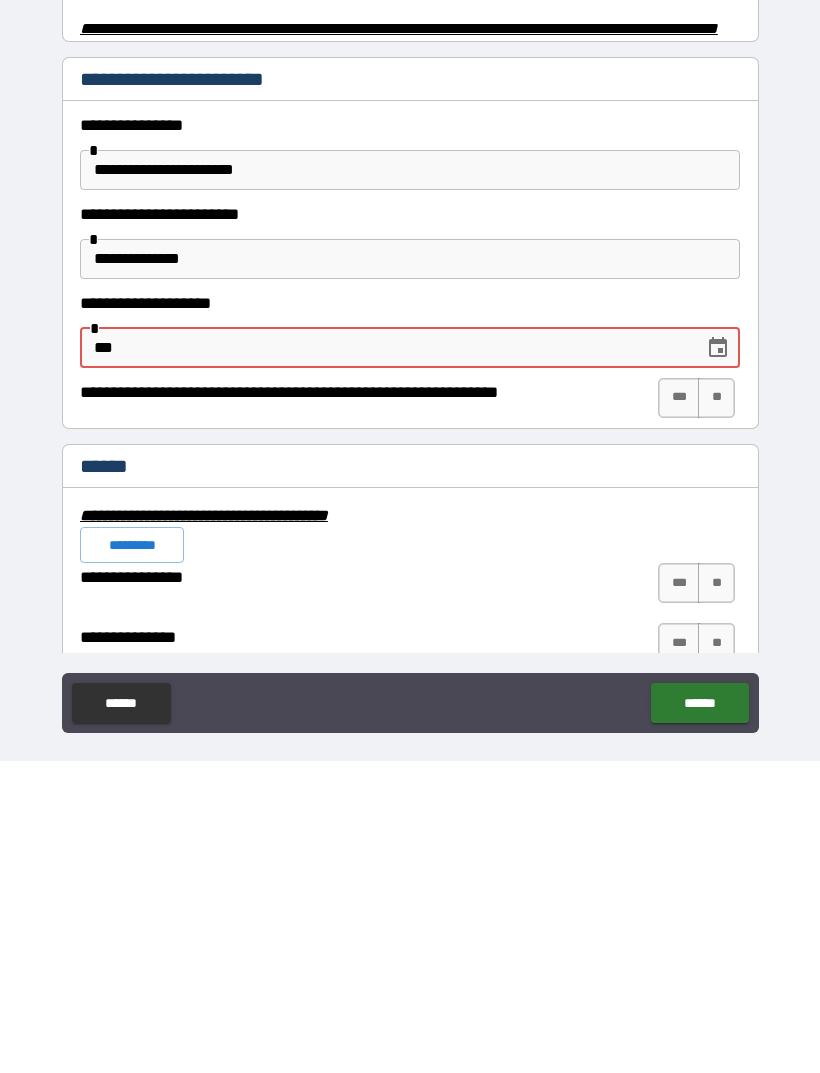 click on "***" at bounding box center (385, 660) 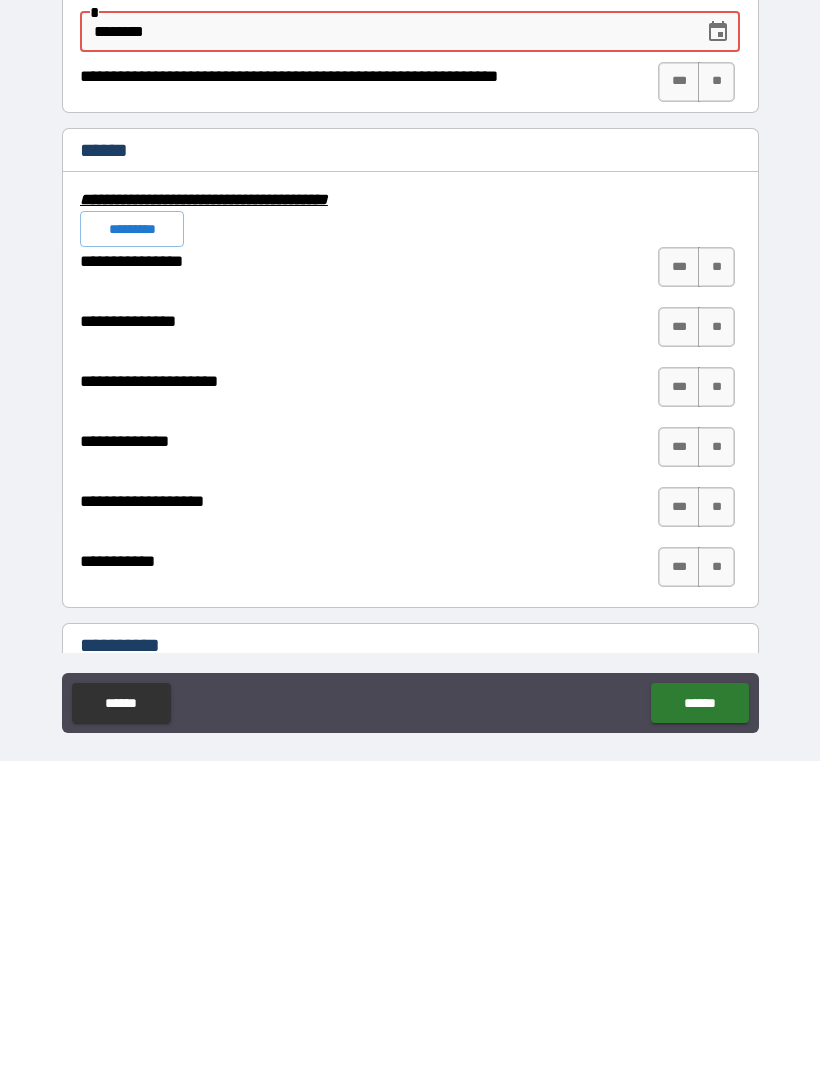 scroll, scrollTop: 4362, scrollLeft: 0, axis: vertical 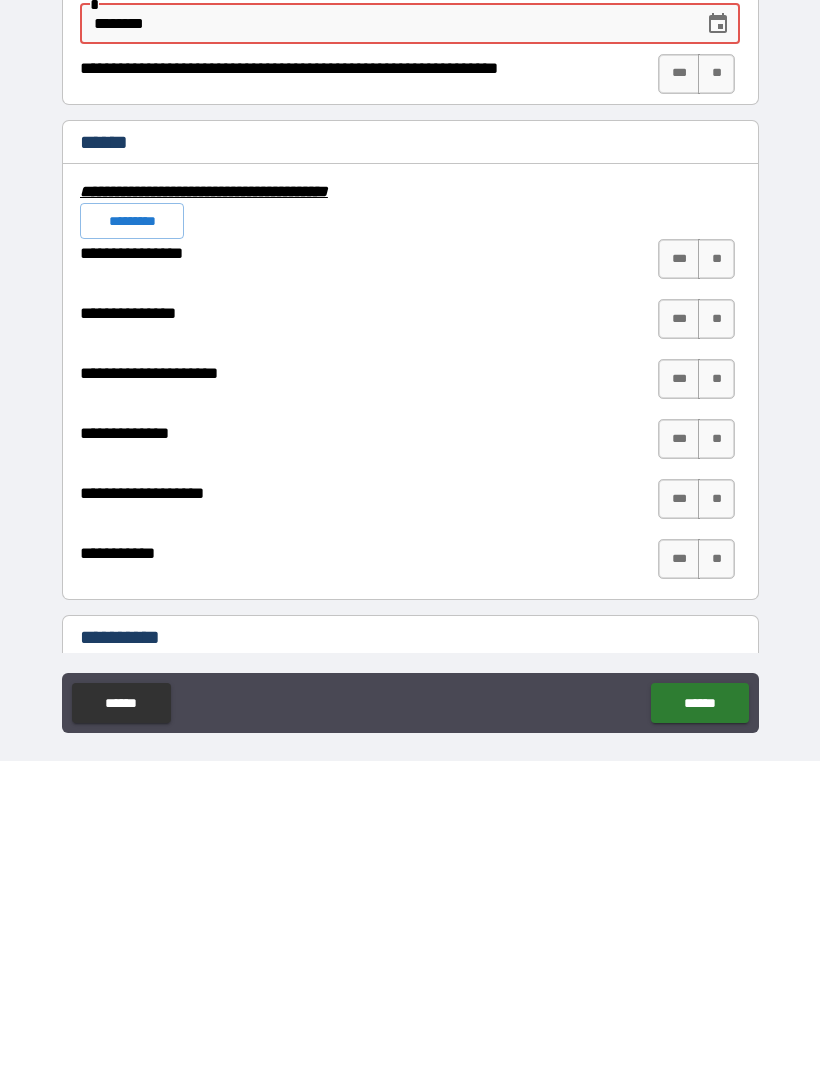 type on "********" 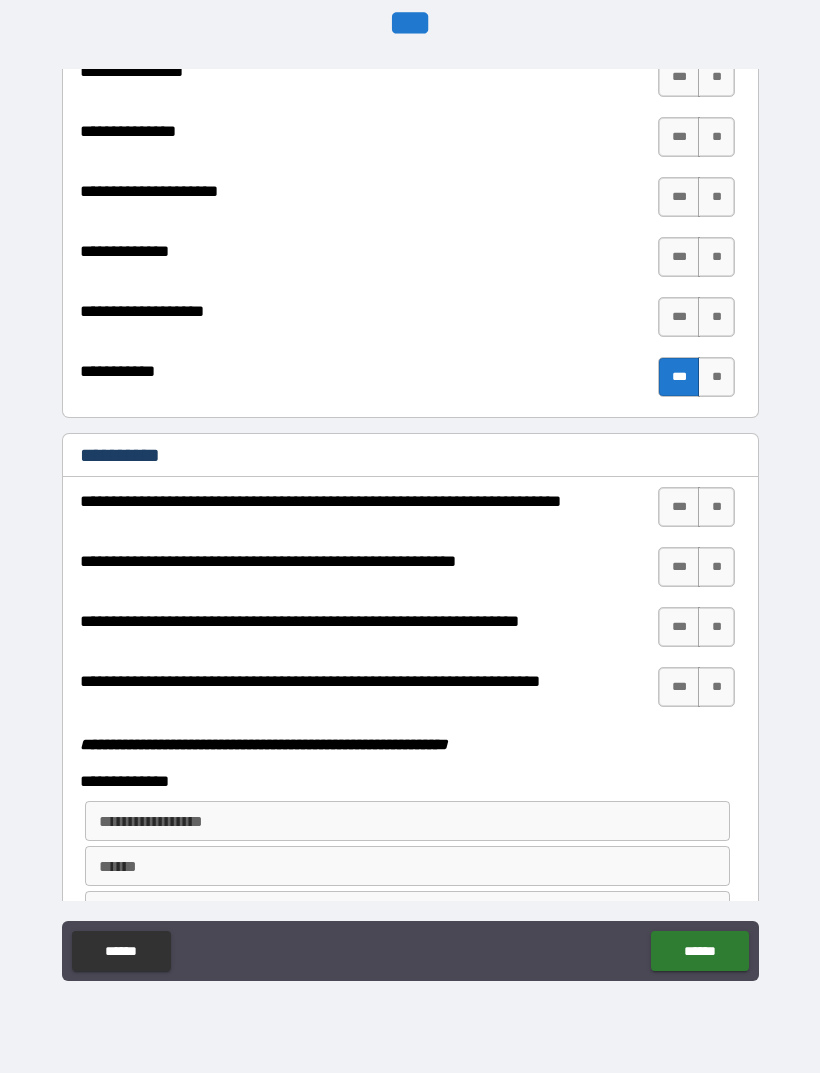 scroll, scrollTop: 4799, scrollLeft: 0, axis: vertical 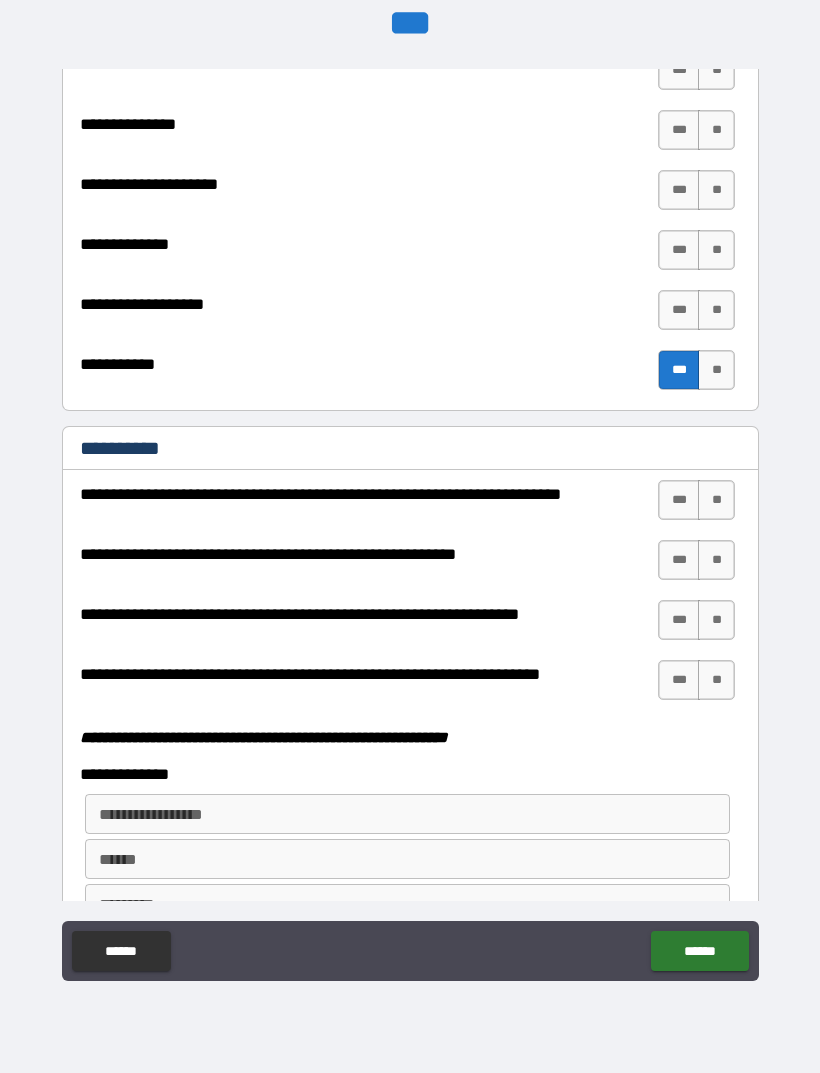 click on "**" at bounding box center [716, 500] 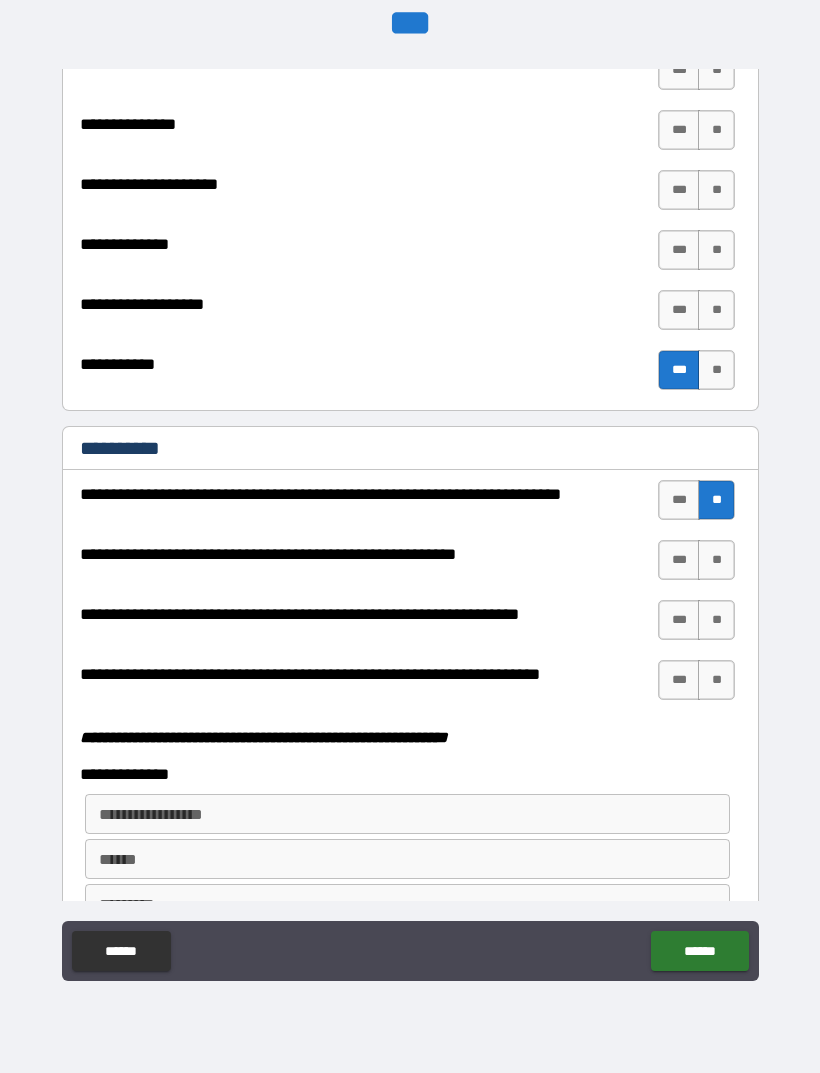 click on "**" at bounding box center (716, 560) 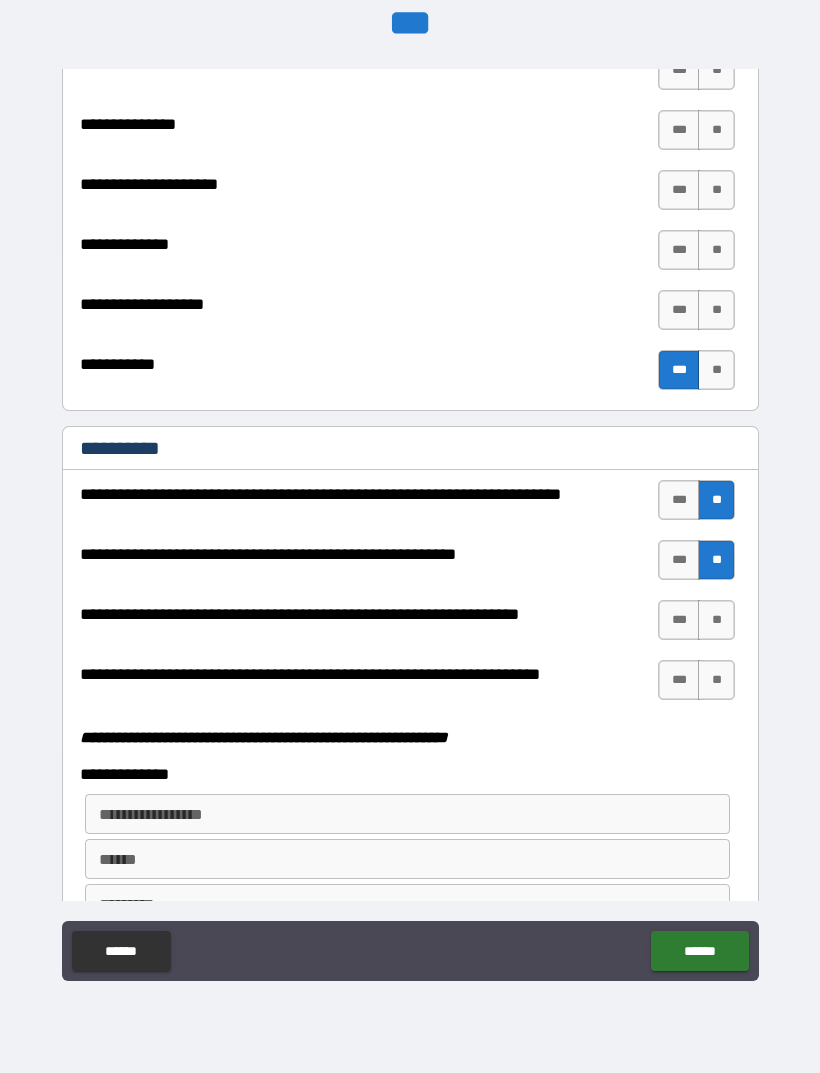 click on "**" at bounding box center (716, 620) 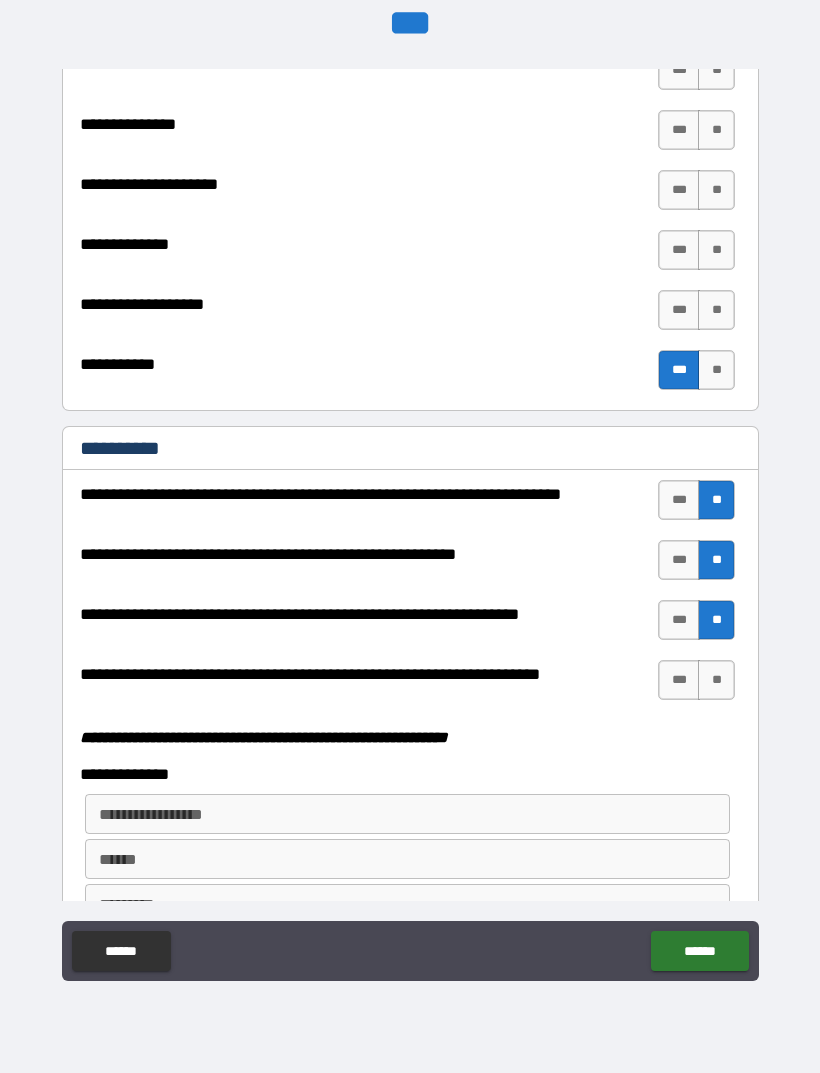 click on "**" at bounding box center [716, 680] 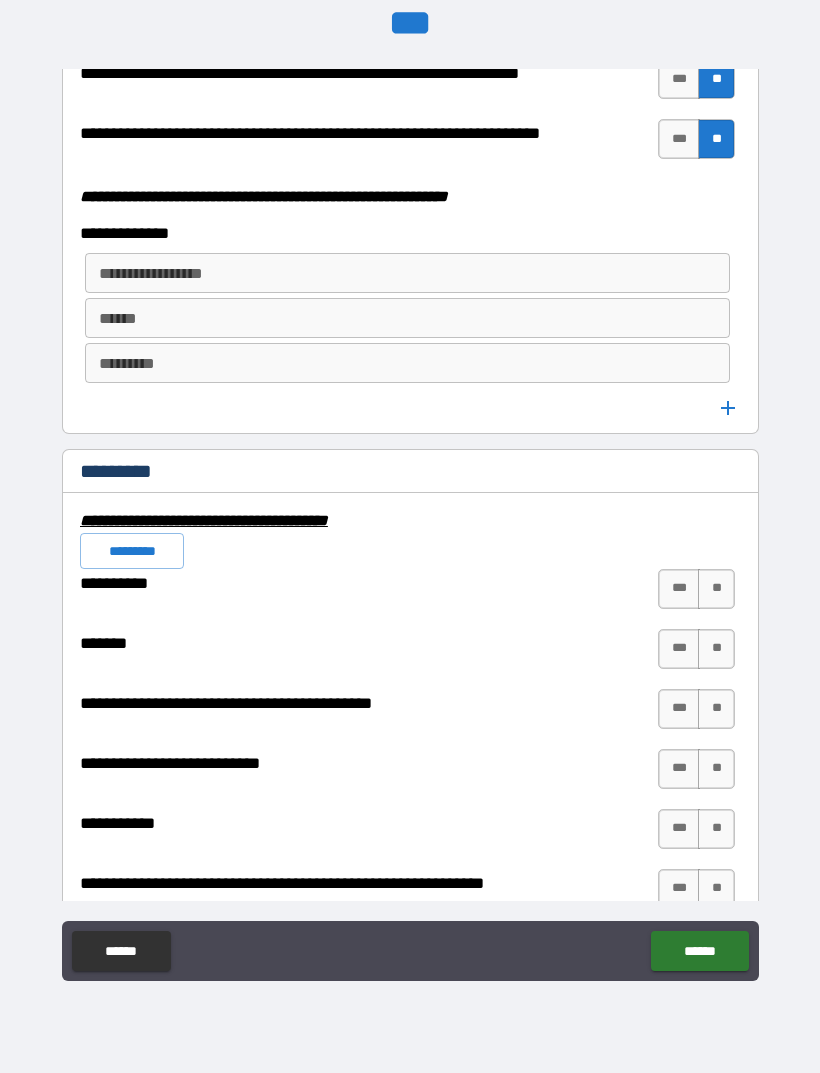 scroll, scrollTop: 5352, scrollLeft: 0, axis: vertical 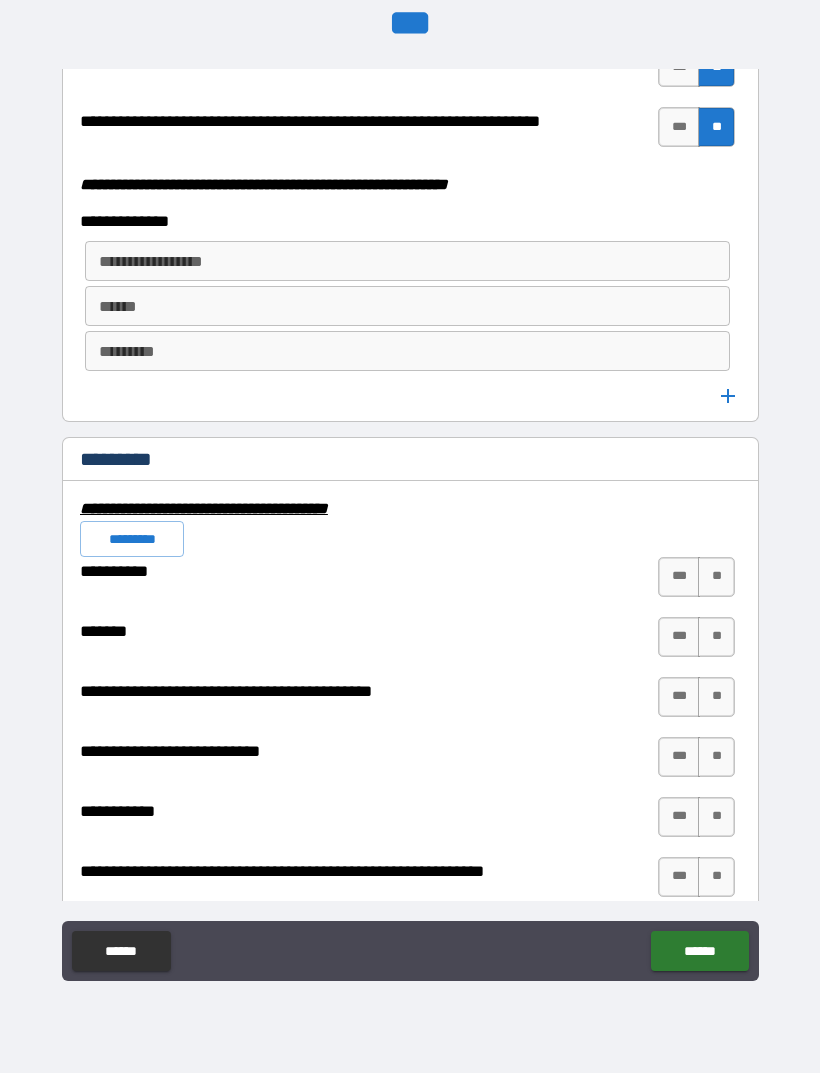 click on "**" at bounding box center (716, 577) 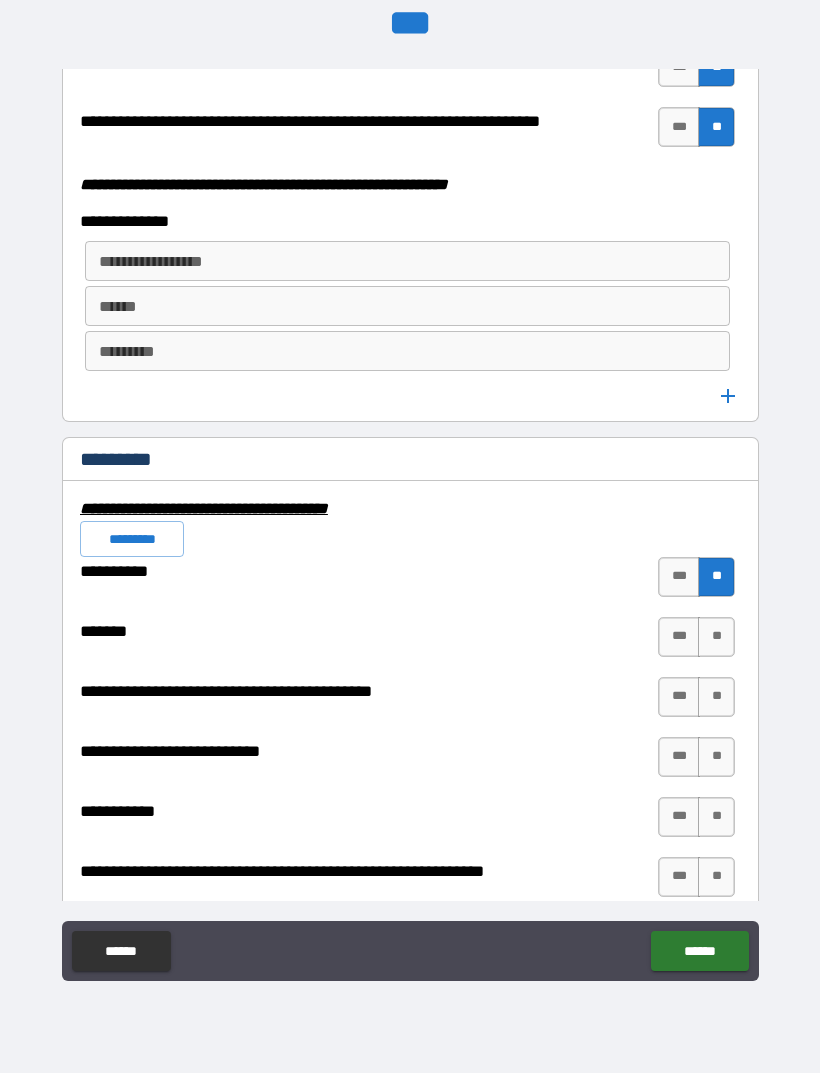 click on "**" at bounding box center (716, 637) 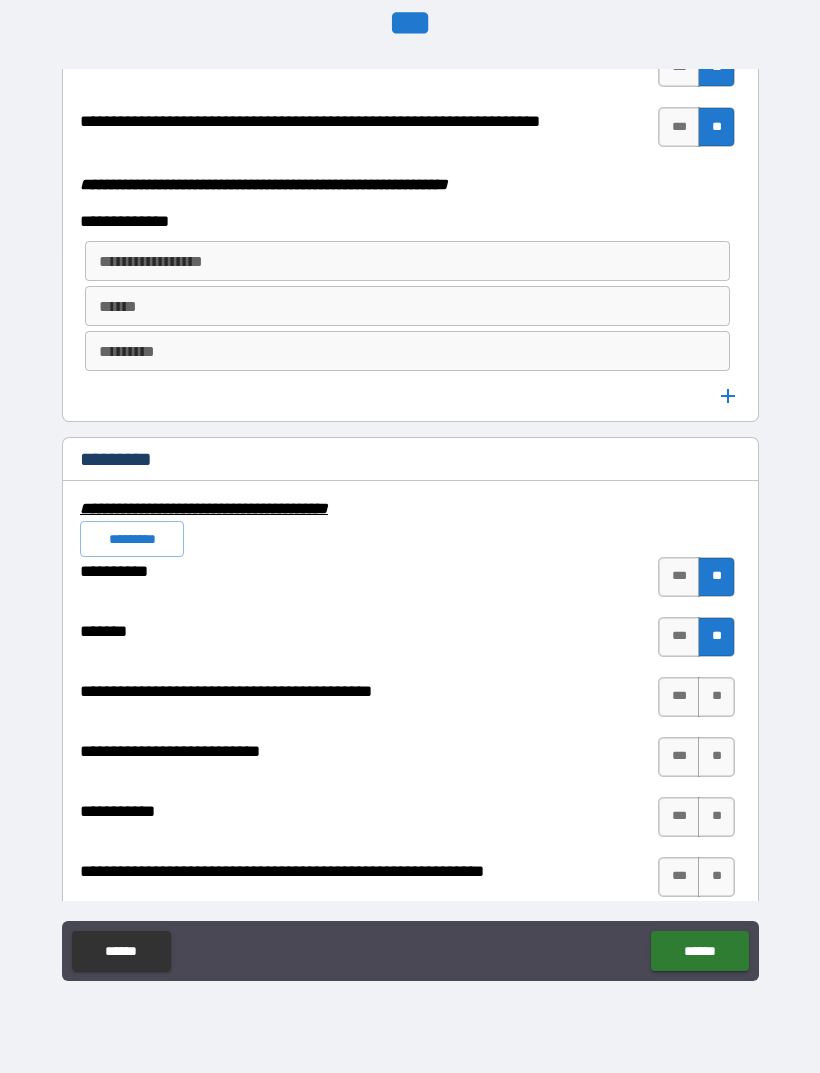 click on "**" at bounding box center [716, 697] 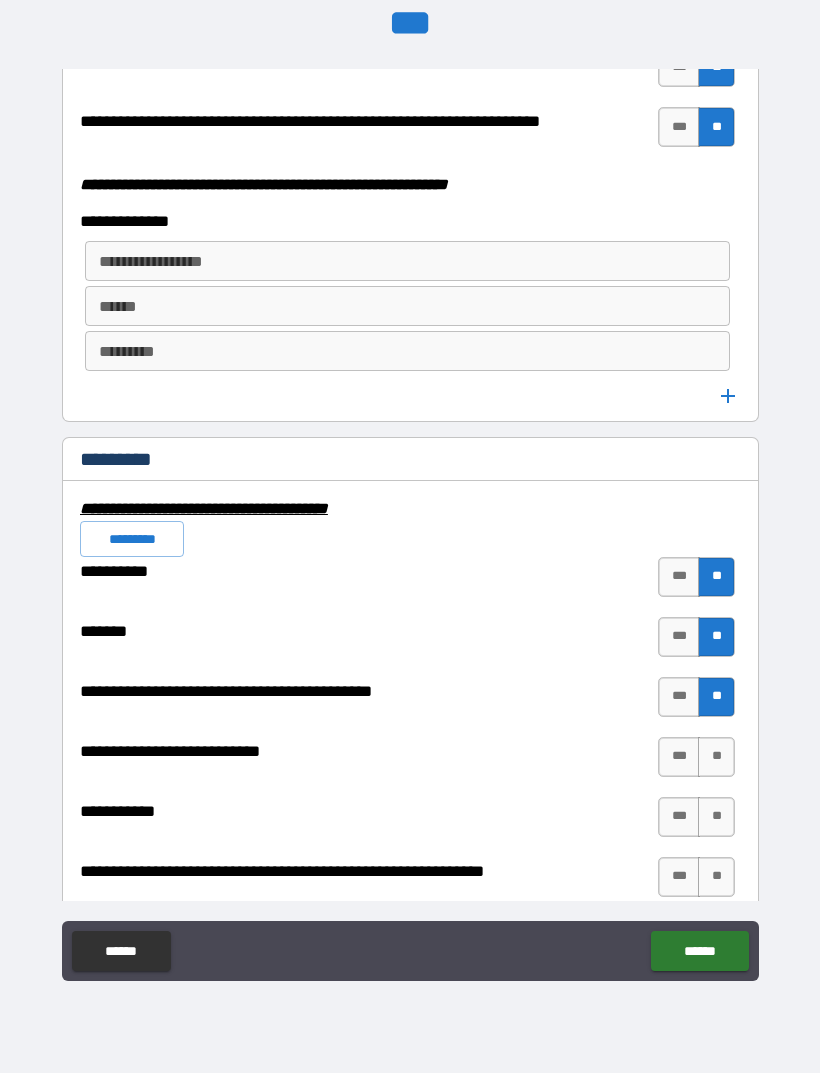 click on "**" at bounding box center [716, 757] 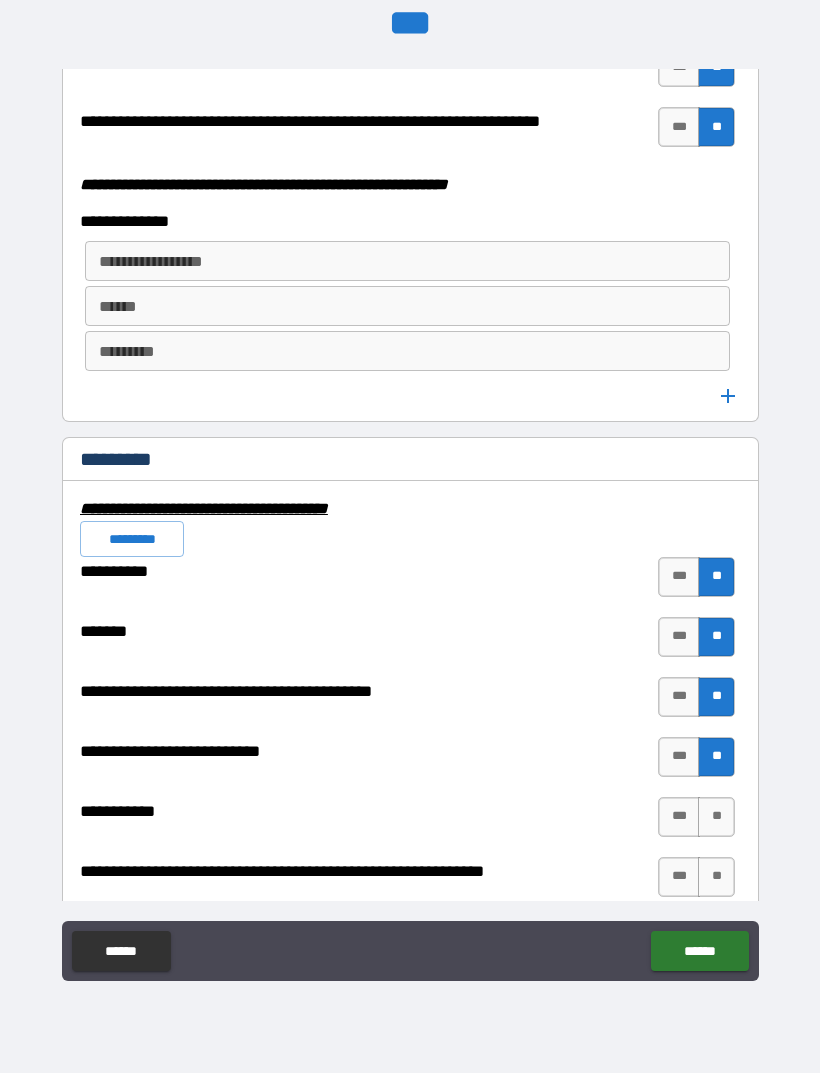 click on "**" at bounding box center (716, 817) 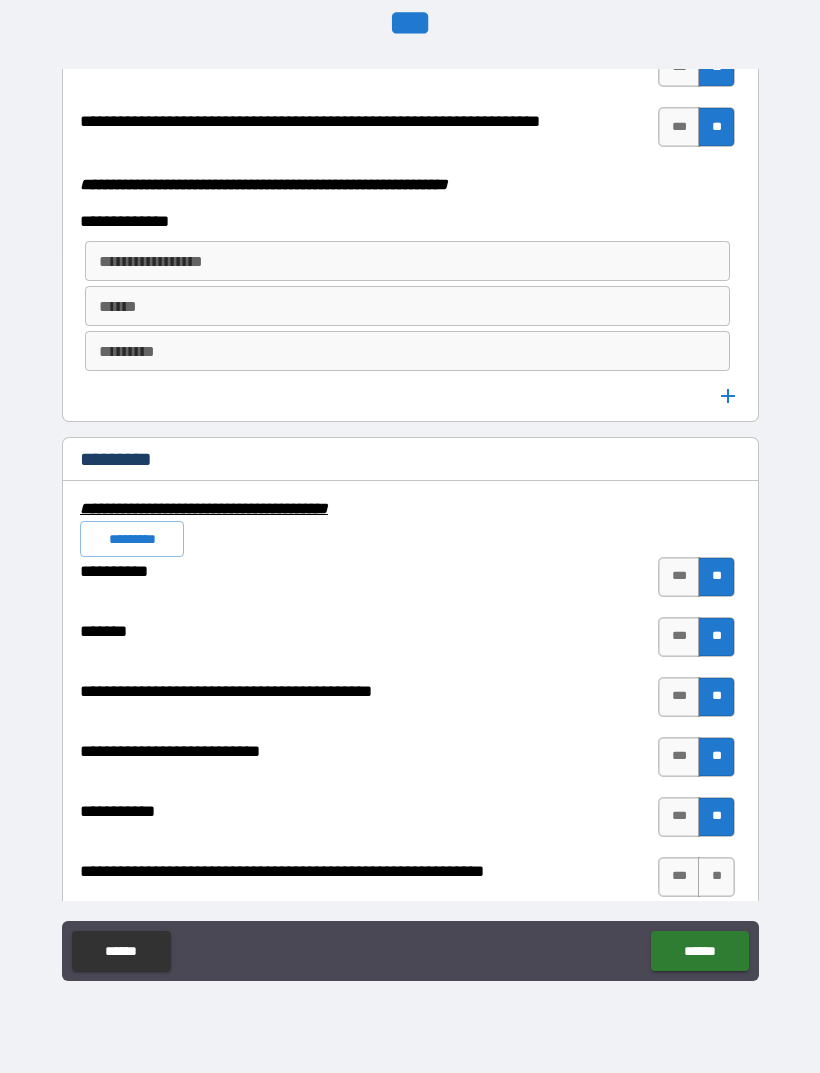 click on "**" at bounding box center [716, 877] 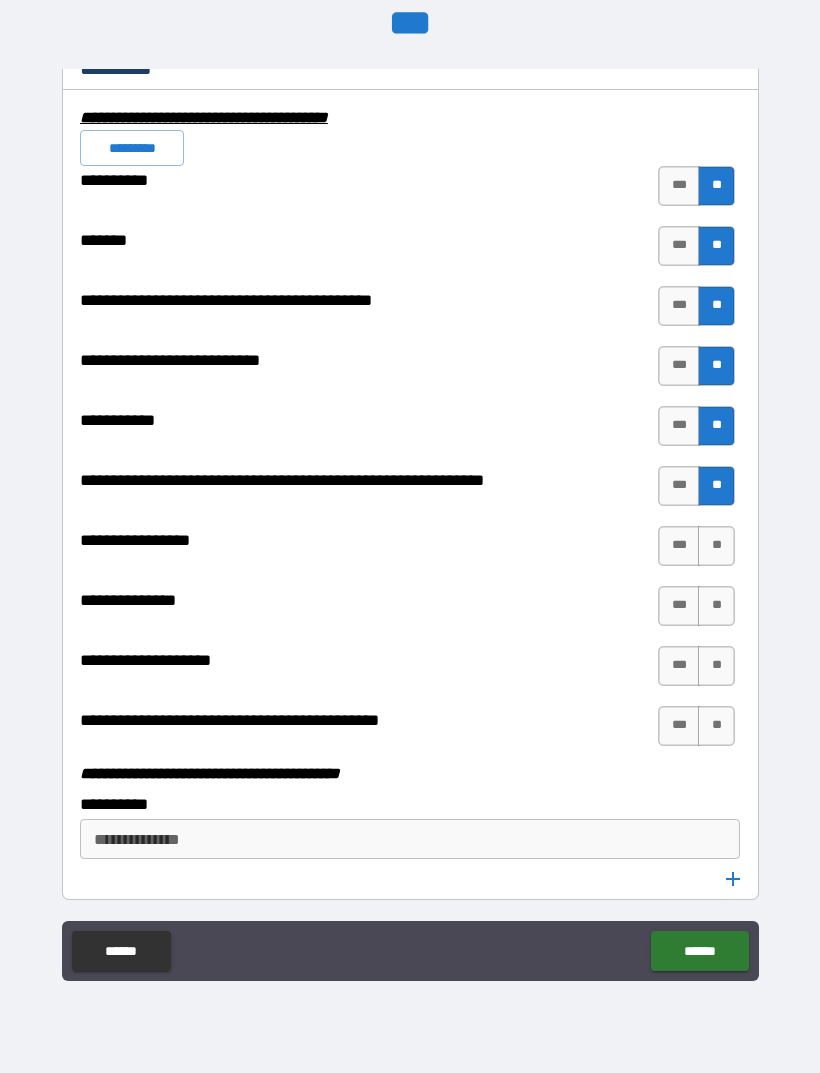 scroll, scrollTop: 5744, scrollLeft: 0, axis: vertical 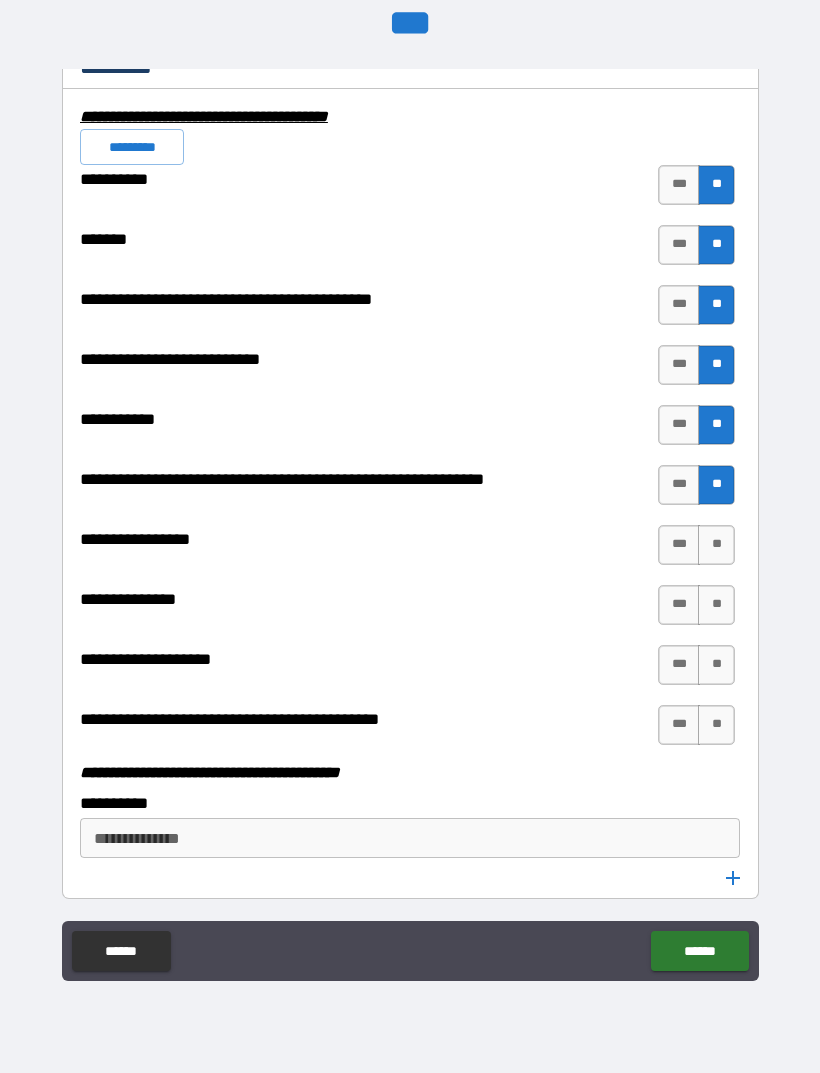 click on "**" at bounding box center [716, 545] 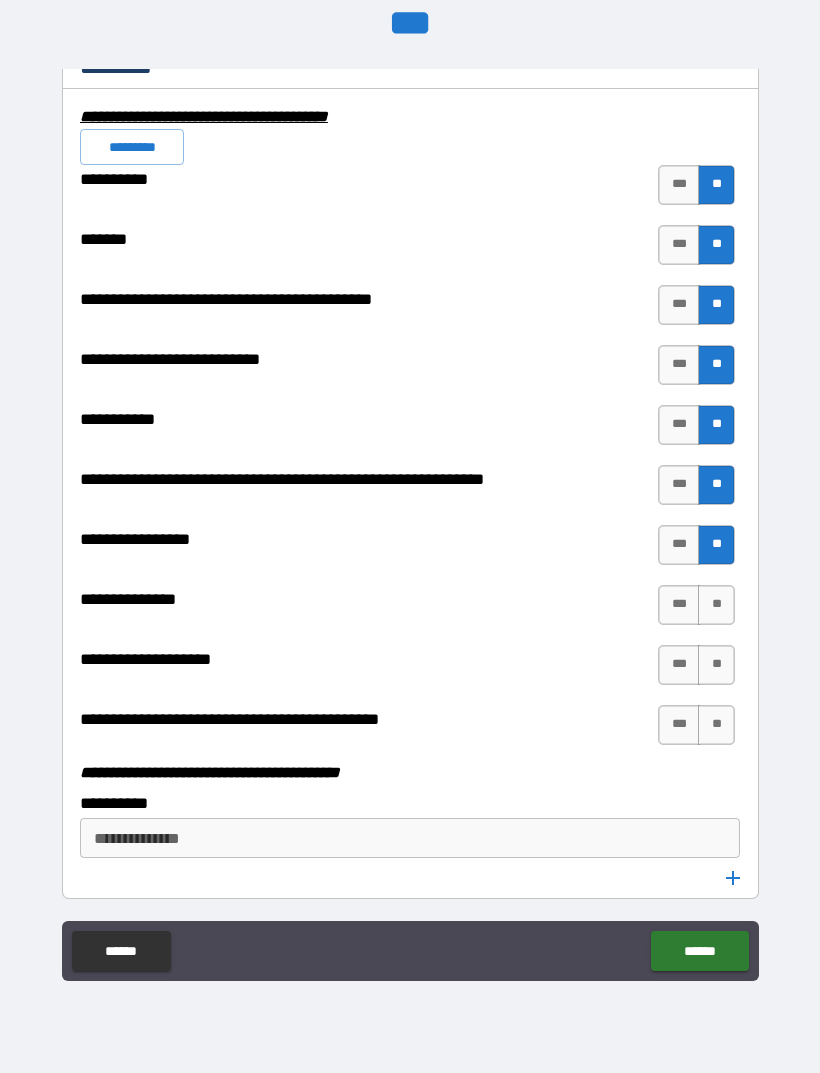 click on "**" at bounding box center (716, 605) 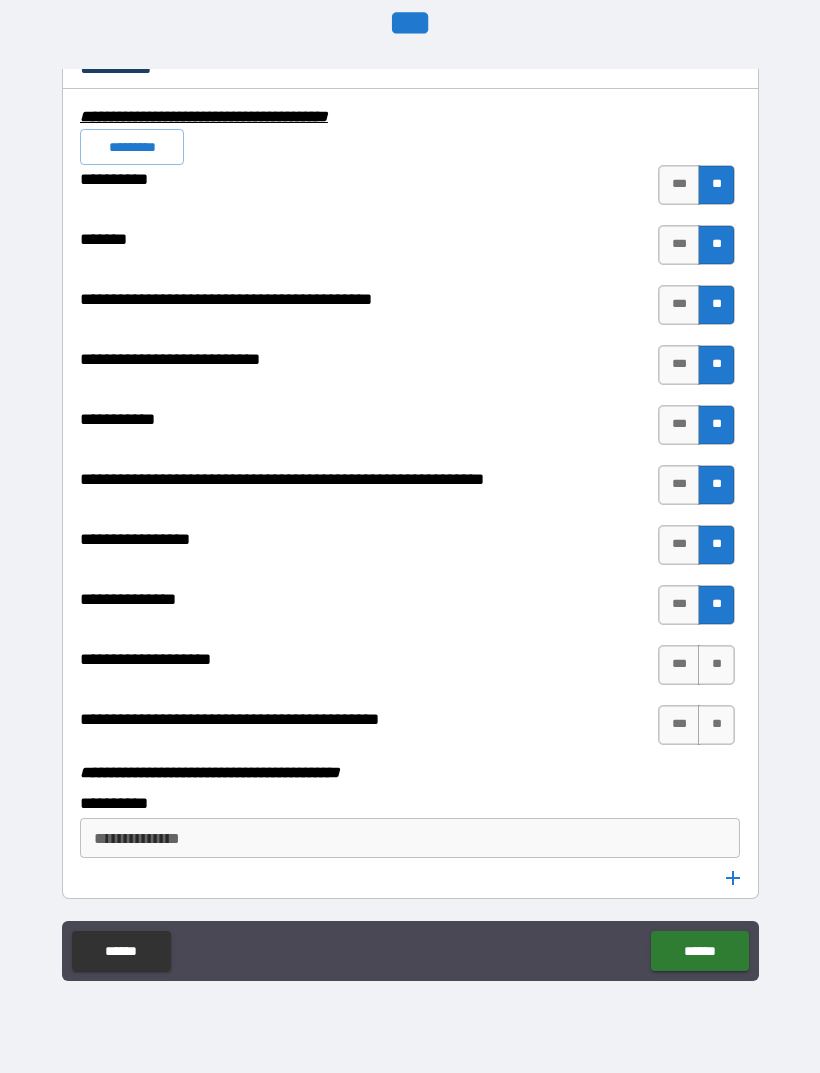 click on "**" at bounding box center (716, 665) 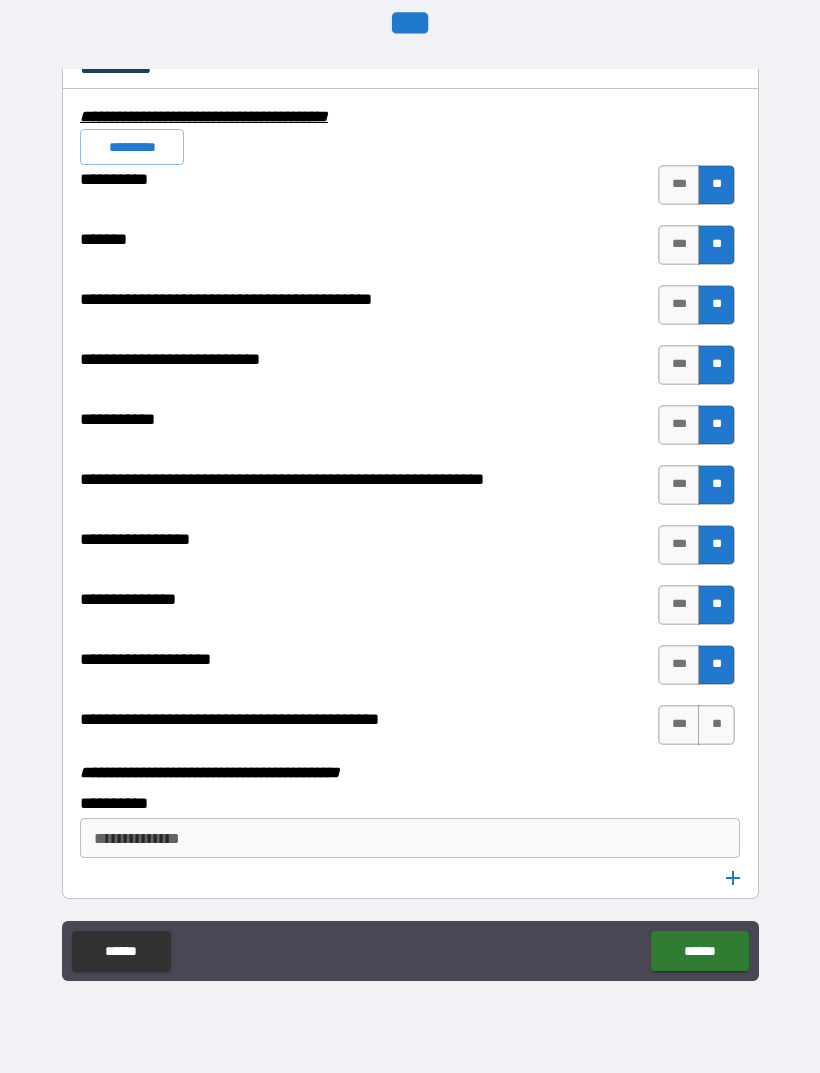 click on "**" at bounding box center [716, 725] 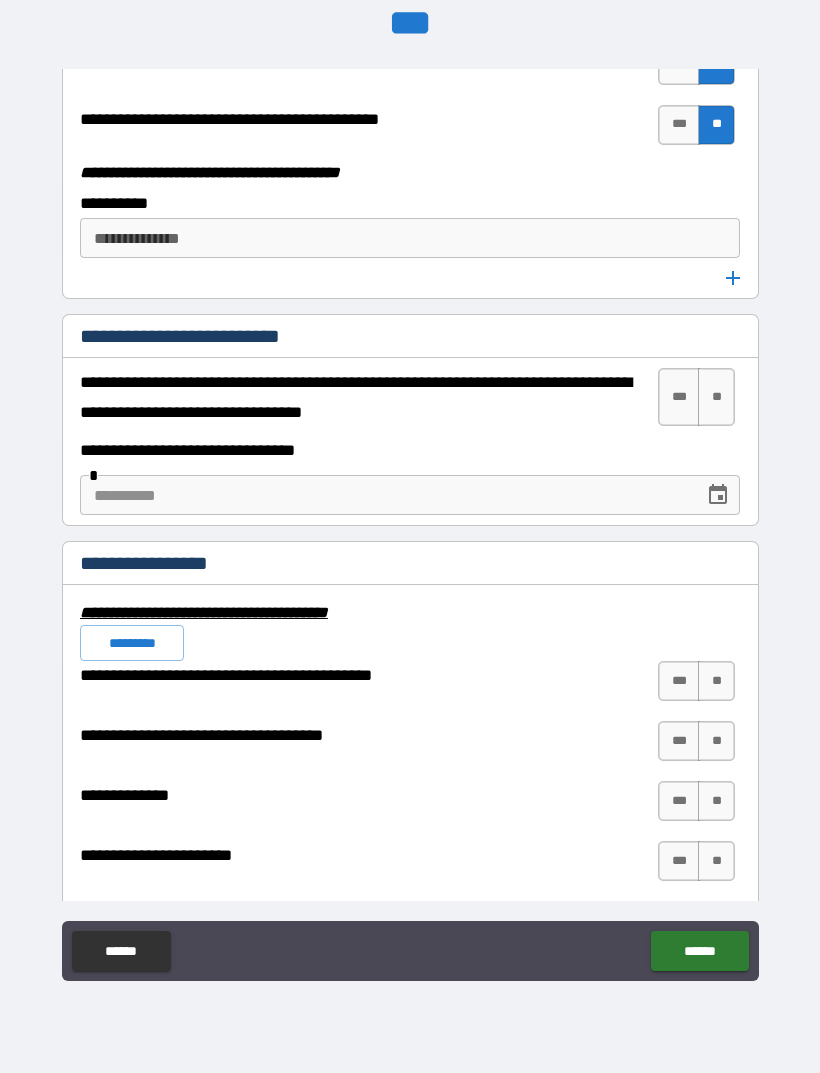 scroll, scrollTop: 6371, scrollLeft: 0, axis: vertical 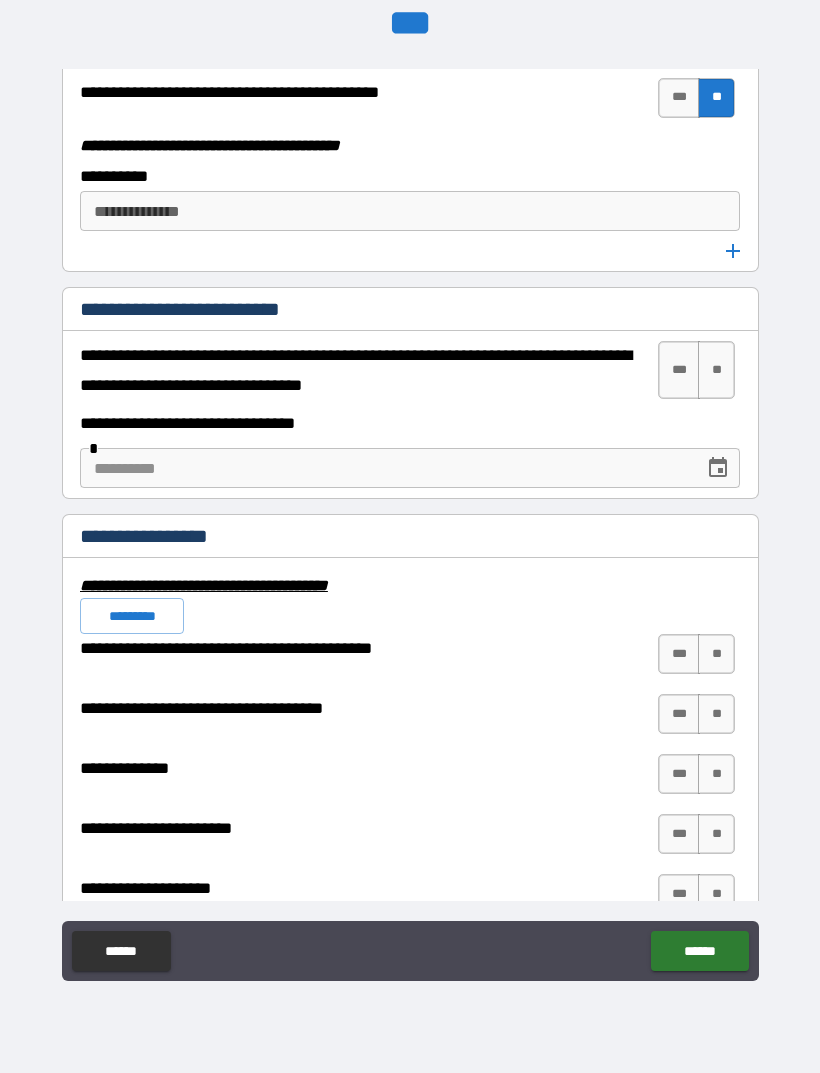 click on "**" at bounding box center [716, 370] 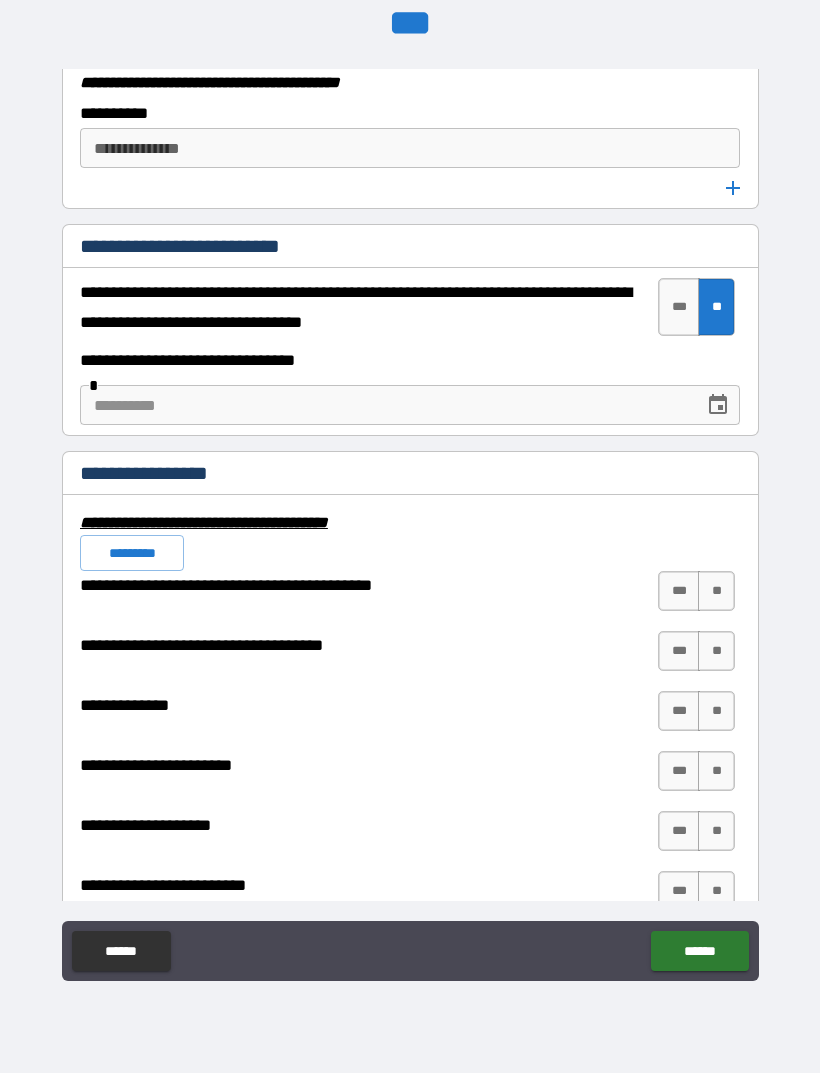 scroll, scrollTop: 6437, scrollLeft: 0, axis: vertical 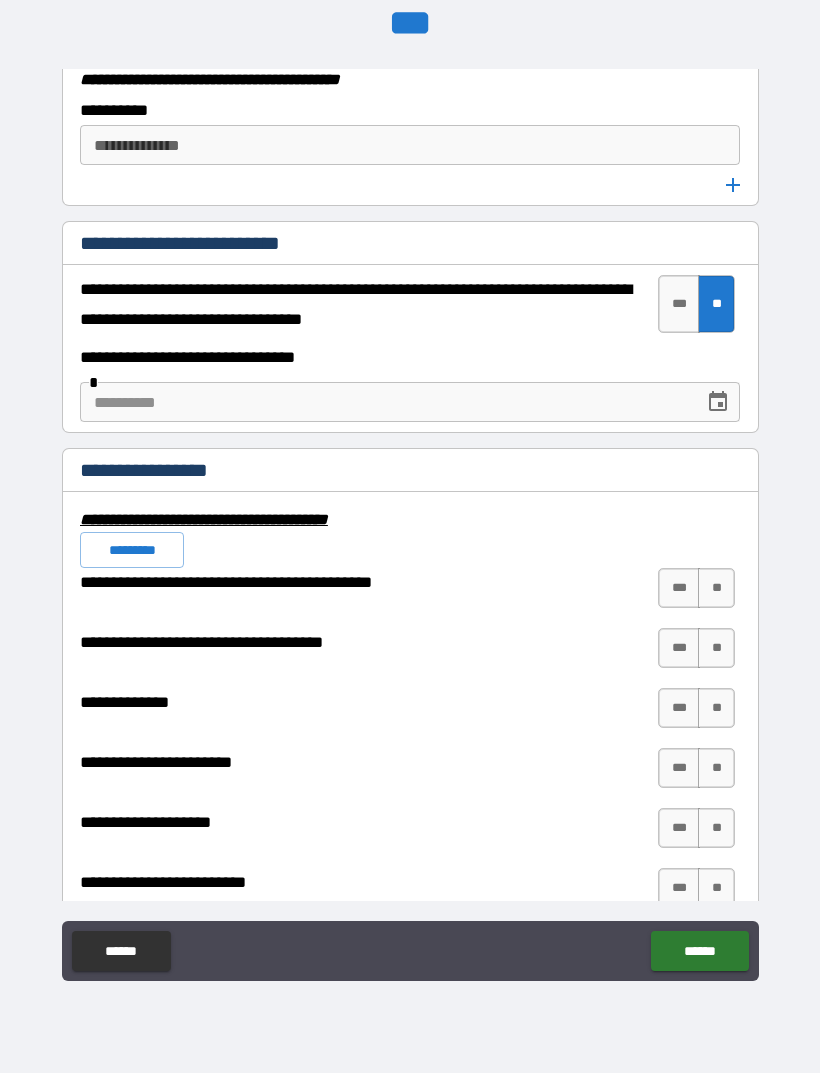 click on "**" at bounding box center [716, 588] 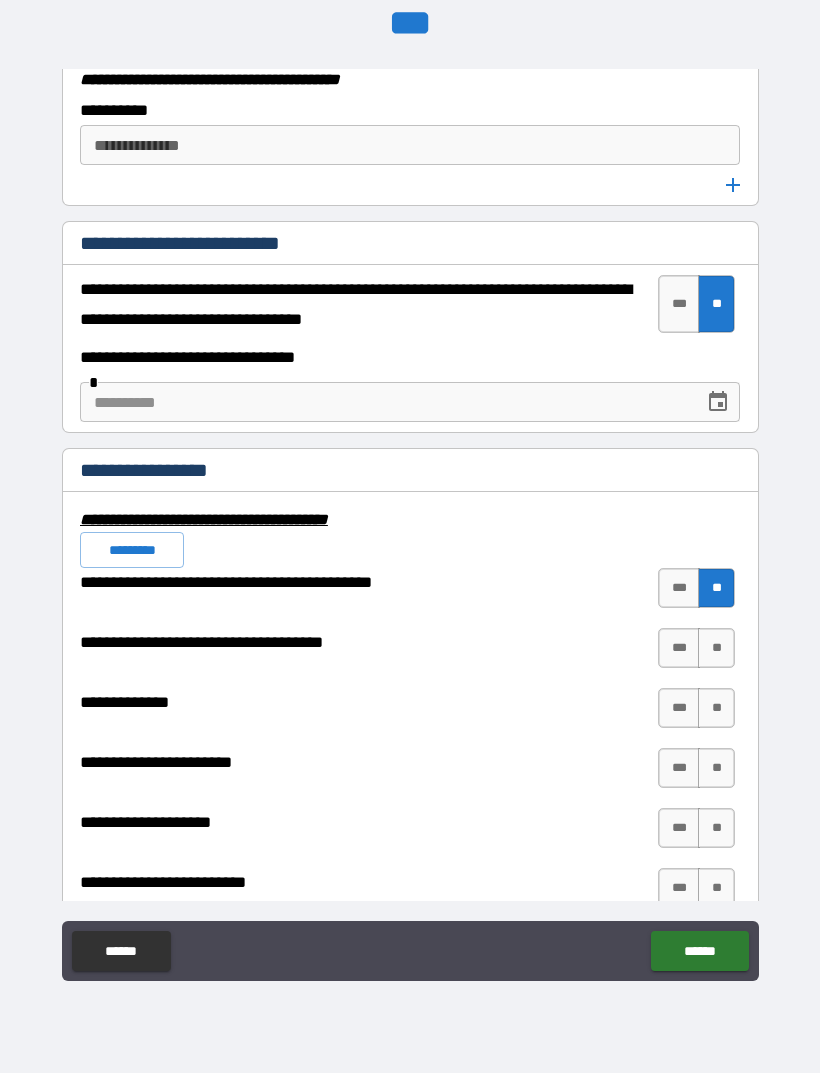click on "**" at bounding box center [716, 648] 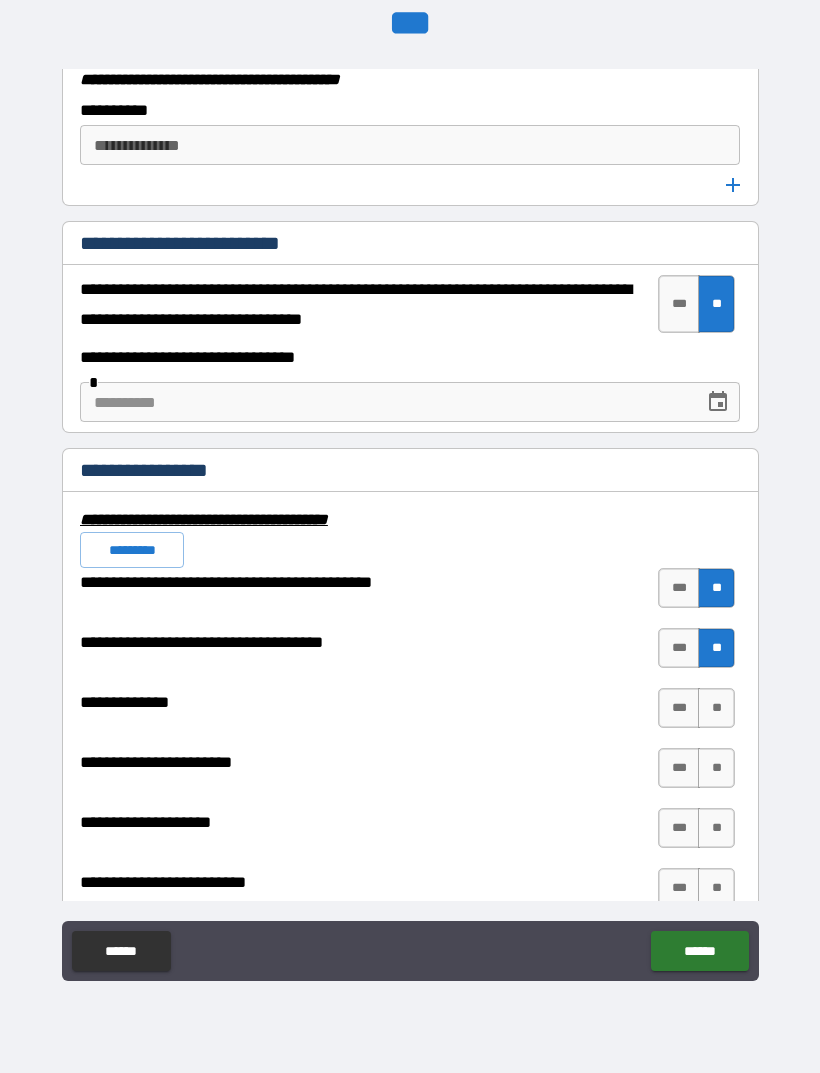 click on "**" at bounding box center (716, 708) 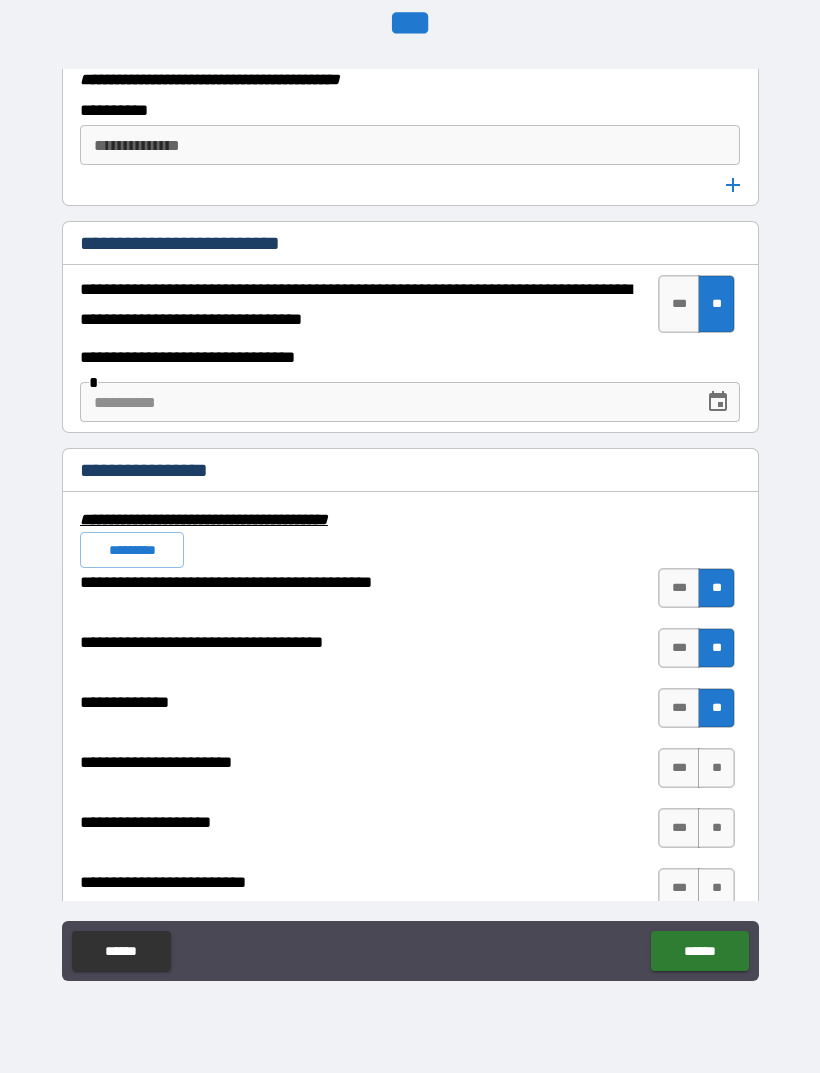 click on "**" at bounding box center (716, 768) 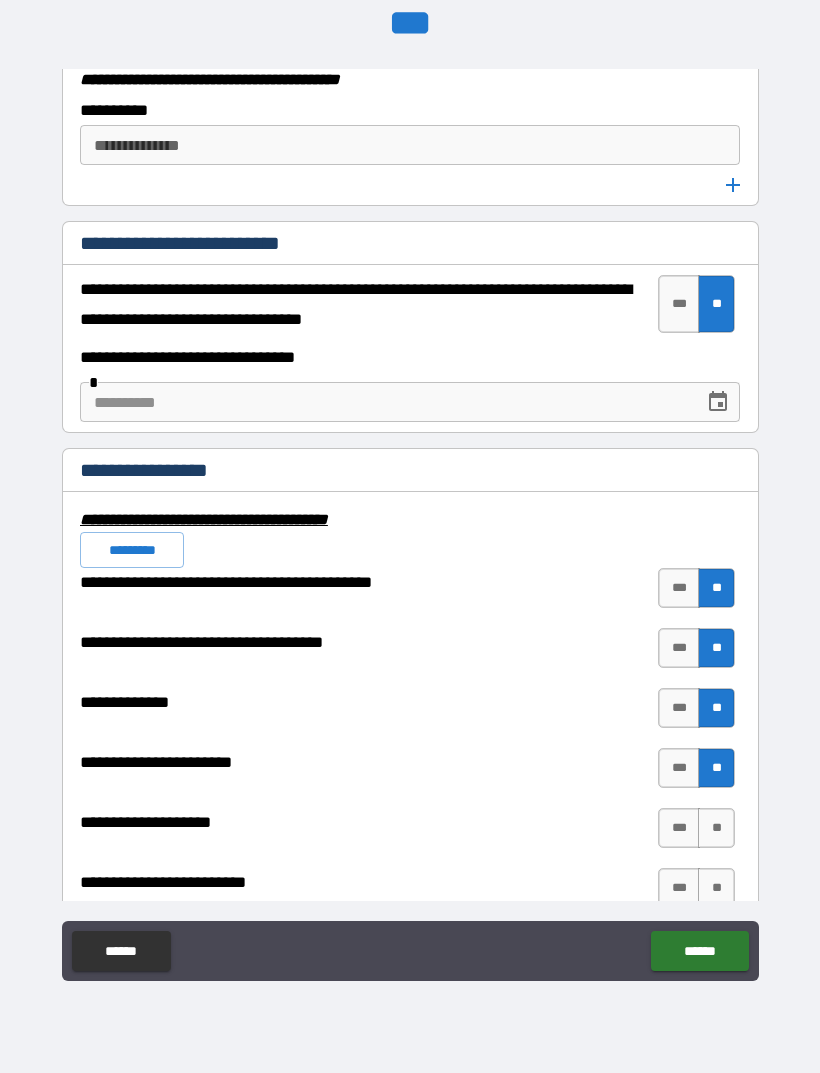 click on "**" at bounding box center [716, 828] 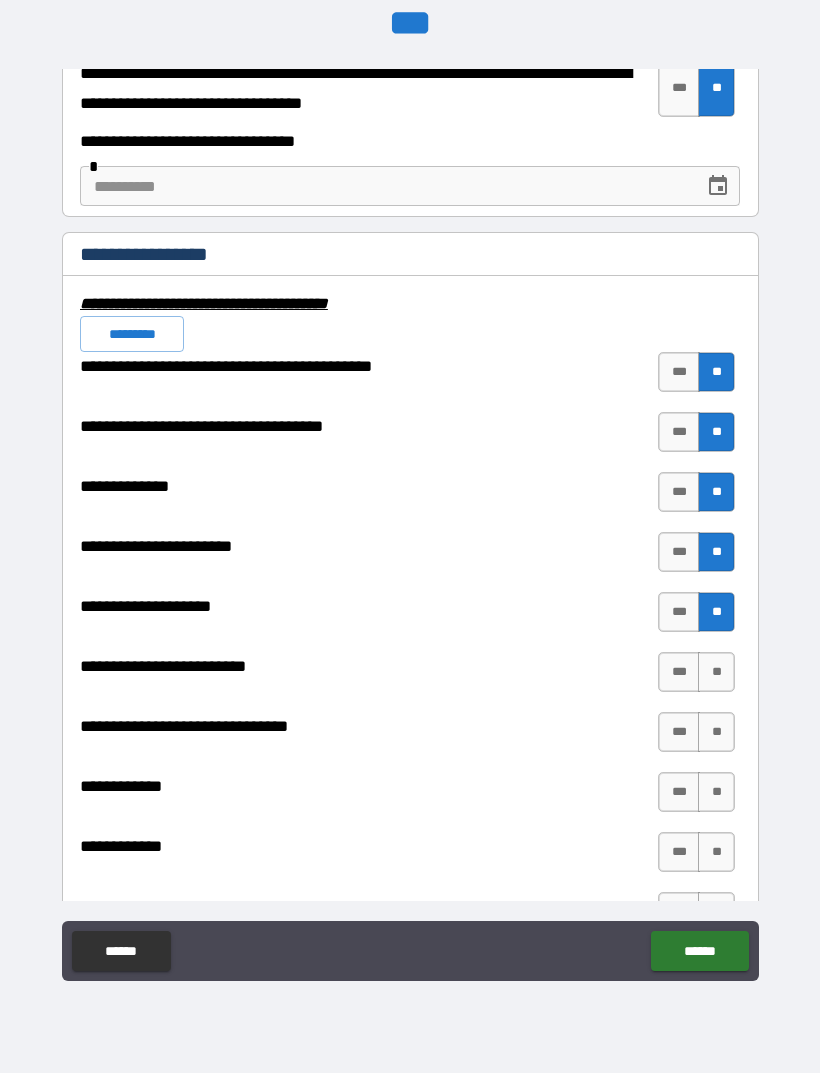 scroll, scrollTop: 6652, scrollLeft: 0, axis: vertical 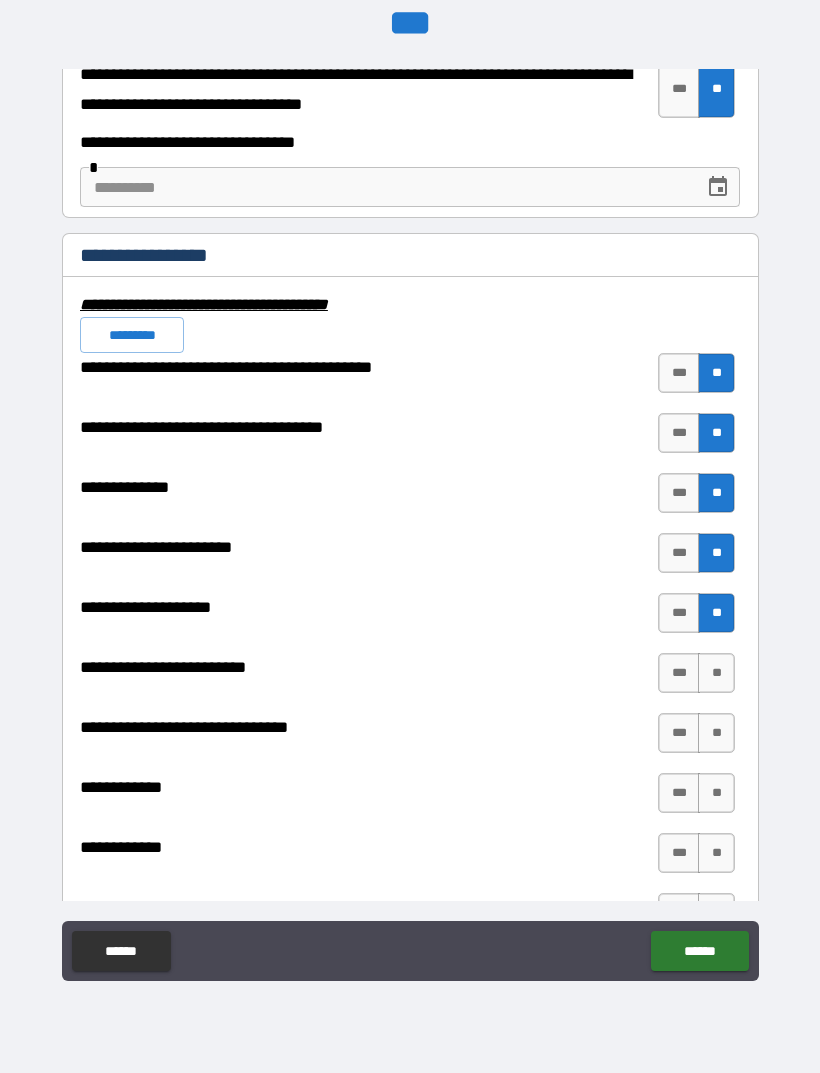 click on "**" at bounding box center [716, 673] 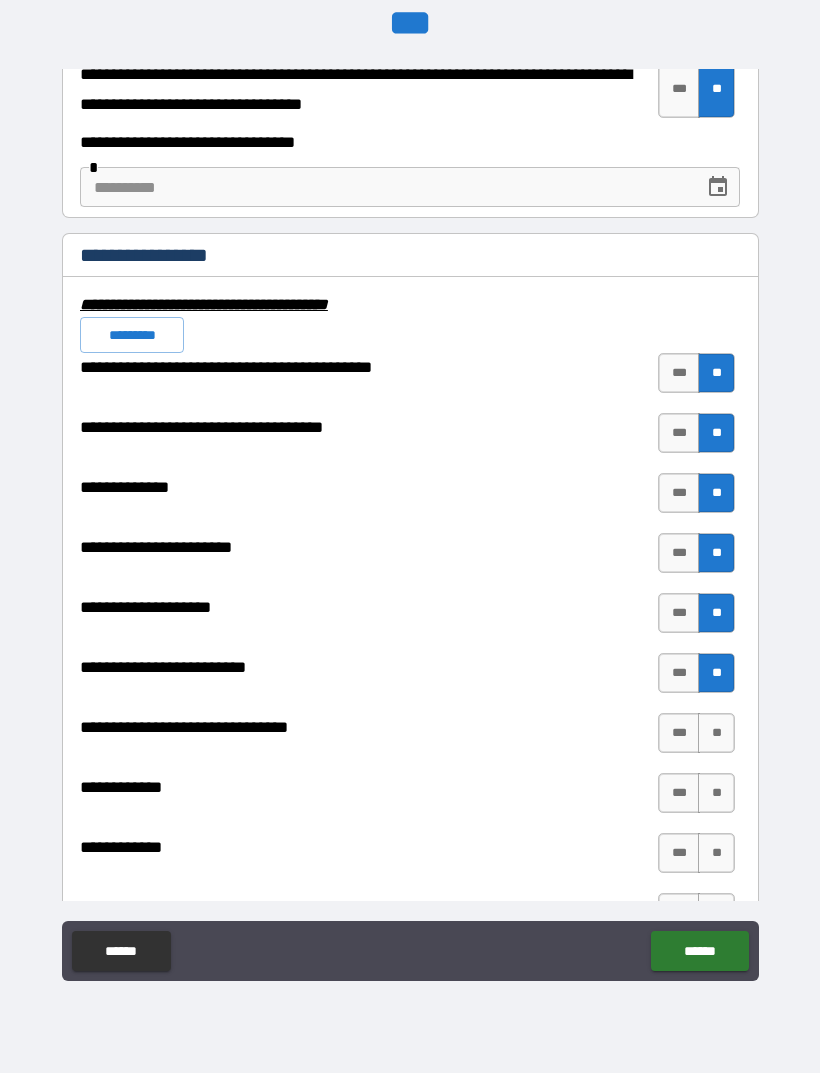 click on "**" at bounding box center (716, 733) 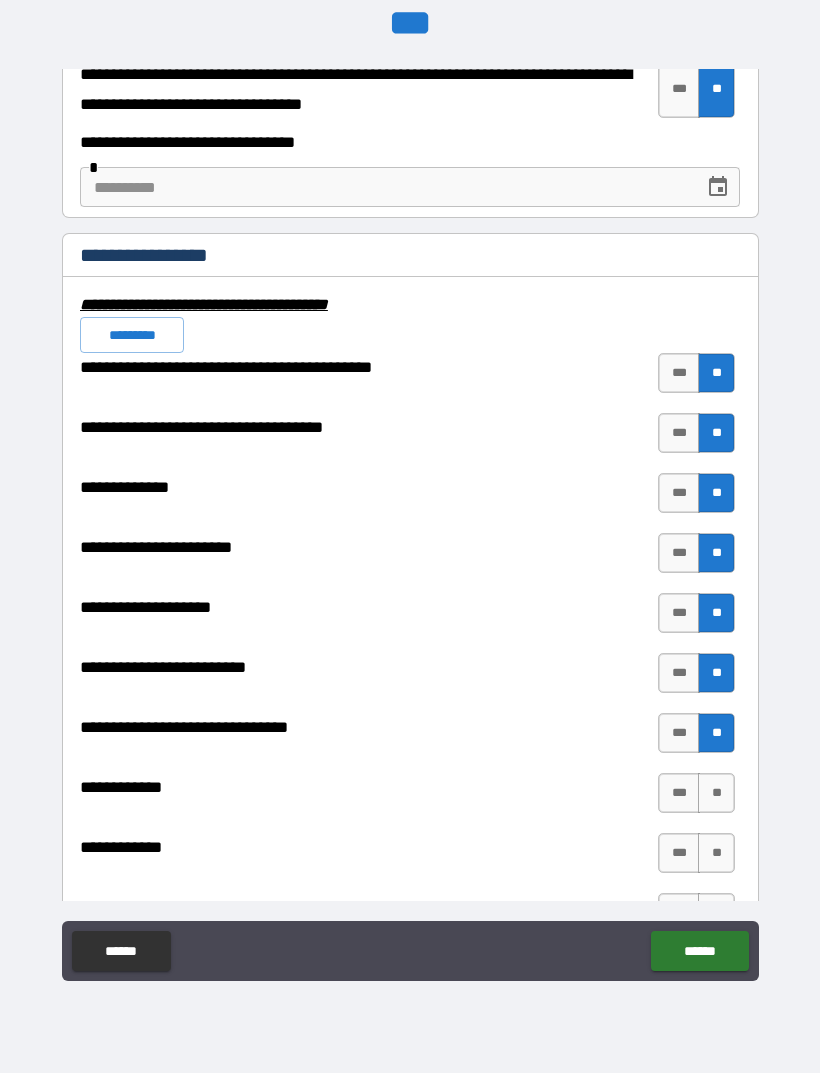 click on "**" at bounding box center (716, 793) 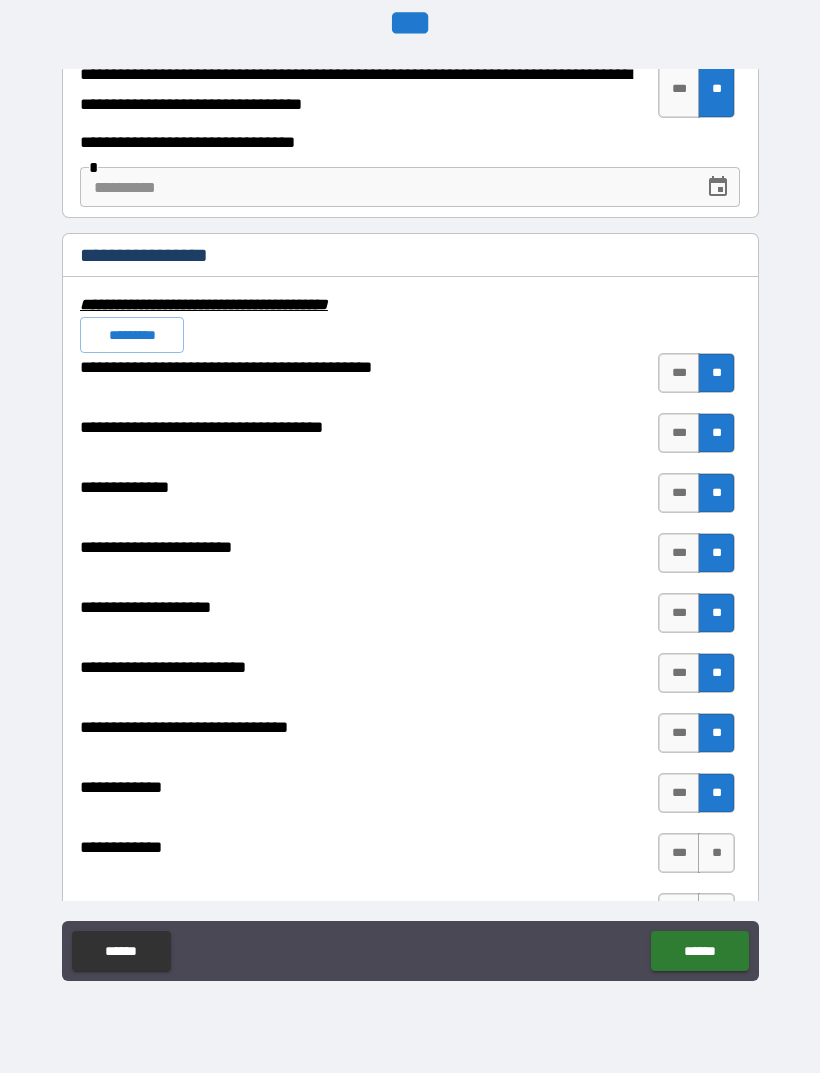 click on "**" at bounding box center (716, 853) 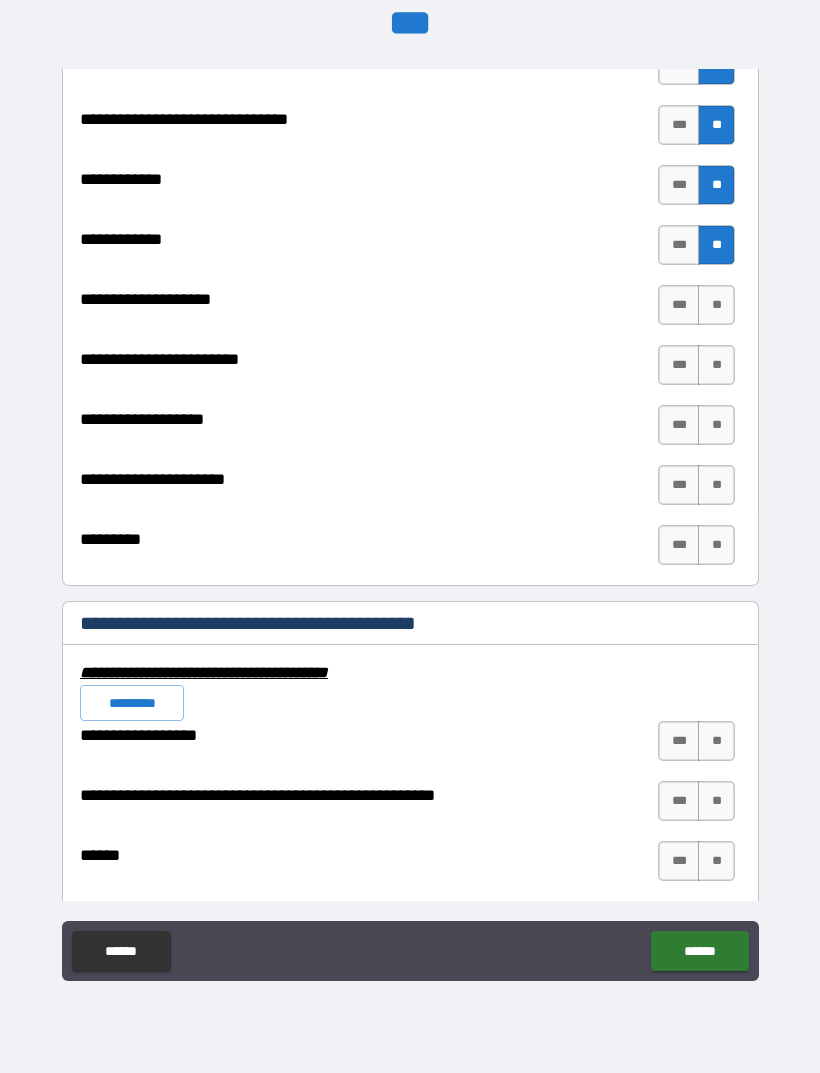 scroll, scrollTop: 7262, scrollLeft: 0, axis: vertical 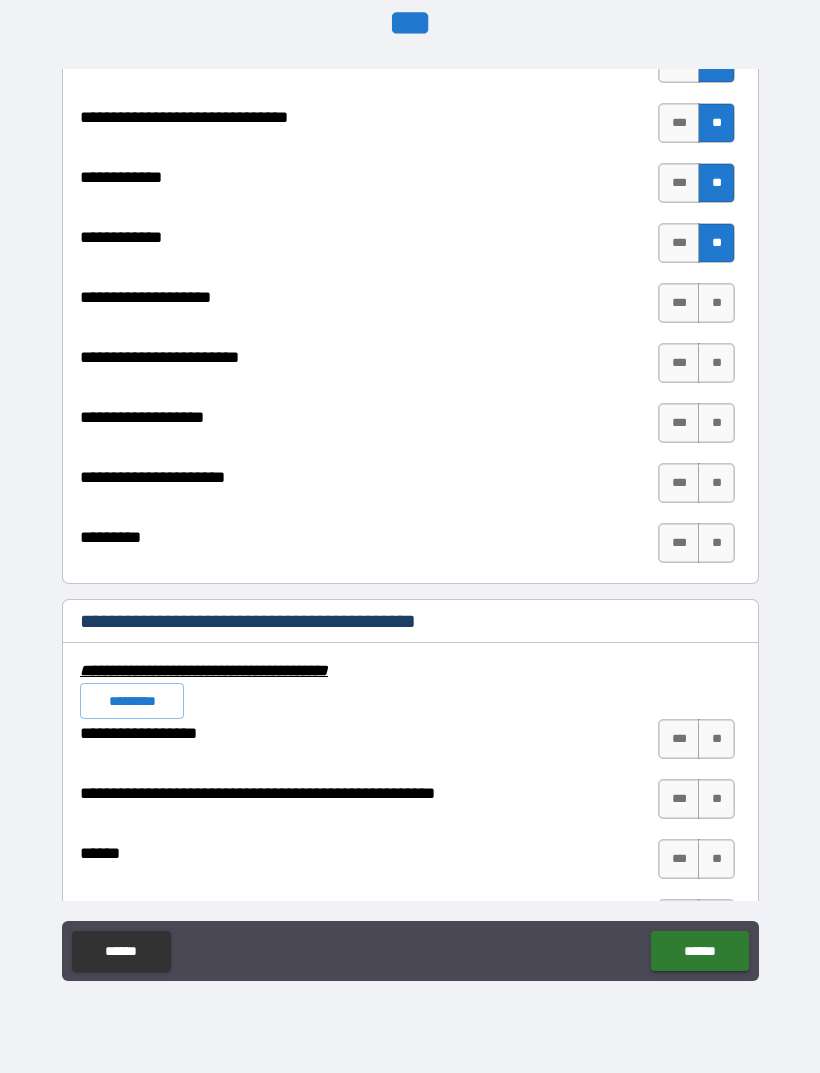 click on "**" at bounding box center (716, 303) 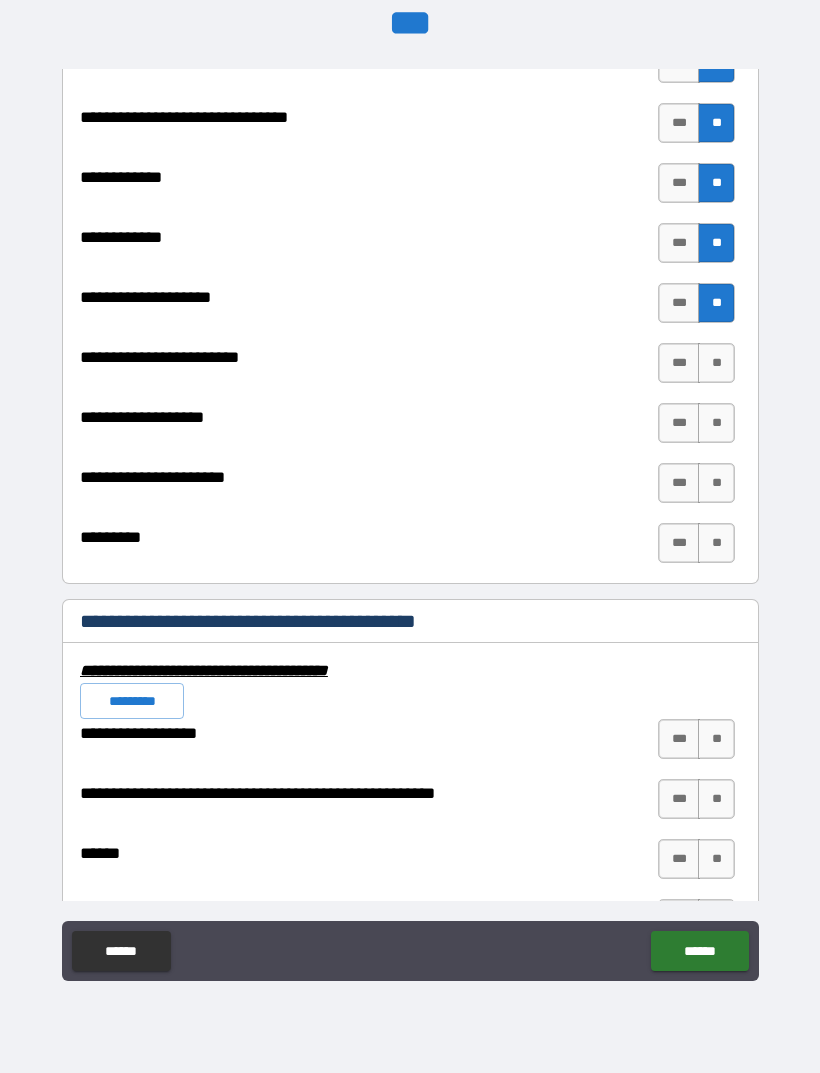 click on "**" at bounding box center (716, 363) 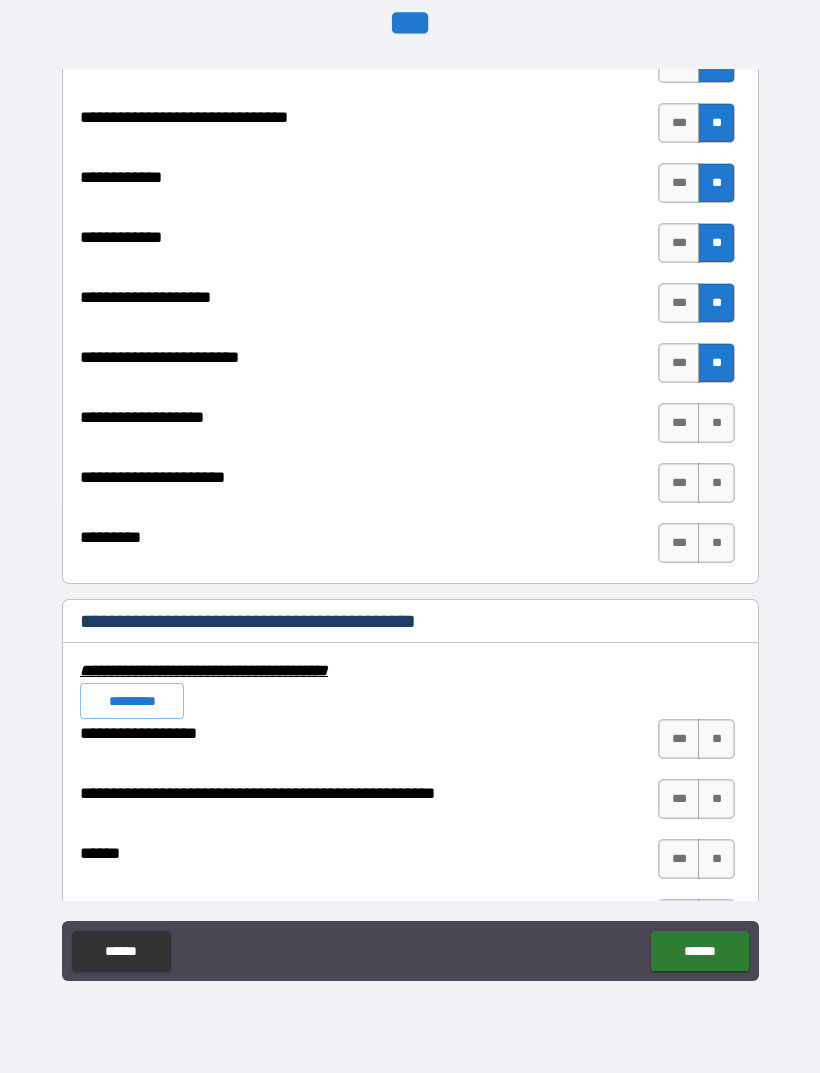 click on "**" at bounding box center [716, 423] 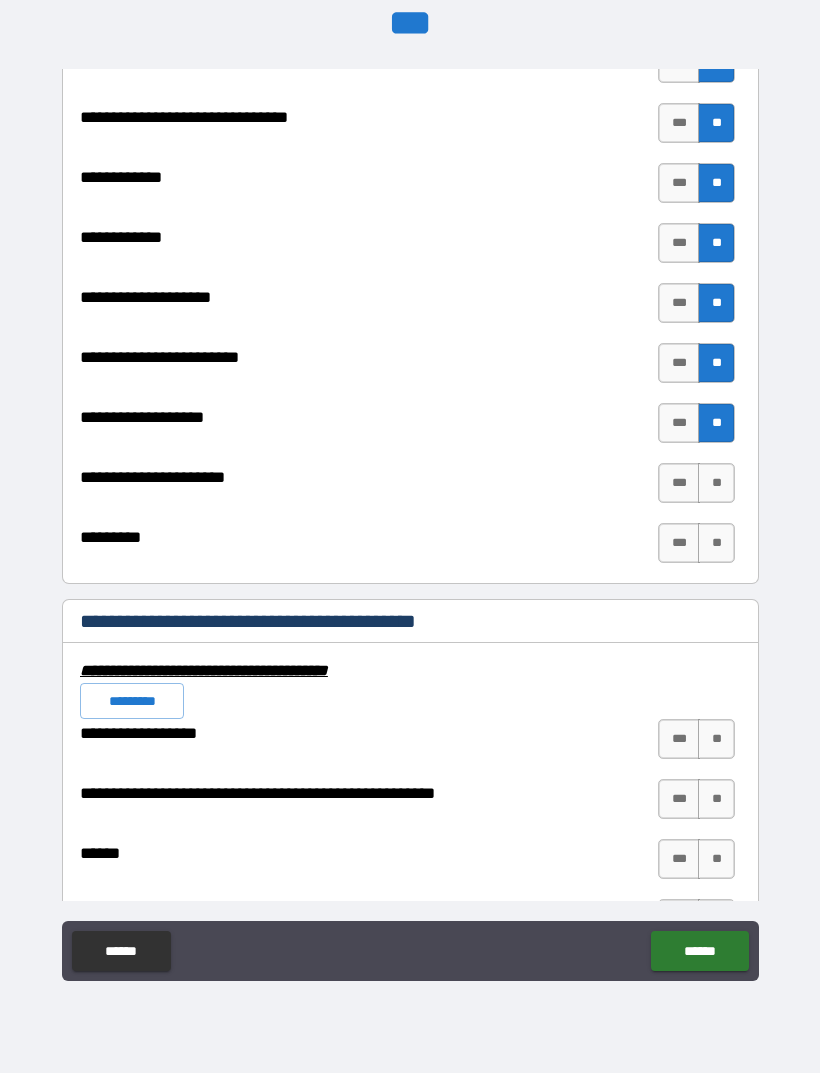 click on "**" at bounding box center [716, 483] 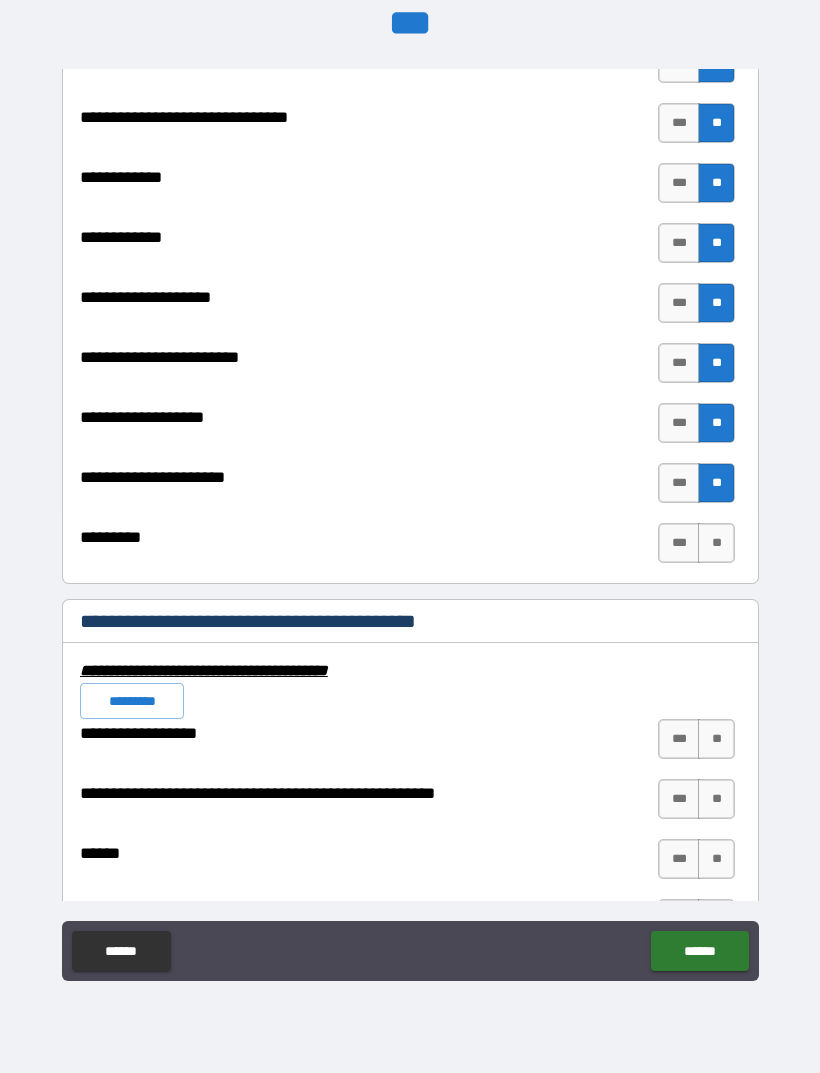 click on "**" at bounding box center (716, 543) 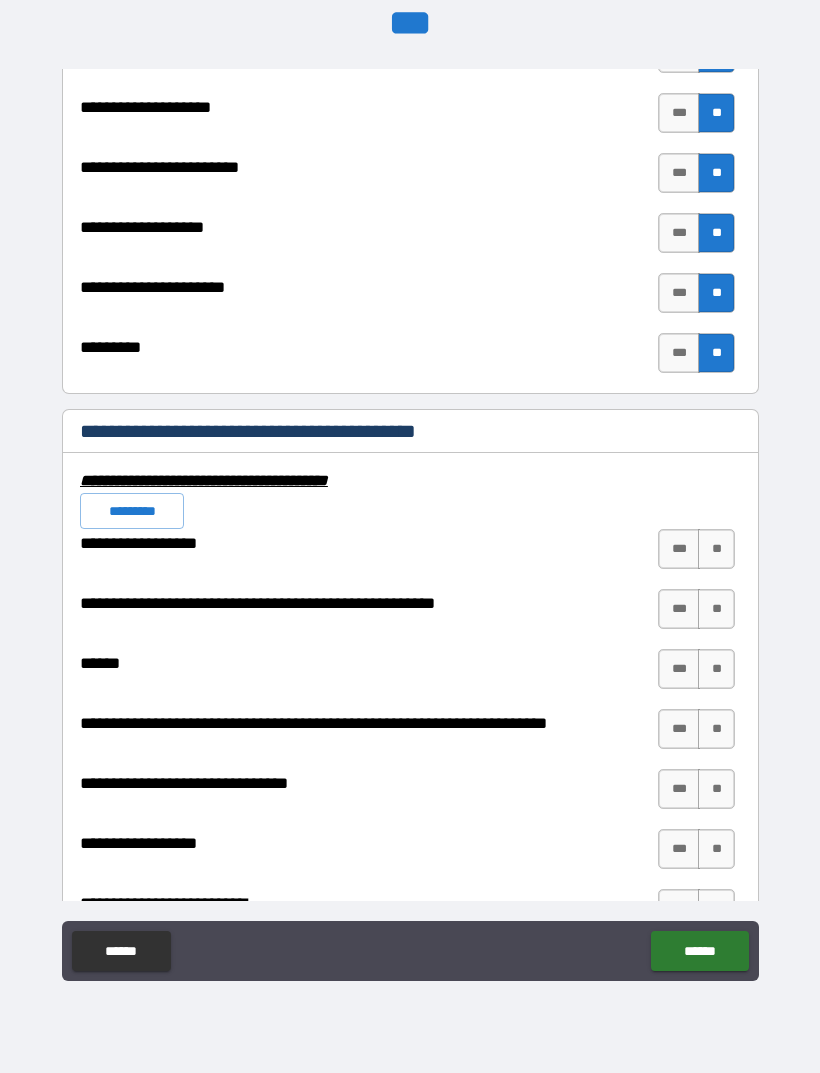 scroll, scrollTop: 7468, scrollLeft: 0, axis: vertical 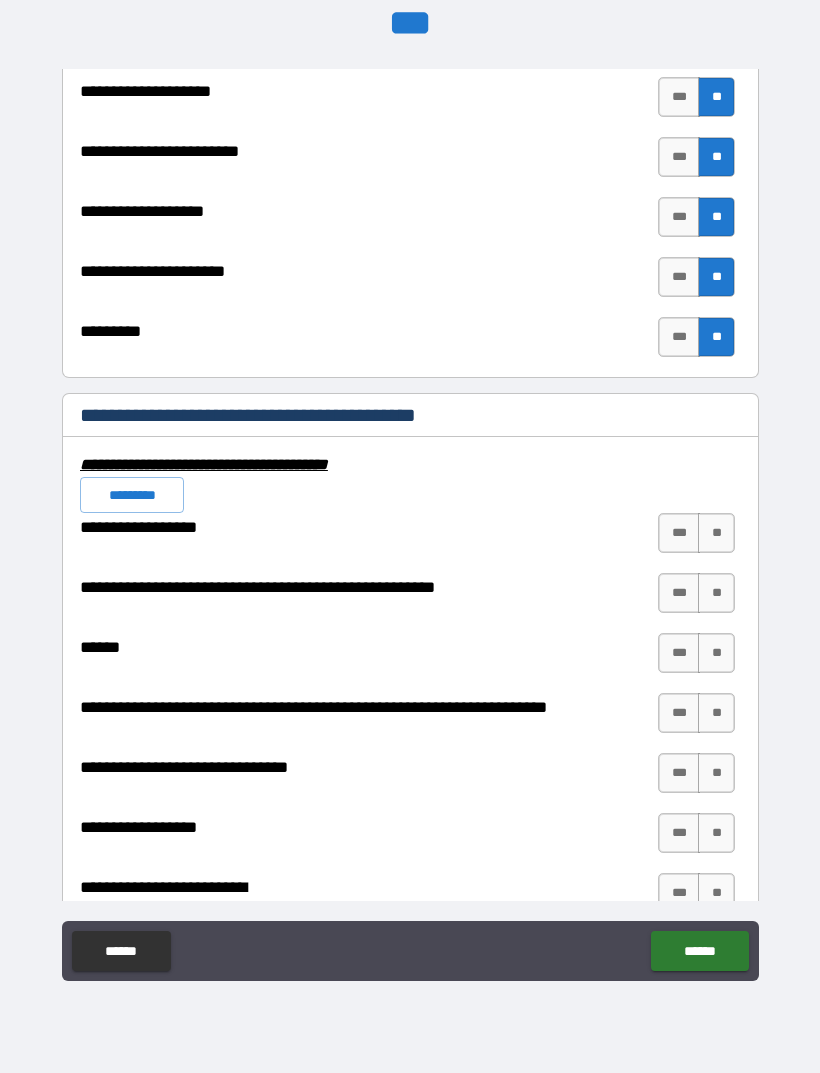 click on "**" at bounding box center [716, 533] 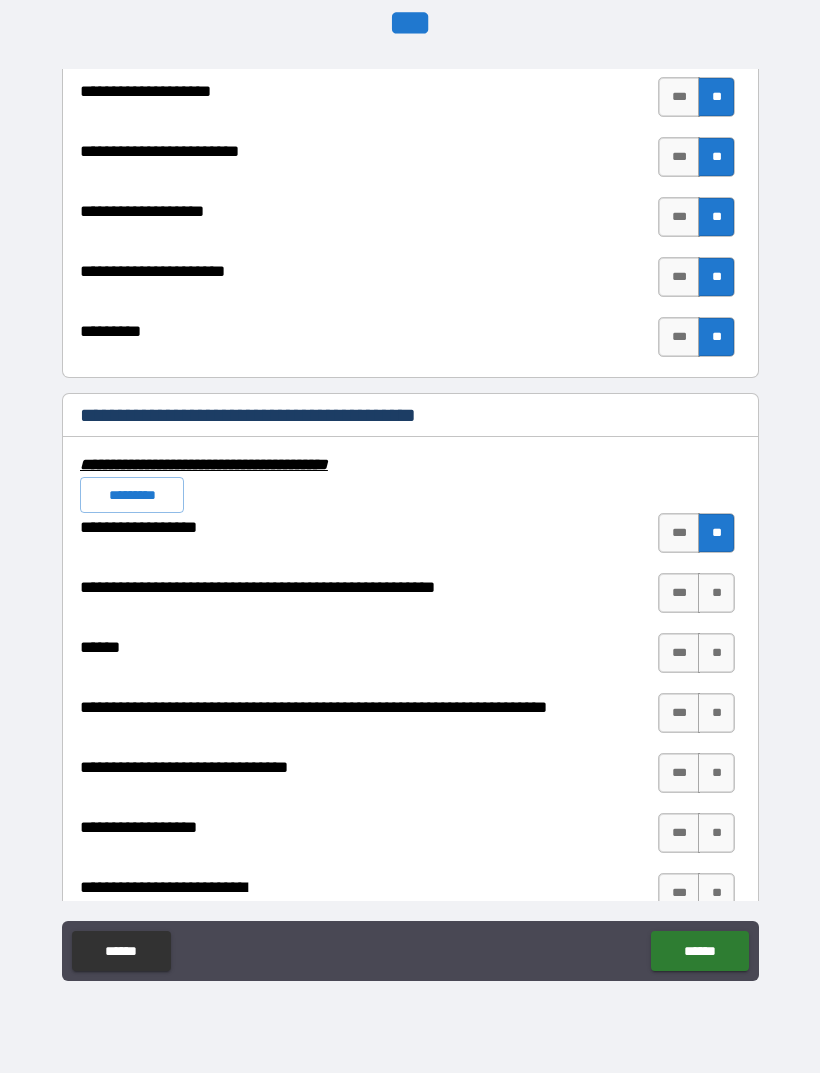 click on "**" at bounding box center [716, 593] 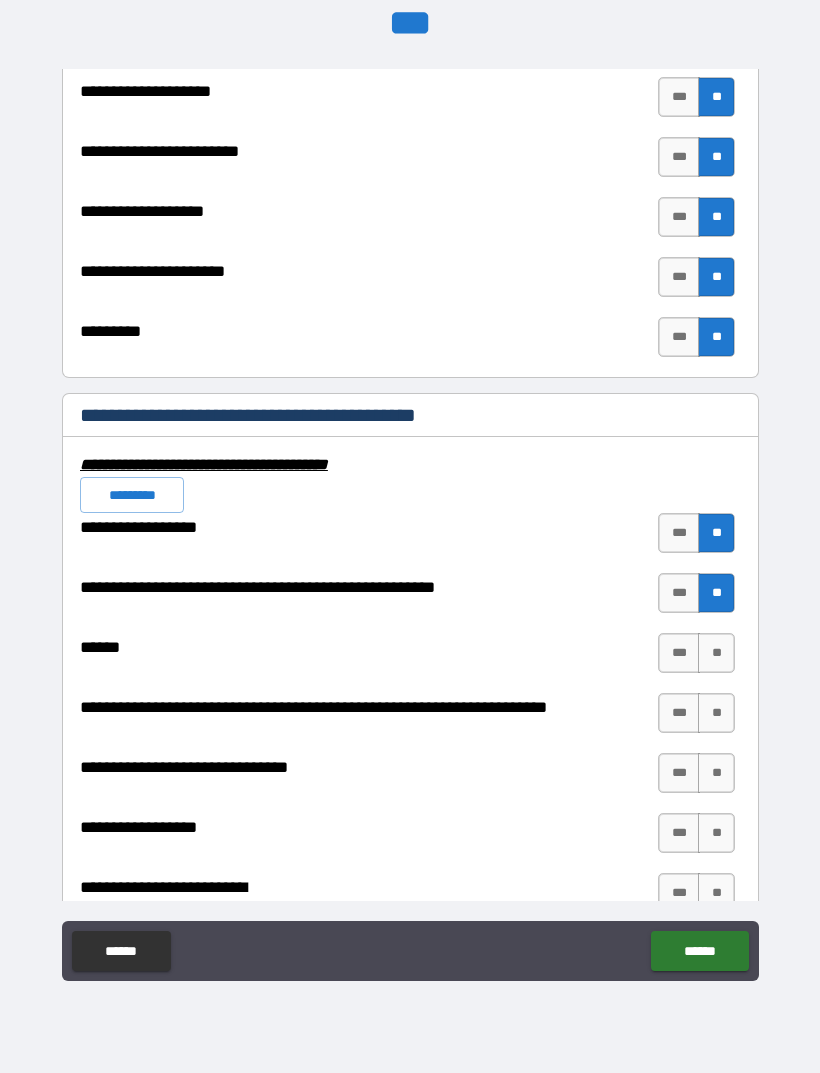 click on "**" at bounding box center [716, 713] 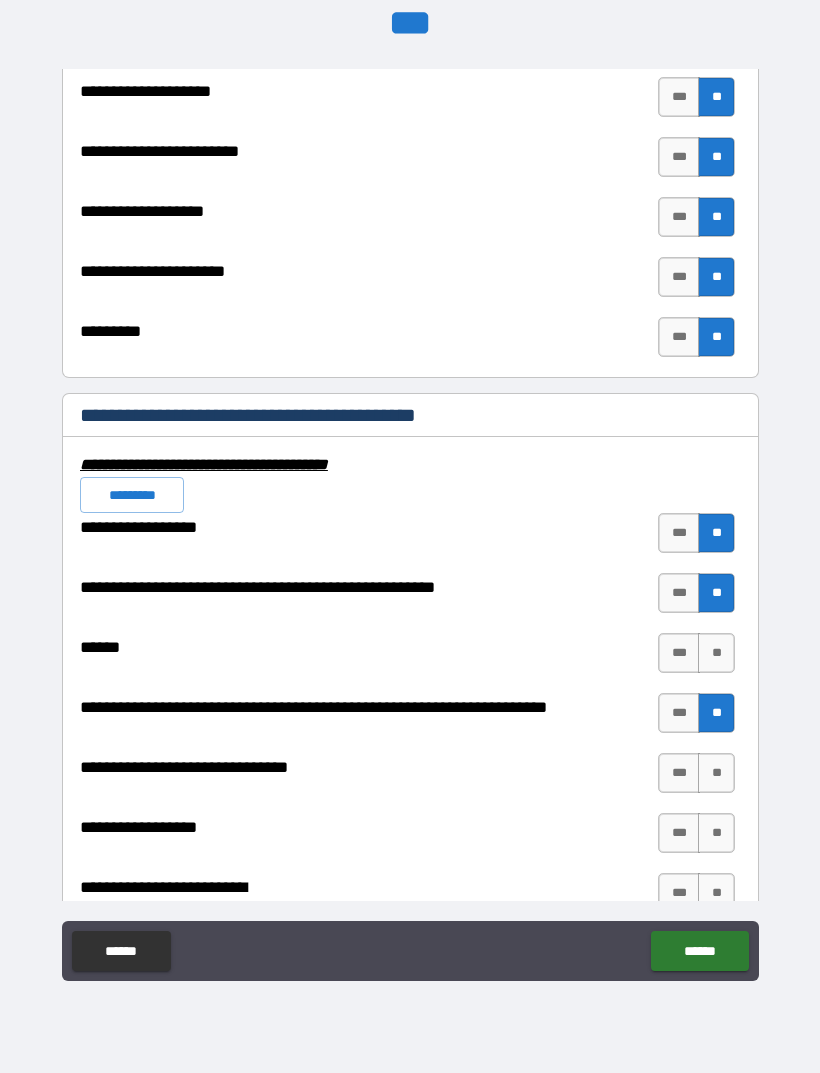 click on "**" at bounding box center (716, 773) 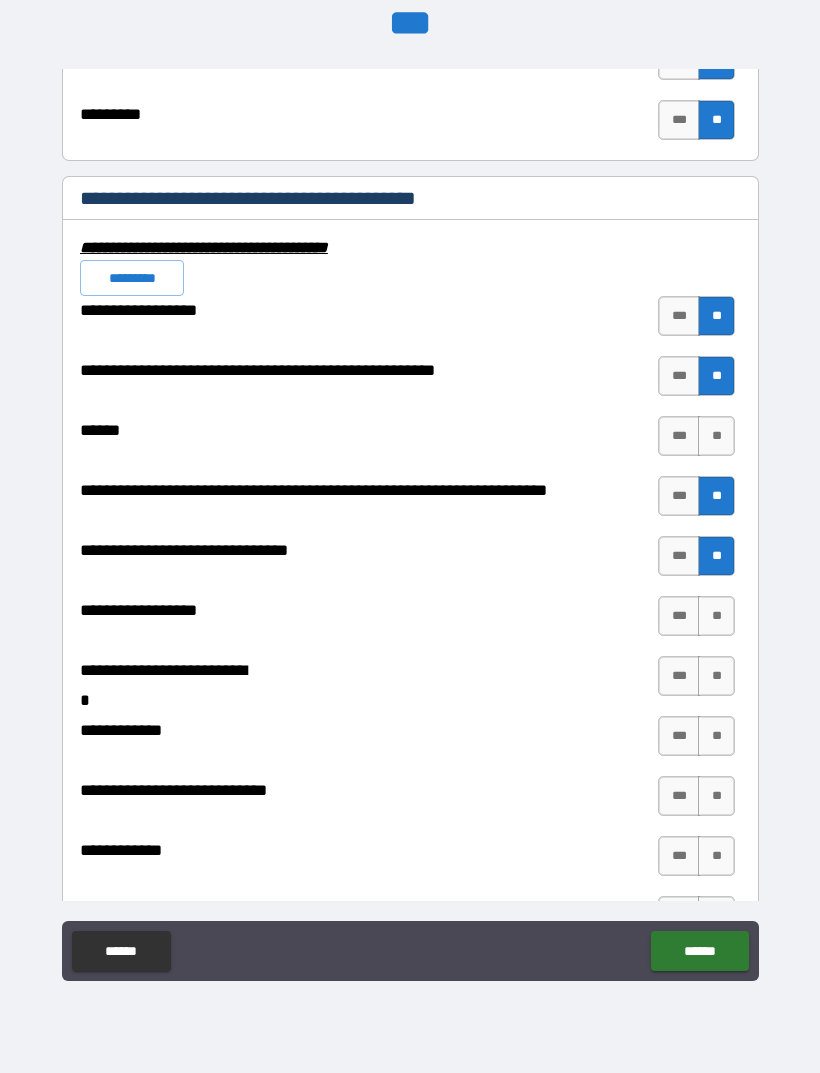 scroll, scrollTop: 7686, scrollLeft: 0, axis: vertical 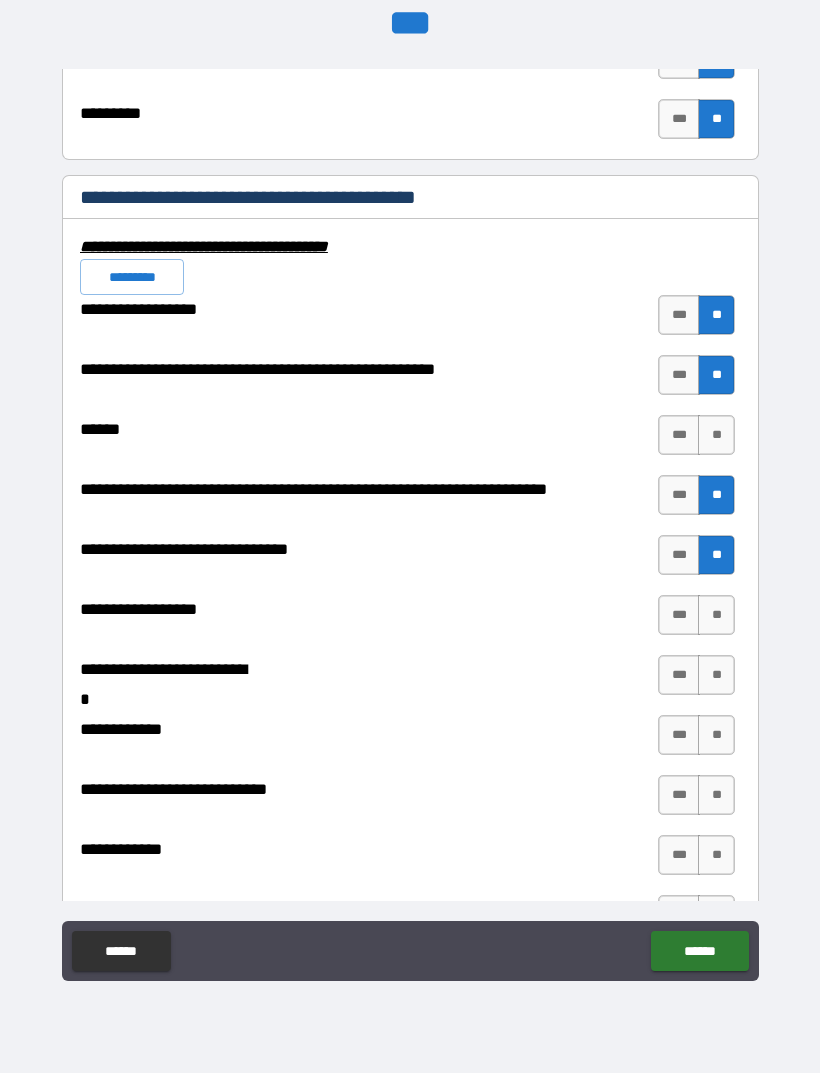 click on "**" at bounding box center (716, 615) 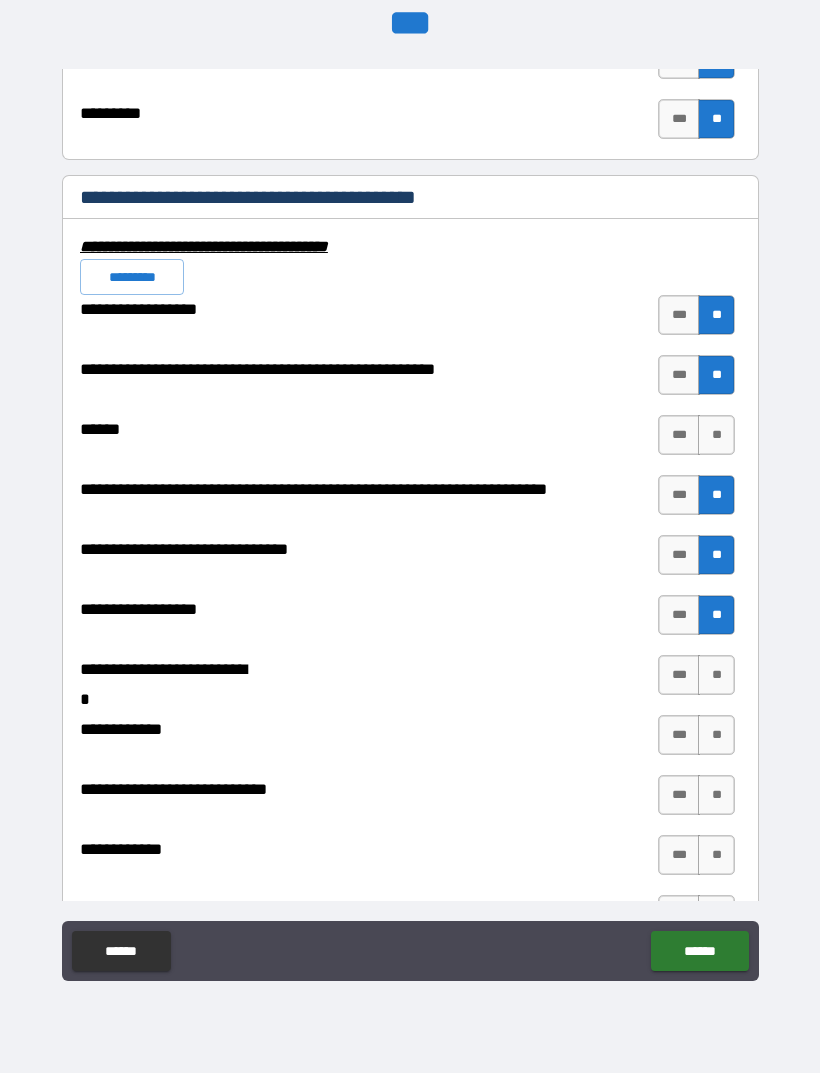 click on "**" at bounding box center [716, 675] 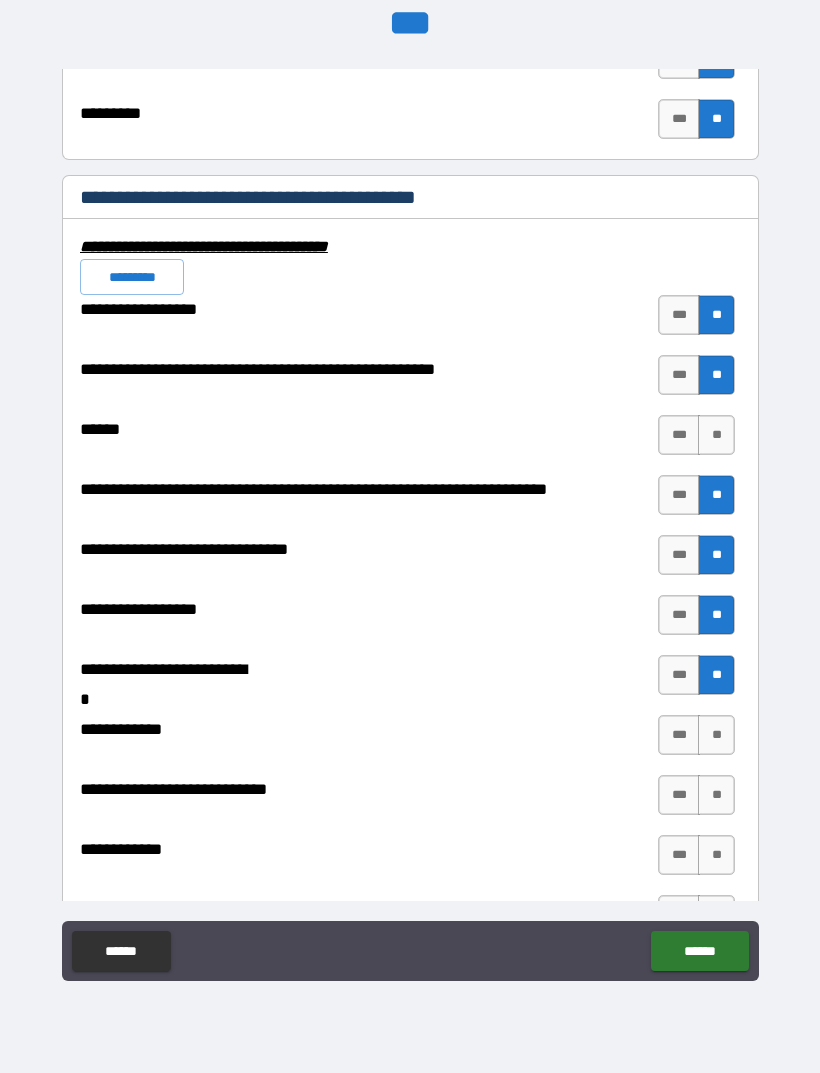 click on "**" at bounding box center [716, 735] 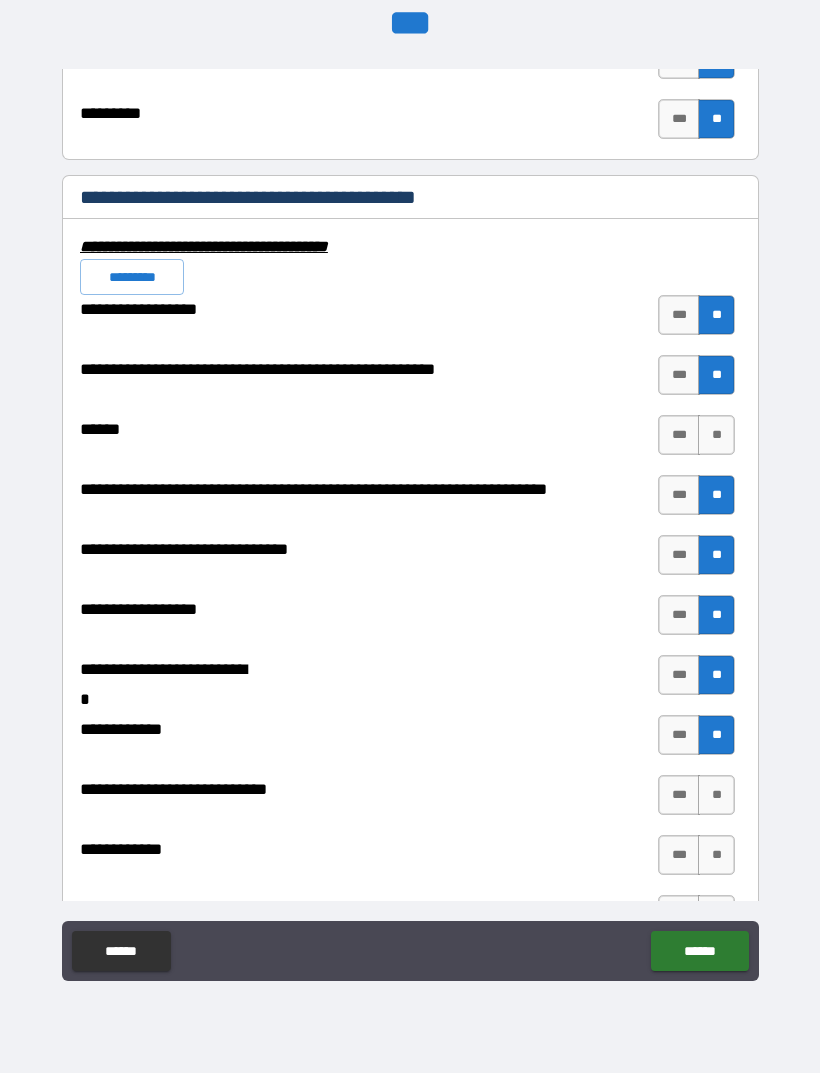 click on "**" at bounding box center (716, 795) 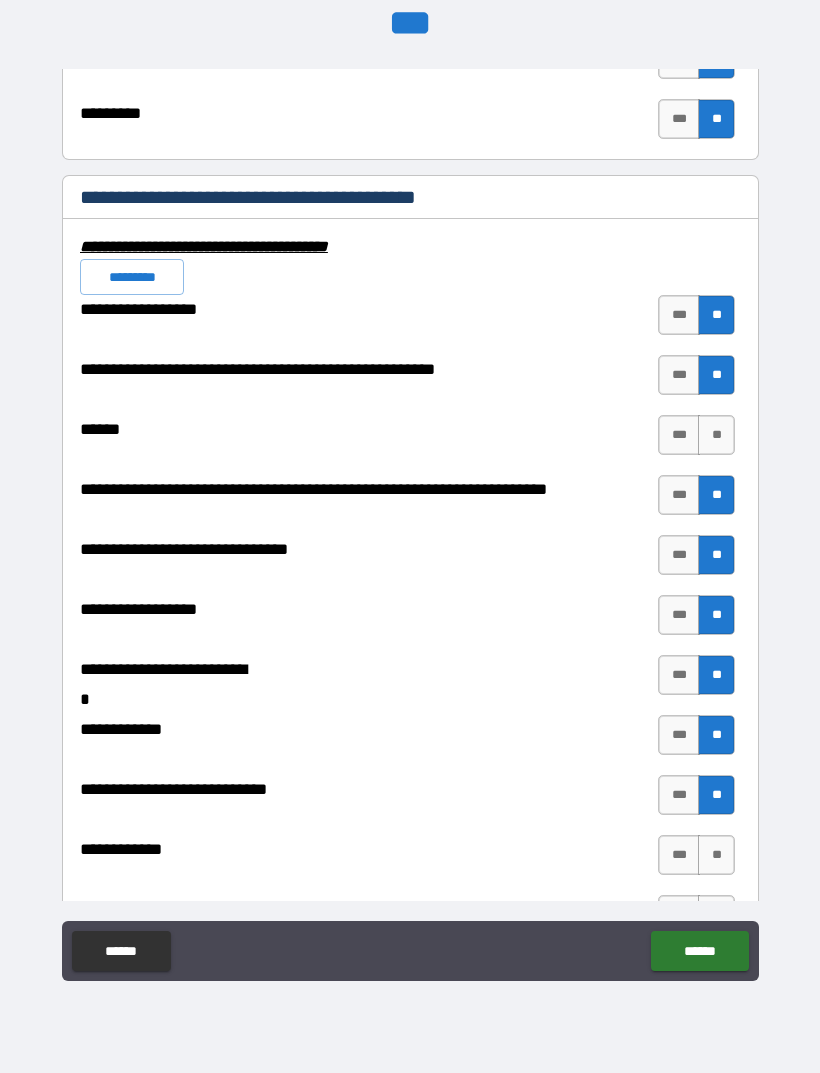 click on "**" at bounding box center [716, 855] 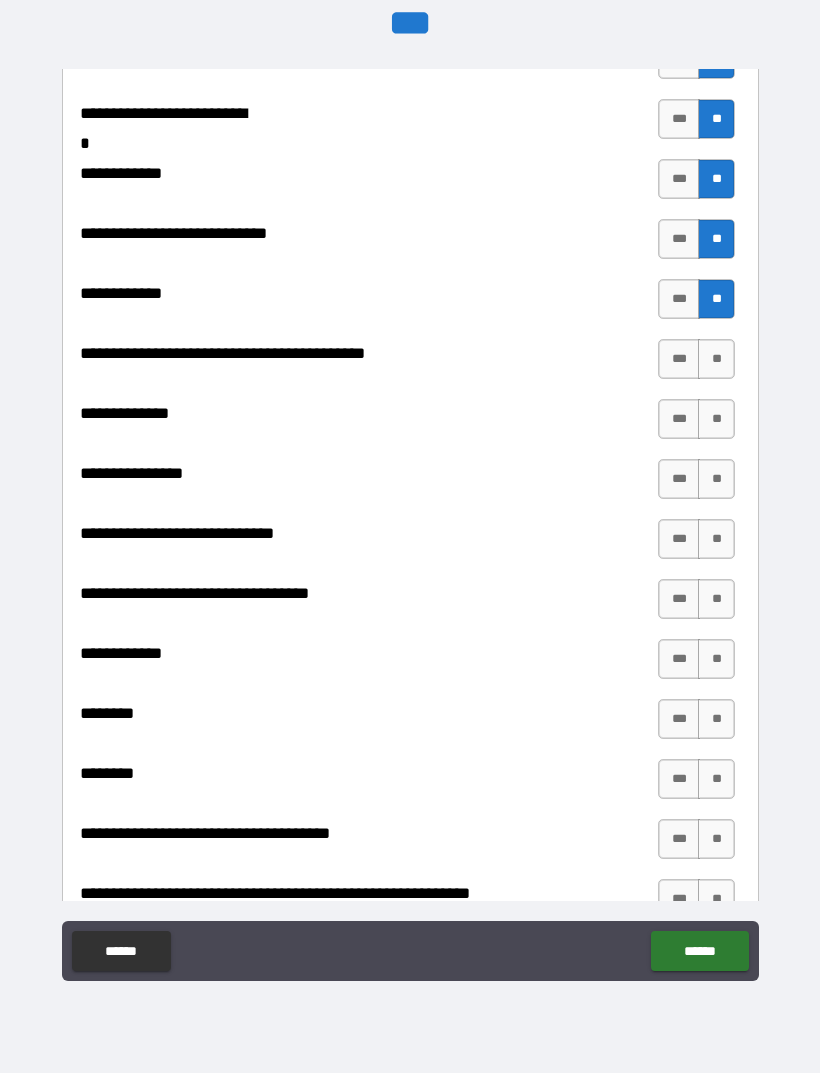scroll, scrollTop: 8243, scrollLeft: 0, axis: vertical 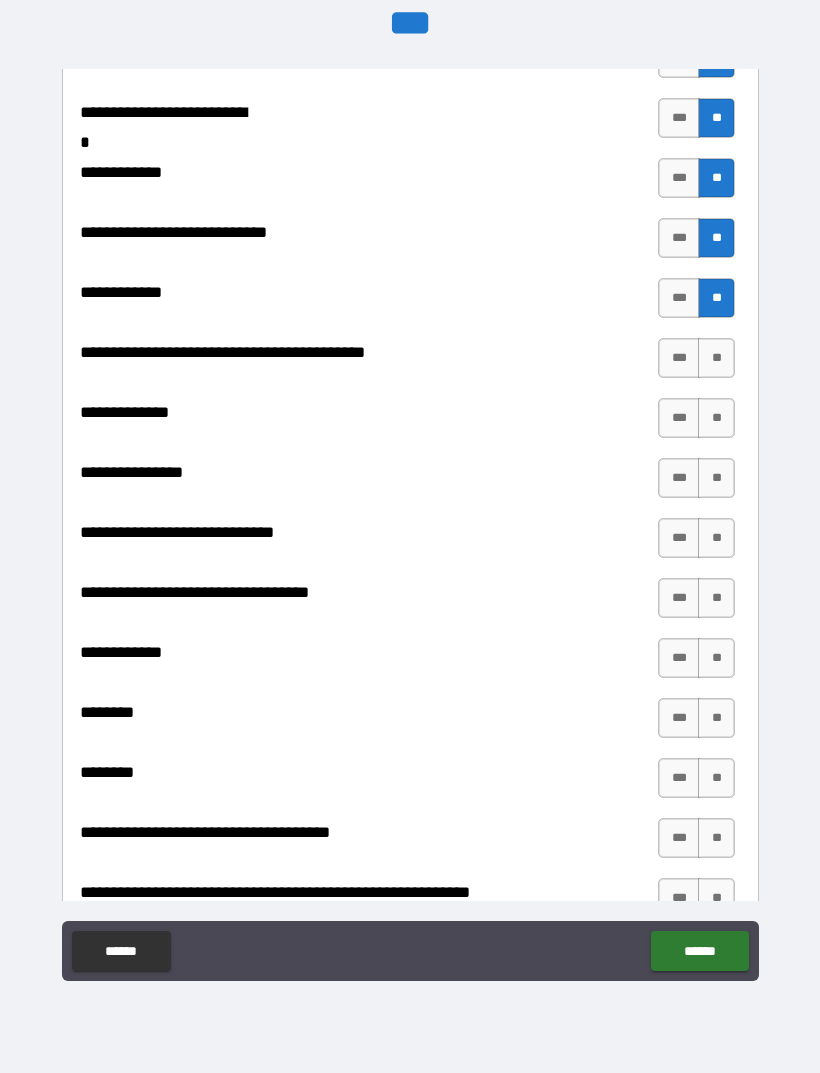 click on "**" at bounding box center [716, 358] 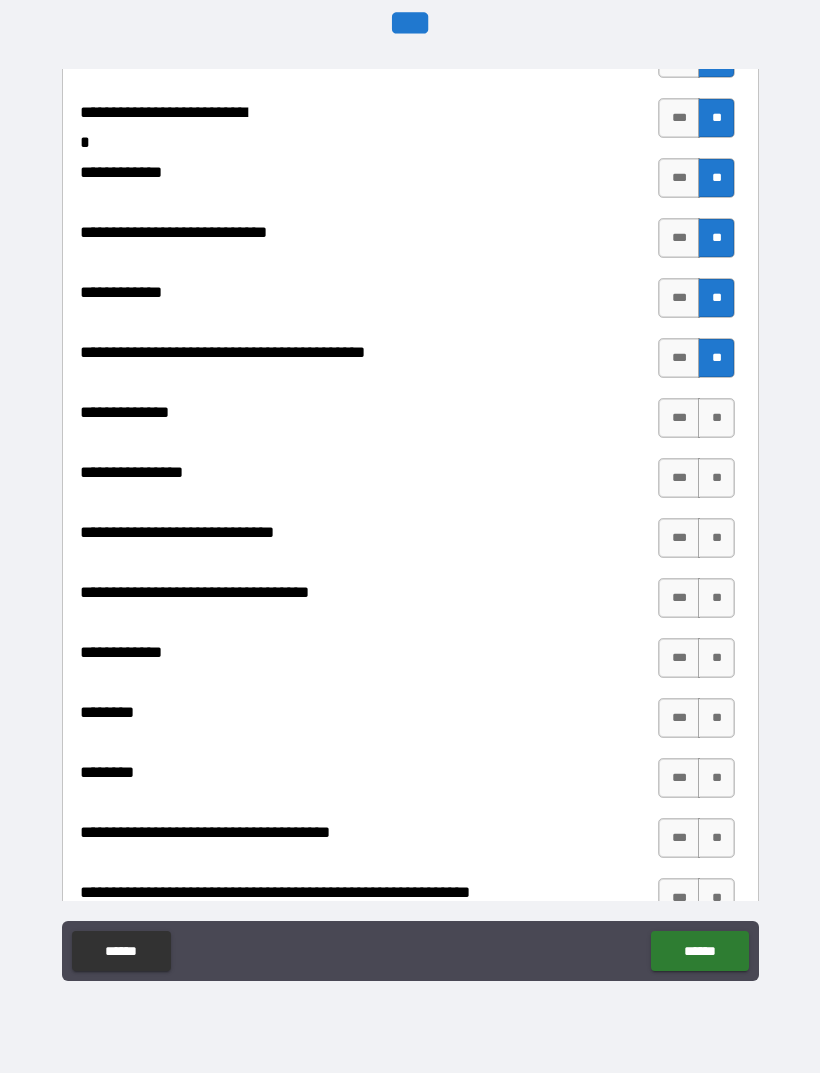 click on "**" at bounding box center [716, 418] 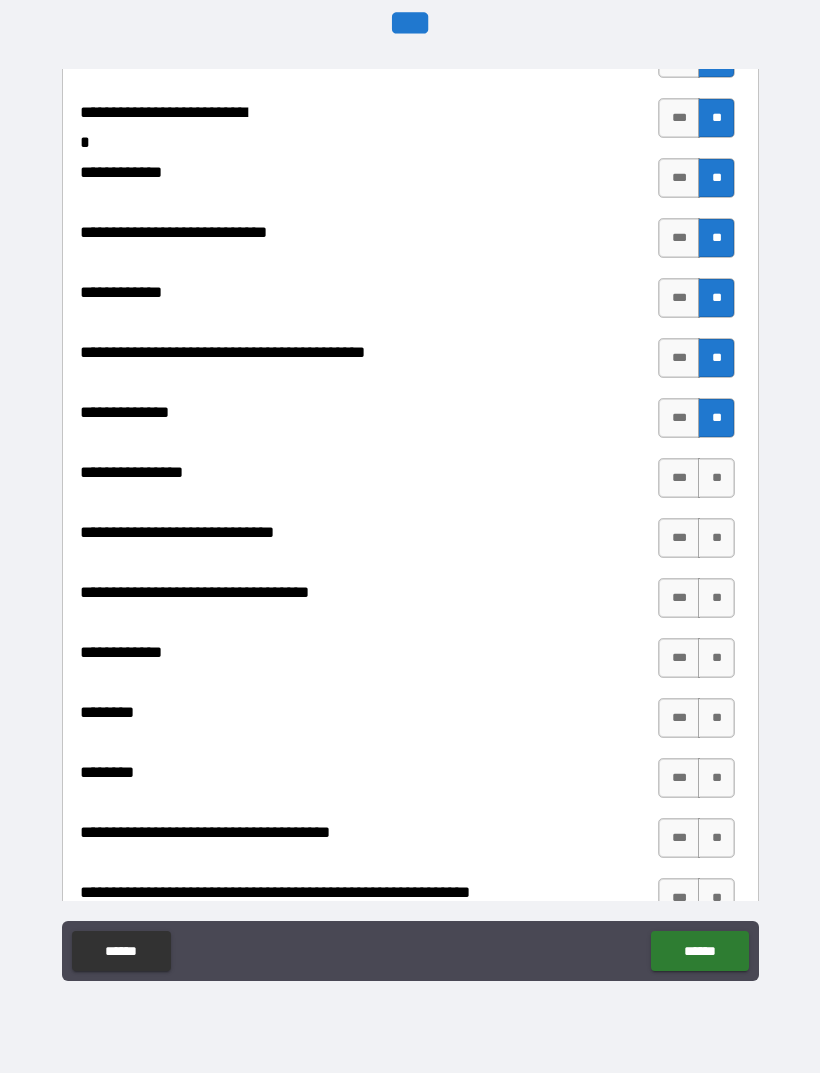 click on "**" at bounding box center (716, 478) 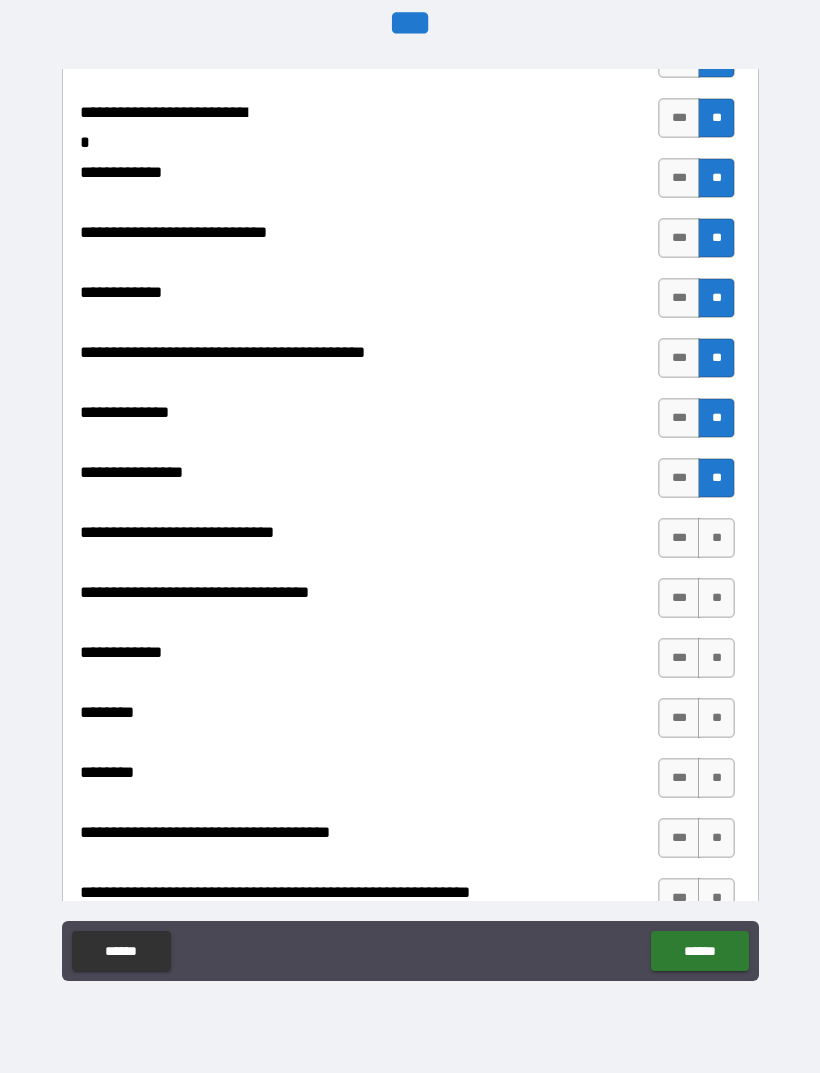 click on "**" at bounding box center (716, 538) 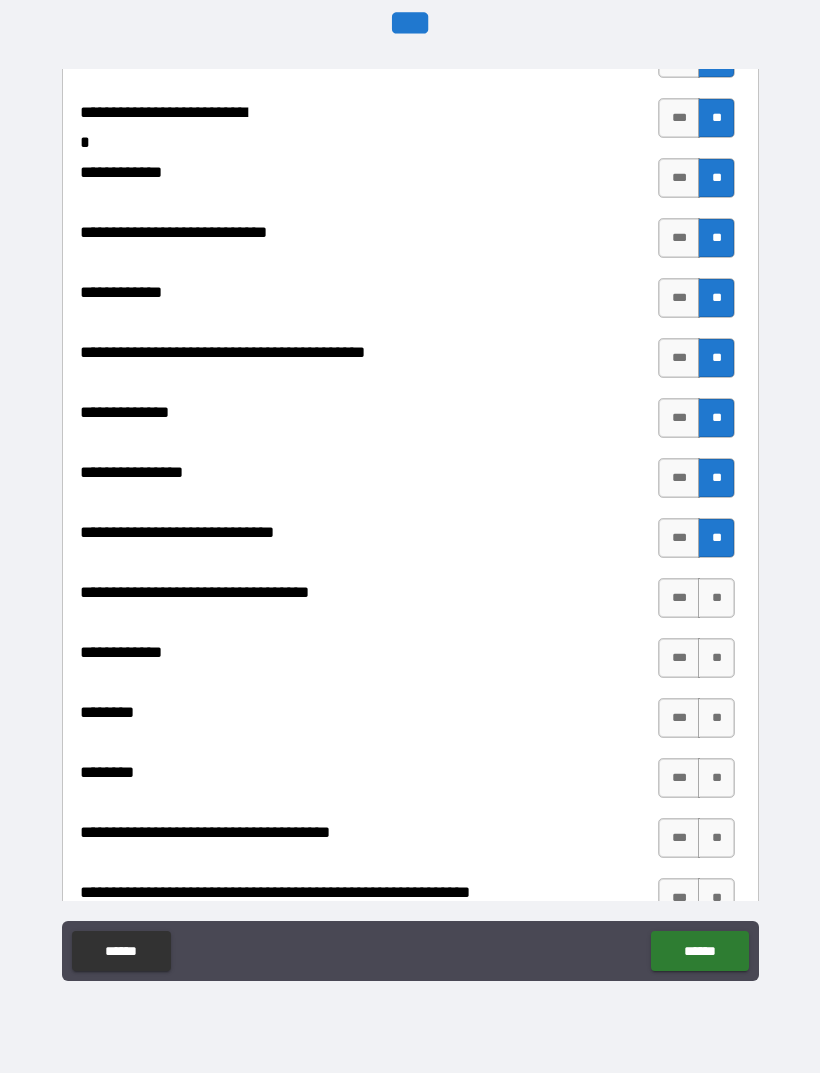 click on "**" at bounding box center (716, 598) 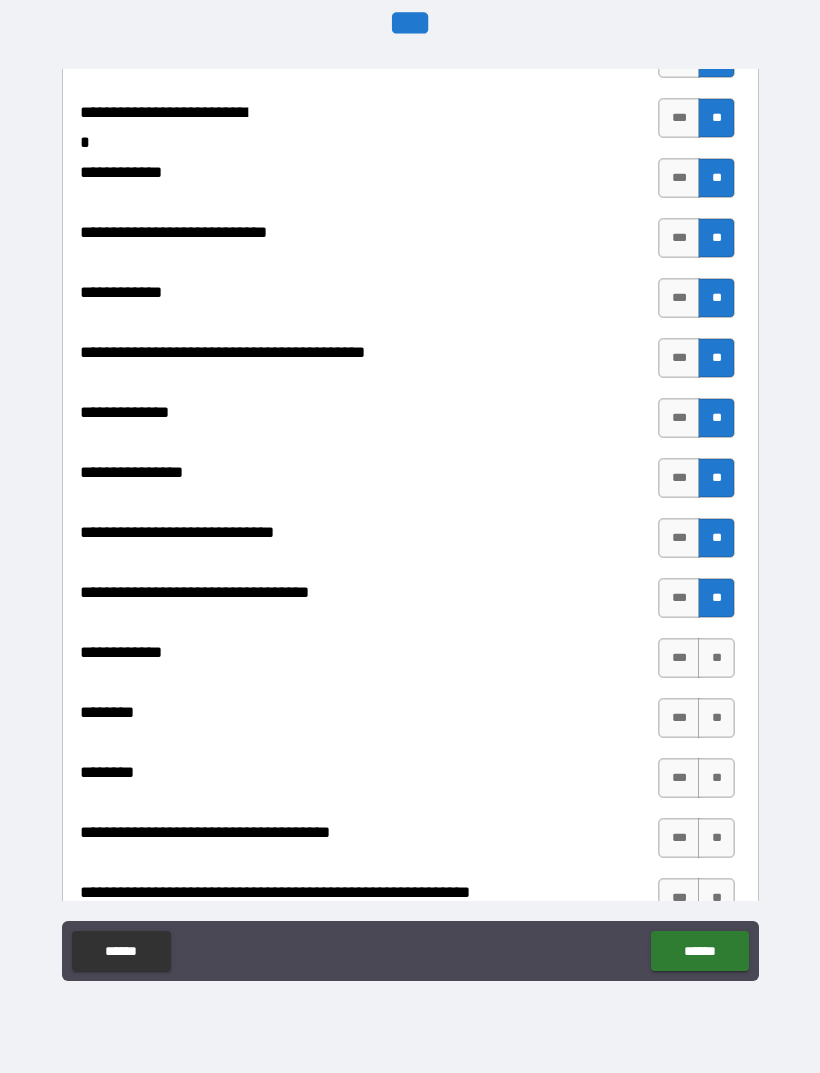 click on "**" at bounding box center (716, 658) 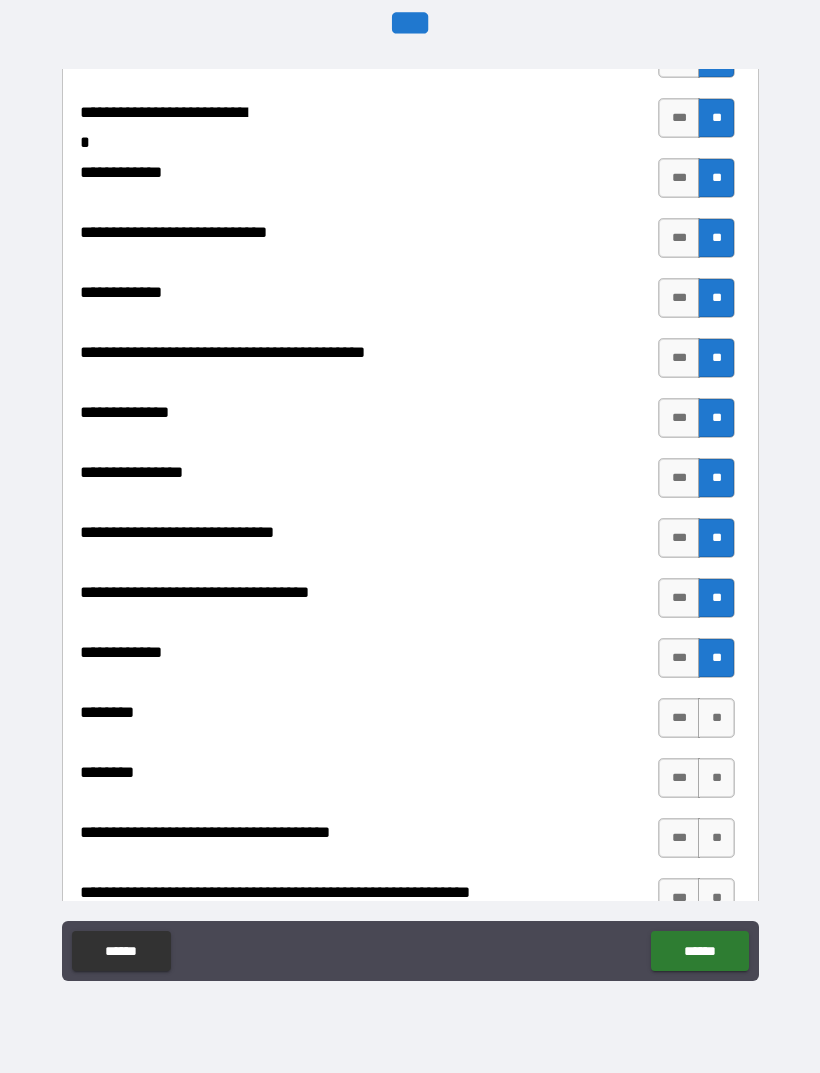 click on "**" at bounding box center (716, 718) 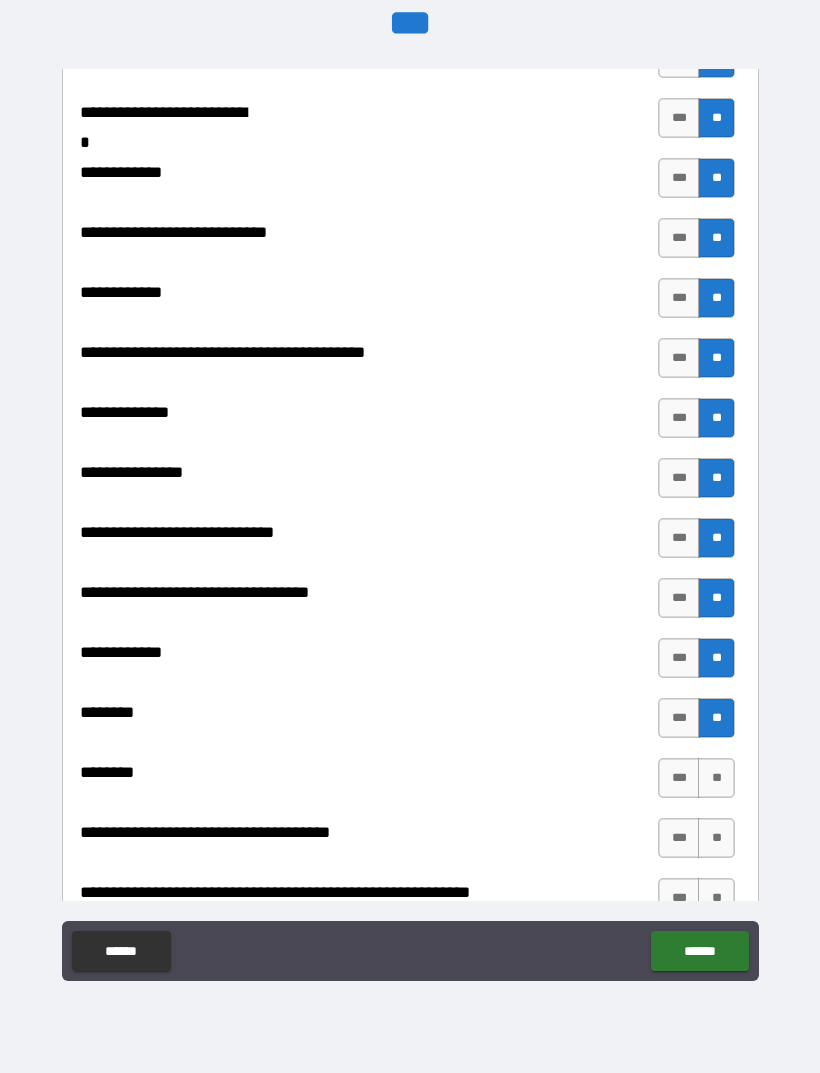click on "**" at bounding box center [716, 778] 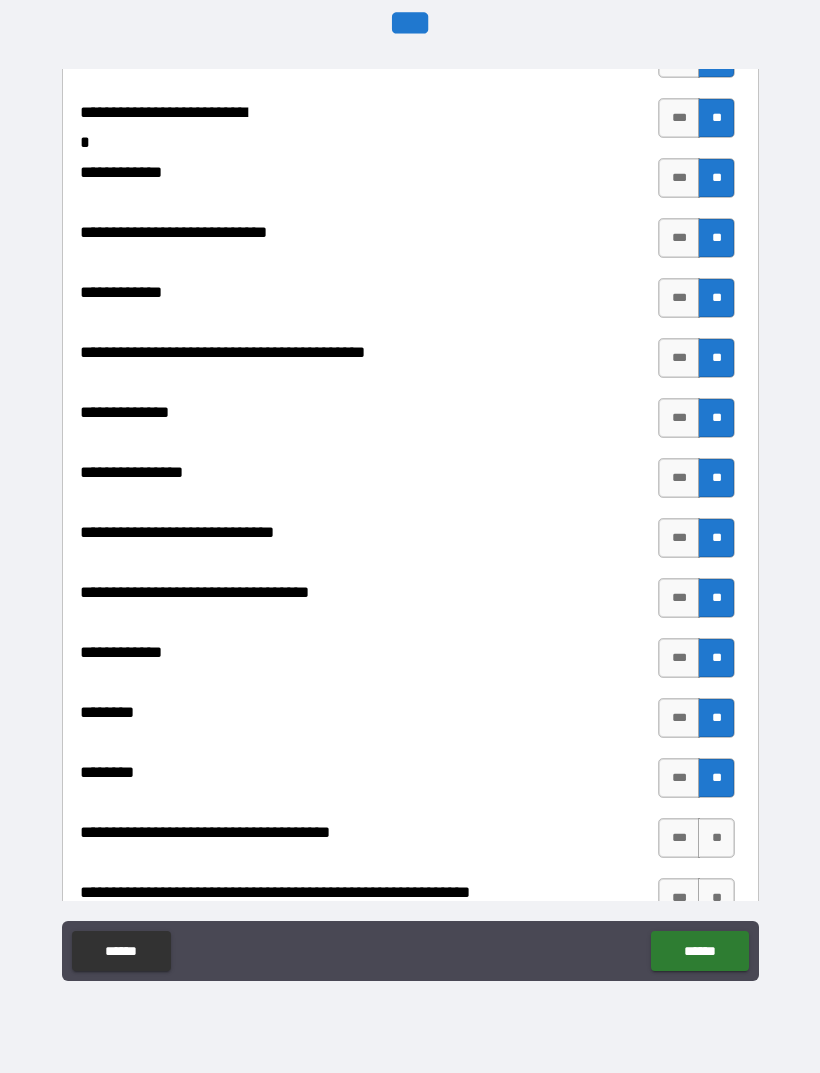click on "**" at bounding box center (716, 838) 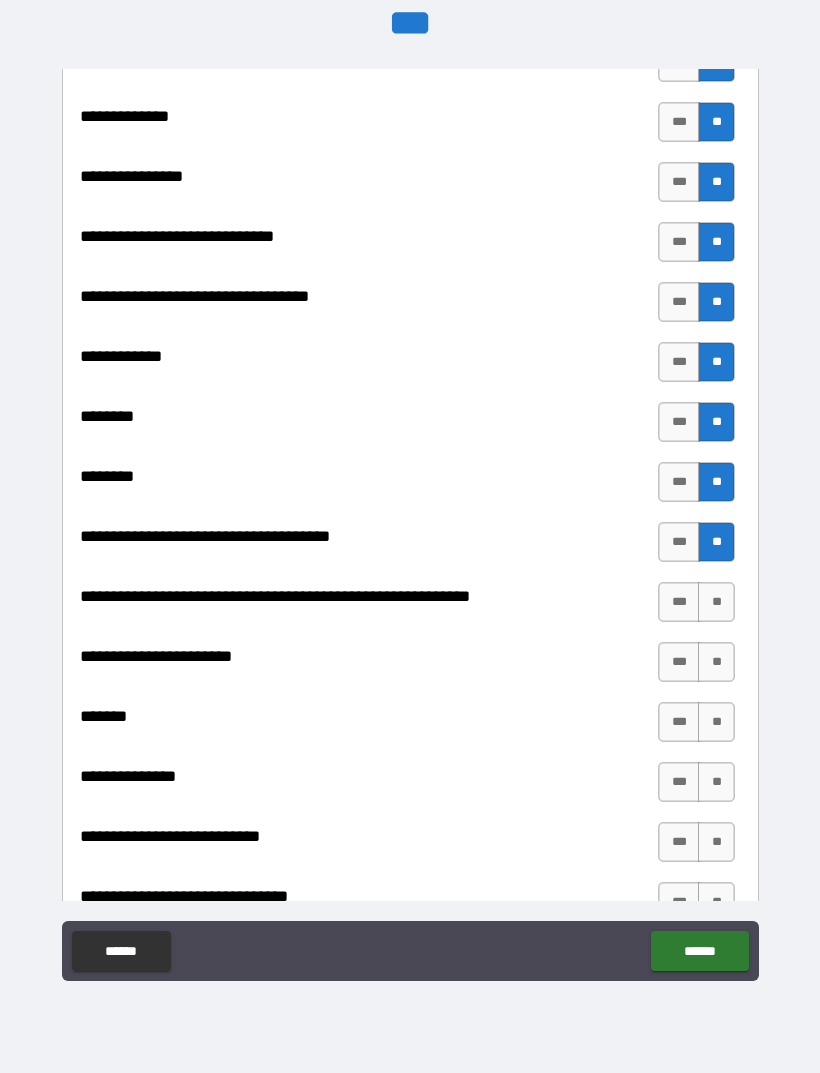 scroll, scrollTop: 8540, scrollLeft: 0, axis: vertical 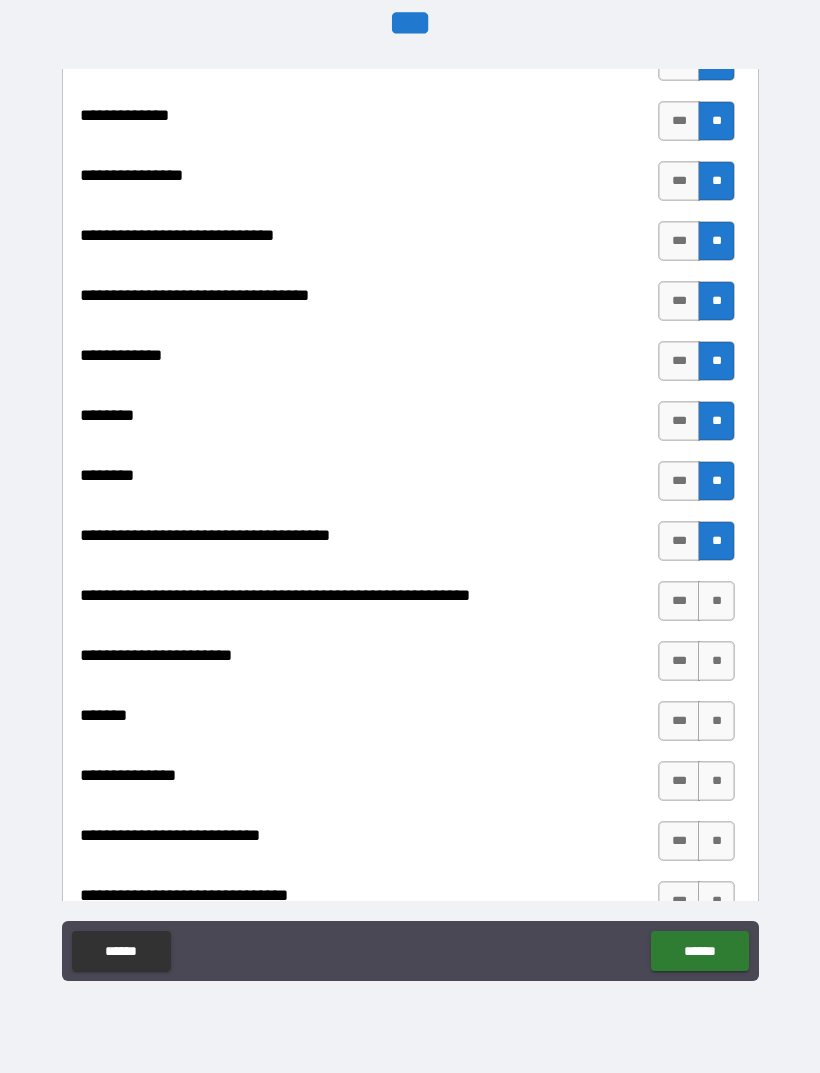 click on "**" at bounding box center [716, 601] 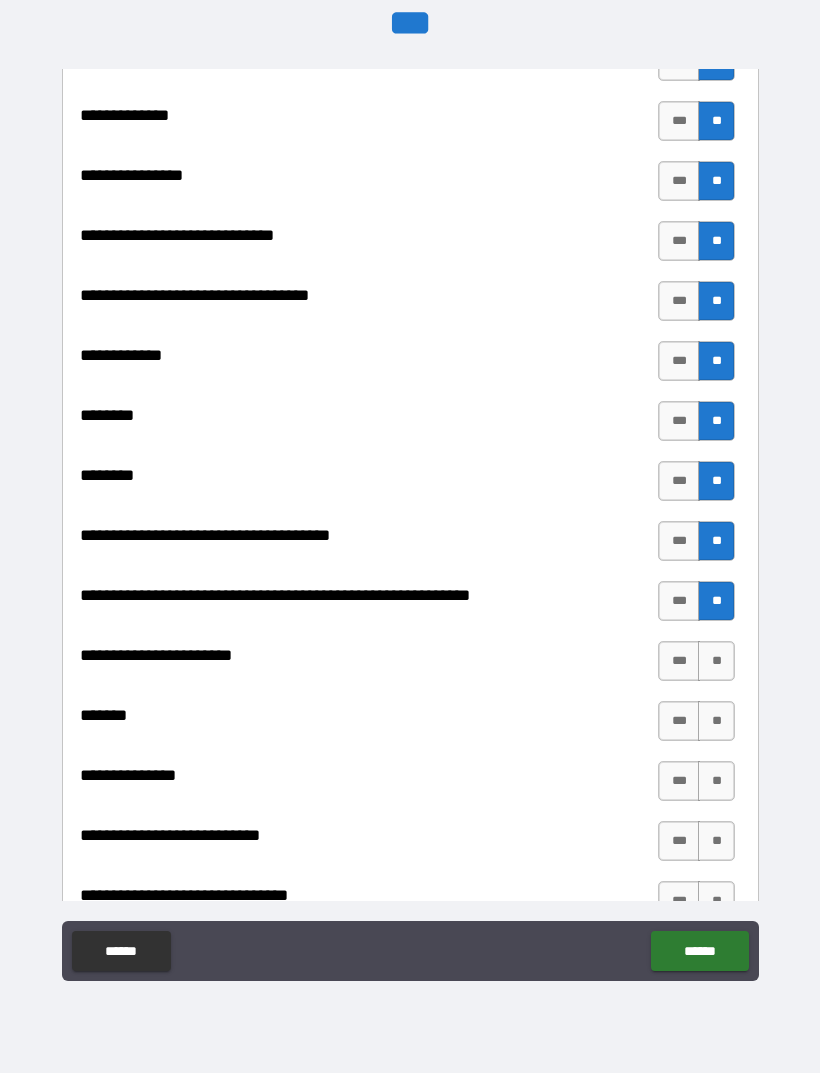click on "**" at bounding box center [716, 661] 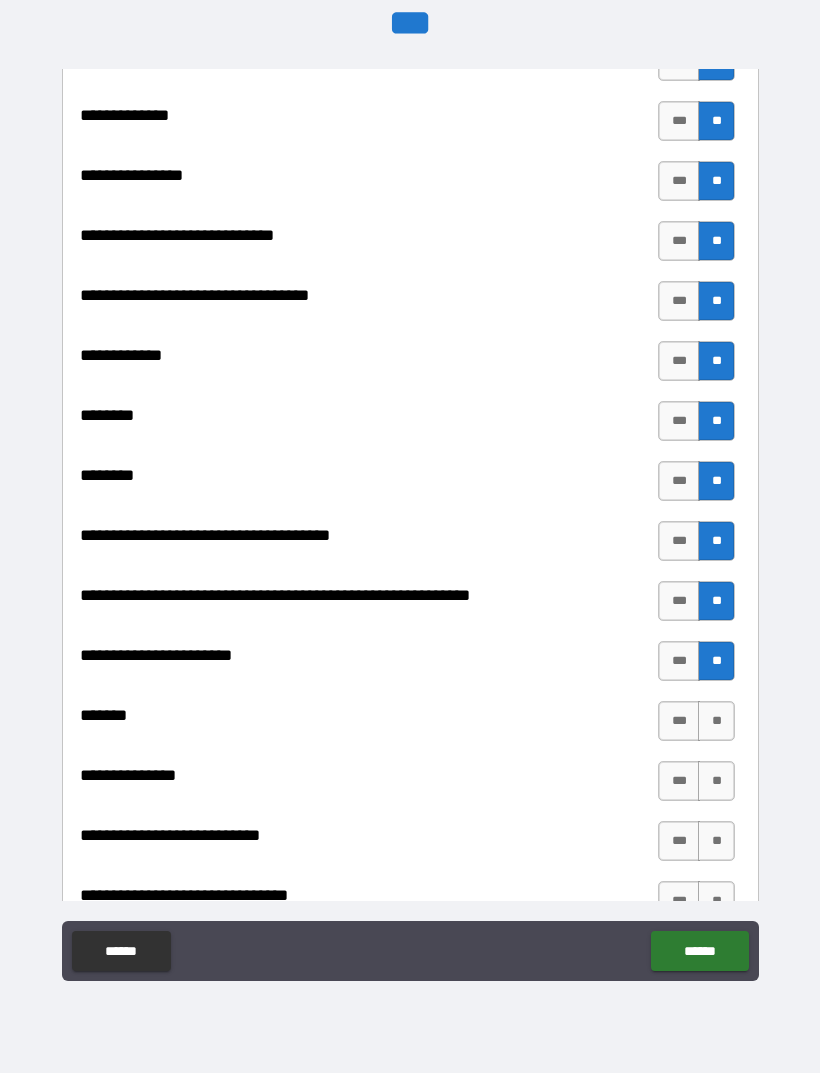 click on "**" at bounding box center (716, 721) 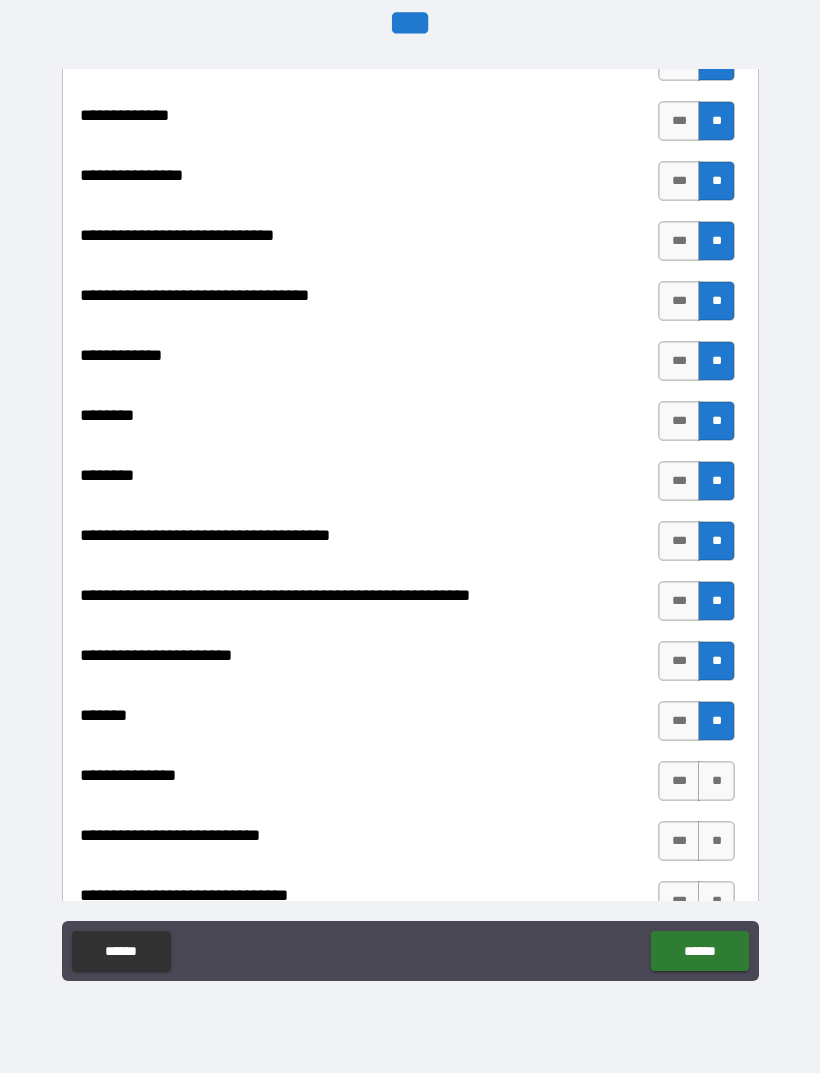 click on "**" at bounding box center (716, 781) 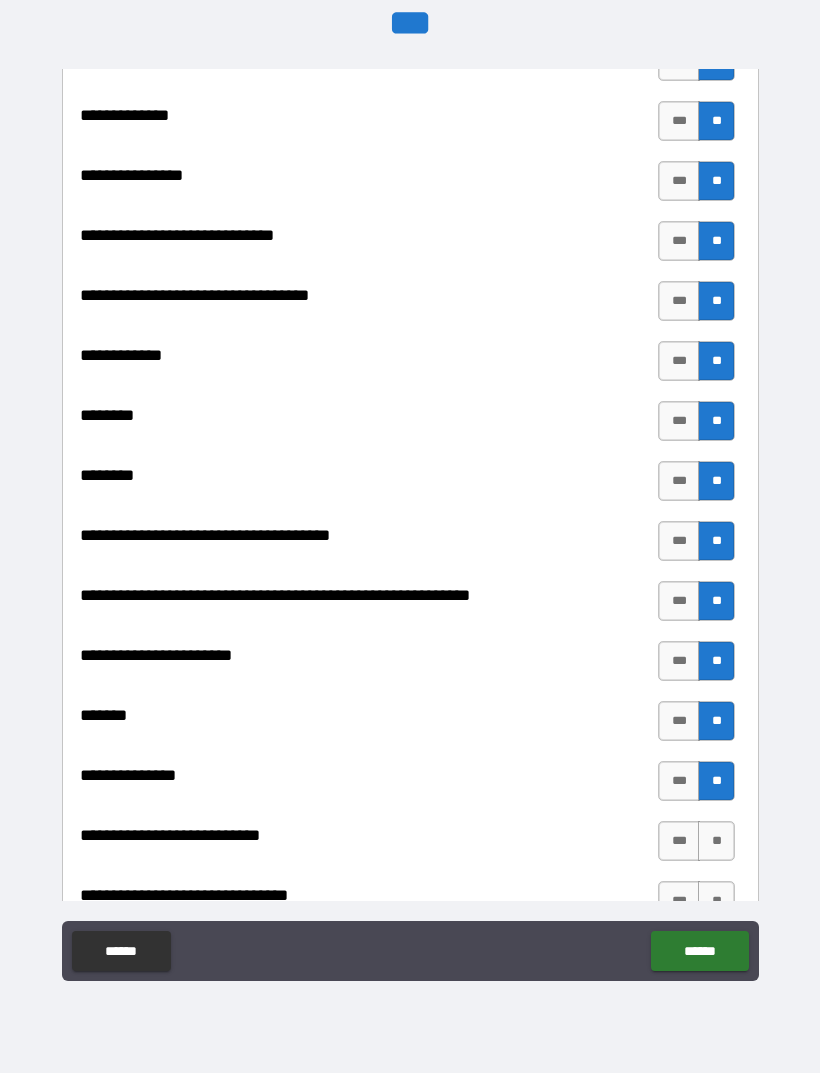 click on "**" at bounding box center (716, 781) 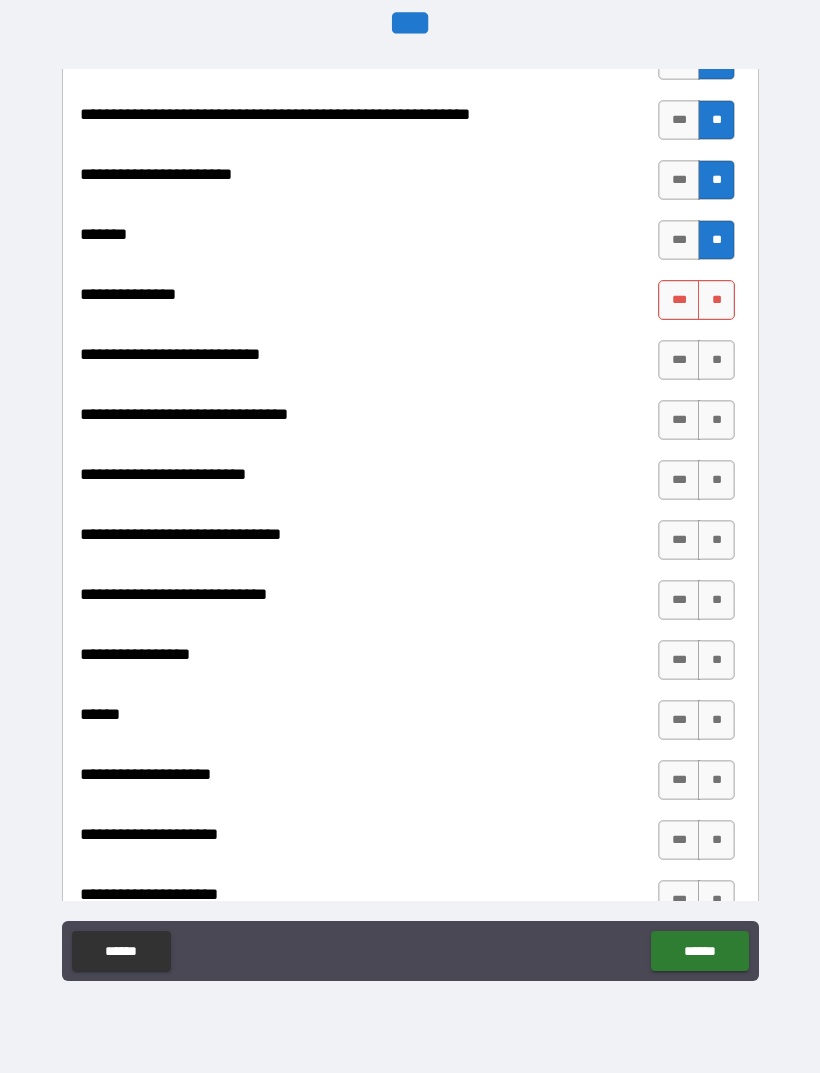 scroll, scrollTop: 9028, scrollLeft: 0, axis: vertical 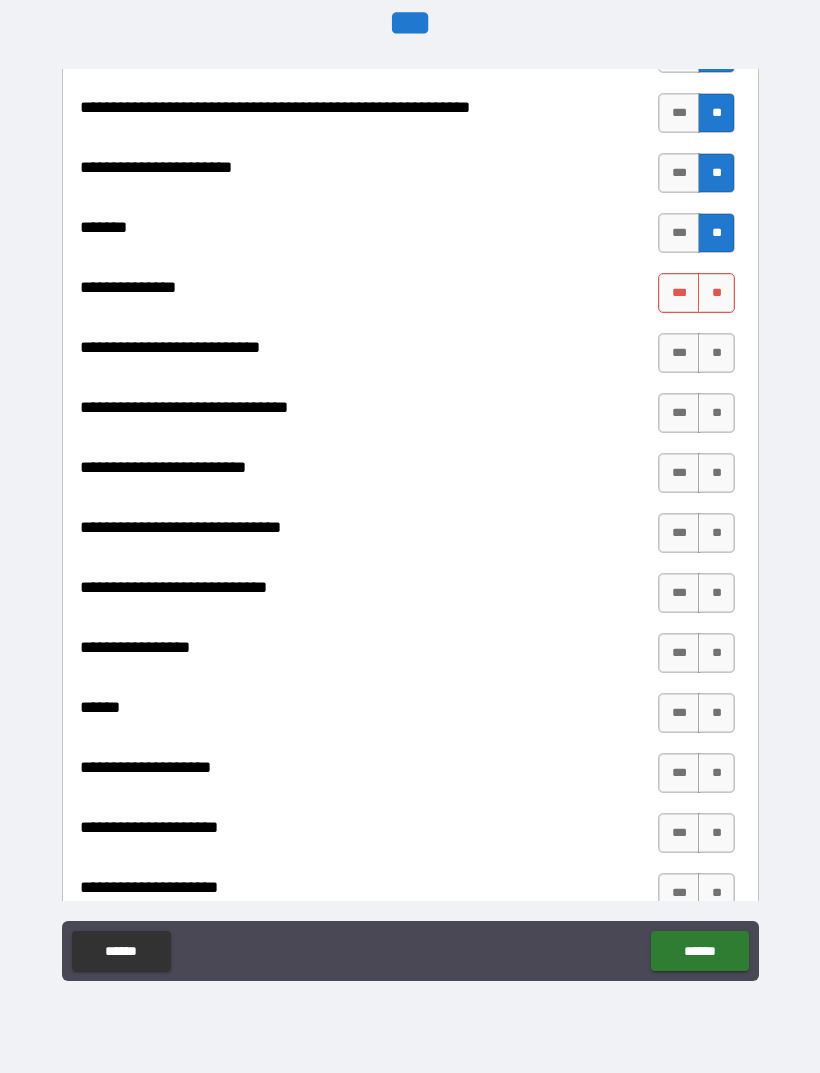 click on "**" at bounding box center [716, 293] 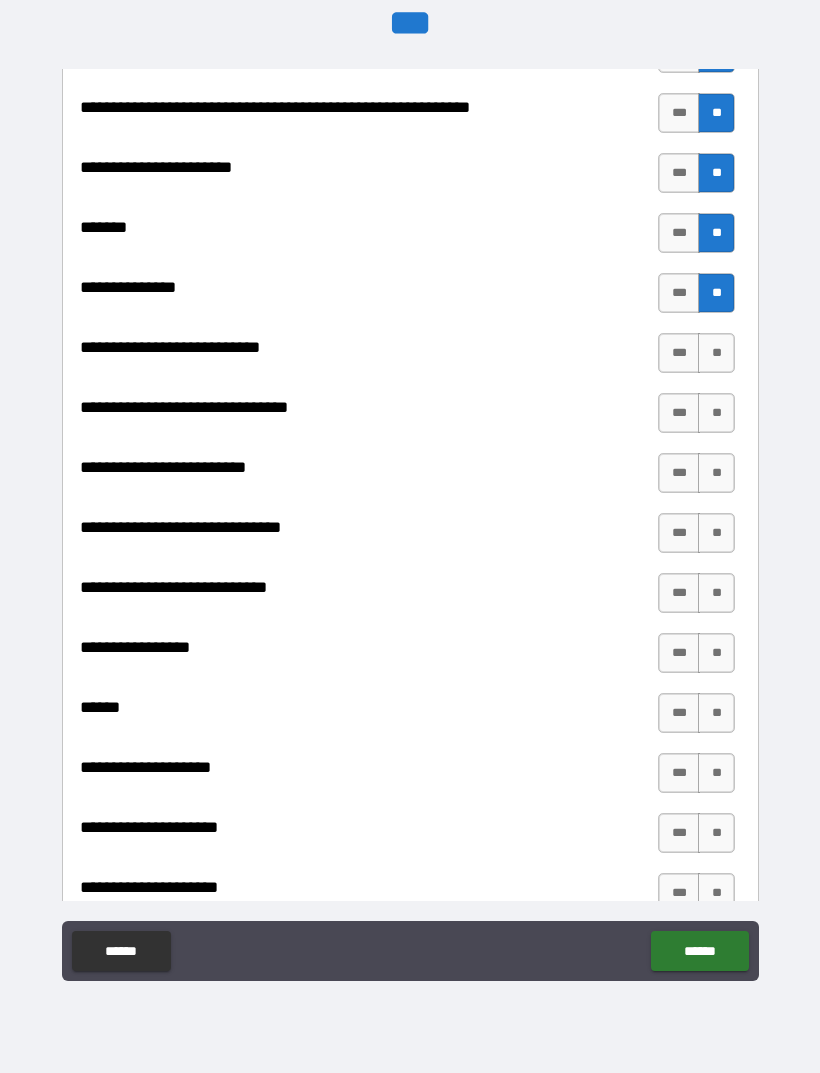 click on "**" at bounding box center (716, 353) 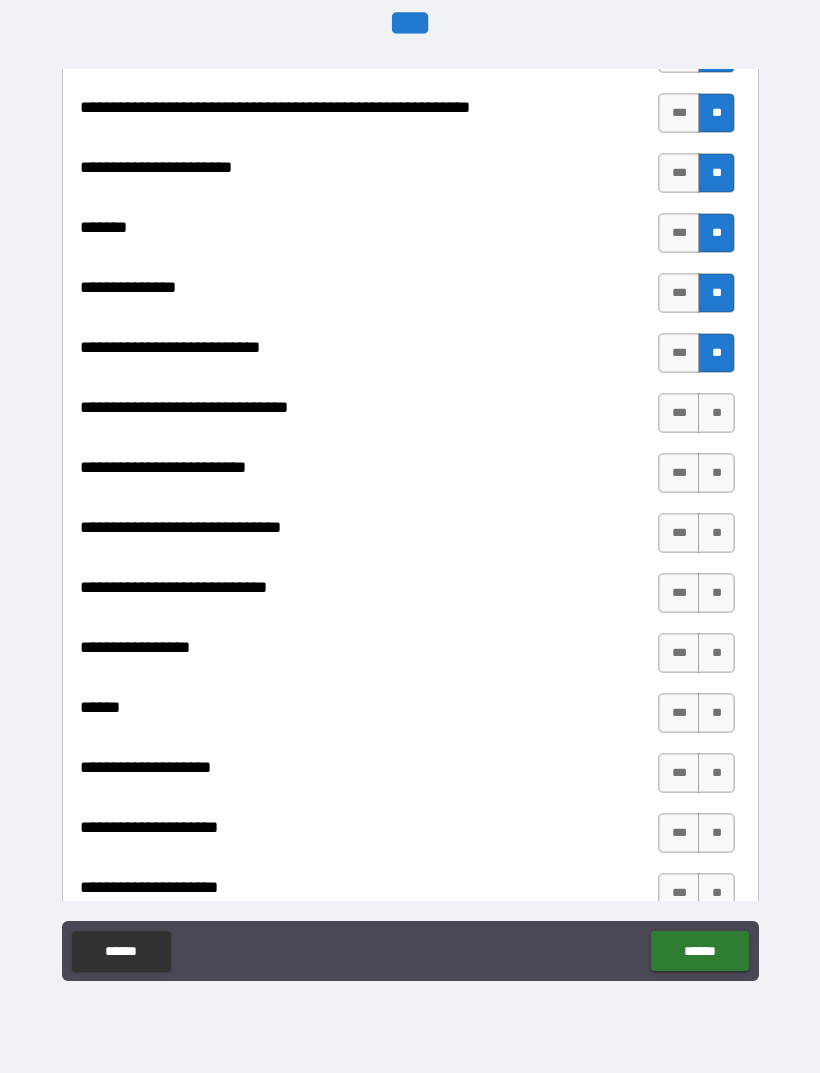 click on "**" at bounding box center [716, 413] 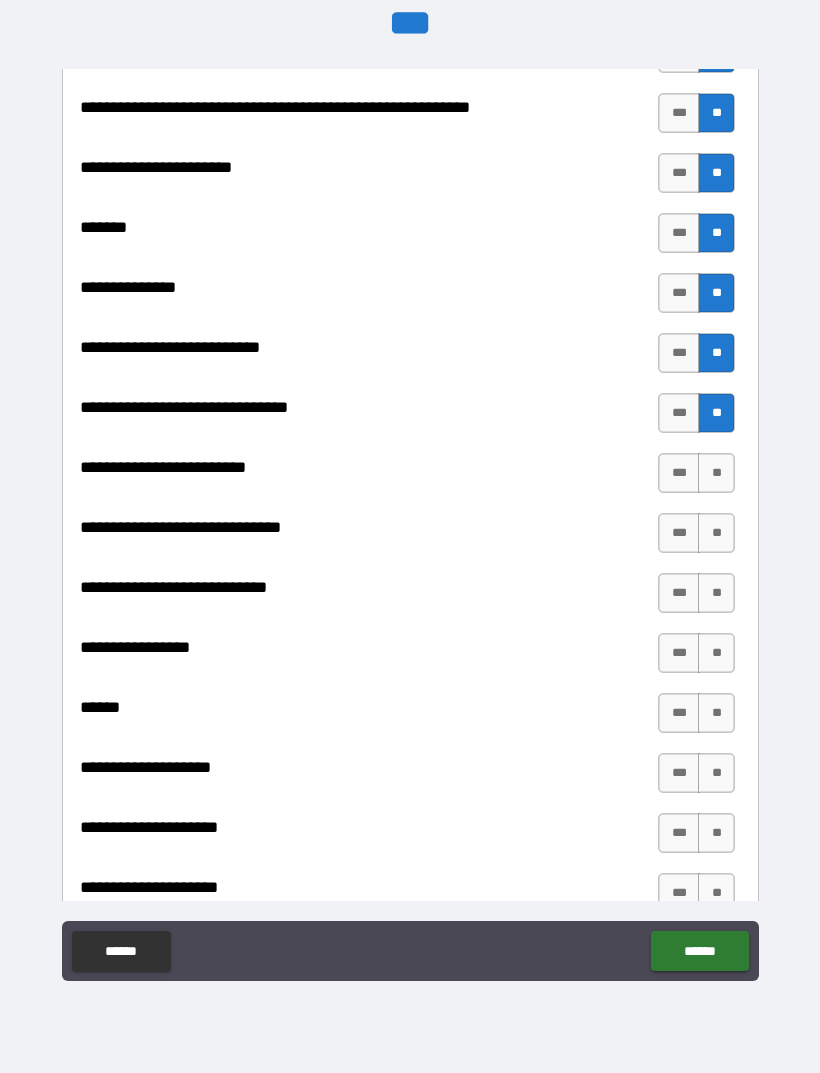 click on "**" at bounding box center [716, 473] 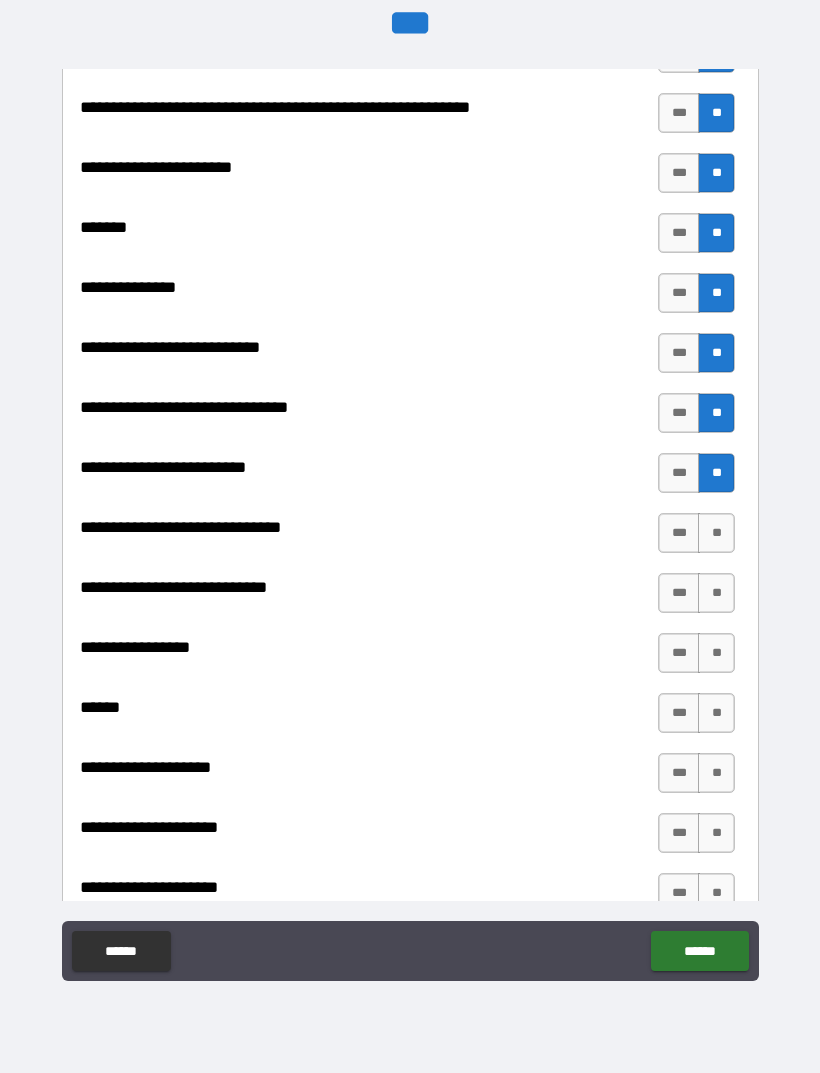 click on "**" at bounding box center (716, 533) 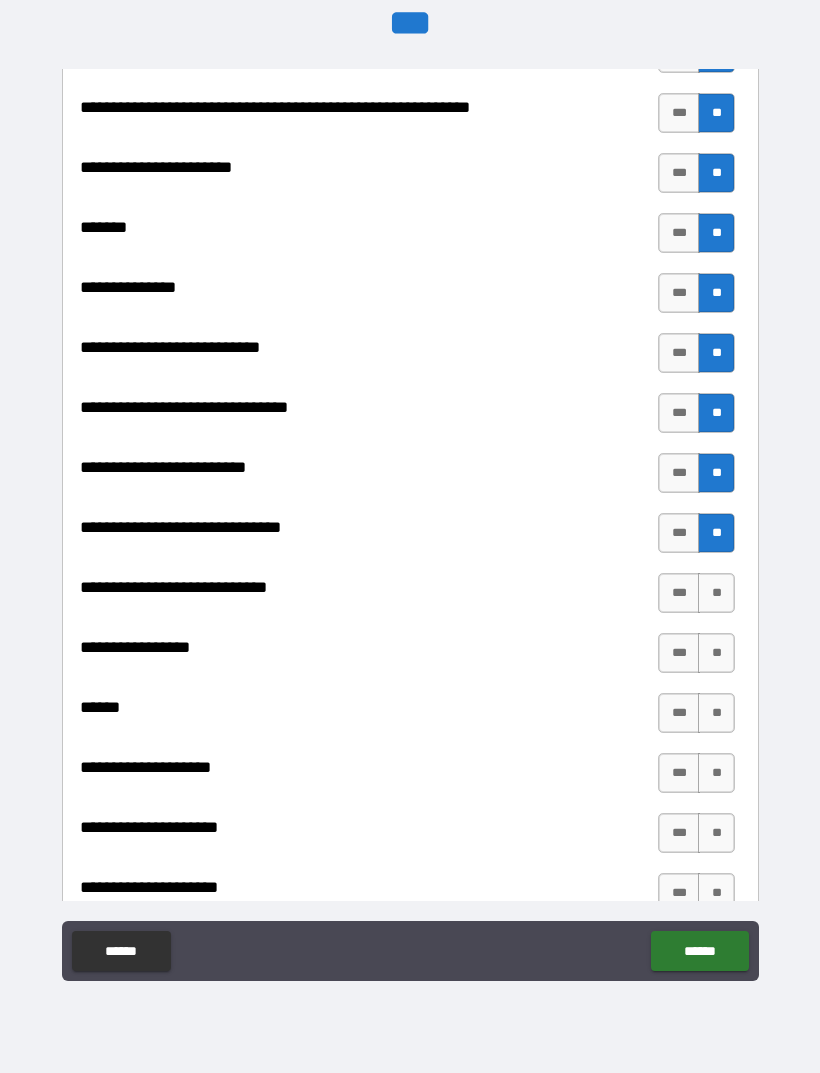 click on "**" at bounding box center [716, 593] 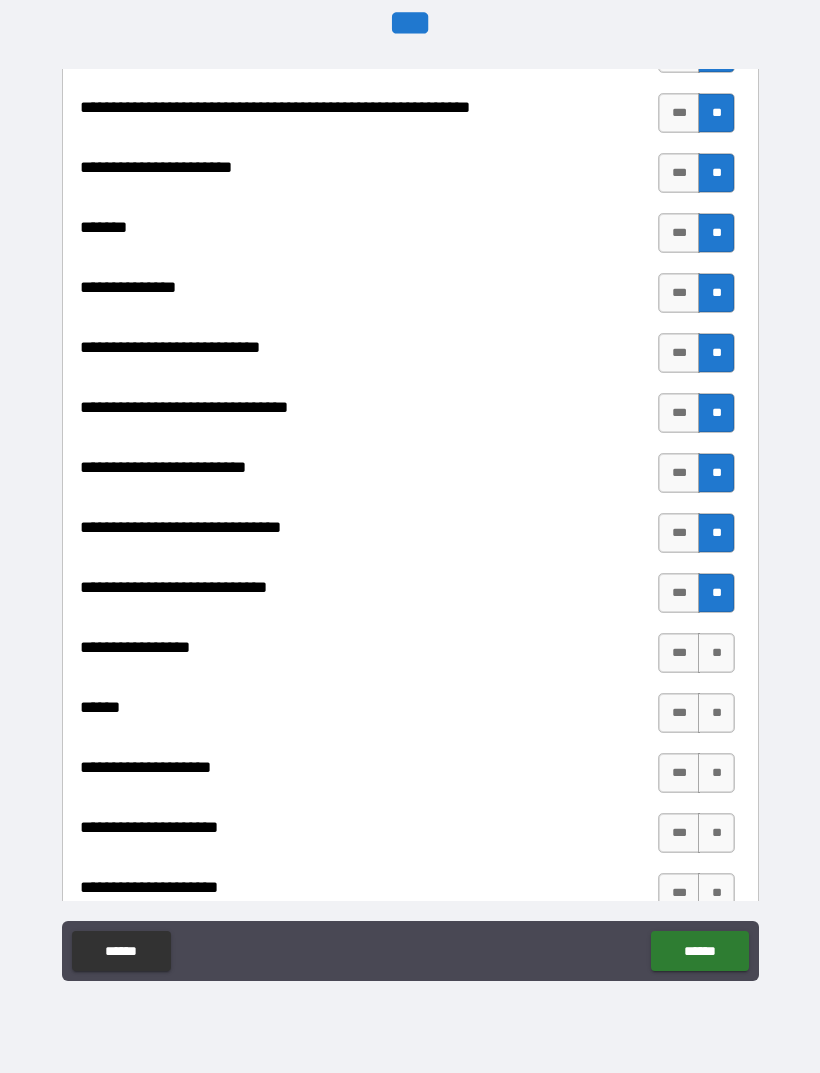 click on "**" at bounding box center [716, 653] 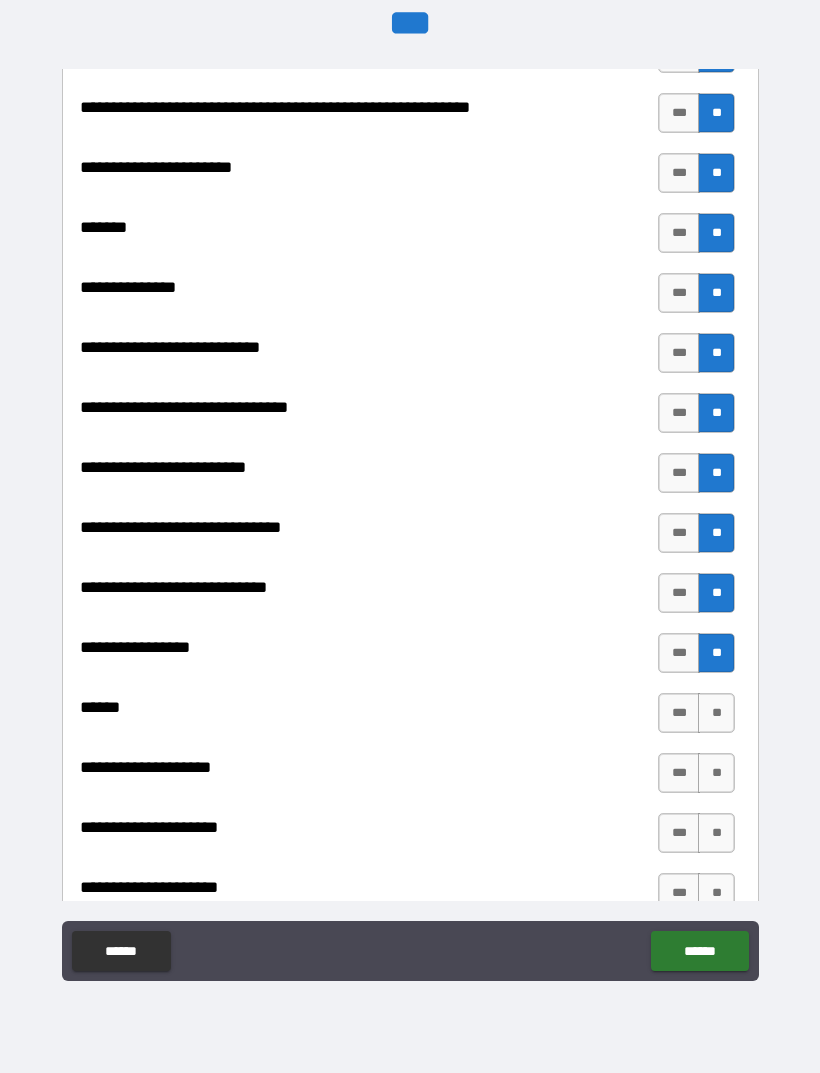 click on "**" at bounding box center (716, 713) 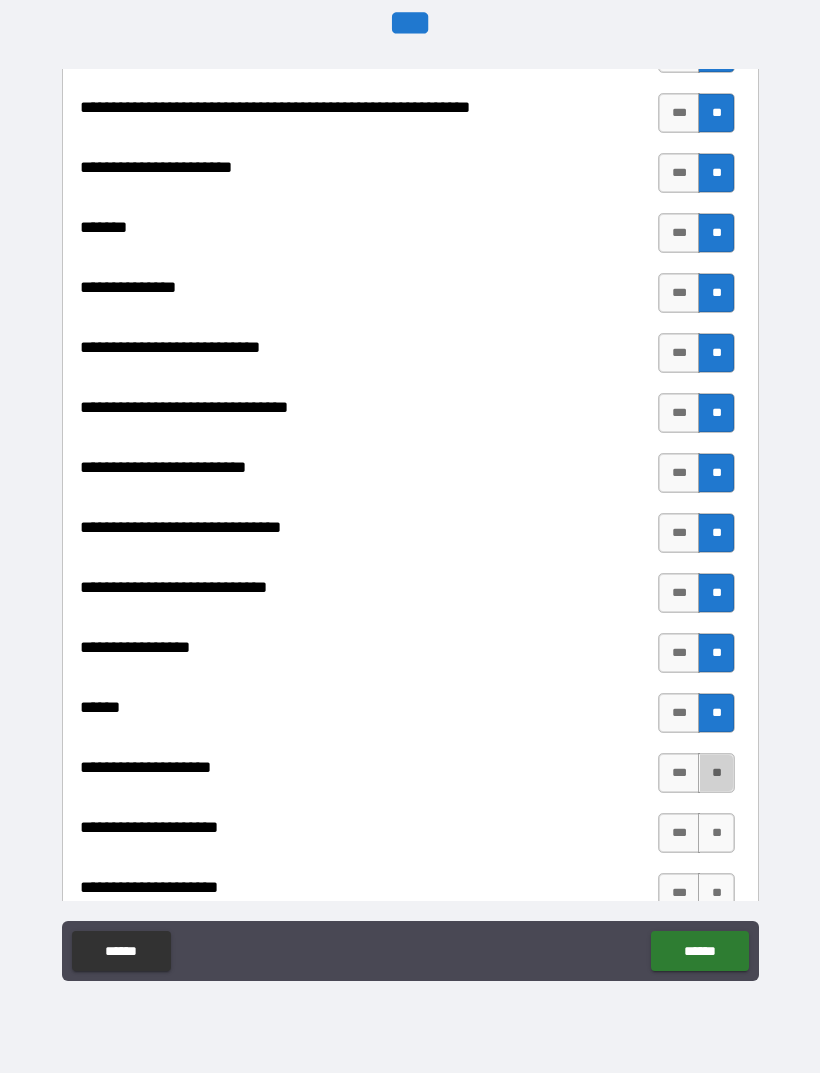 click on "**" at bounding box center (716, 773) 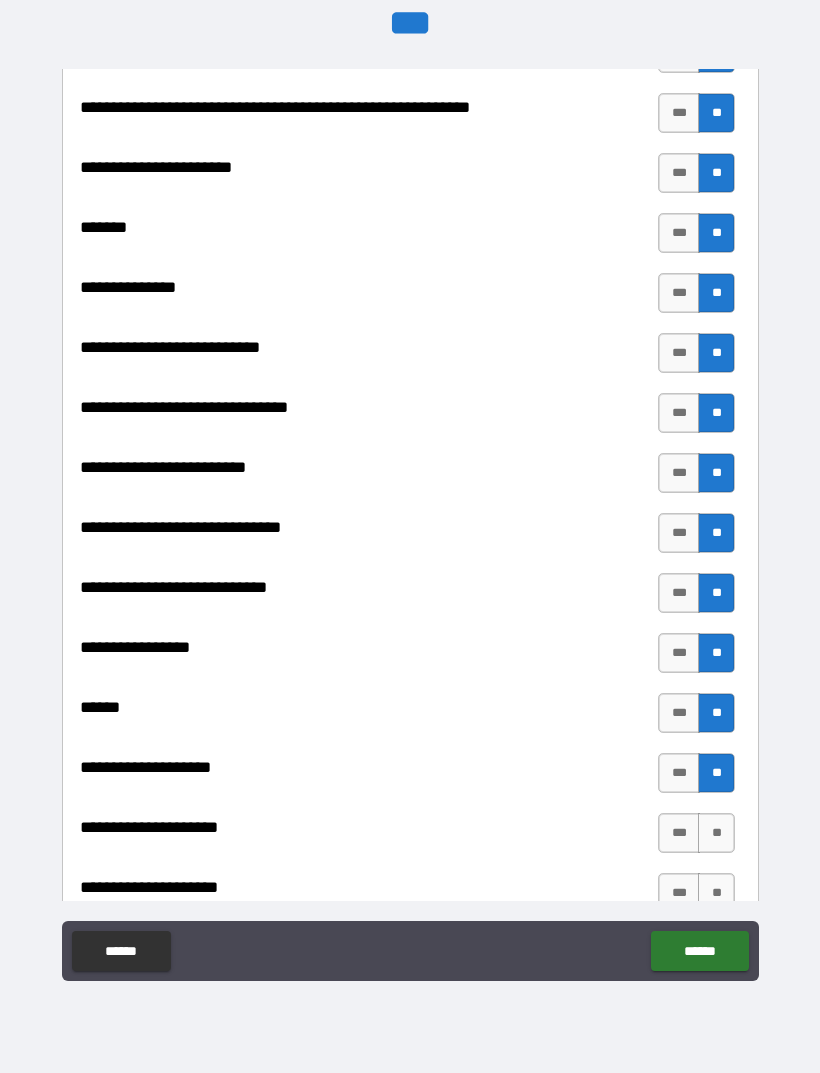 click on "**" at bounding box center [716, 833] 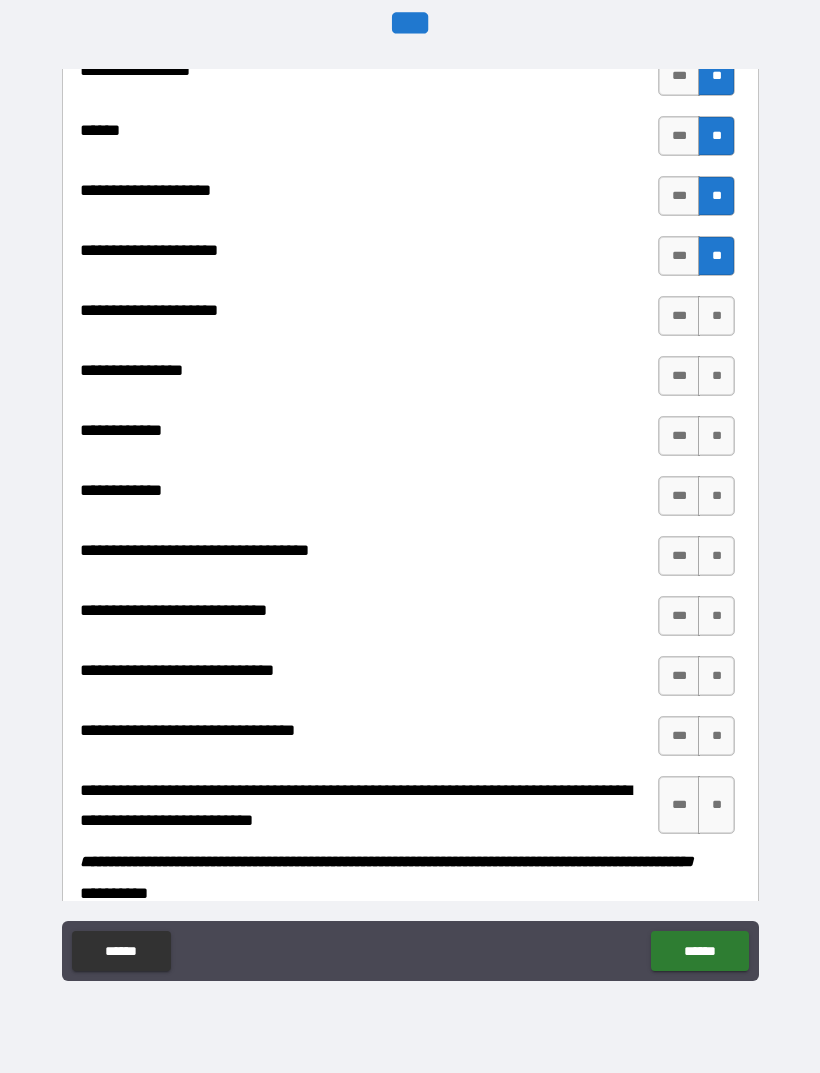 scroll, scrollTop: 9609, scrollLeft: 0, axis: vertical 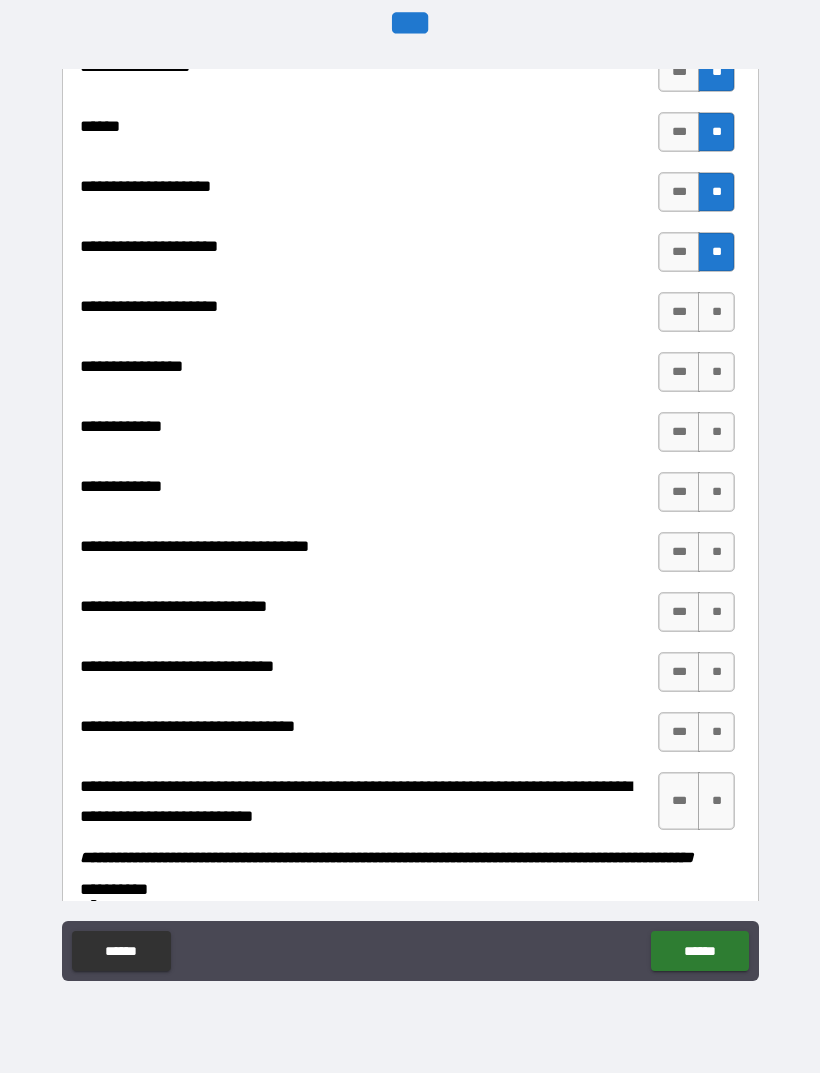 click on "***" at bounding box center [679, 192] 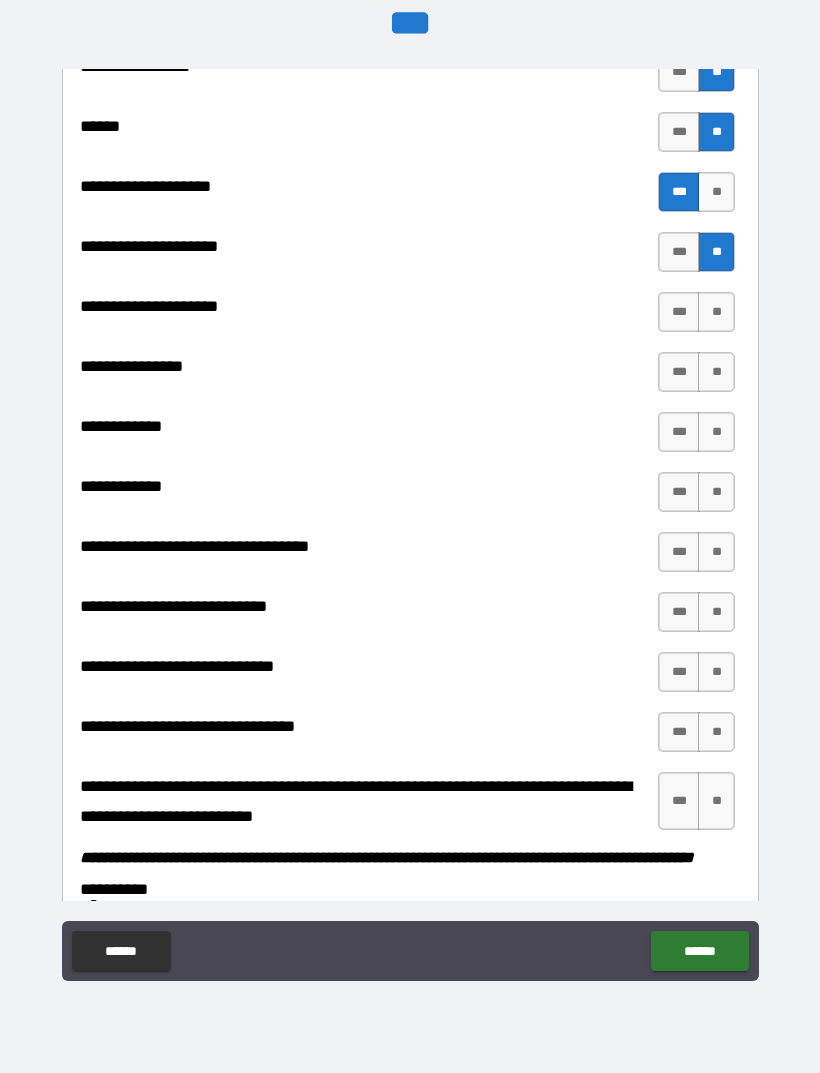 scroll, scrollTop: 9607, scrollLeft: 0, axis: vertical 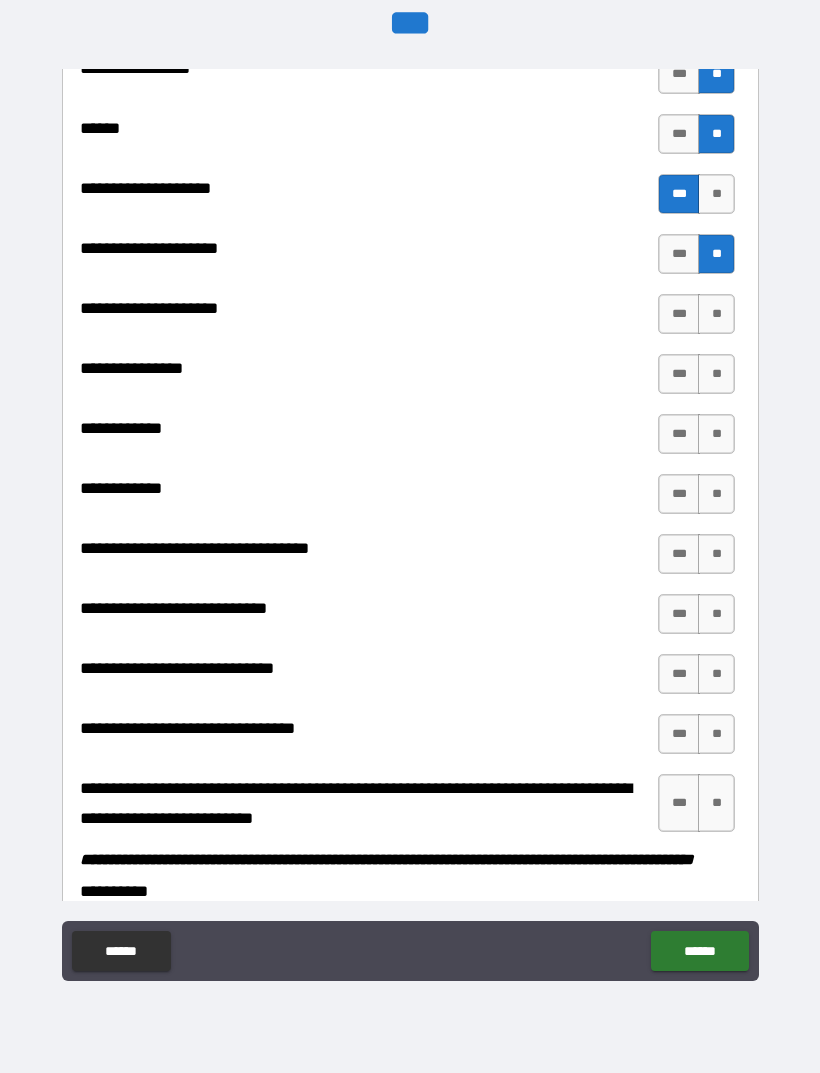 click on "**" at bounding box center (716, 314) 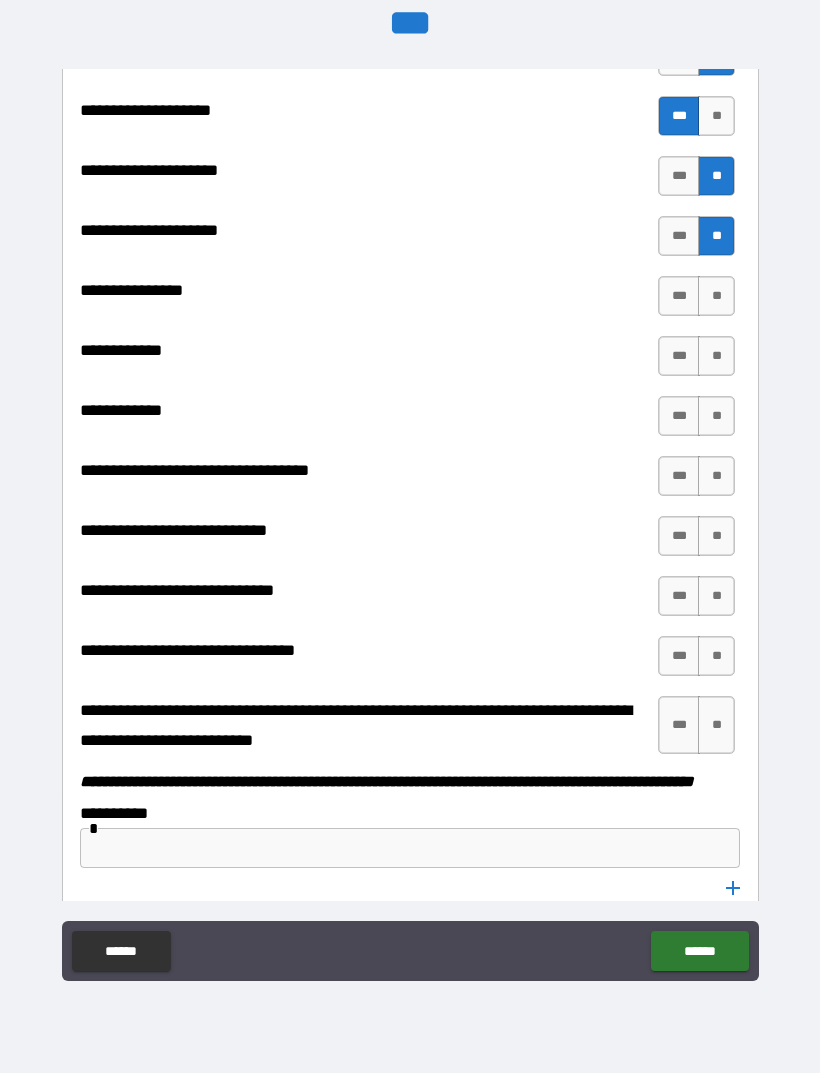 scroll, scrollTop: 9692, scrollLeft: 0, axis: vertical 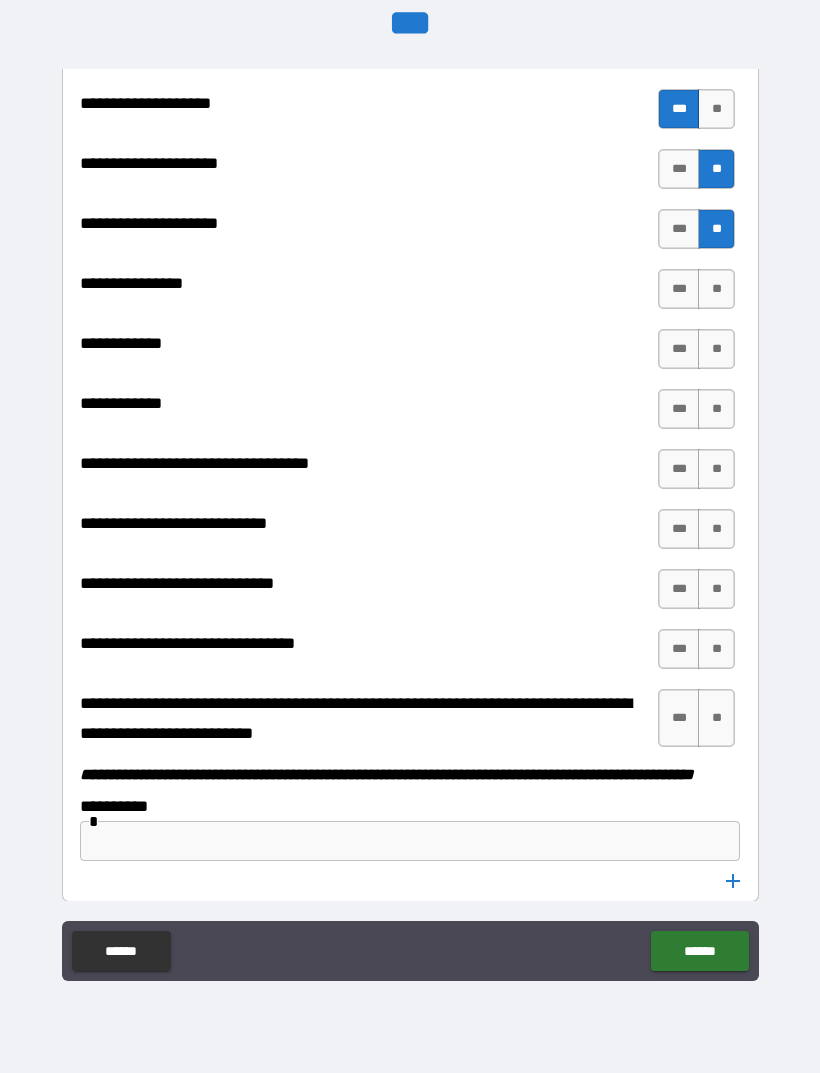 click on "**" at bounding box center [716, 289] 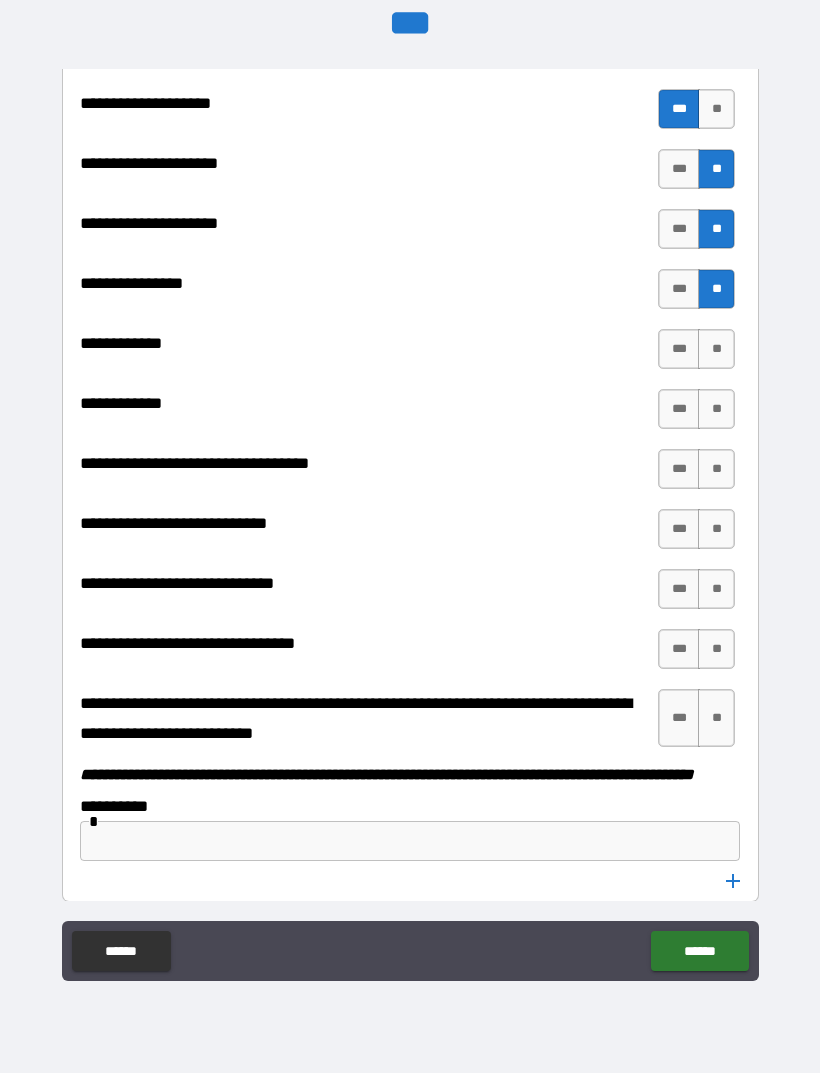 click on "**" at bounding box center [716, 349] 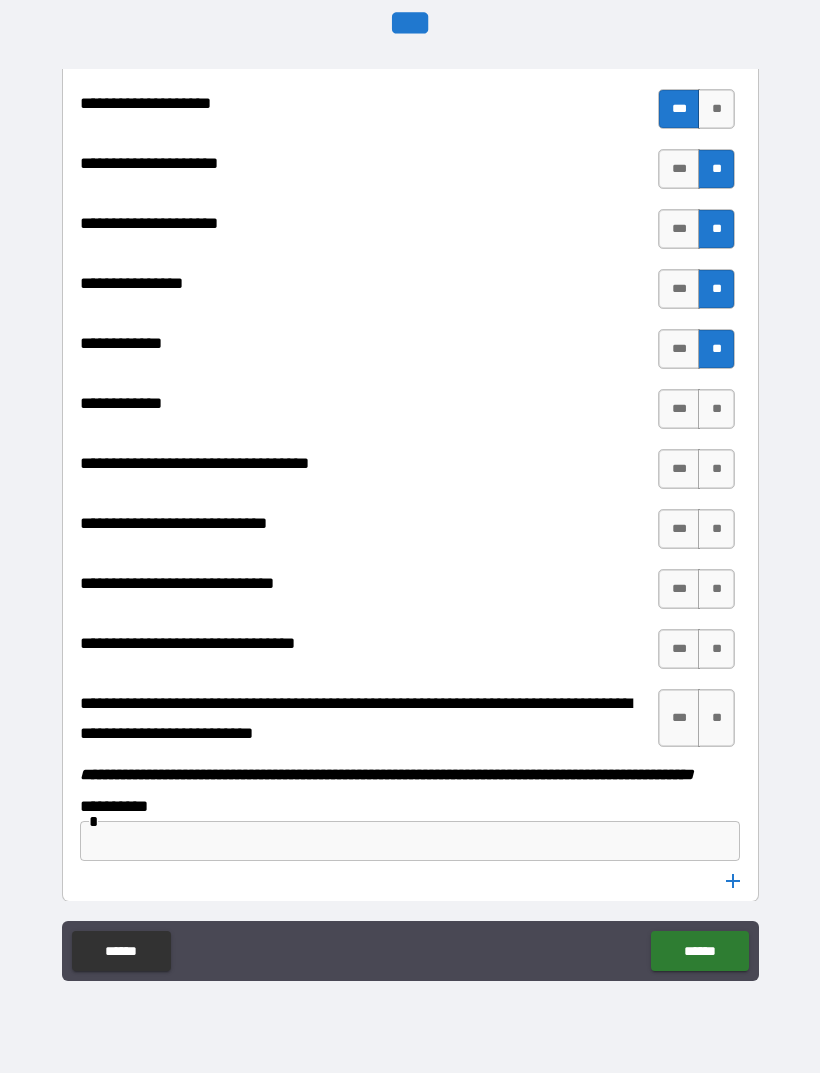 click on "**" at bounding box center (716, 409) 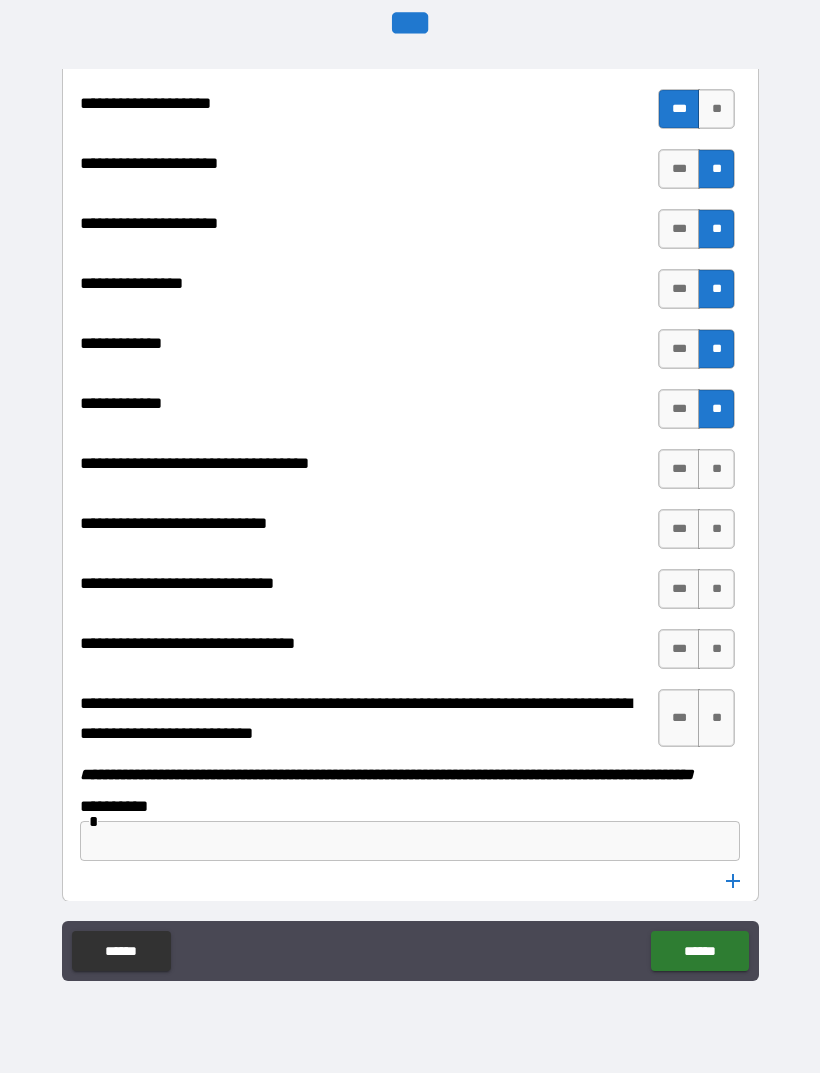 click on "**" at bounding box center (716, 469) 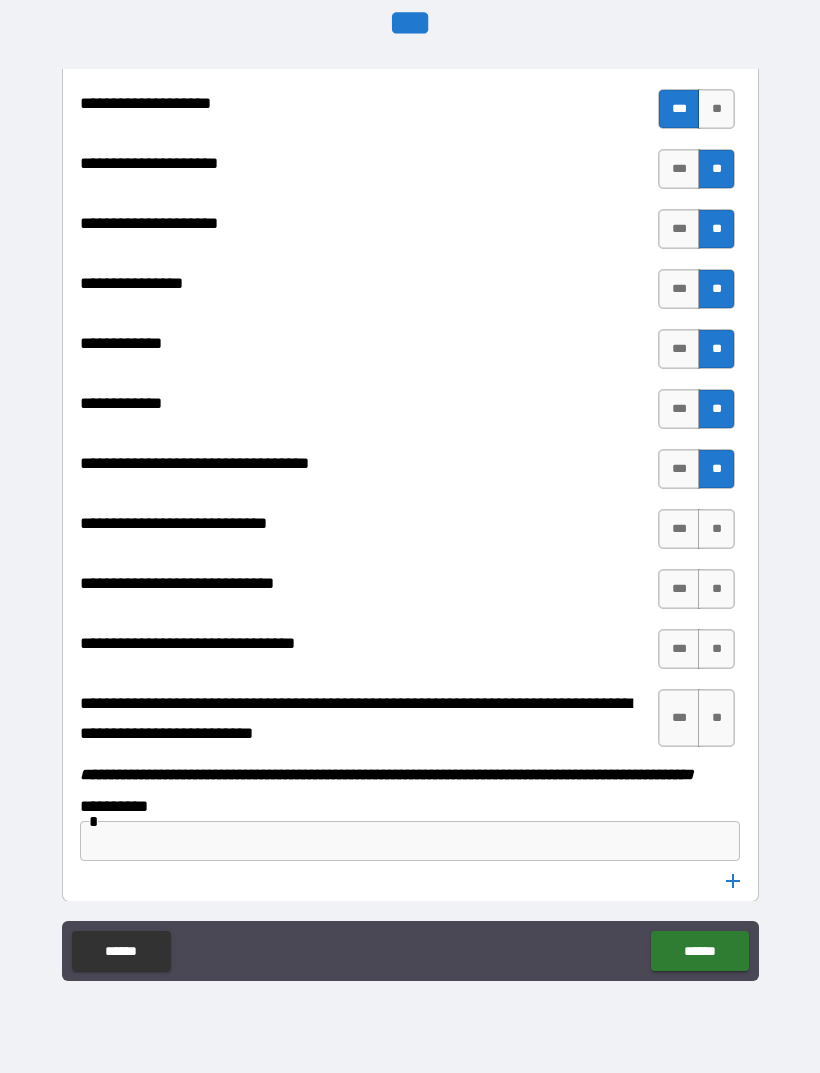 click on "**" at bounding box center [716, 529] 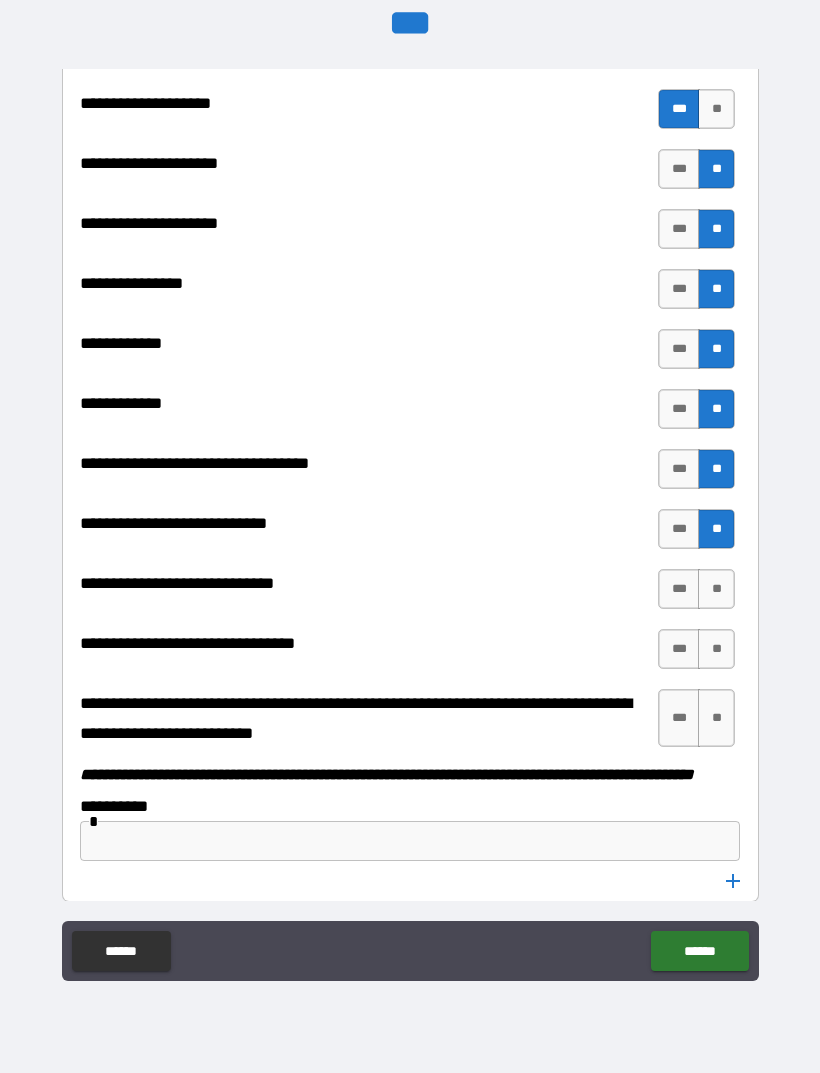 click on "**" at bounding box center [716, 589] 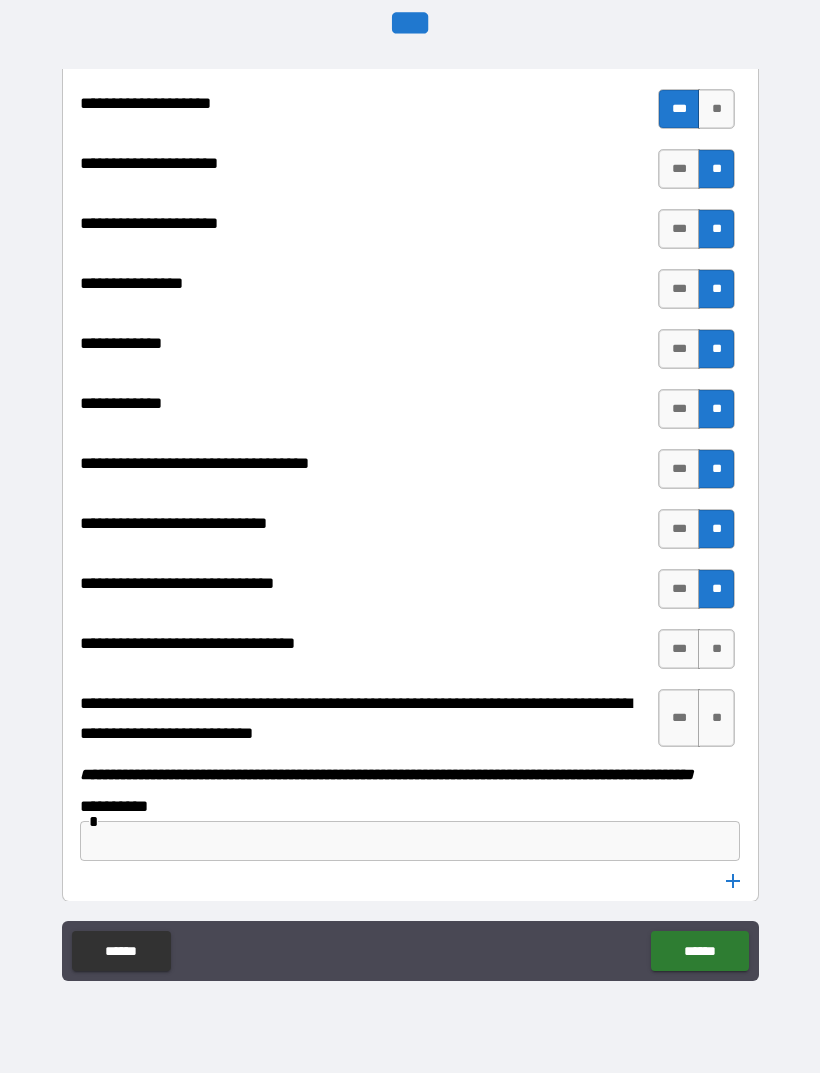 click on "**" at bounding box center (716, 649) 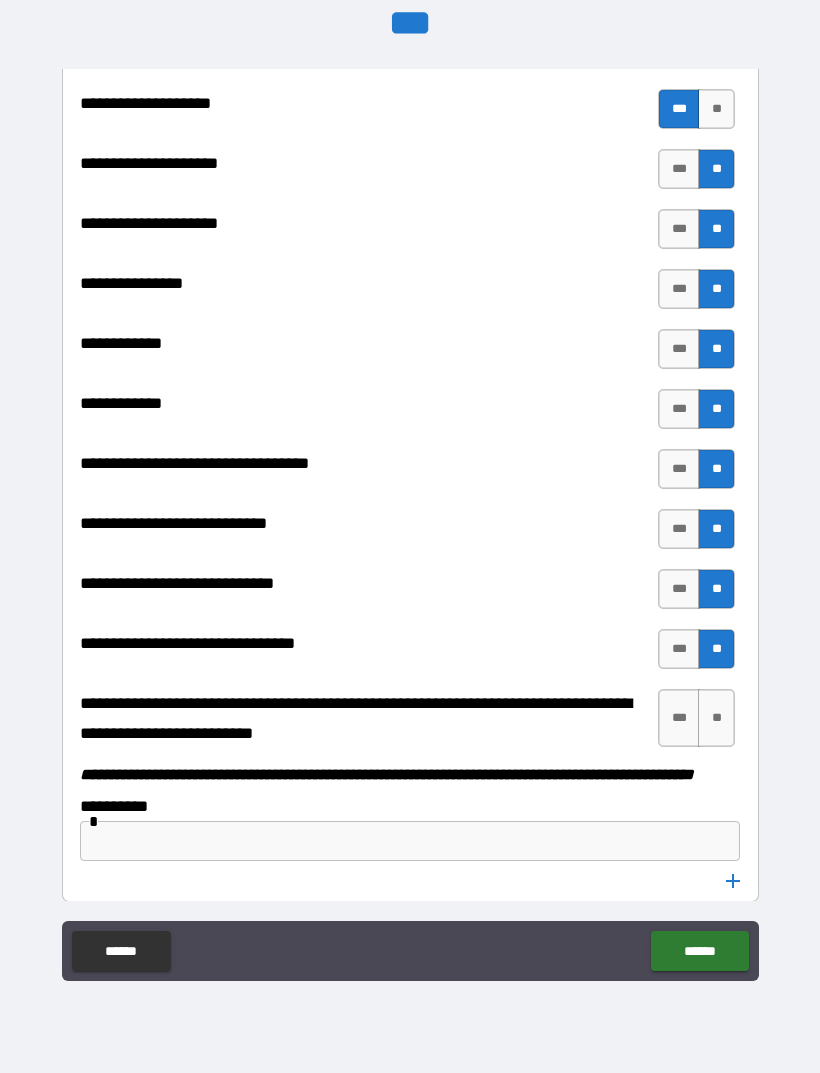 click on "**" at bounding box center (716, 718) 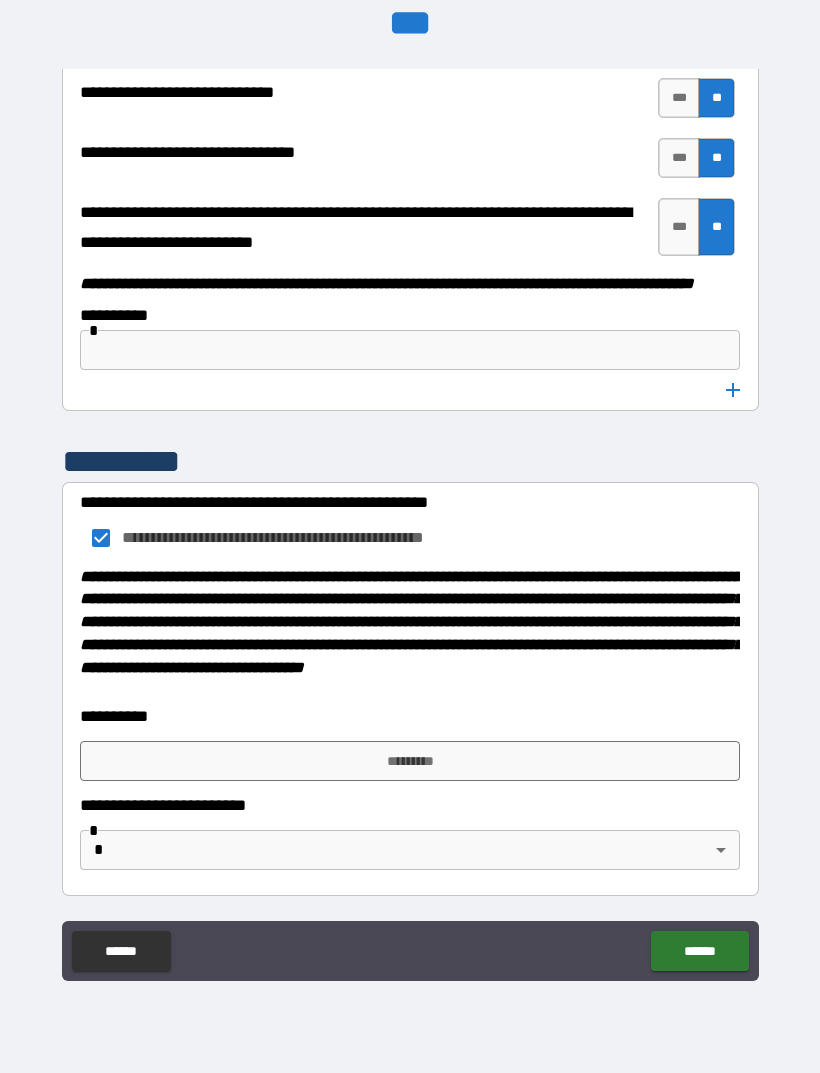 scroll, scrollTop: 10233, scrollLeft: 0, axis: vertical 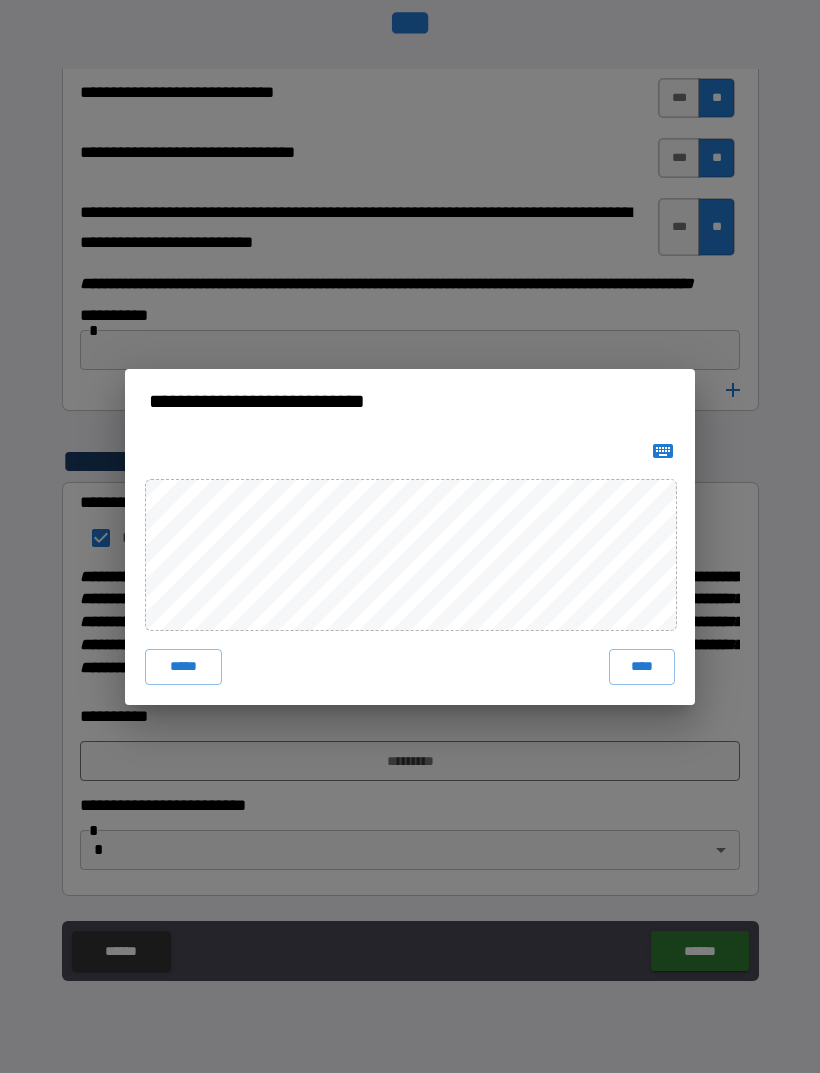 click on "****" at bounding box center [642, 667] 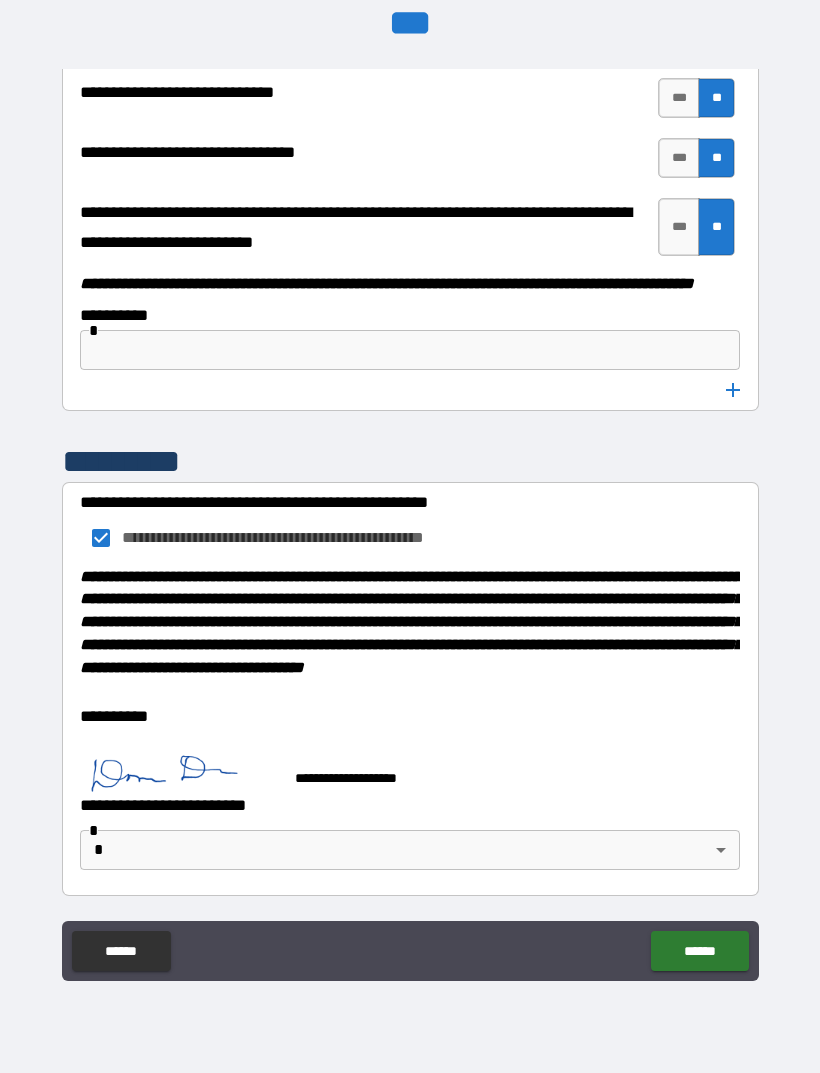 scroll, scrollTop: 10226, scrollLeft: 0, axis: vertical 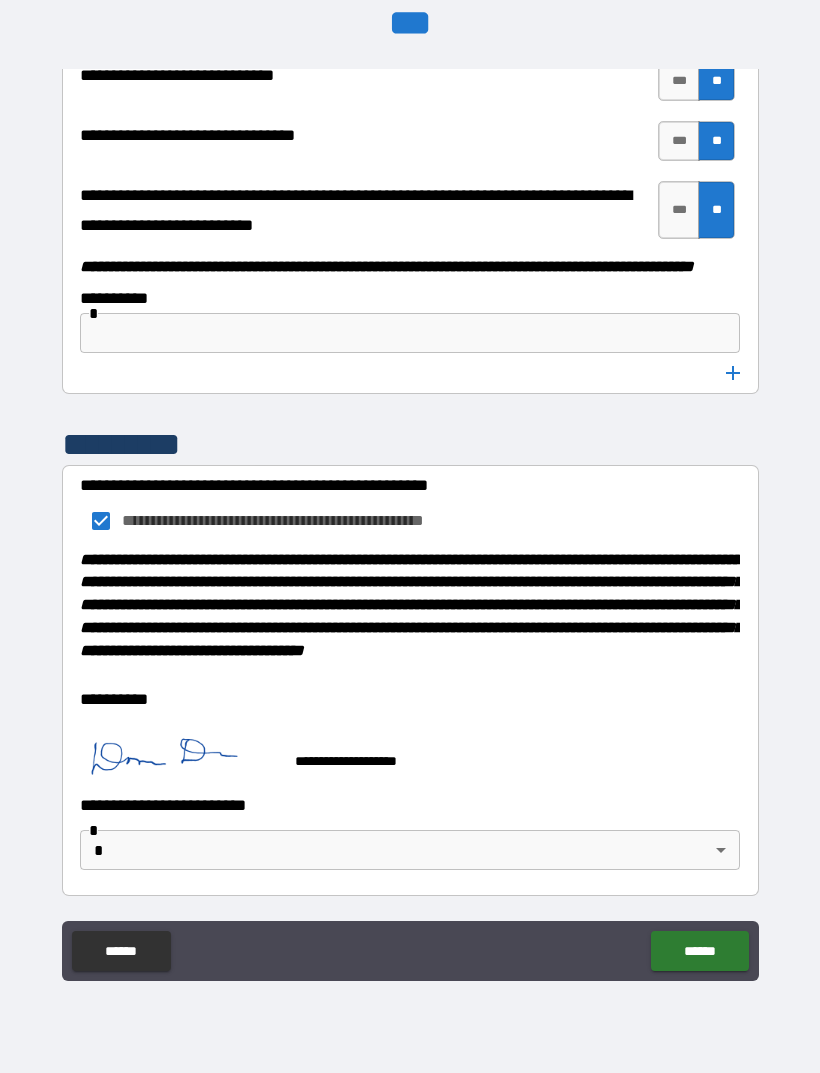 click on "**********" at bounding box center [410, 504] 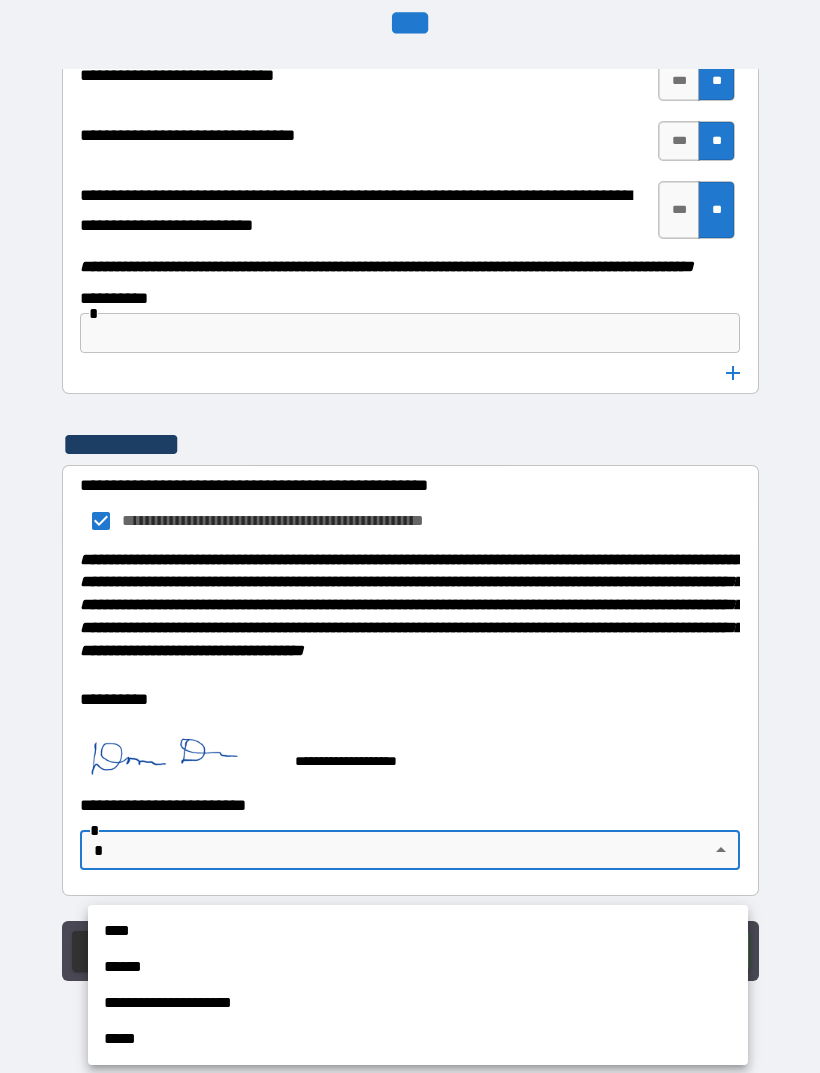 click on "**********" at bounding box center (418, 1003) 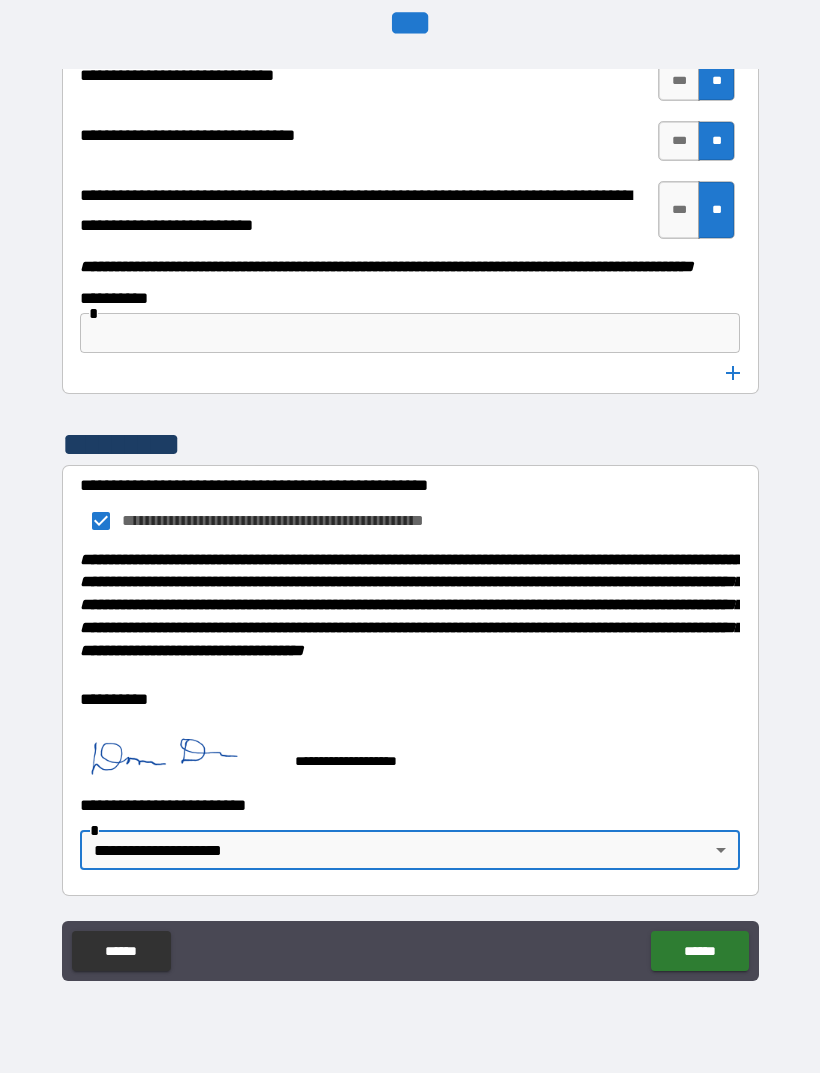 scroll, scrollTop: 10253, scrollLeft: 0, axis: vertical 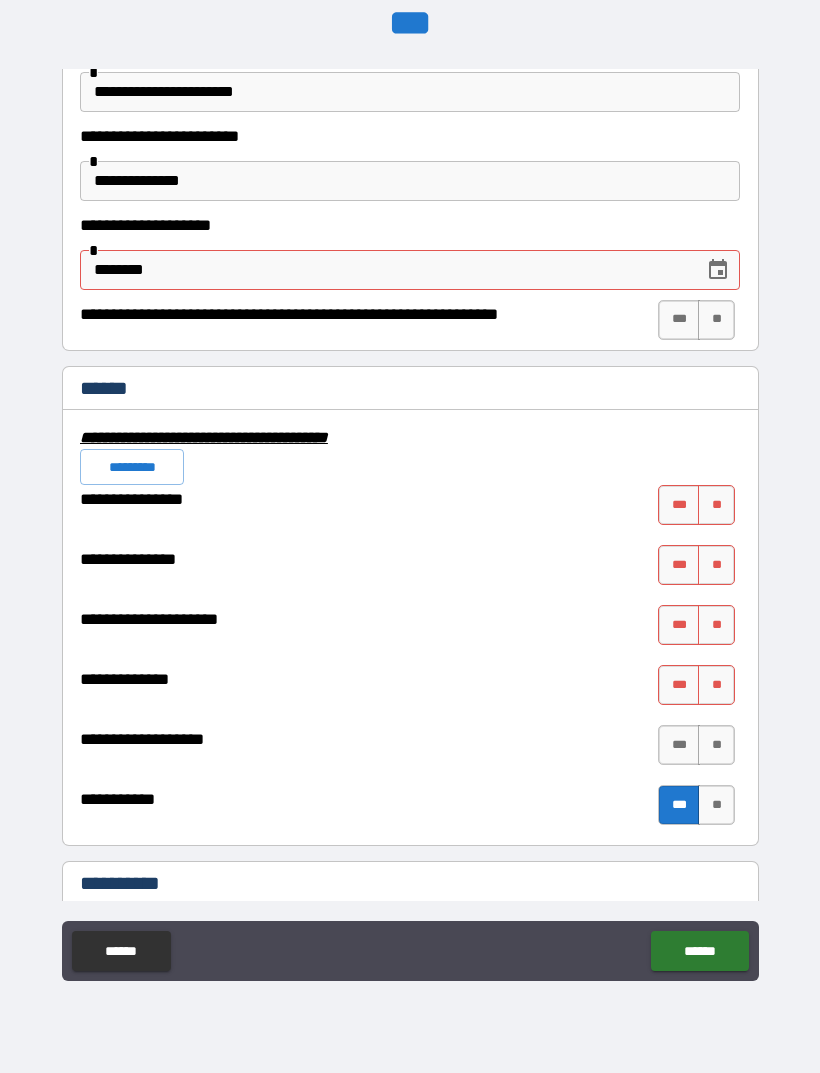 click on "**" at bounding box center [716, 505] 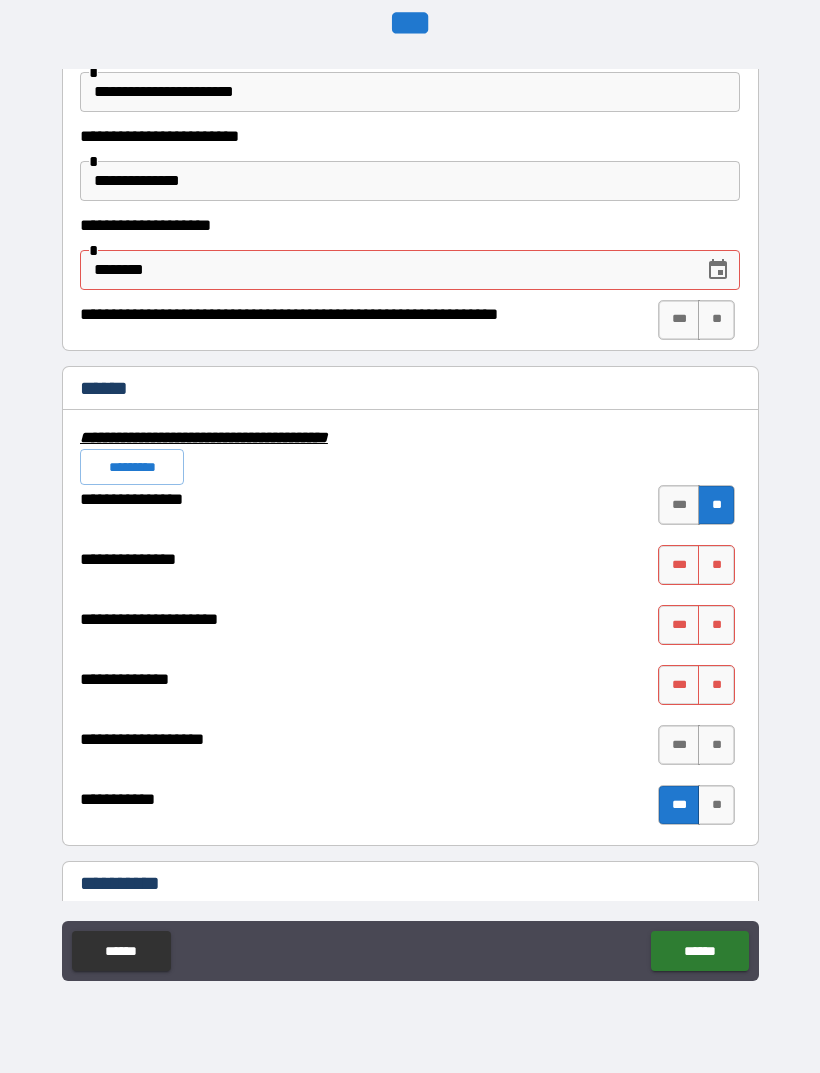 click on "**" at bounding box center [716, 565] 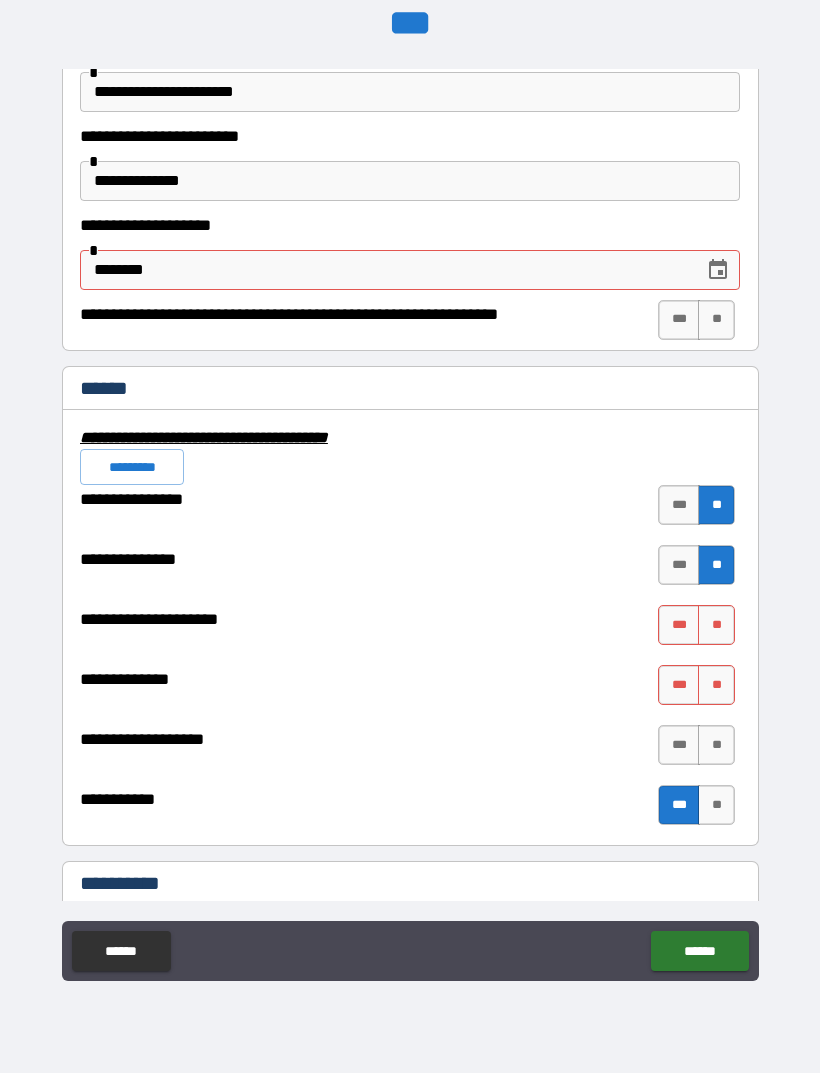 click on "**" at bounding box center [716, 625] 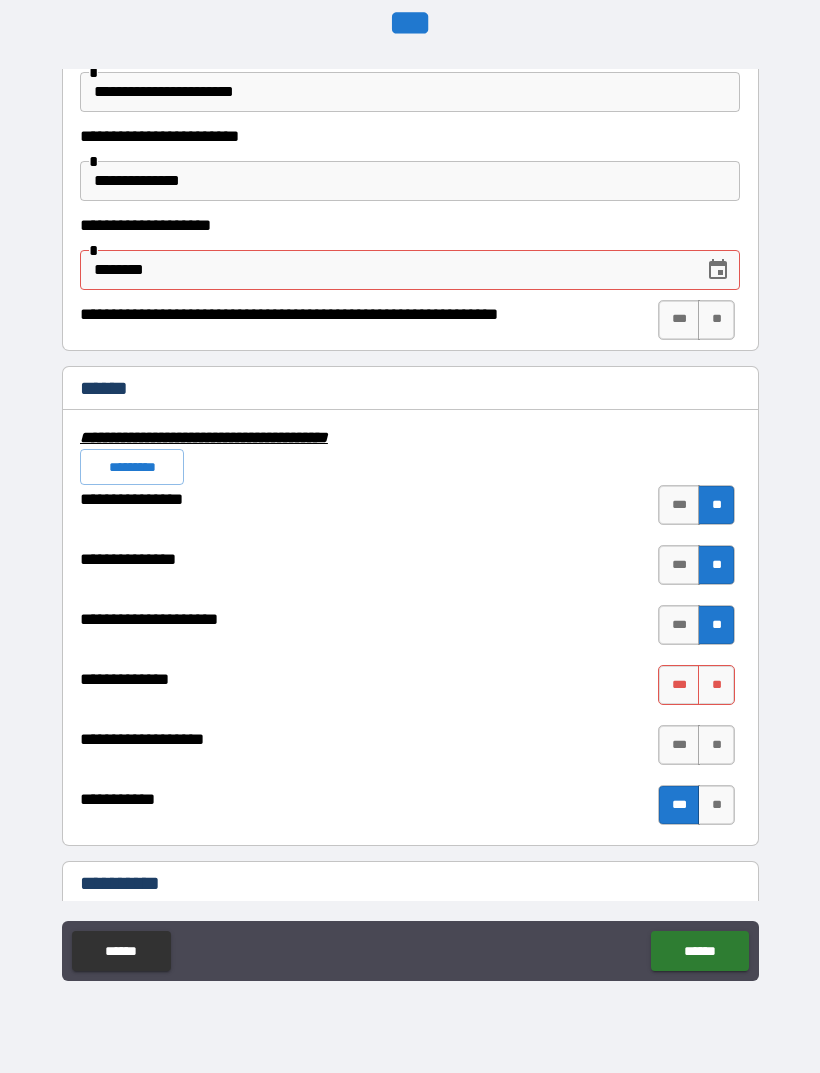 click on "**" at bounding box center [716, 685] 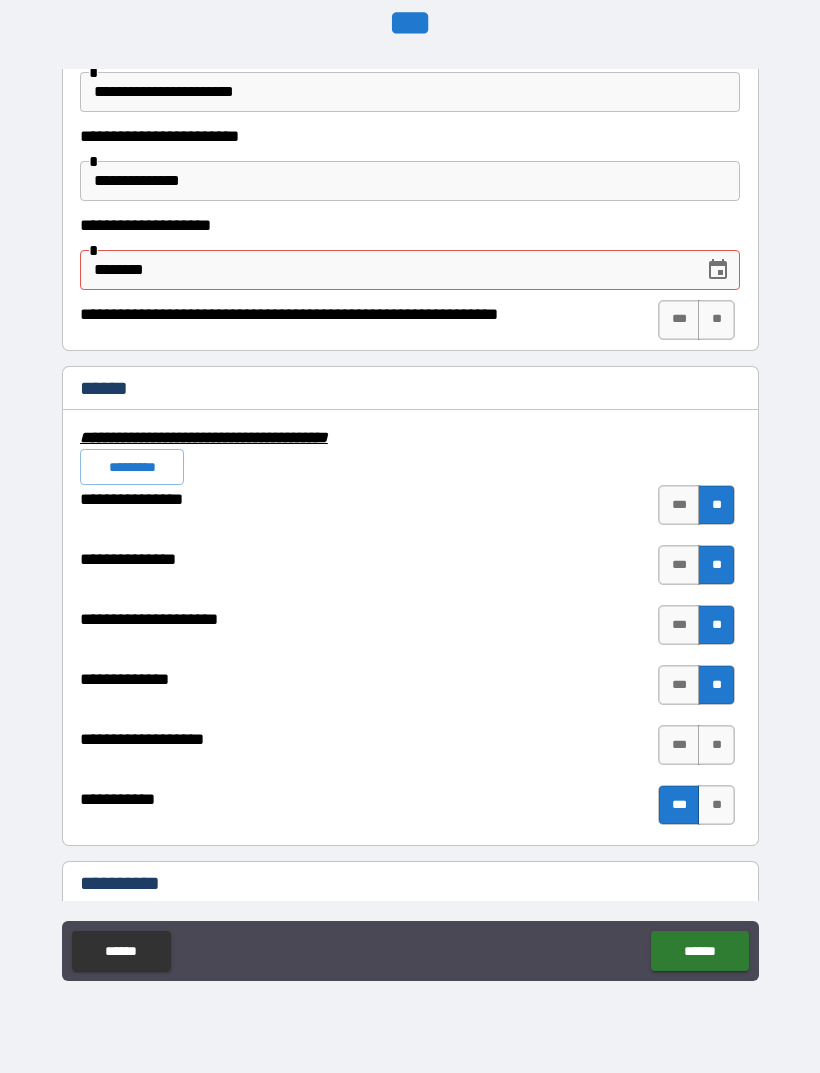 click on "**" at bounding box center (716, 745) 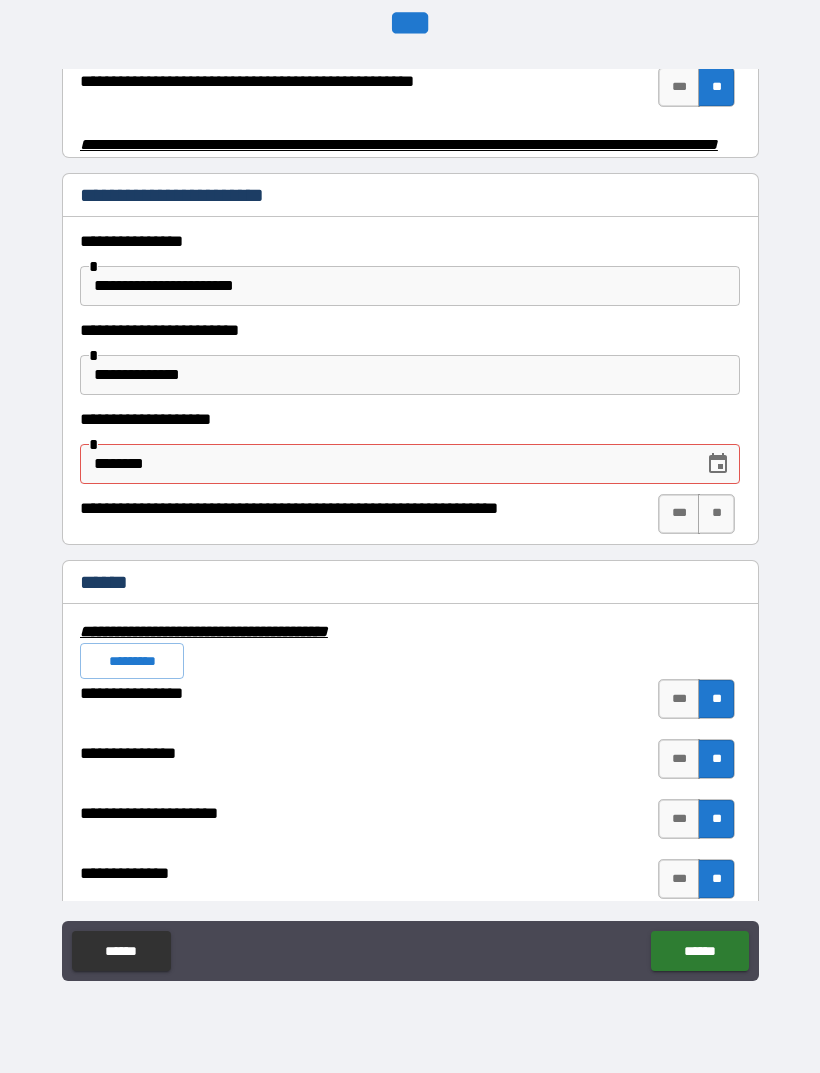 scroll, scrollTop: 4169, scrollLeft: 0, axis: vertical 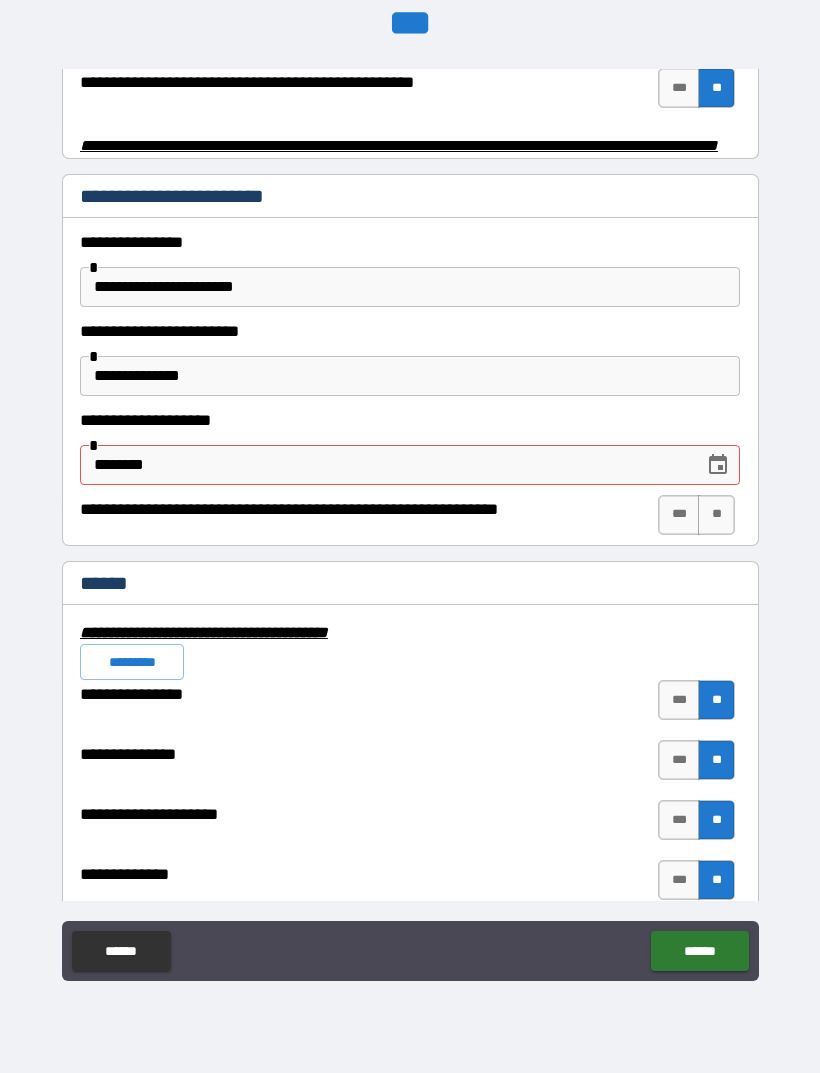 click on "********" at bounding box center [385, 465] 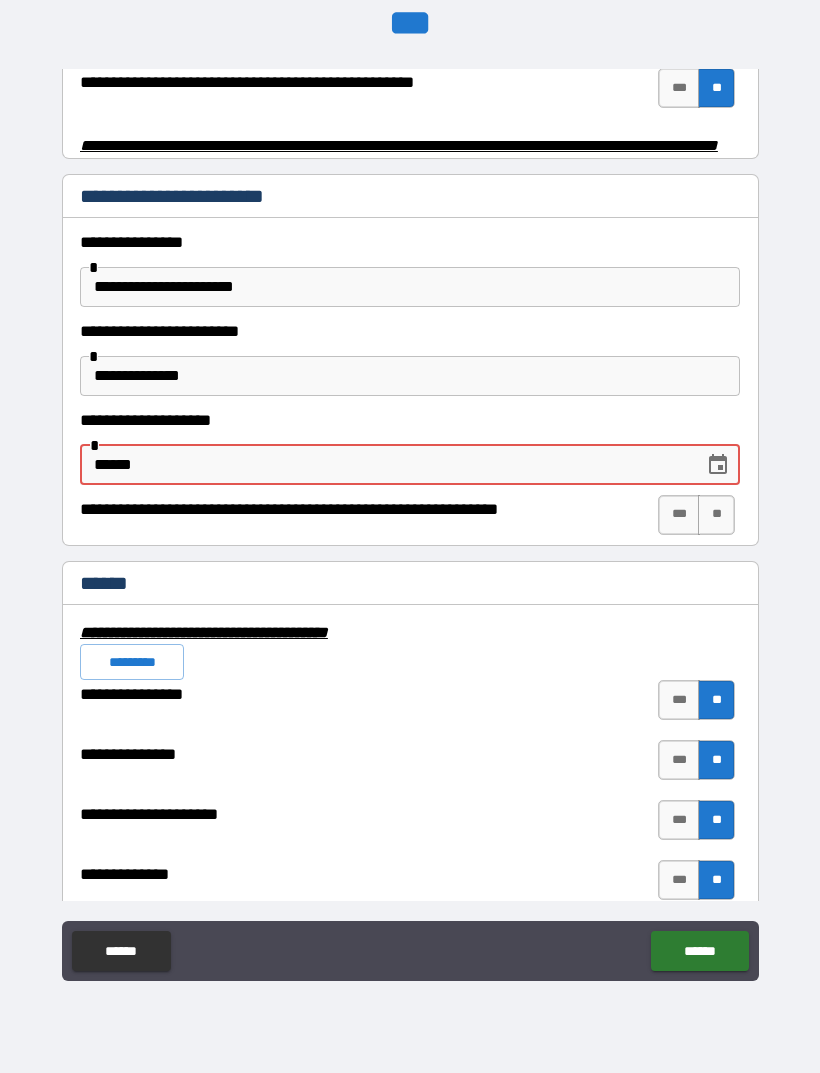 click on "******" at bounding box center [385, 465] 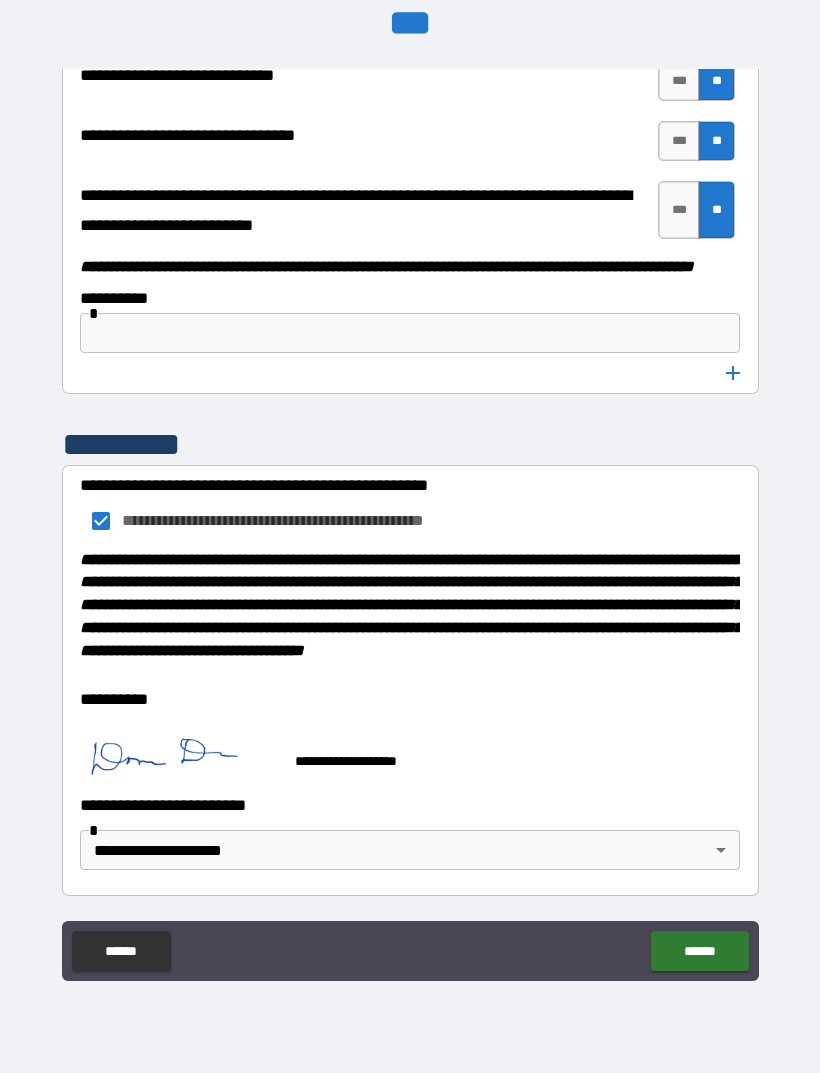 scroll, scrollTop: 10253, scrollLeft: 0, axis: vertical 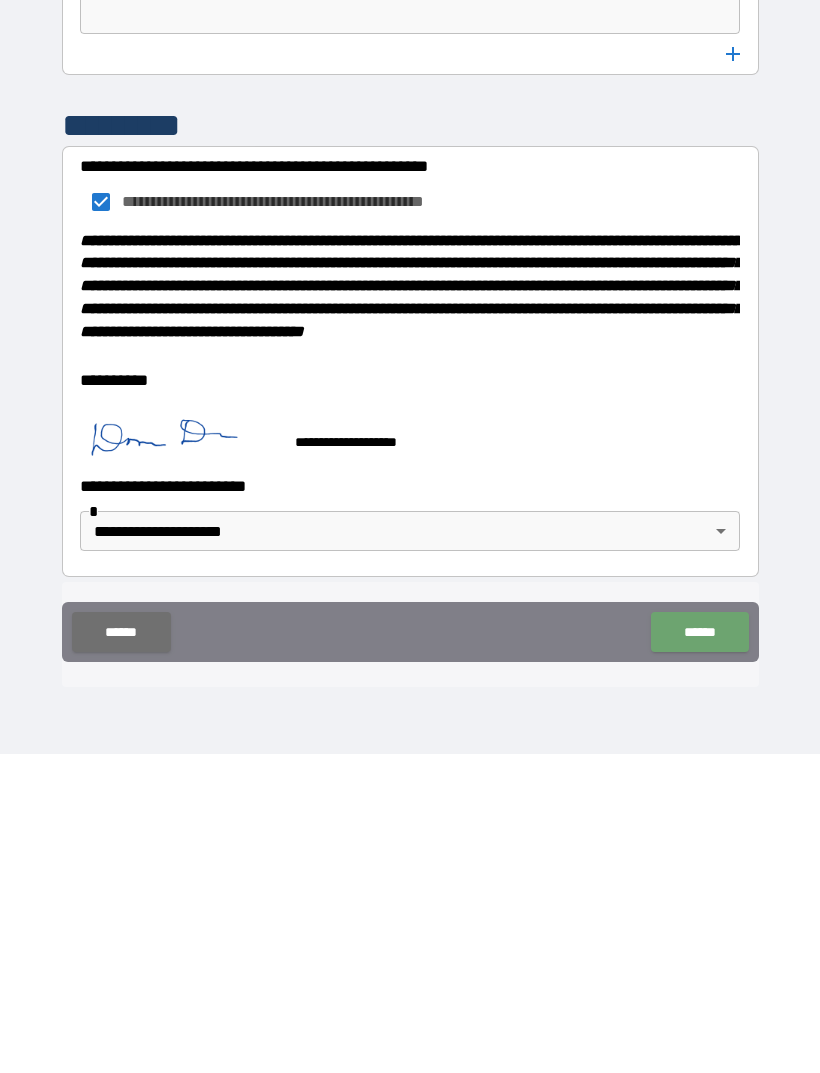 type on "**********" 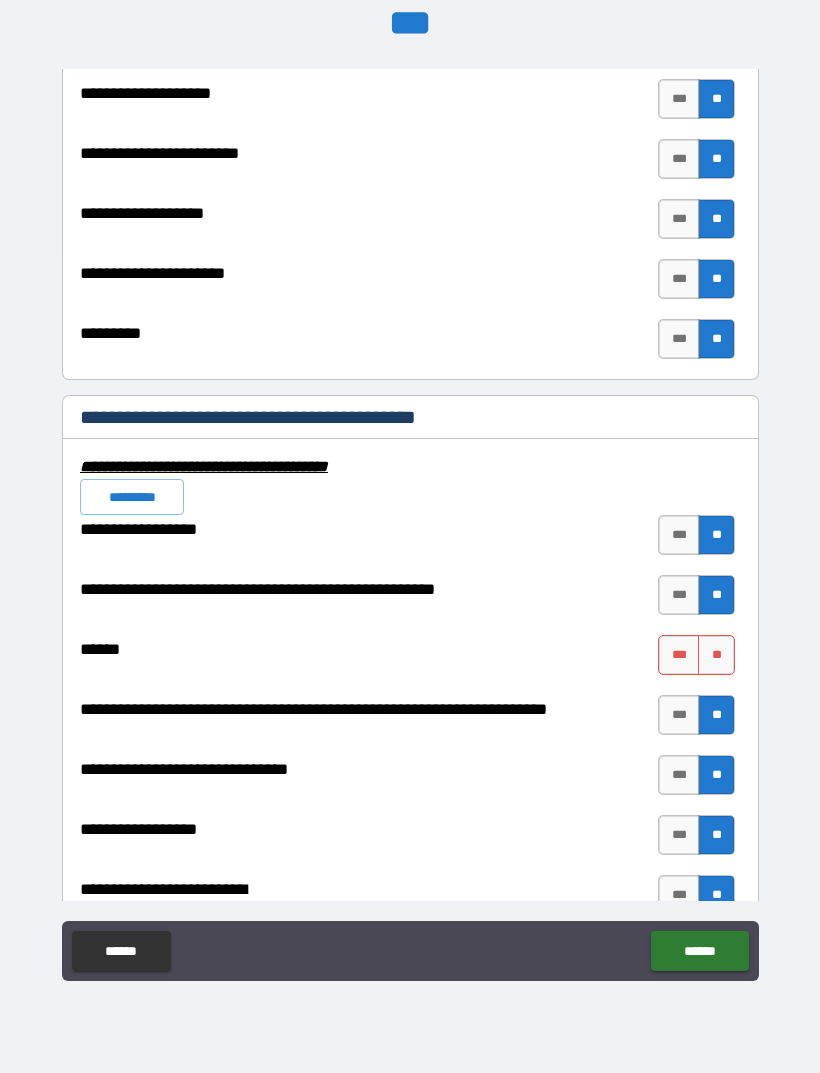 scroll, scrollTop: 7467, scrollLeft: 0, axis: vertical 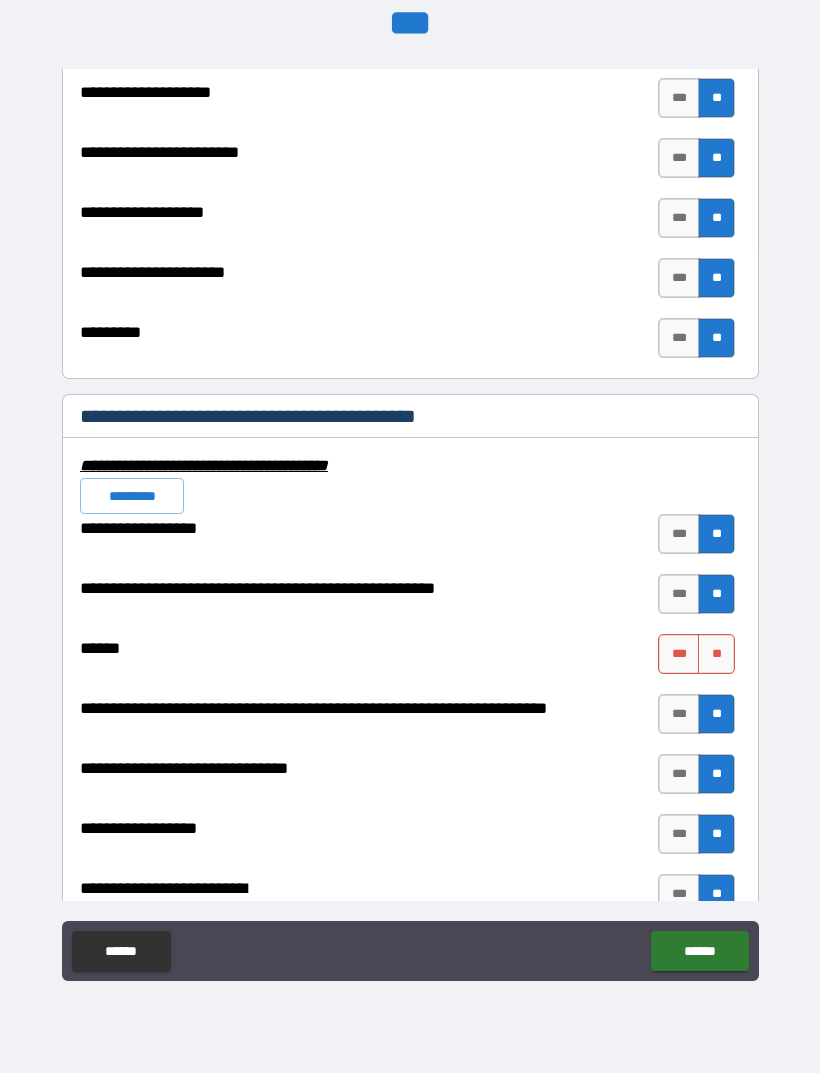 click on "**" at bounding box center (716, 654) 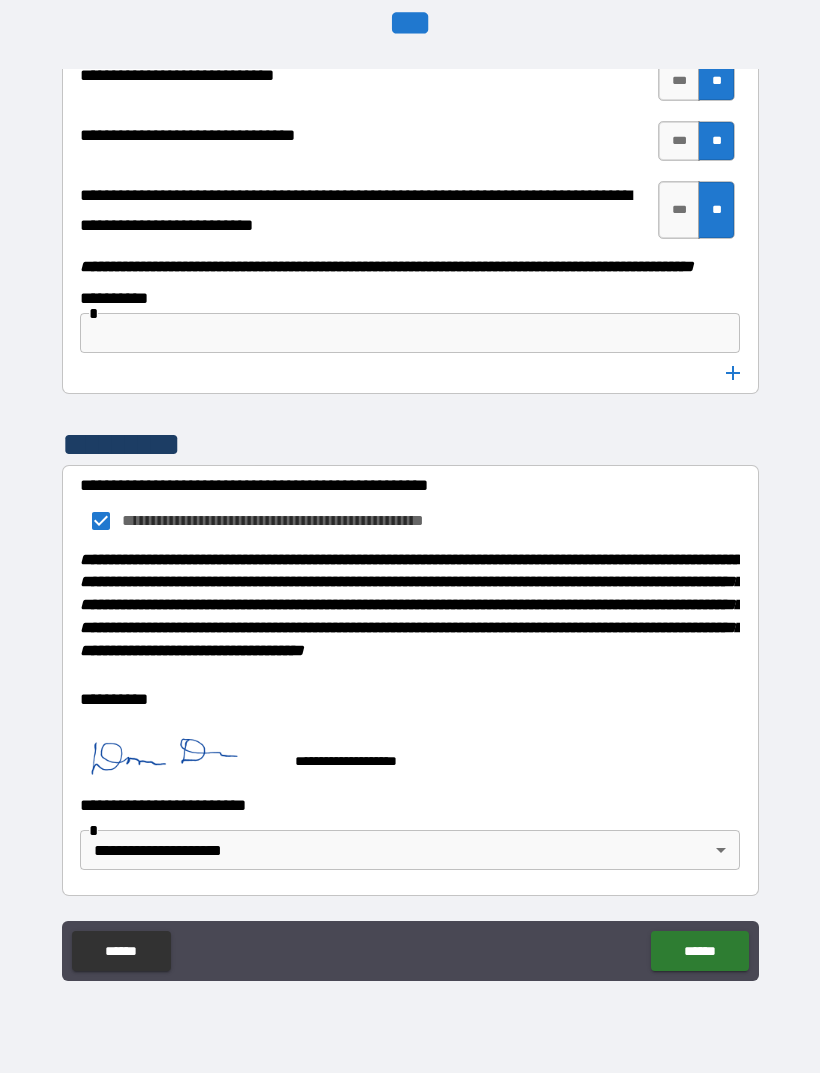 scroll, scrollTop: 10253, scrollLeft: 0, axis: vertical 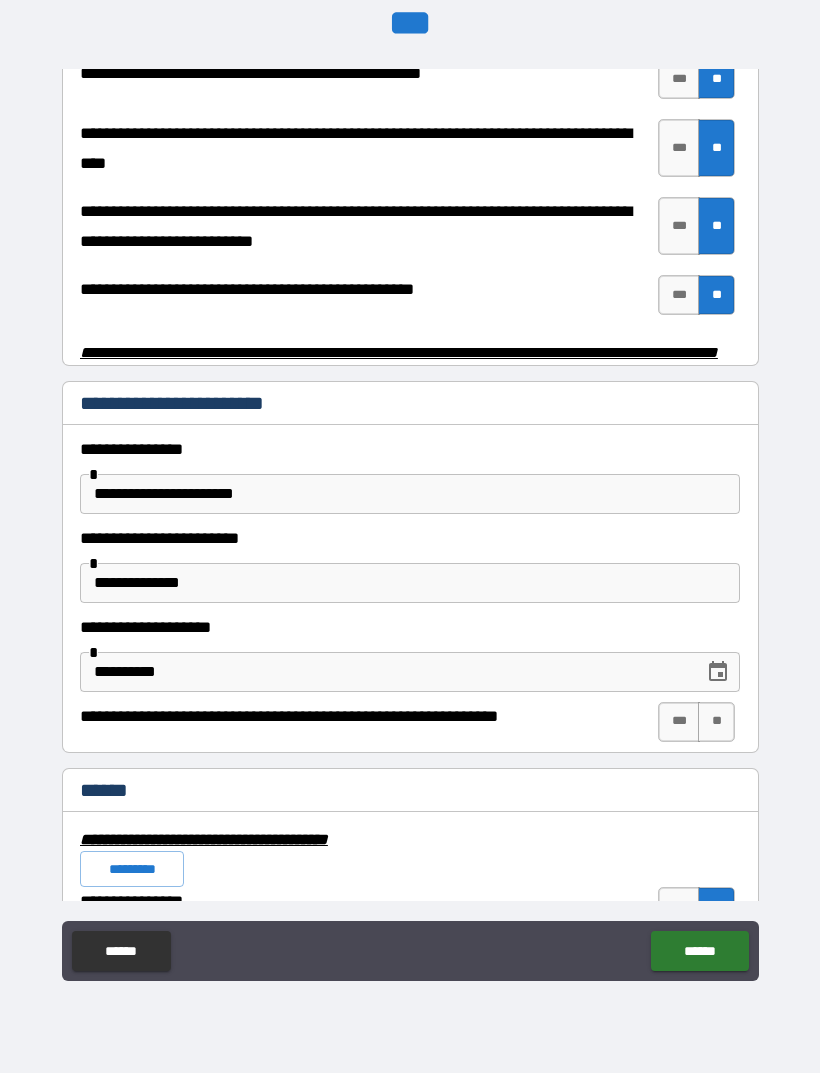 click on "**" at bounding box center (716, 722) 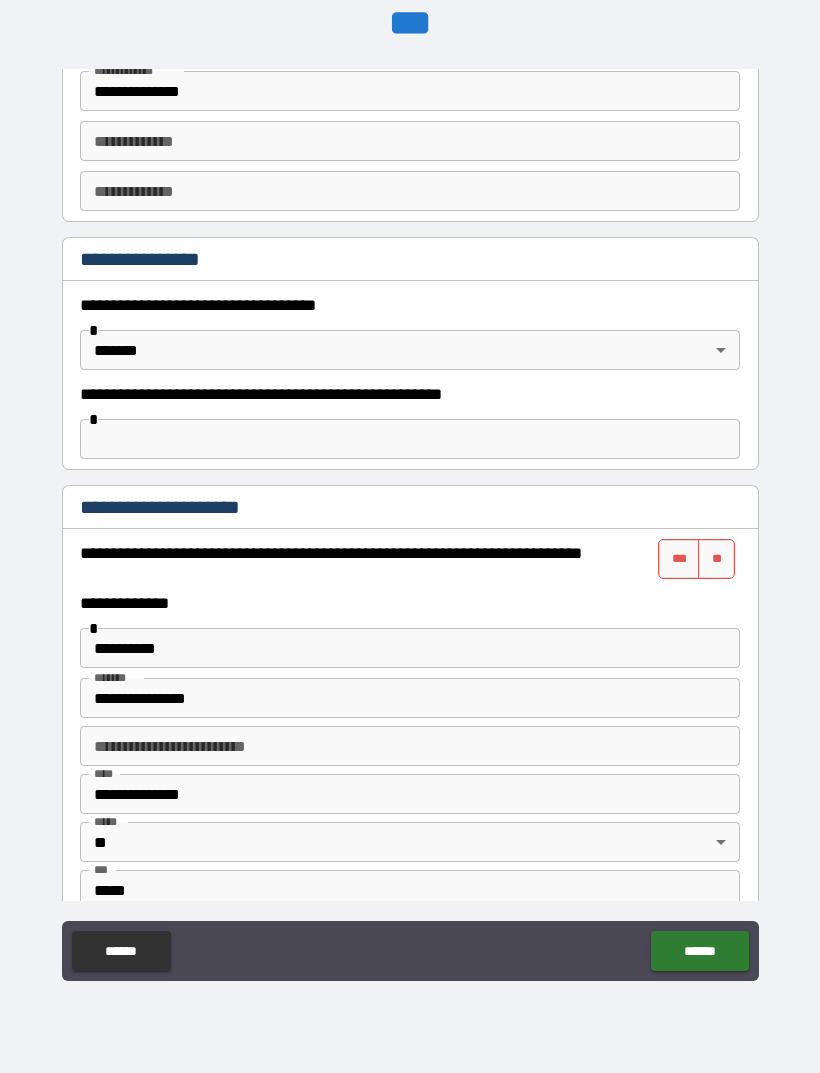 scroll, scrollTop: 1085, scrollLeft: 0, axis: vertical 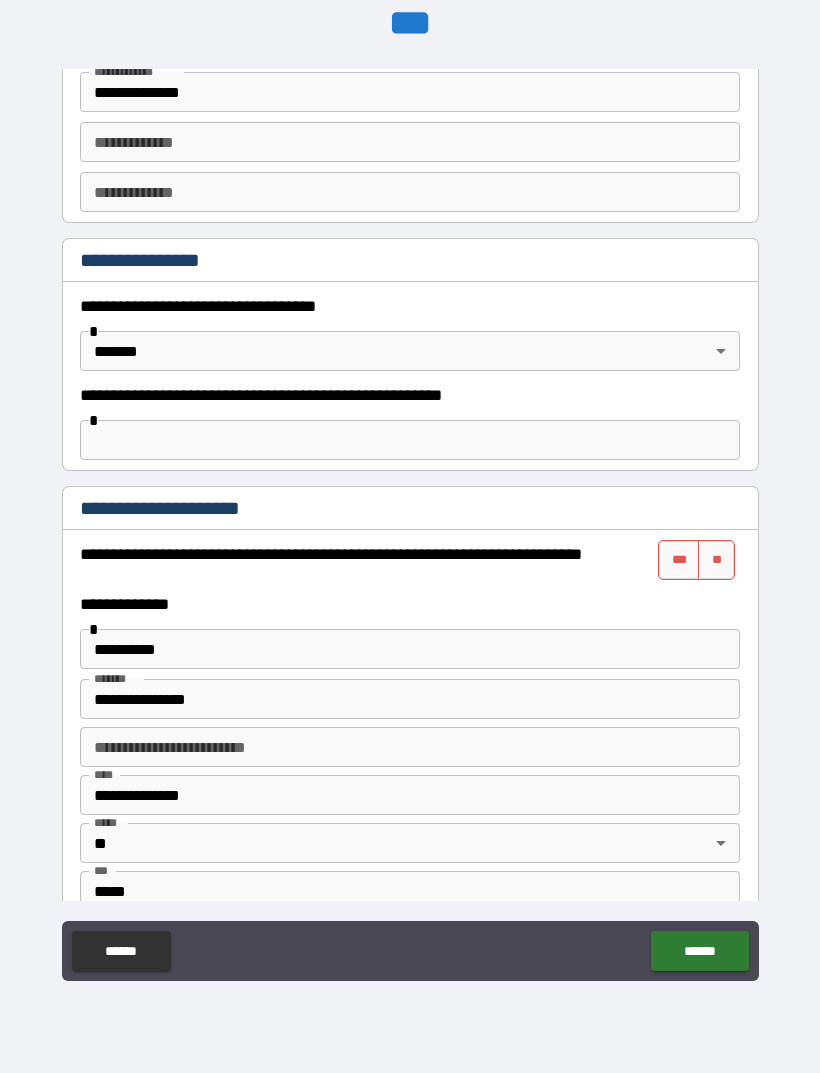 click on "***" at bounding box center [679, 560] 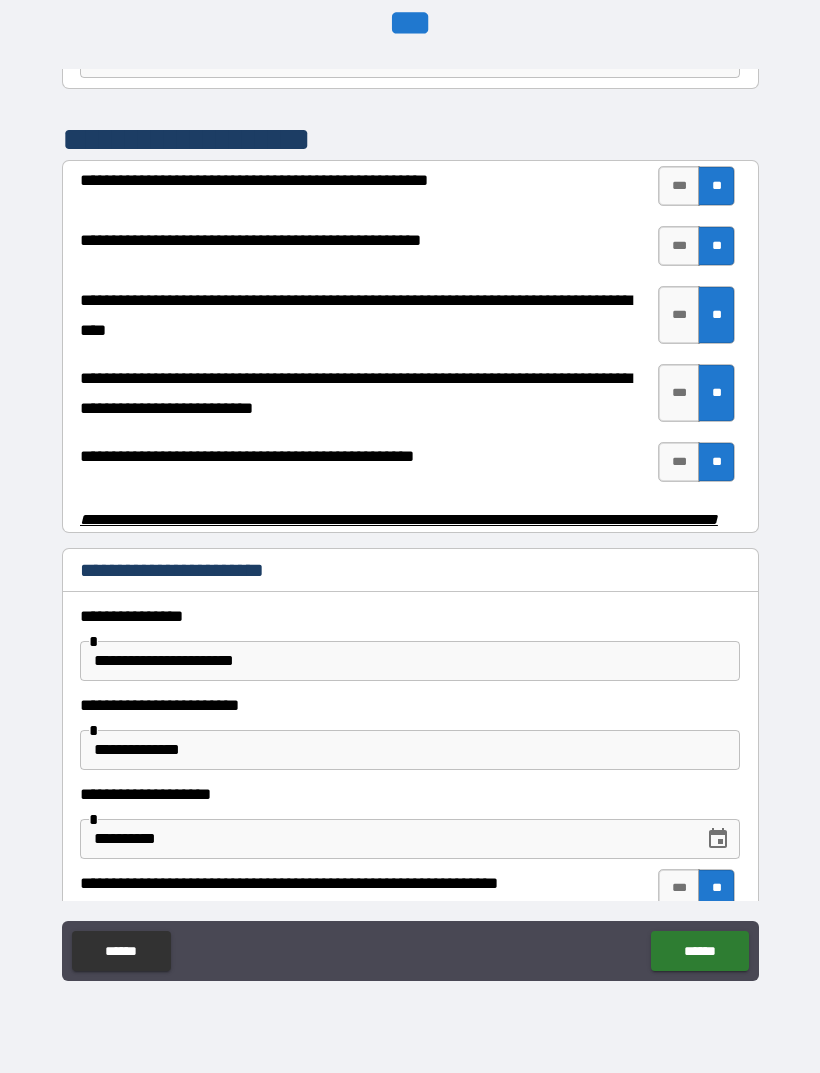 scroll, scrollTop: 0, scrollLeft: 0, axis: both 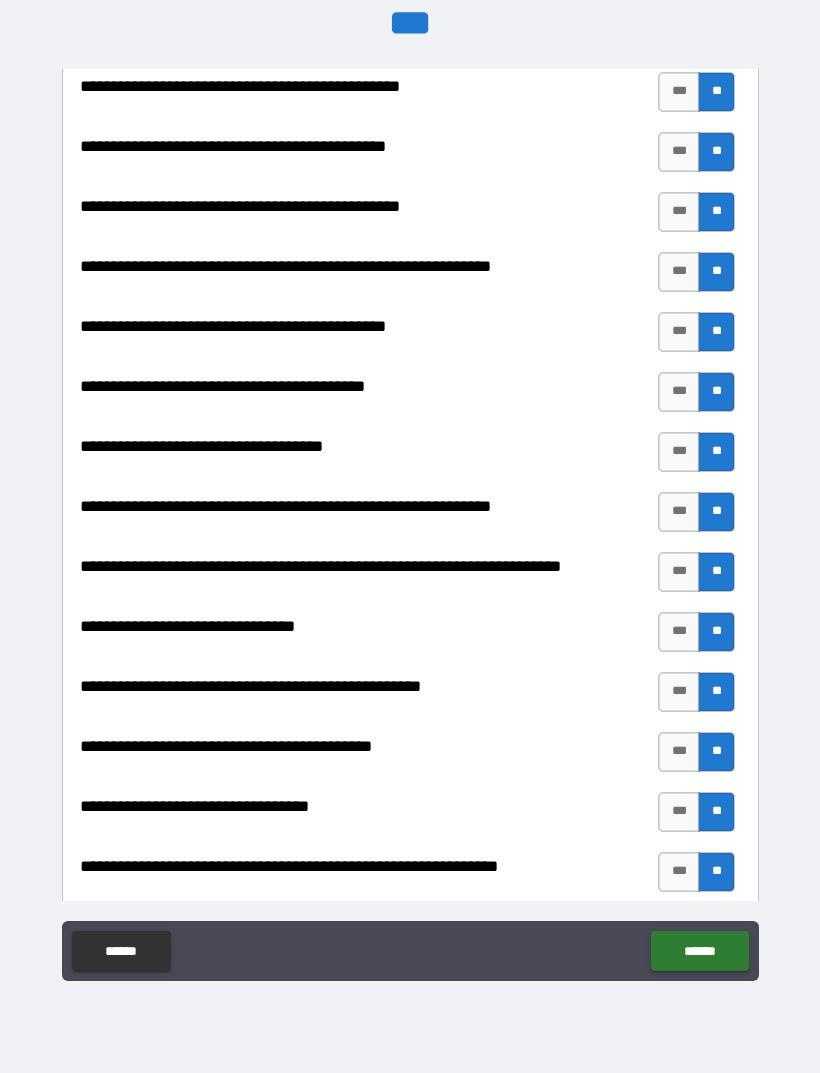 click on "******" at bounding box center [699, 951] 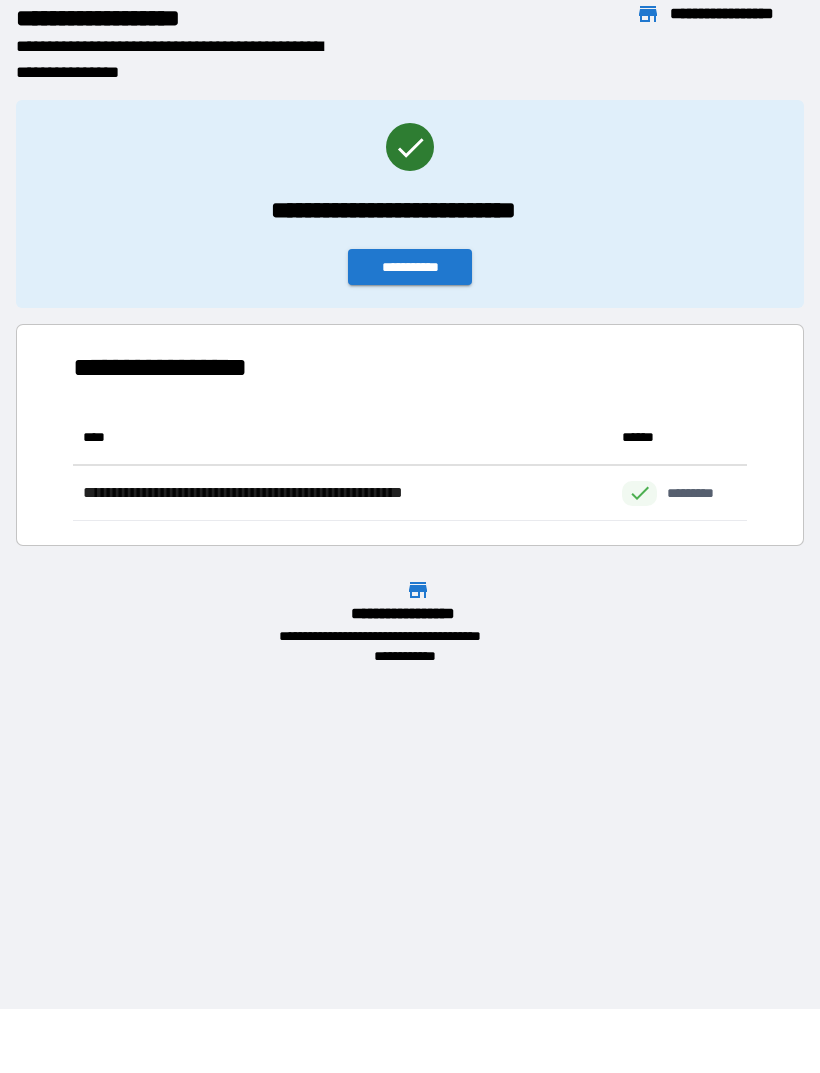 scroll, scrollTop: 1, scrollLeft: 1, axis: both 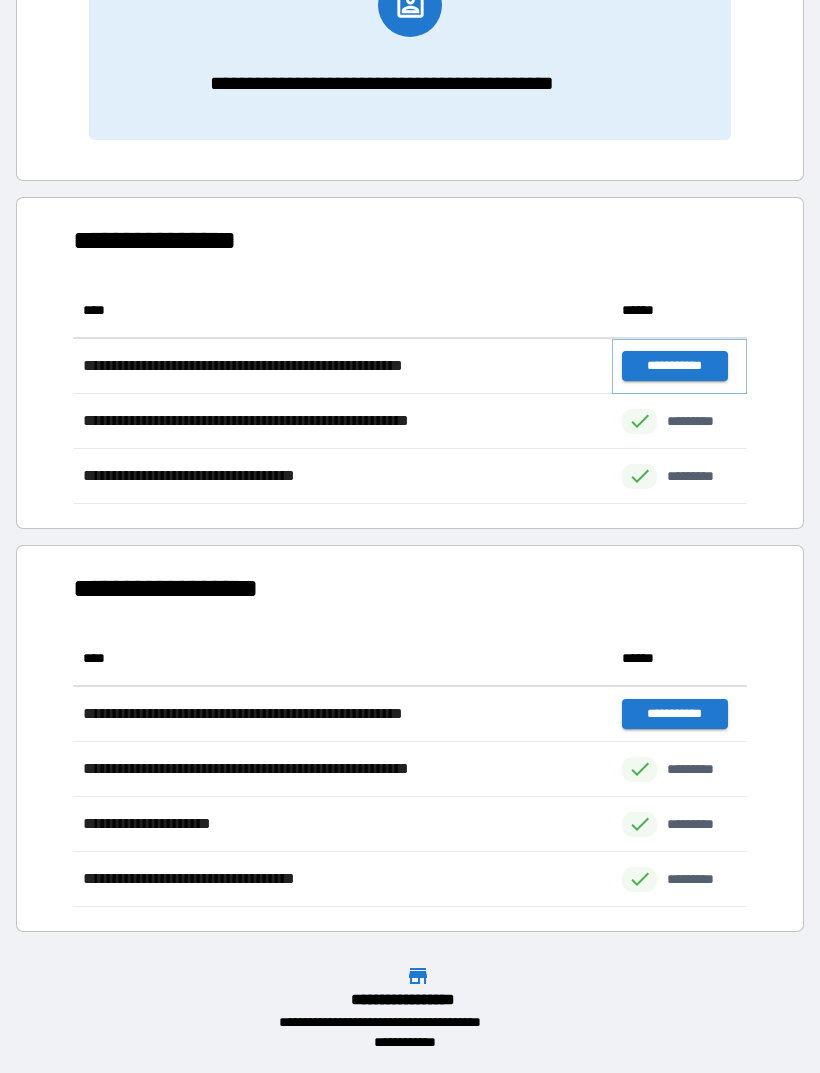 click on "**********" at bounding box center (674, 366) 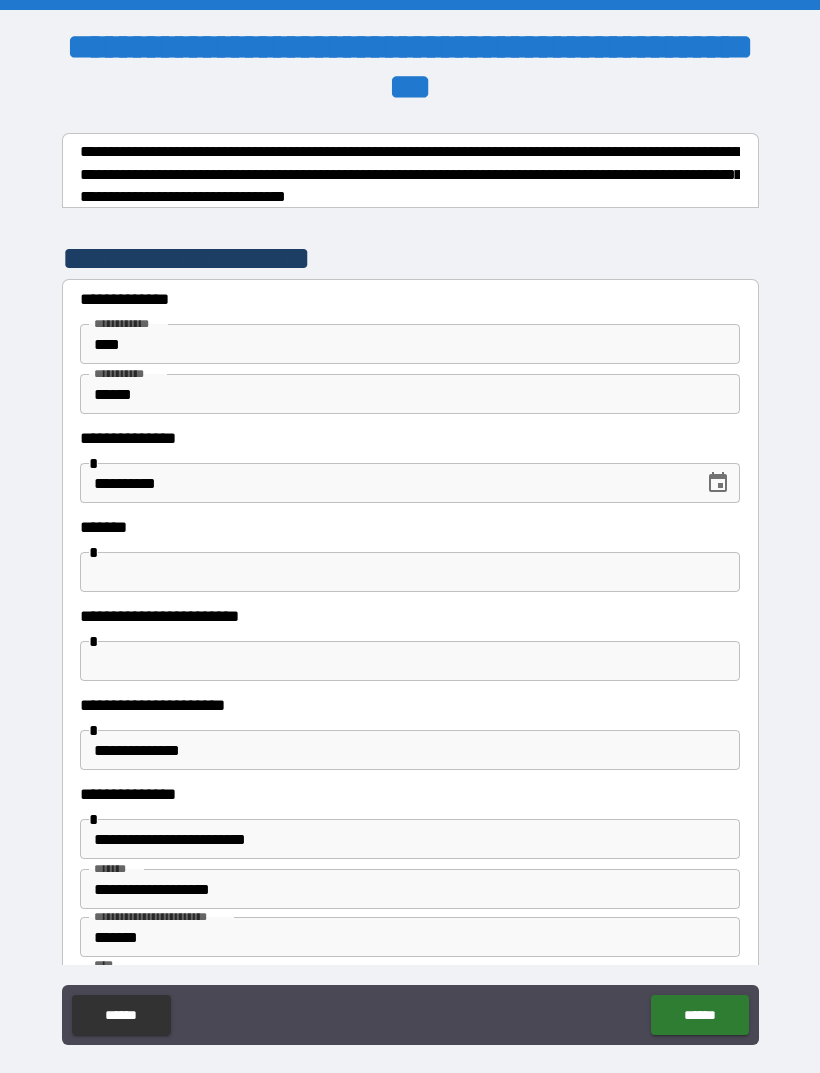 scroll, scrollTop: 0, scrollLeft: 0, axis: both 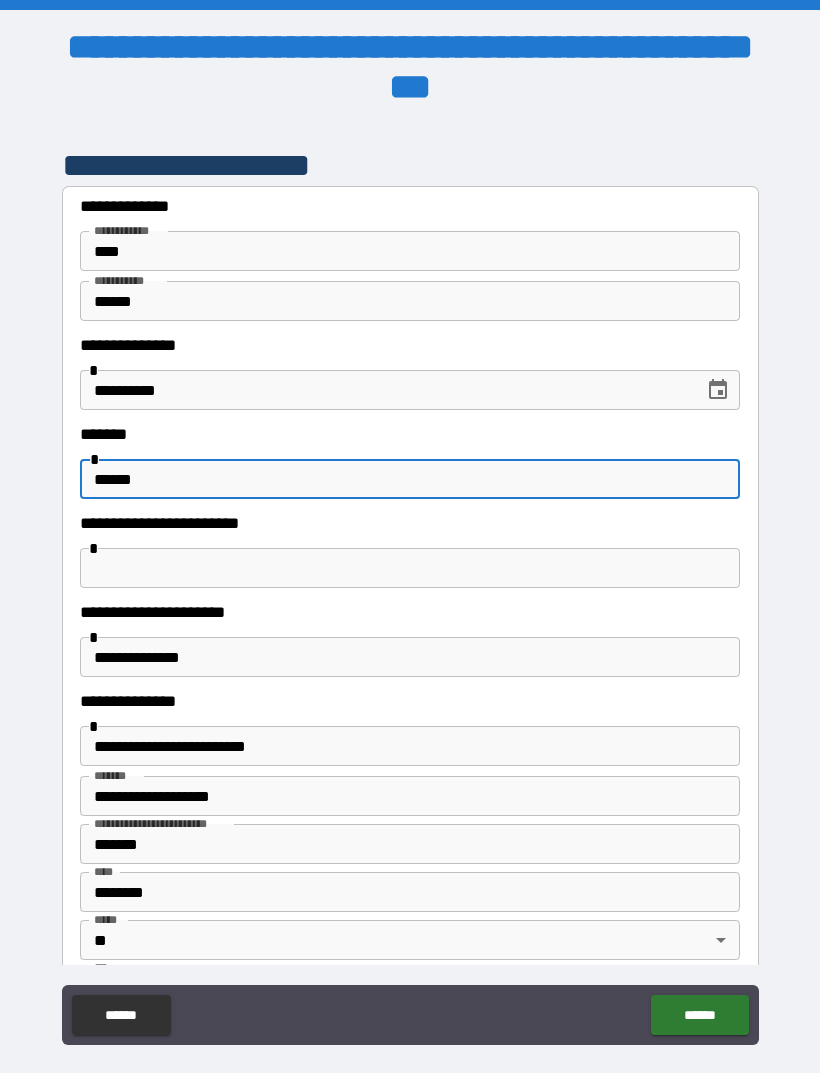 type on "******" 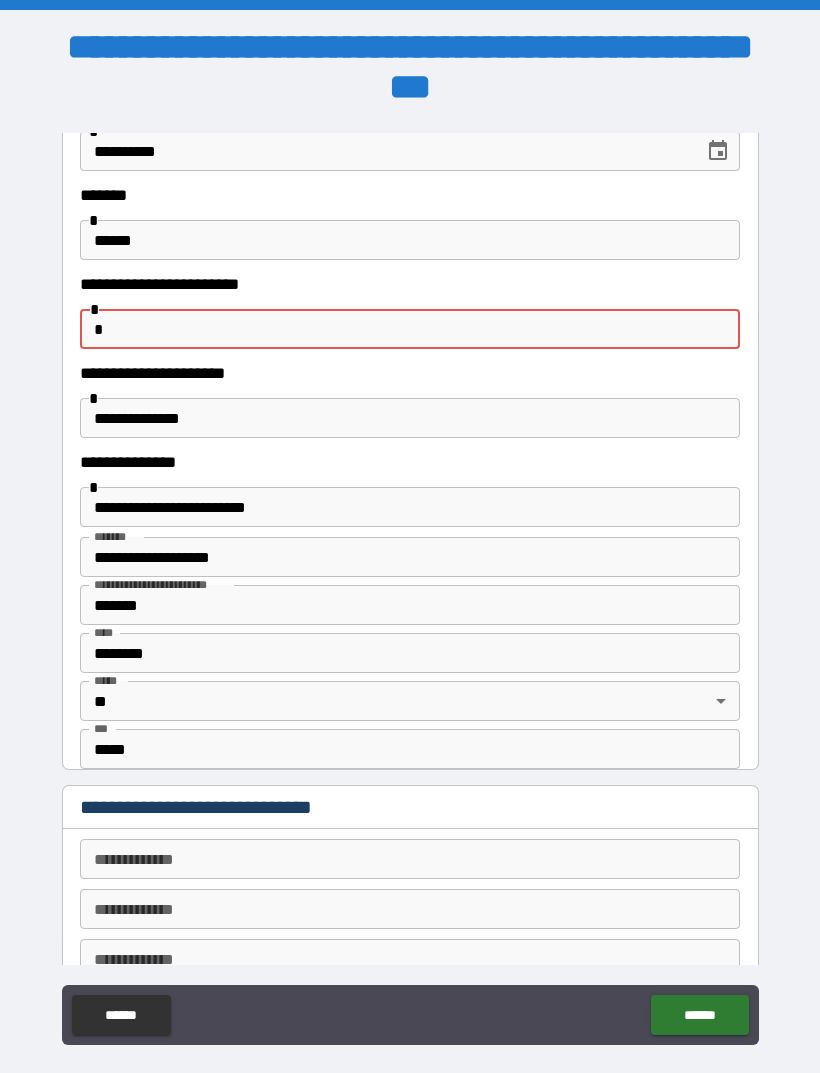 scroll, scrollTop: 333, scrollLeft: 0, axis: vertical 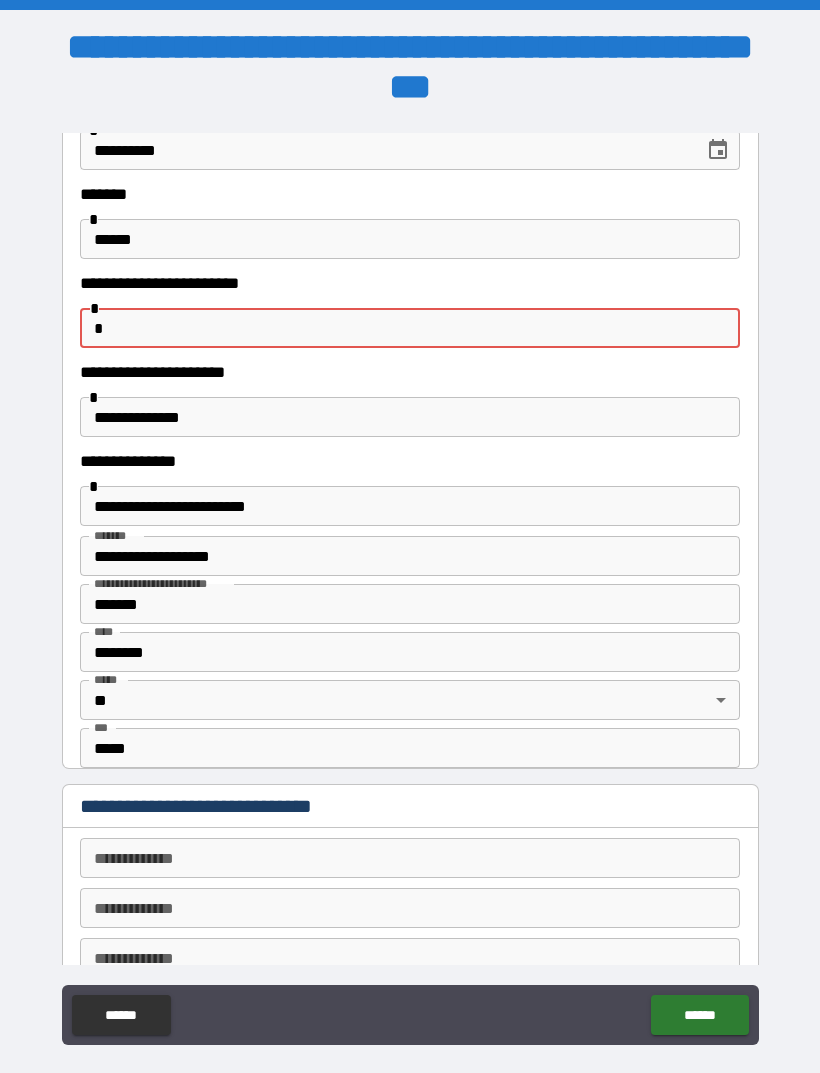 type on "*" 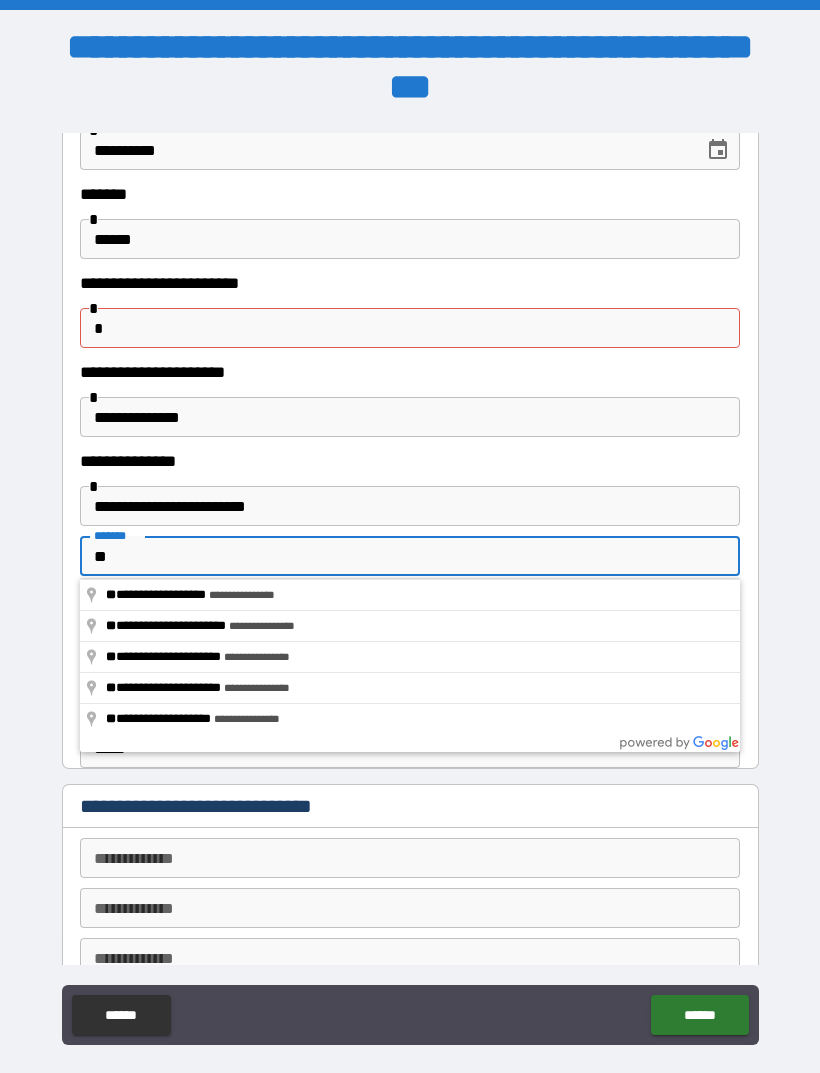 type on "*" 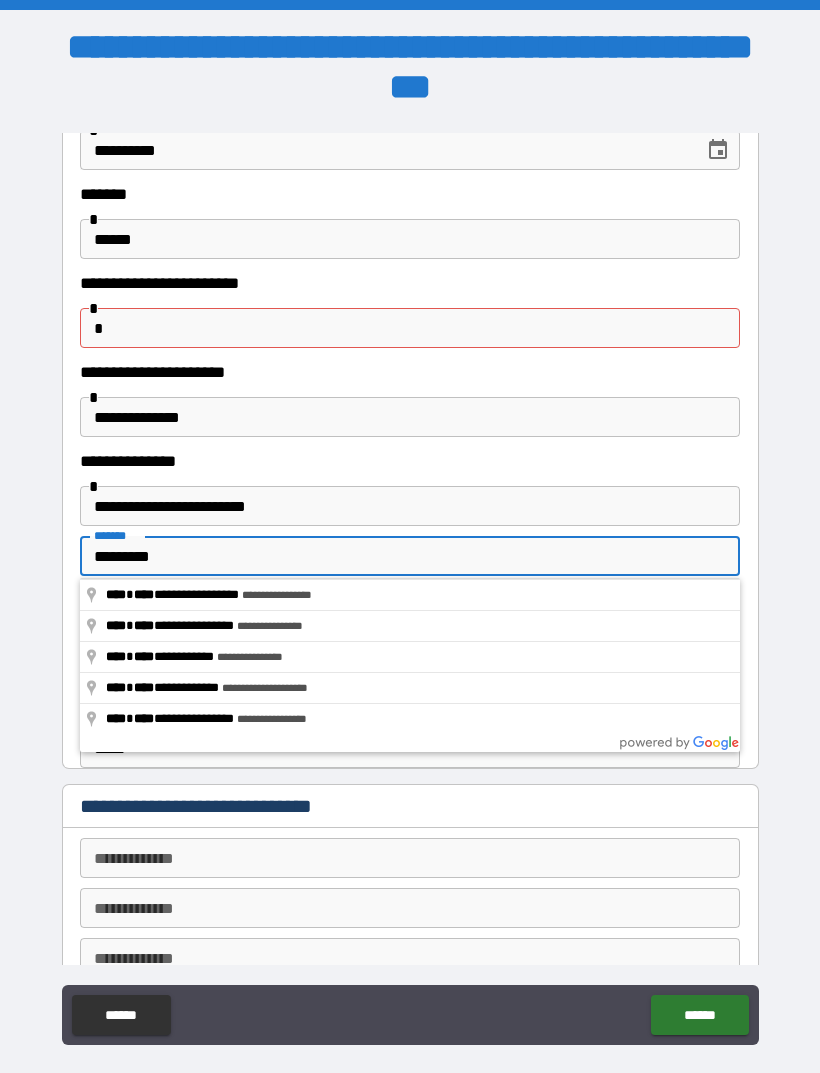 type on "**********" 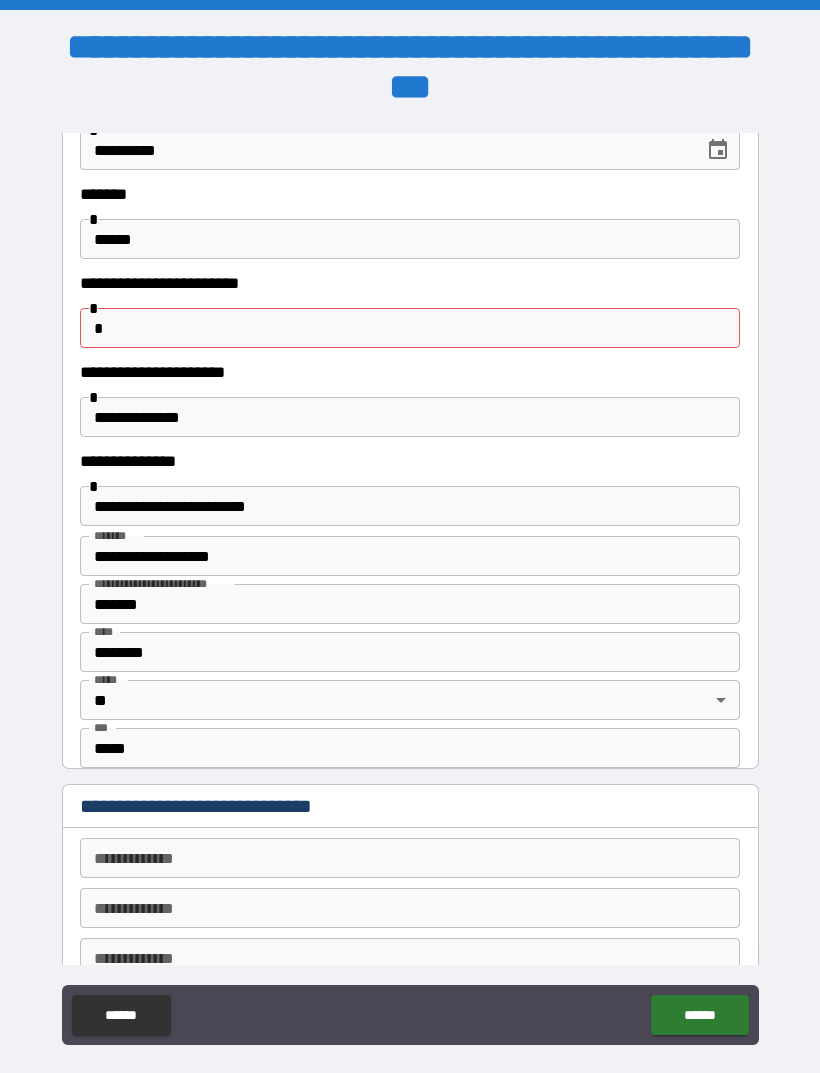 click on "*******" at bounding box center [410, 604] 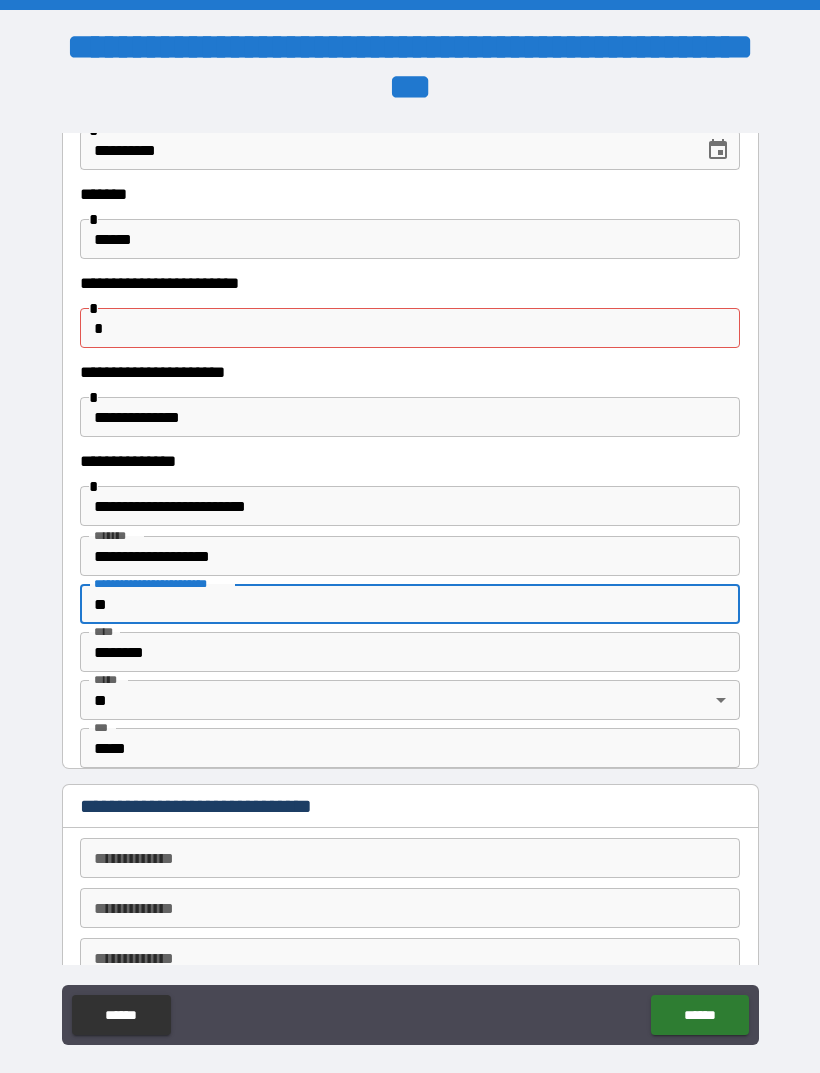 type on "*" 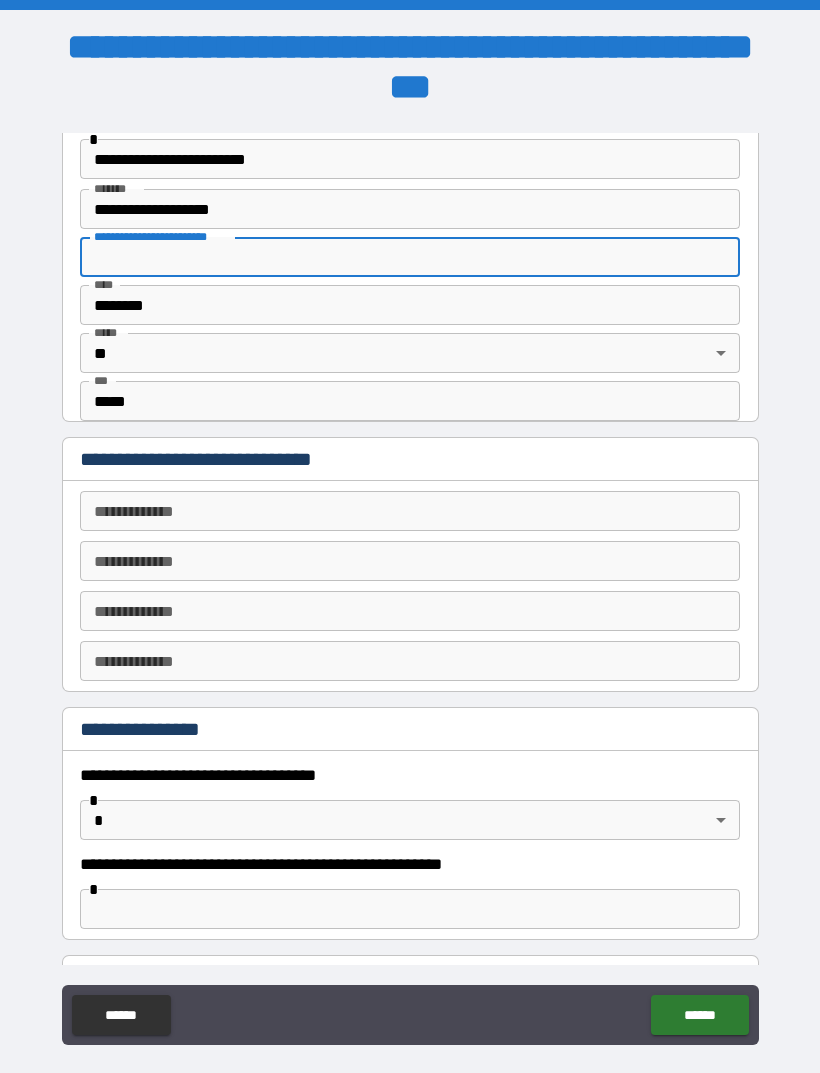 scroll, scrollTop: 681, scrollLeft: 0, axis: vertical 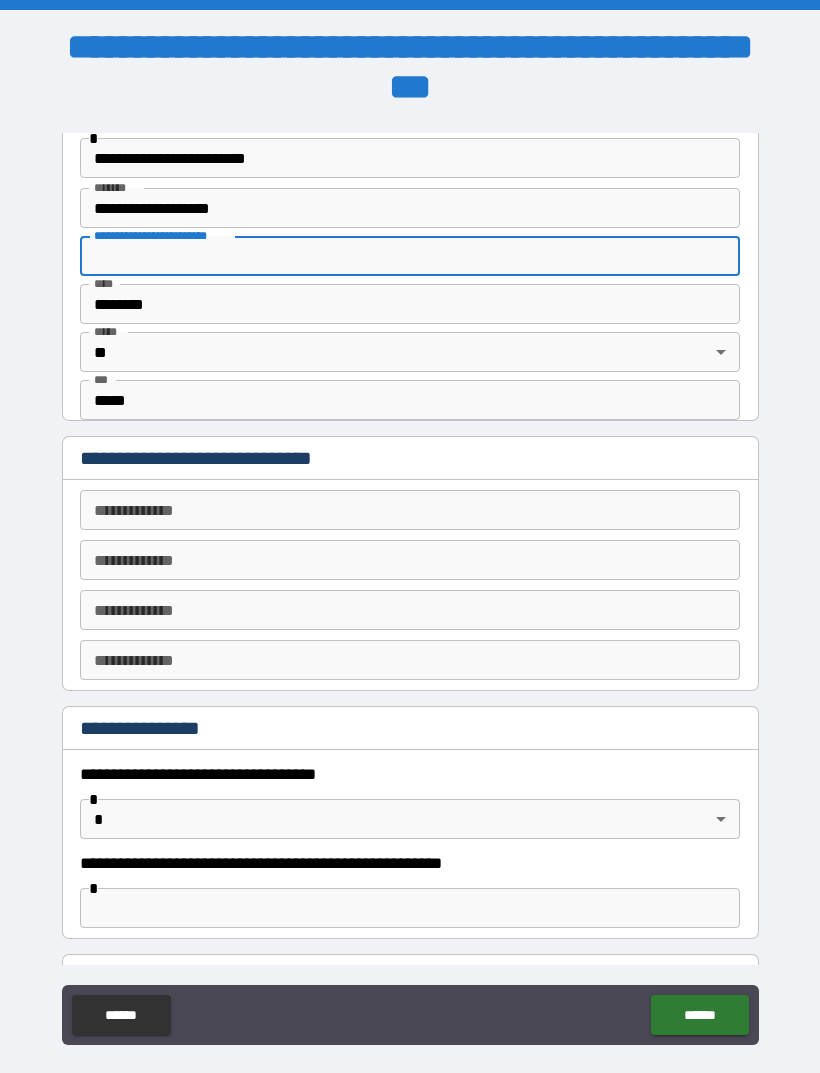 type 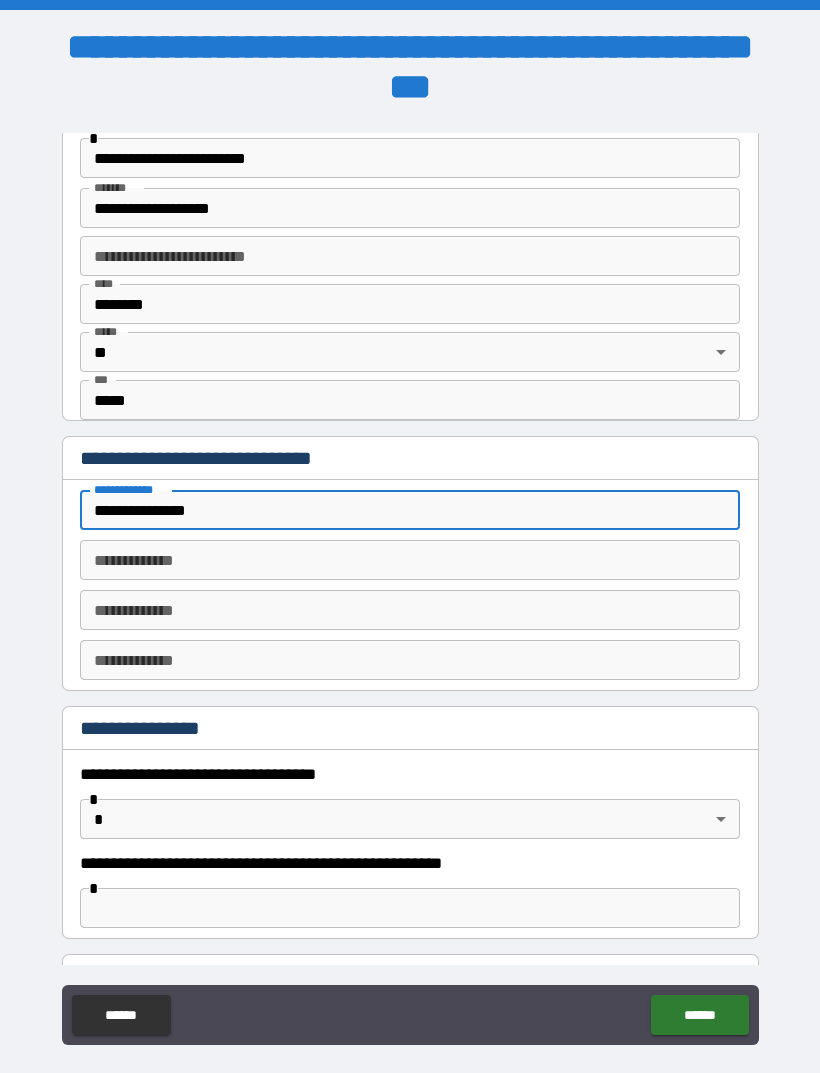 type on "**********" 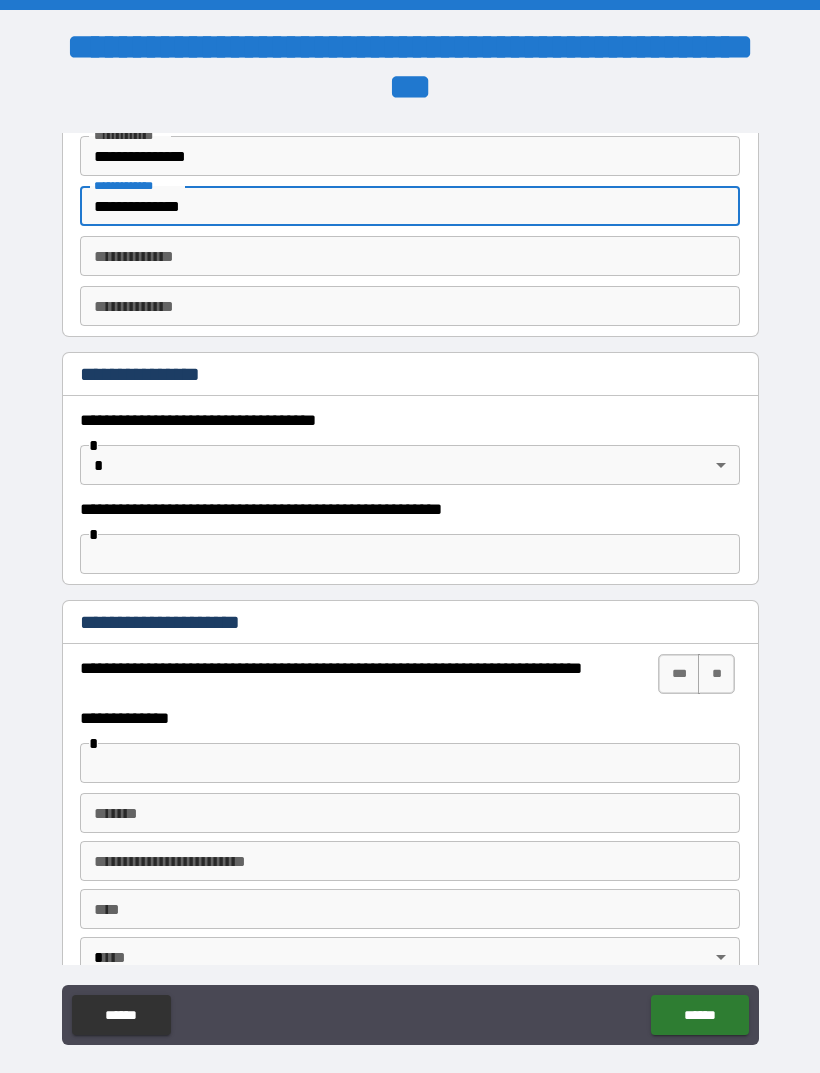 scroll, scrollTop: 1052, scrollLeft: 0, axis: vertical 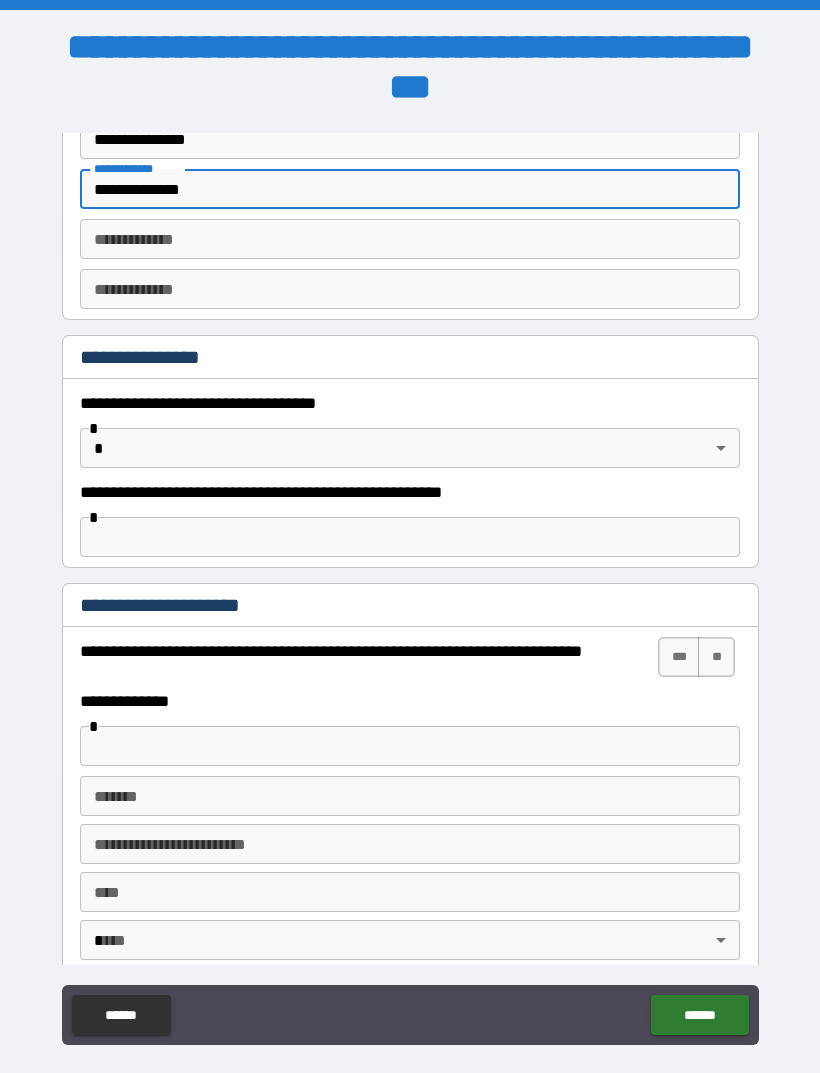 type on "**********" 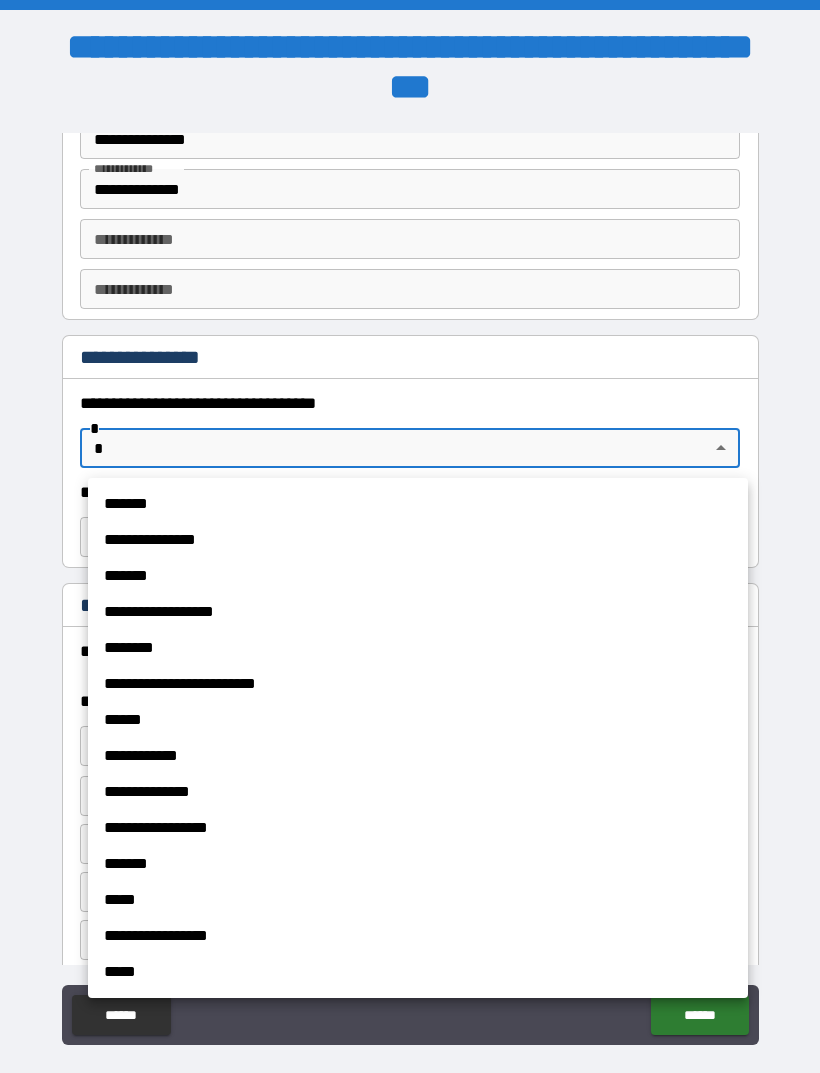 click on "**********" at bounding box center (418, 684) 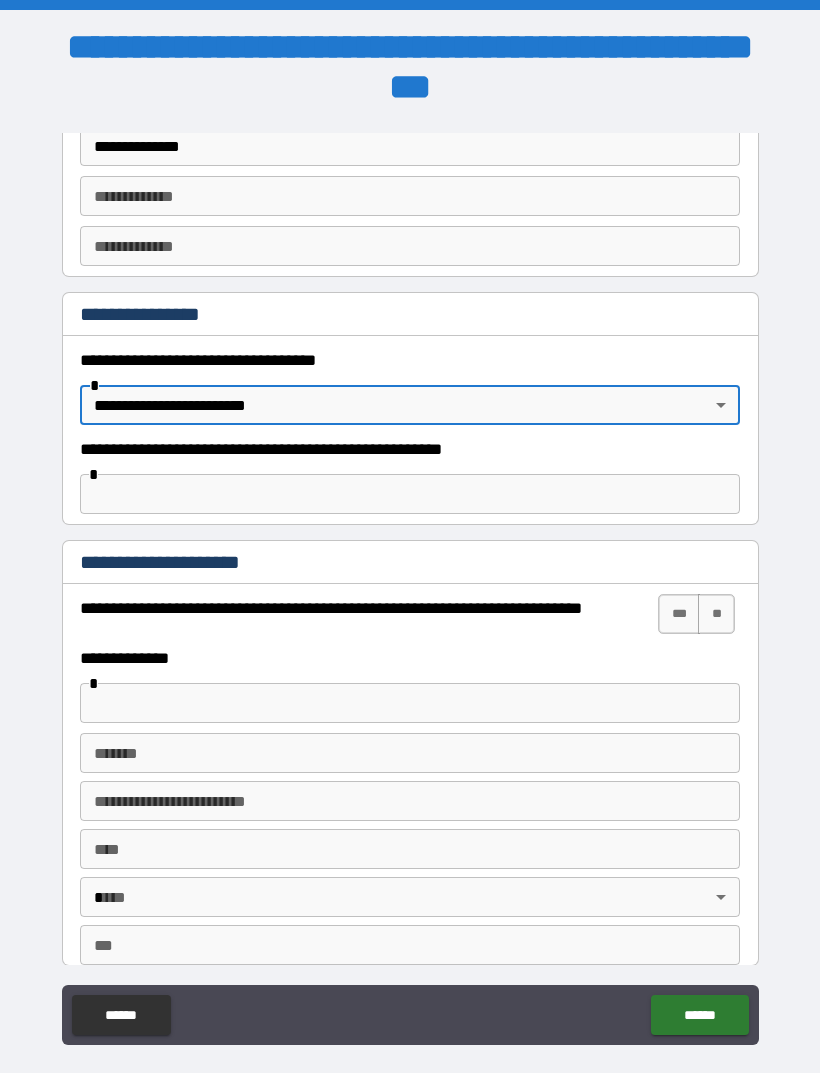 scroll, scrollTop: 1096, scrollLeft: 0, axis: vertical 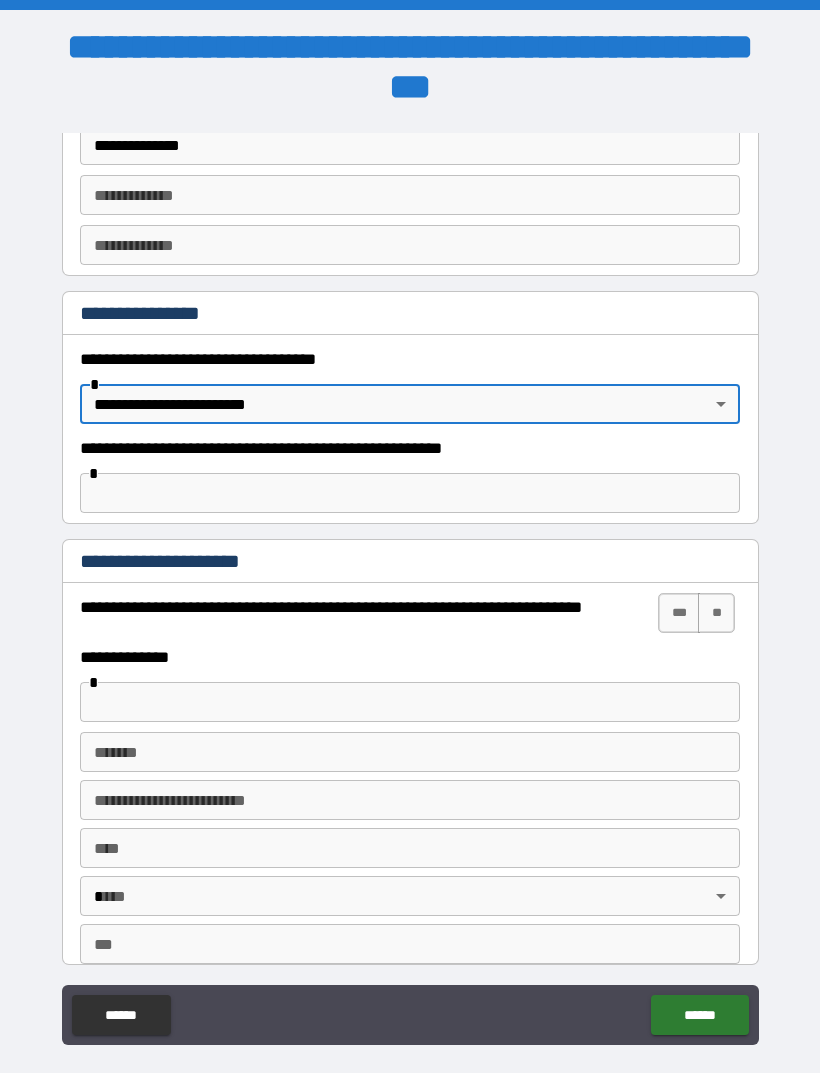 click on "***" at bounding box center (679, 613) 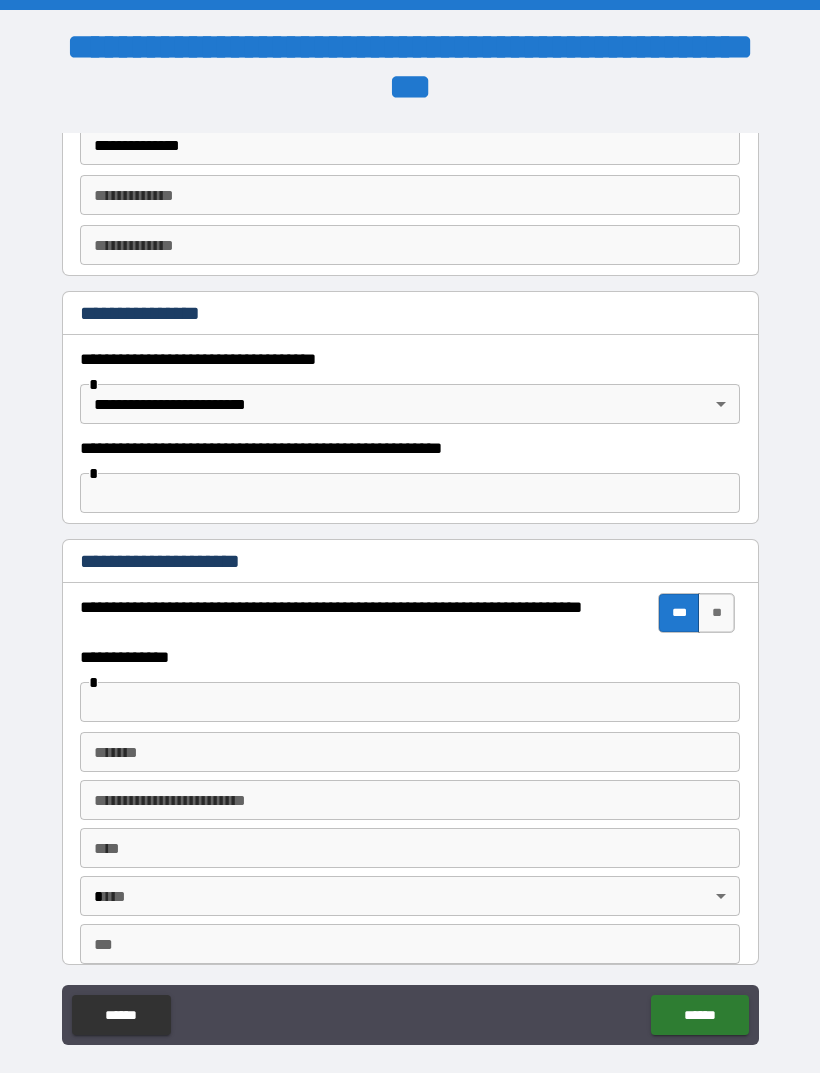 click at bounding box center [410, 702] 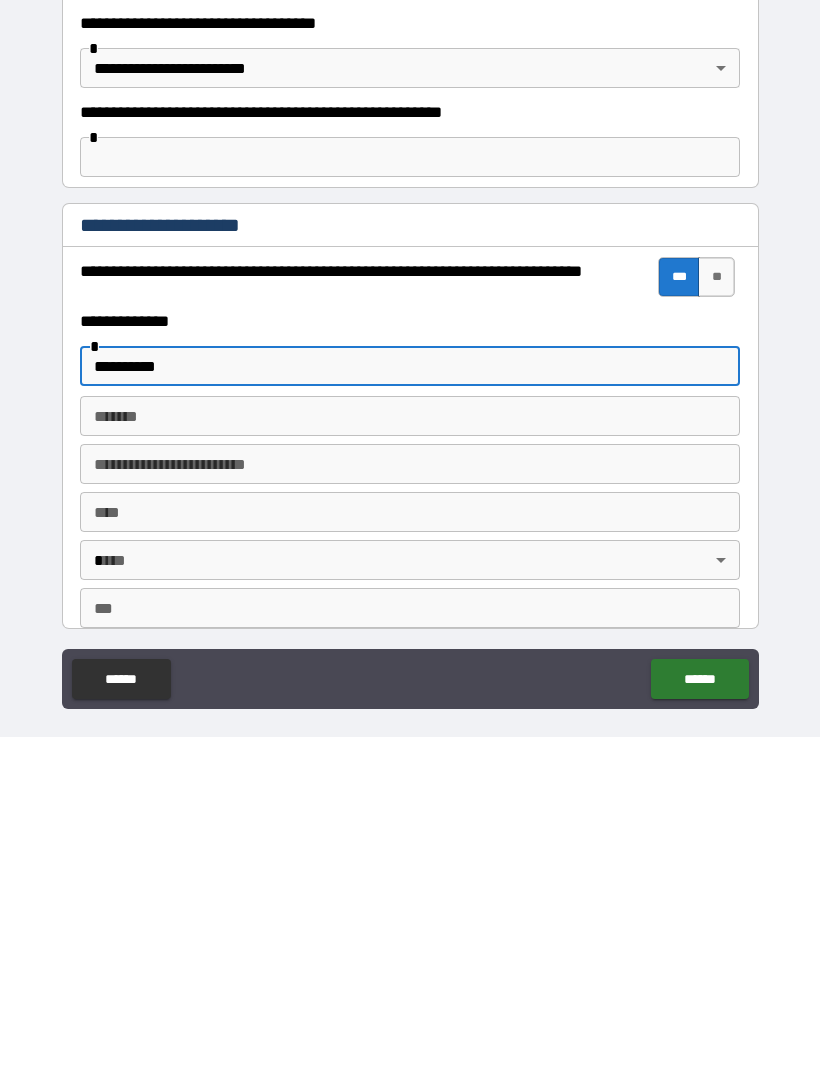 type on "*********" 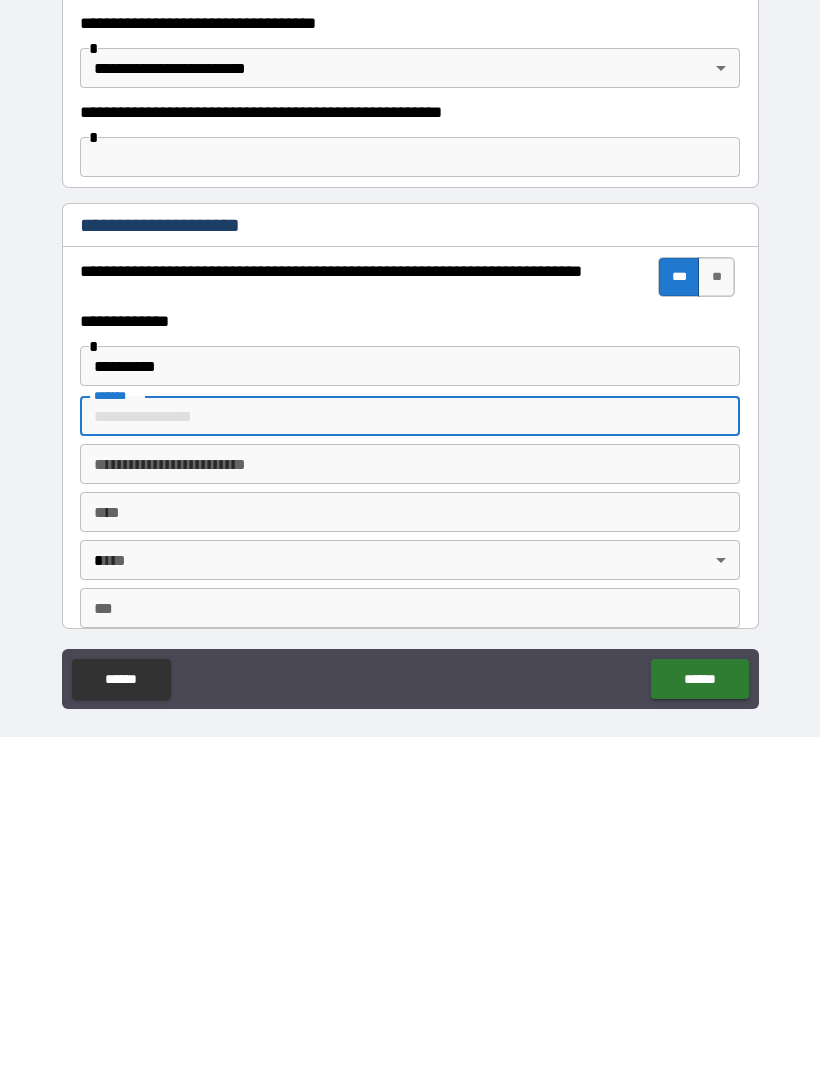 scroll, scrollTop: 64, scrollLeft: 0, axis: vertical 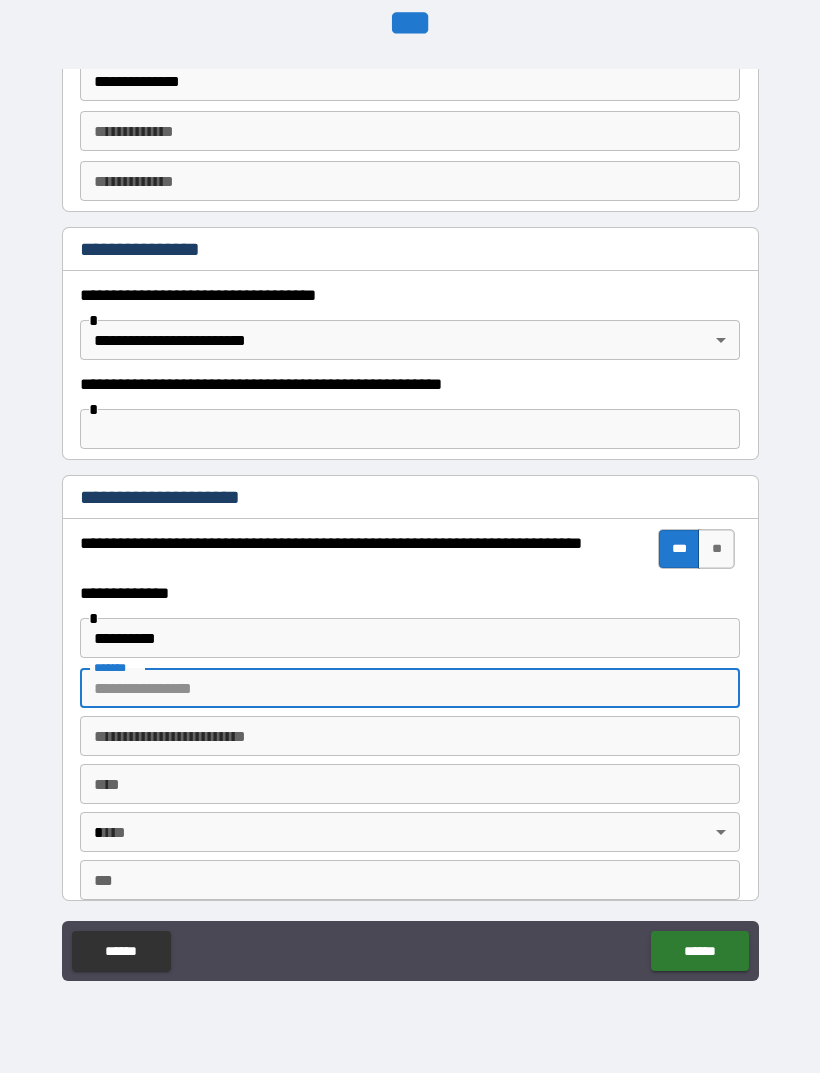 click on "*******" at bounding box center (410, 688) 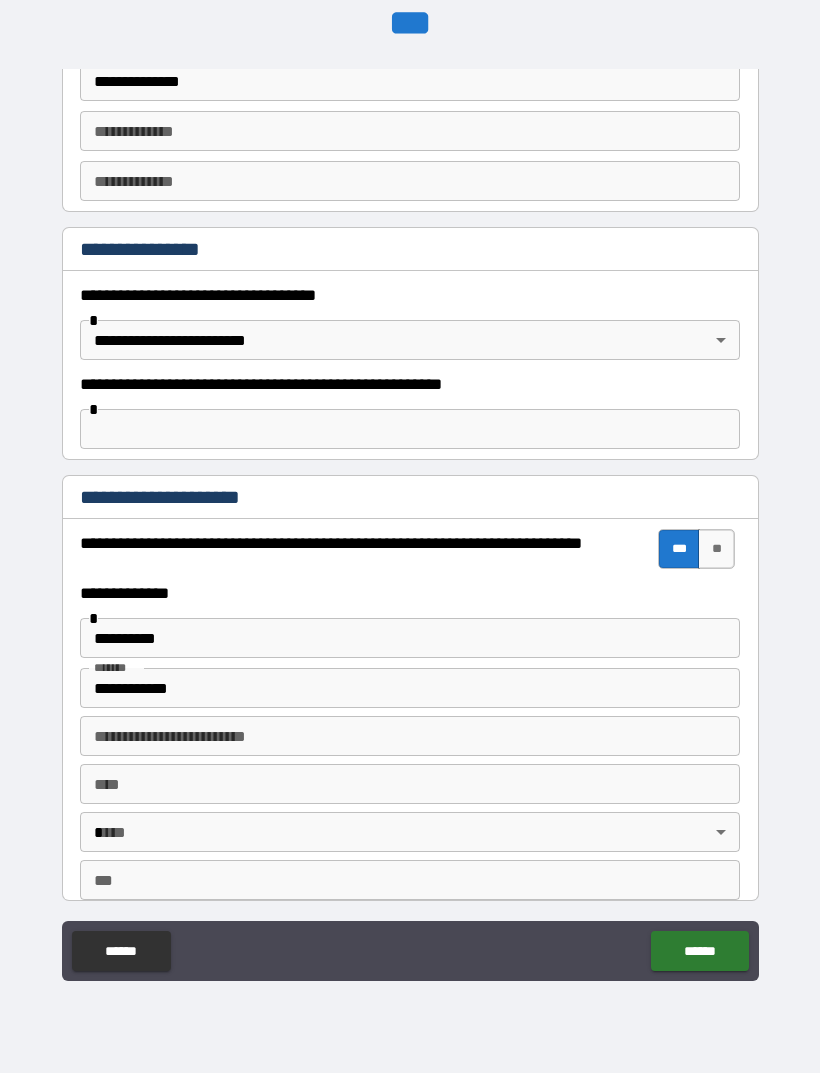 type on "**********" 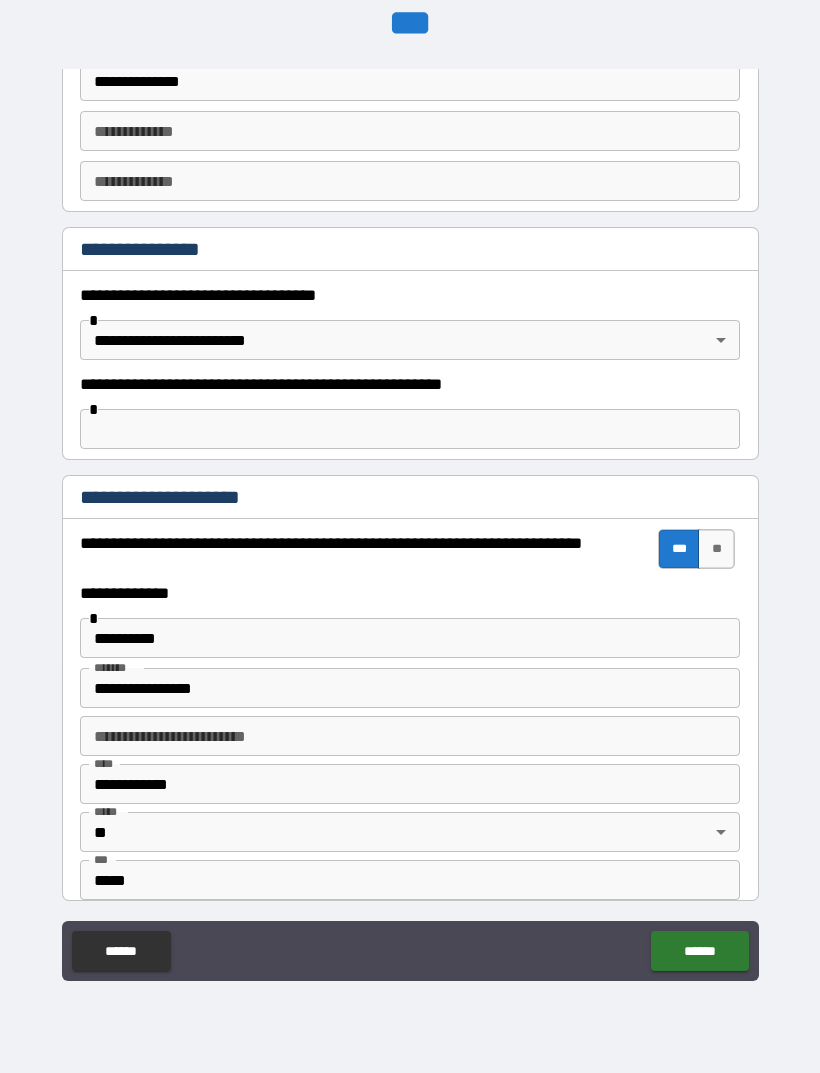 click on "******" at bounding box center [699, 951] 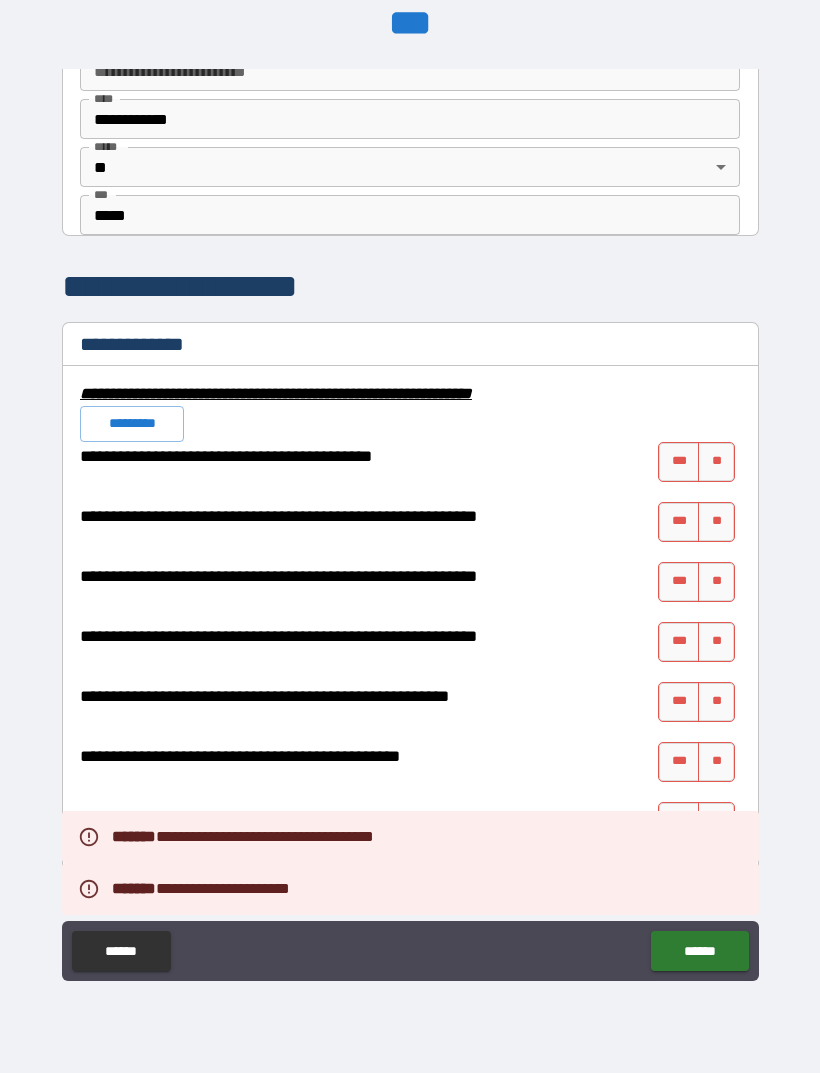 scroll, scrollTop: 1762, scrollLeft: 0, axis: vertical 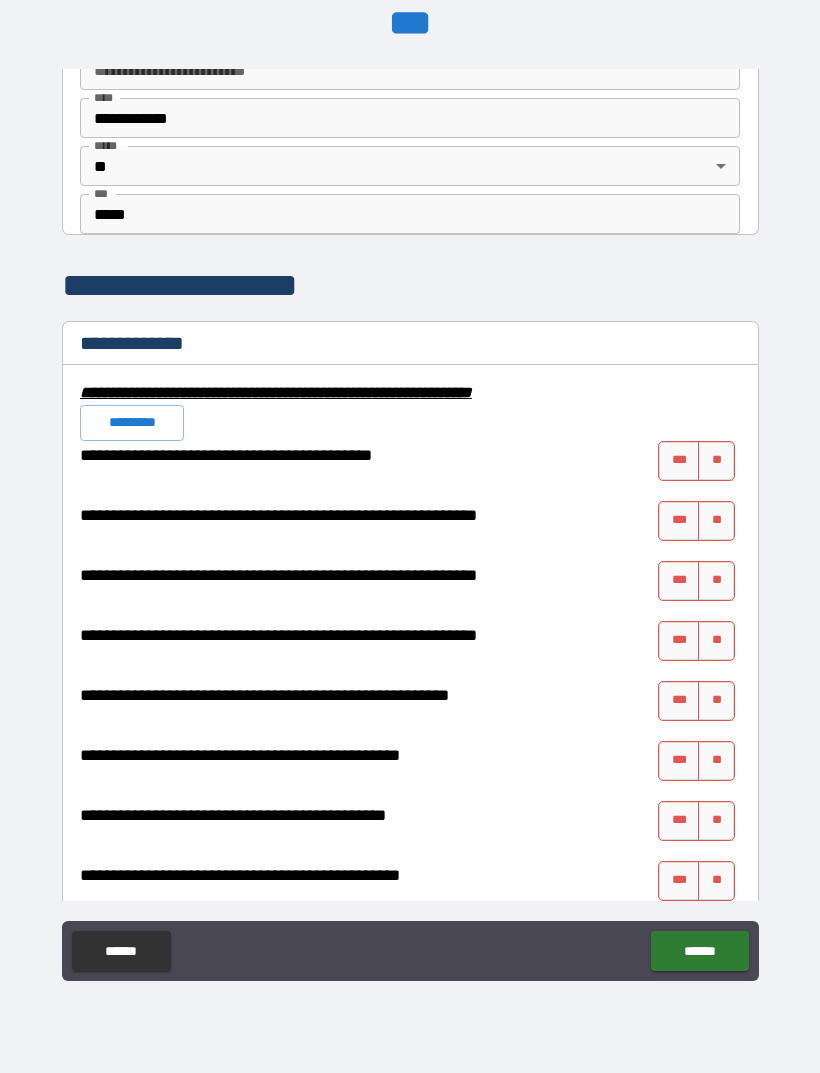 click on "**" at bounding box center (716, 461) 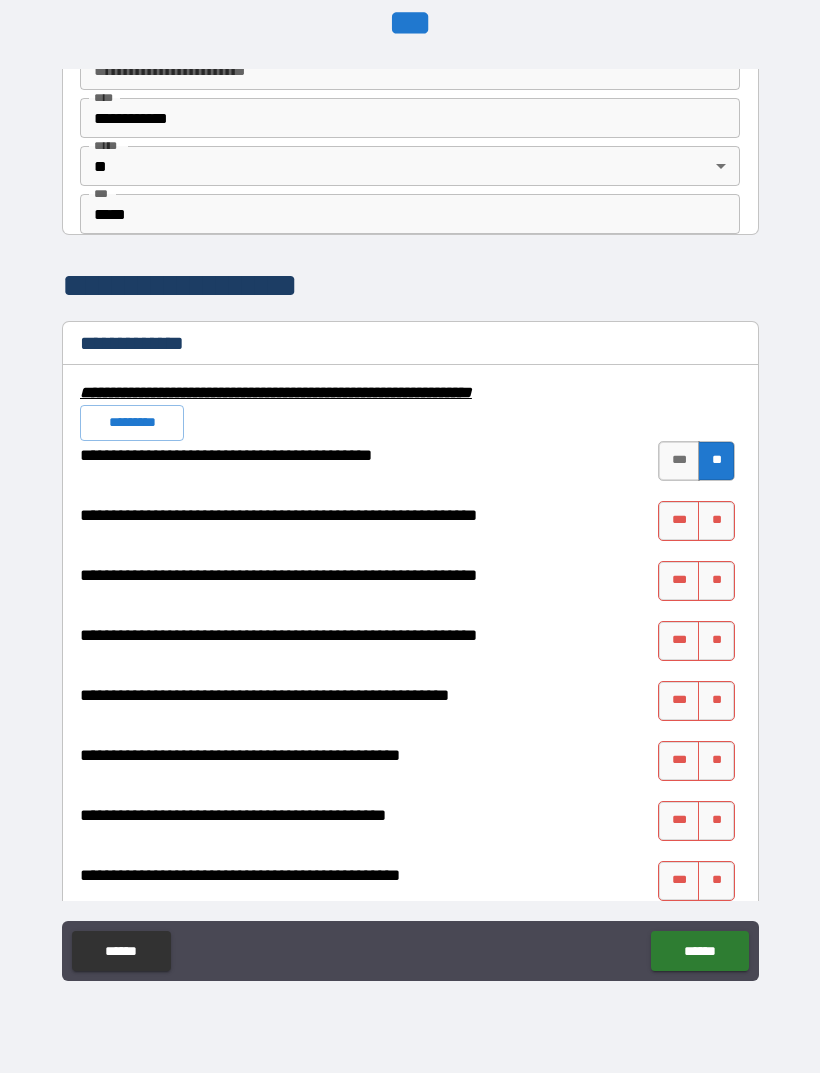 click on "**" at bounding box center (716, 521) 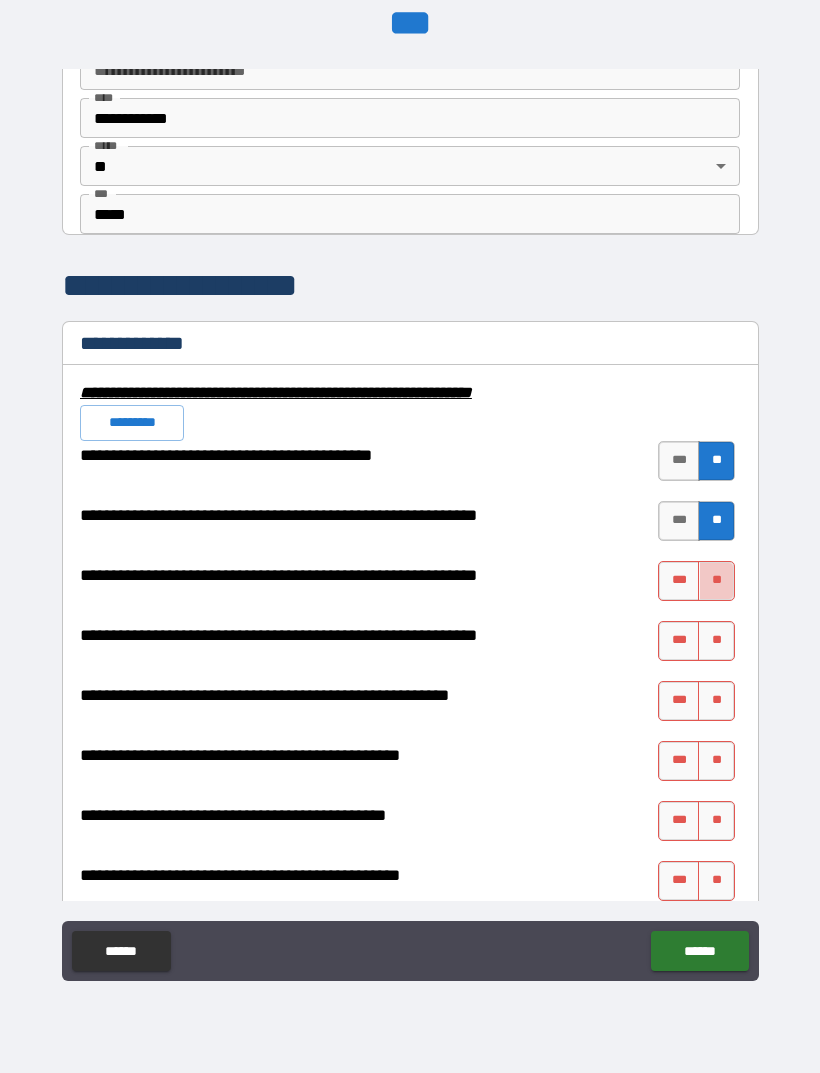 click on "**" at bounding box center [716, 581] 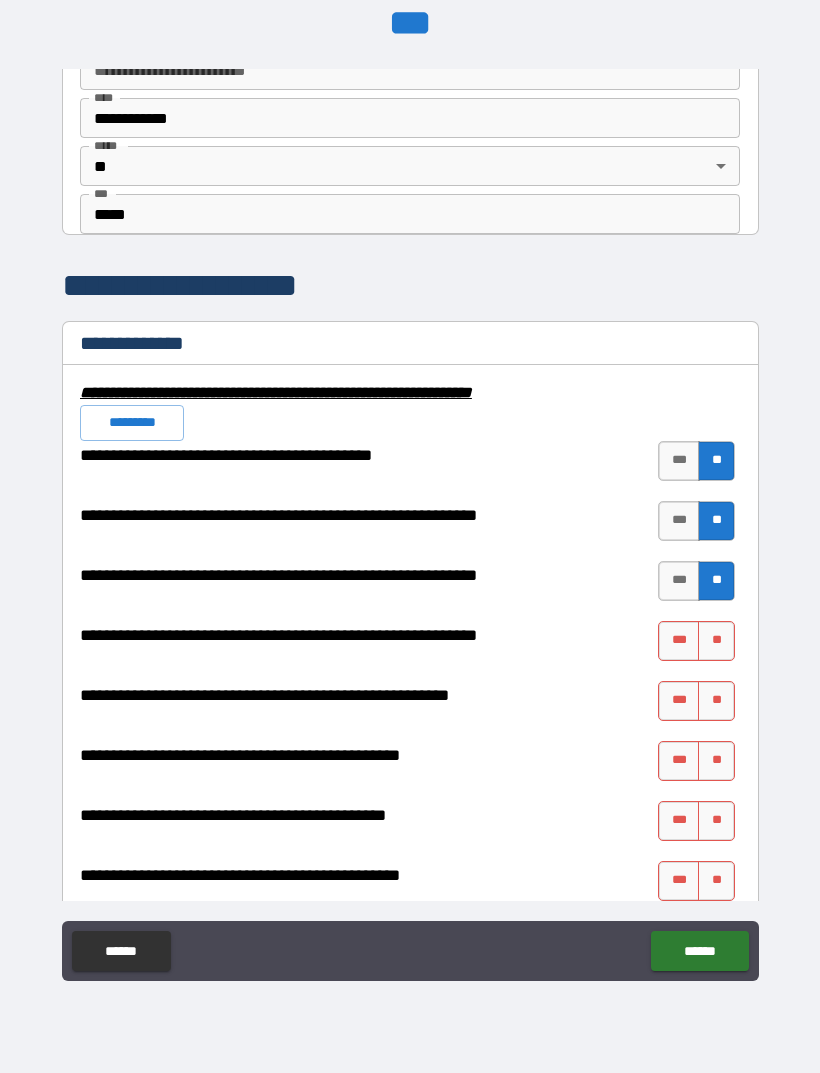 click on "**" at bounding box center [716, 641] 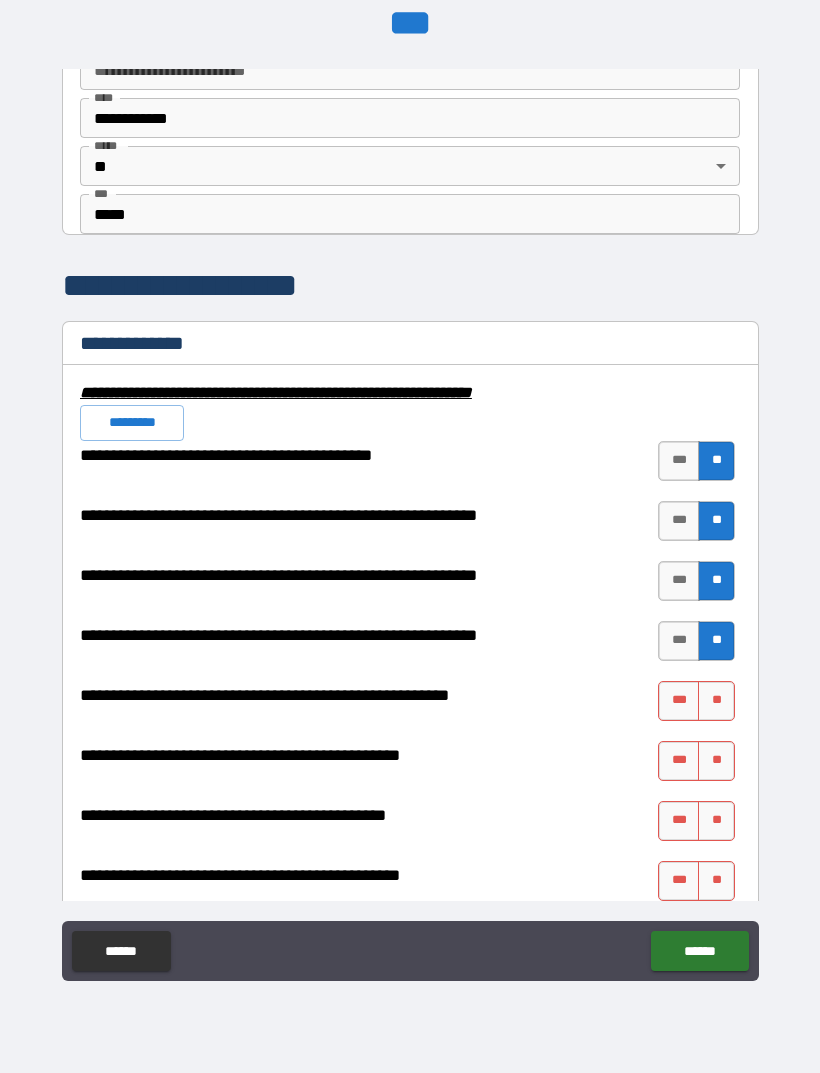 click on "**" at bounding box center [716, 701] 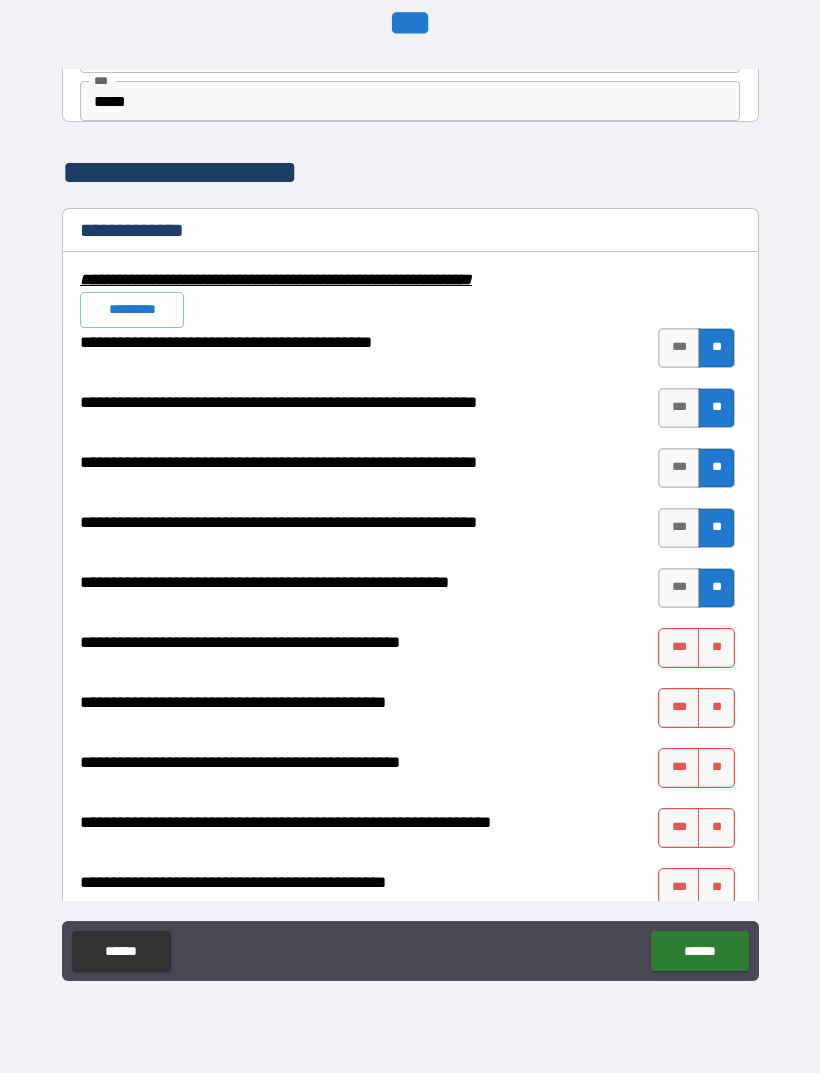 scroll, scrollTop: 1913, scrollLeft: 0, axis: vertical 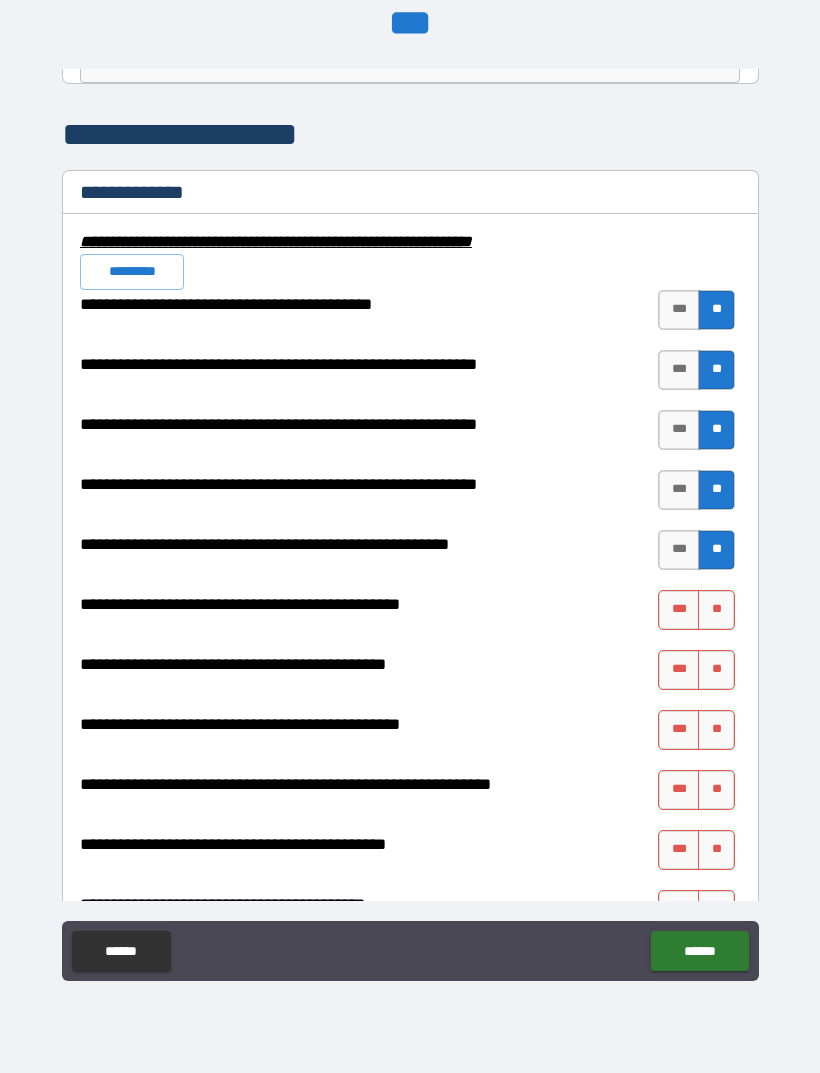 click on "**" at bounding box center (716, 610) 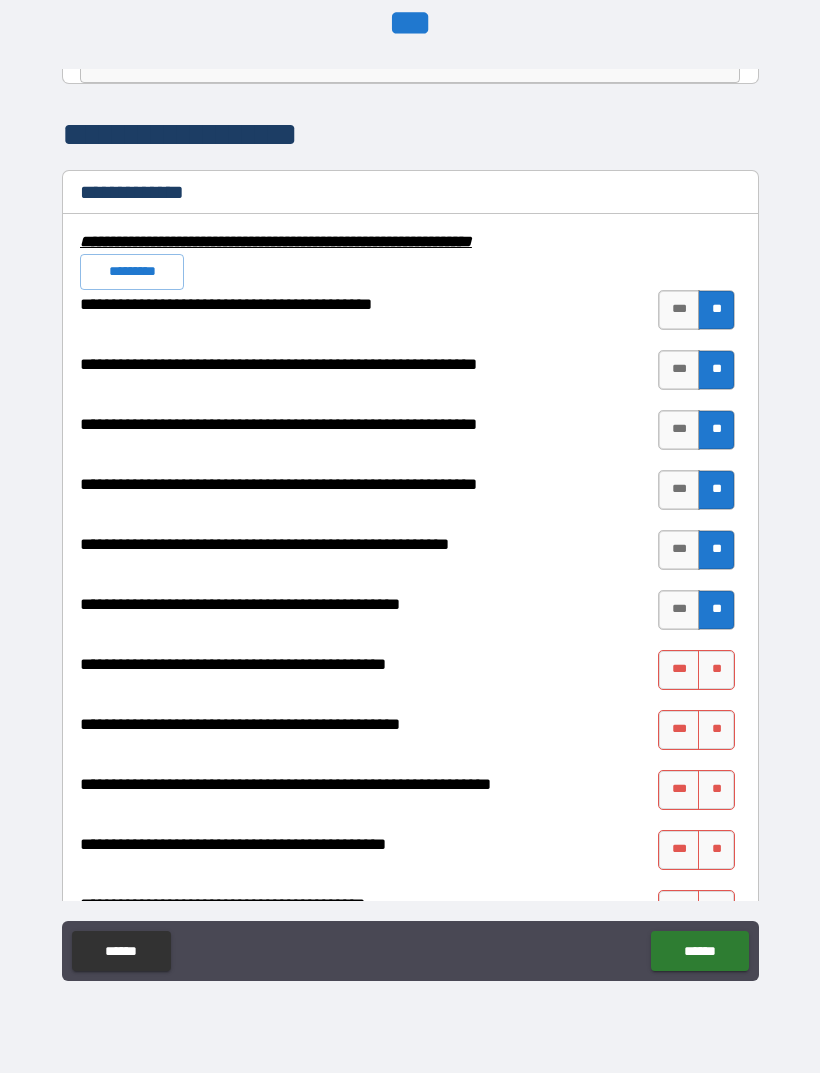 click on "**" at bounding box center [716, 670] 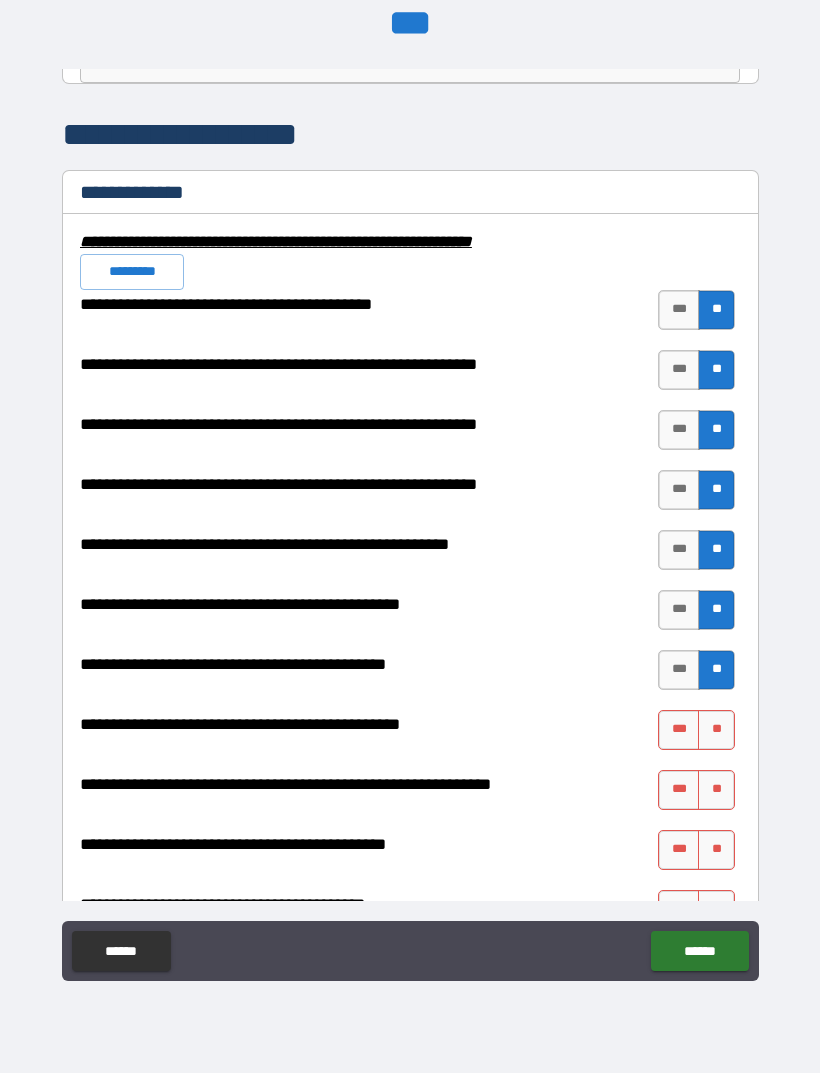 click on "**" at bounding box center (716, 730) 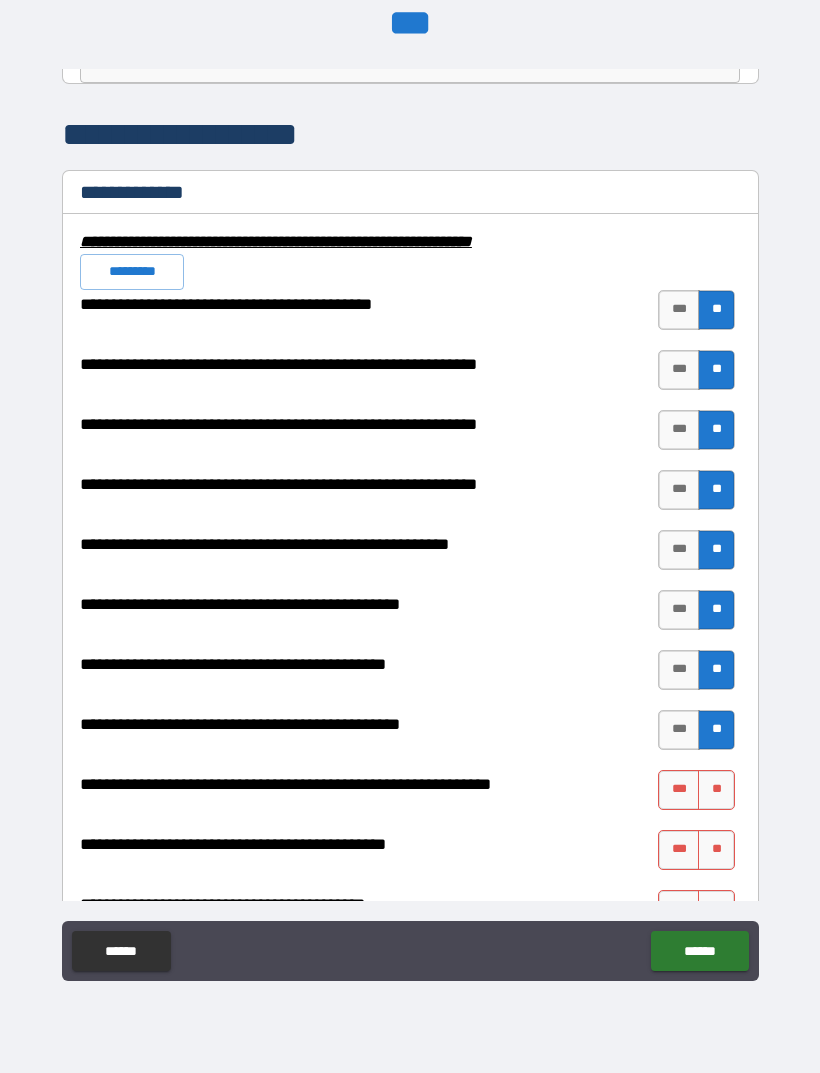 click on "**" at bounding box center [716, 790] 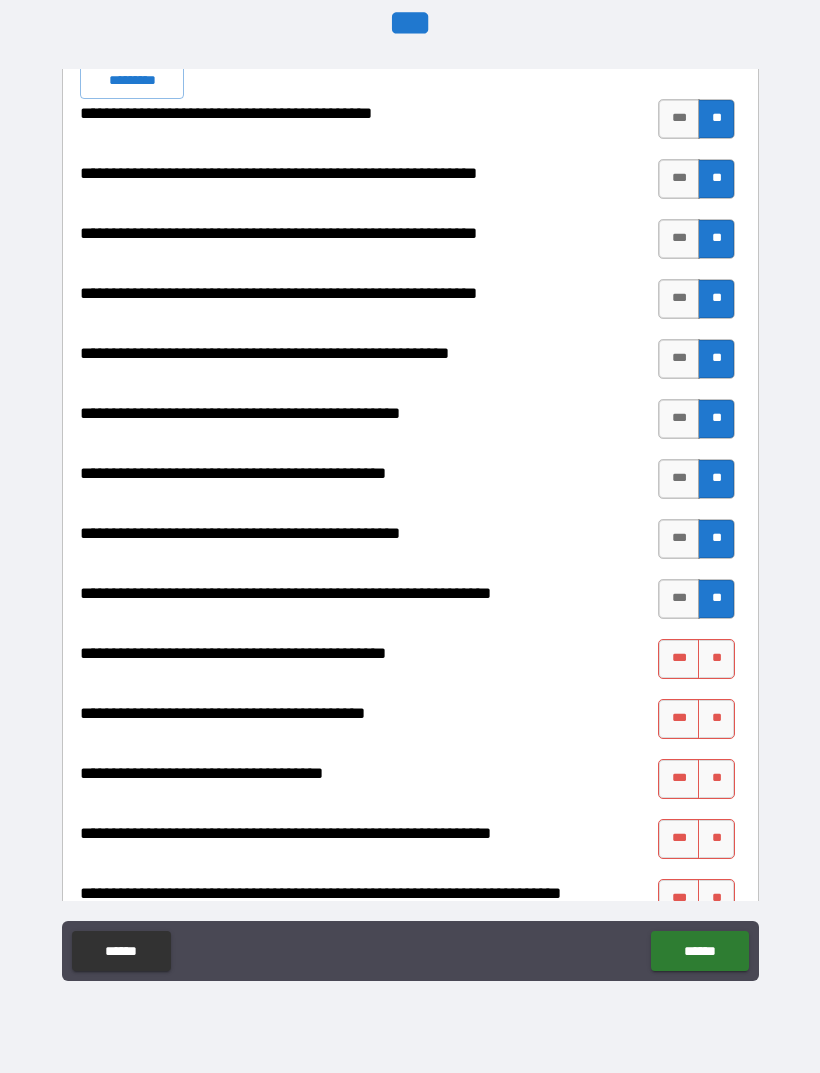 scroll, scrollTop: 2105, scrollLeft: 0, axis: vertical 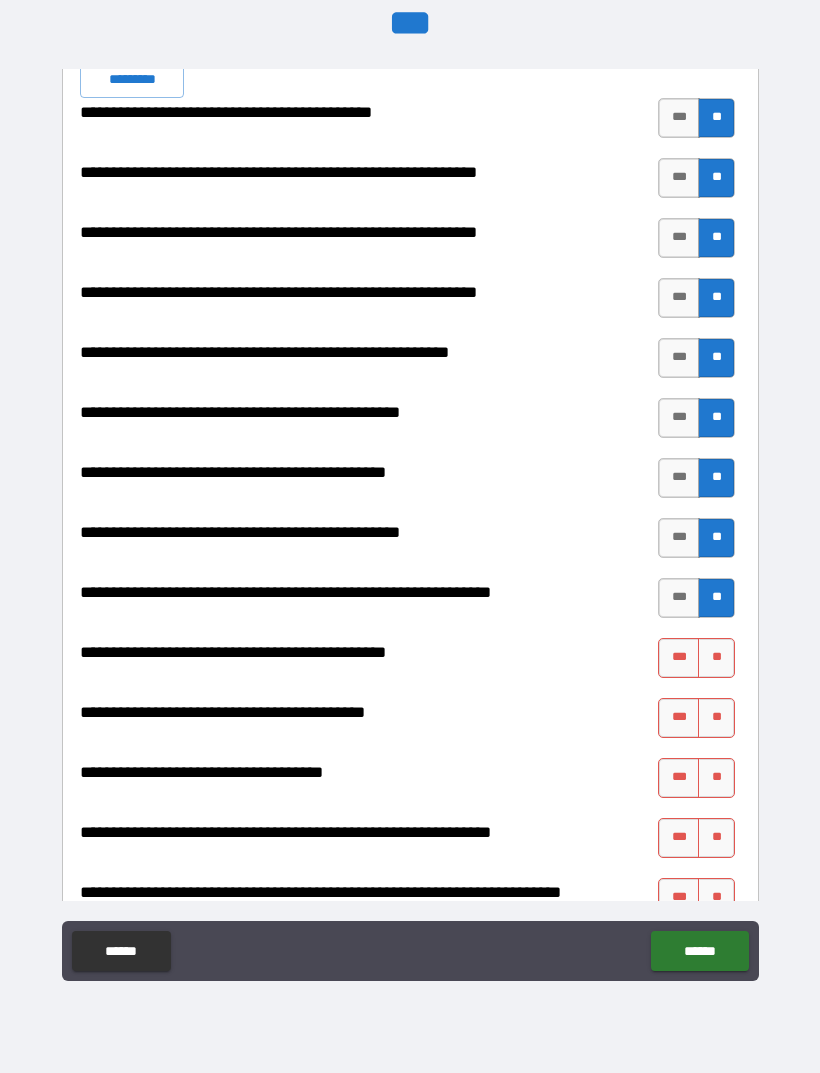 click on "**" at bounding box center [716, 658] 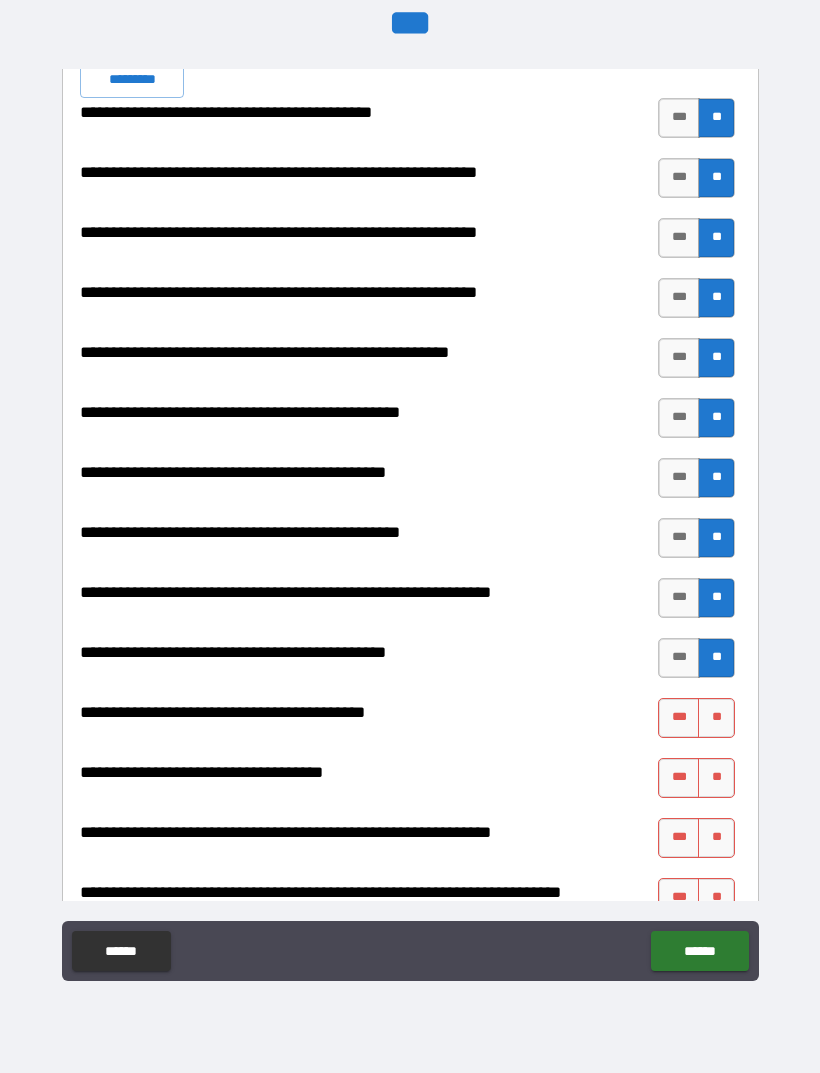 click on "**" at bounding box center (716, 718) 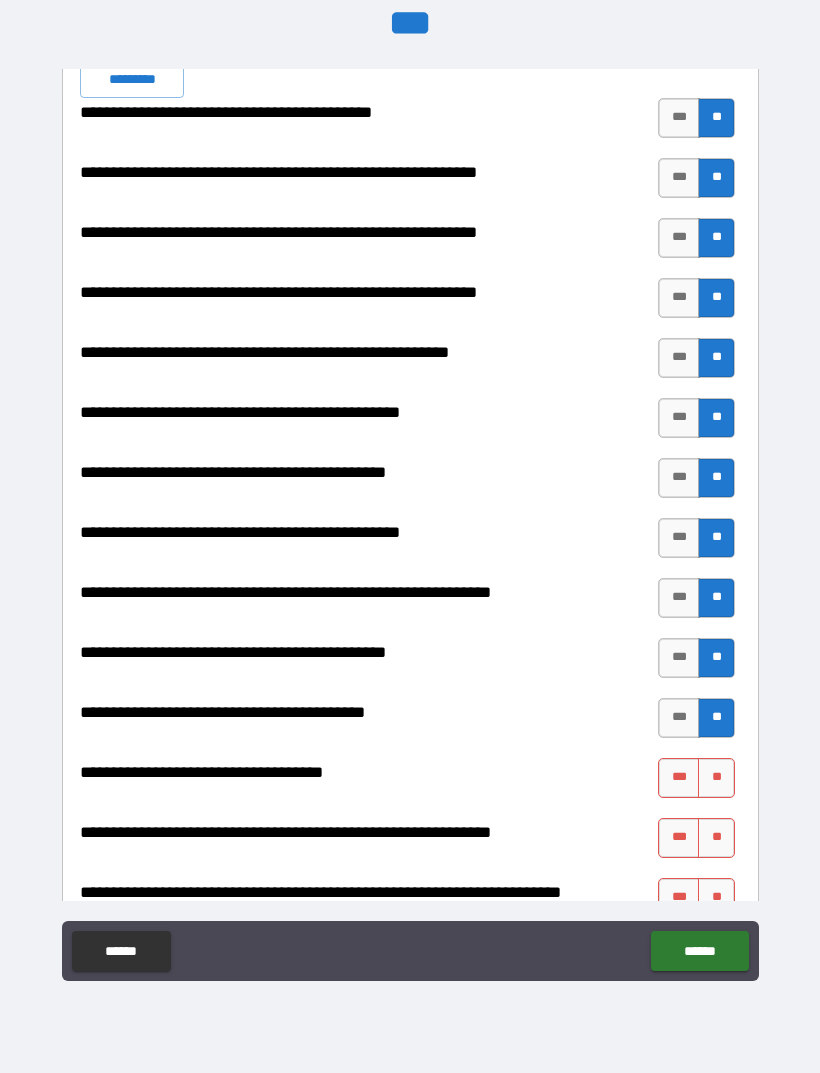 click on "**" at bounding box center (716, 778) 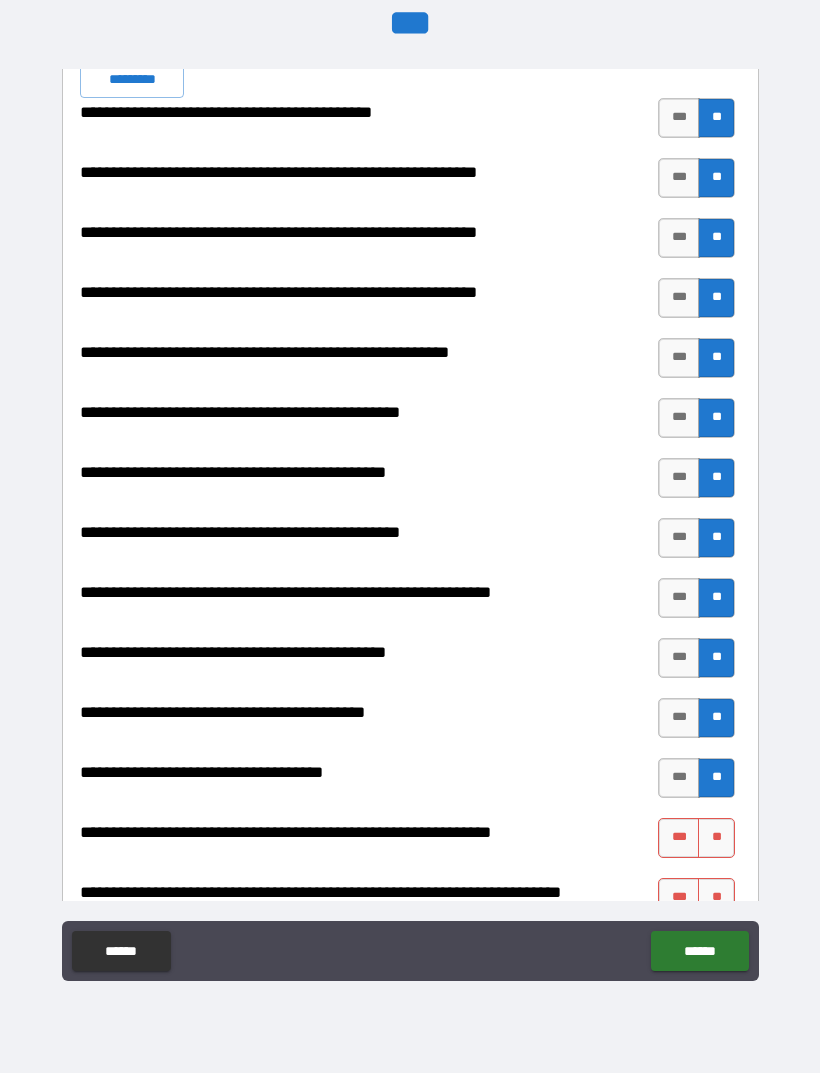 click on "**" at bounding box center (716, 838) 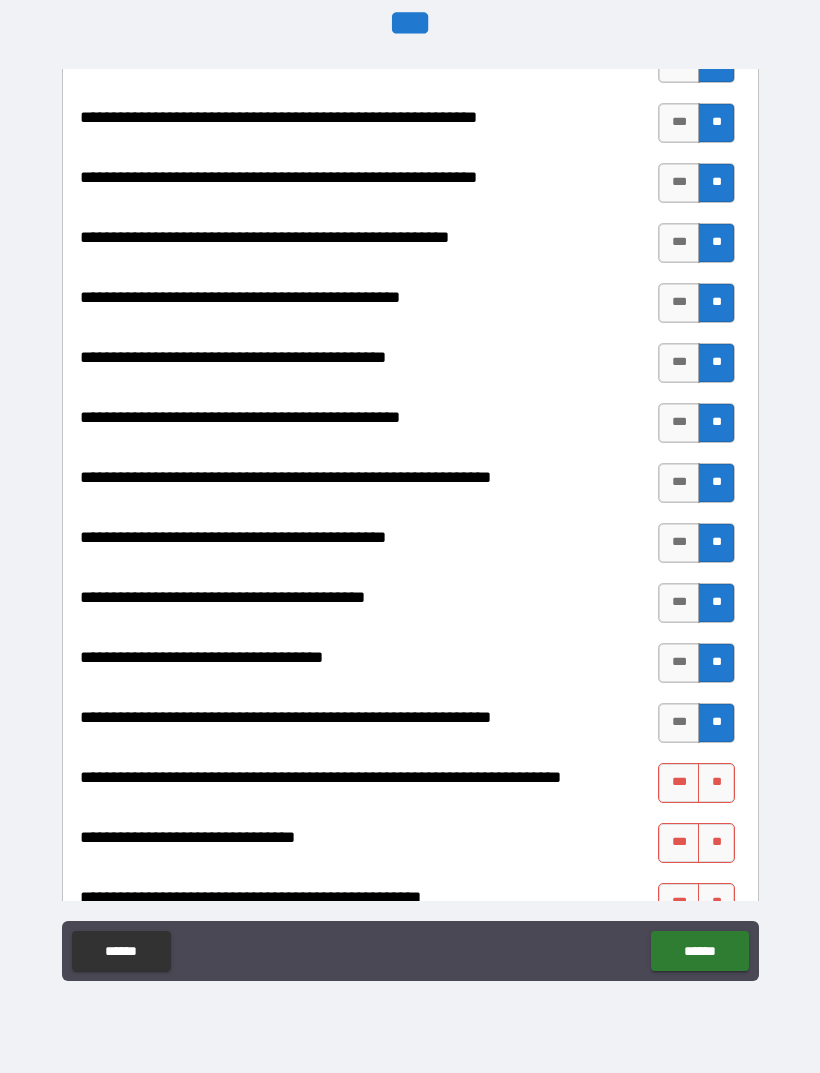 scroll, scrollTop: 2338, scrollLeft: 0, axis: vertical 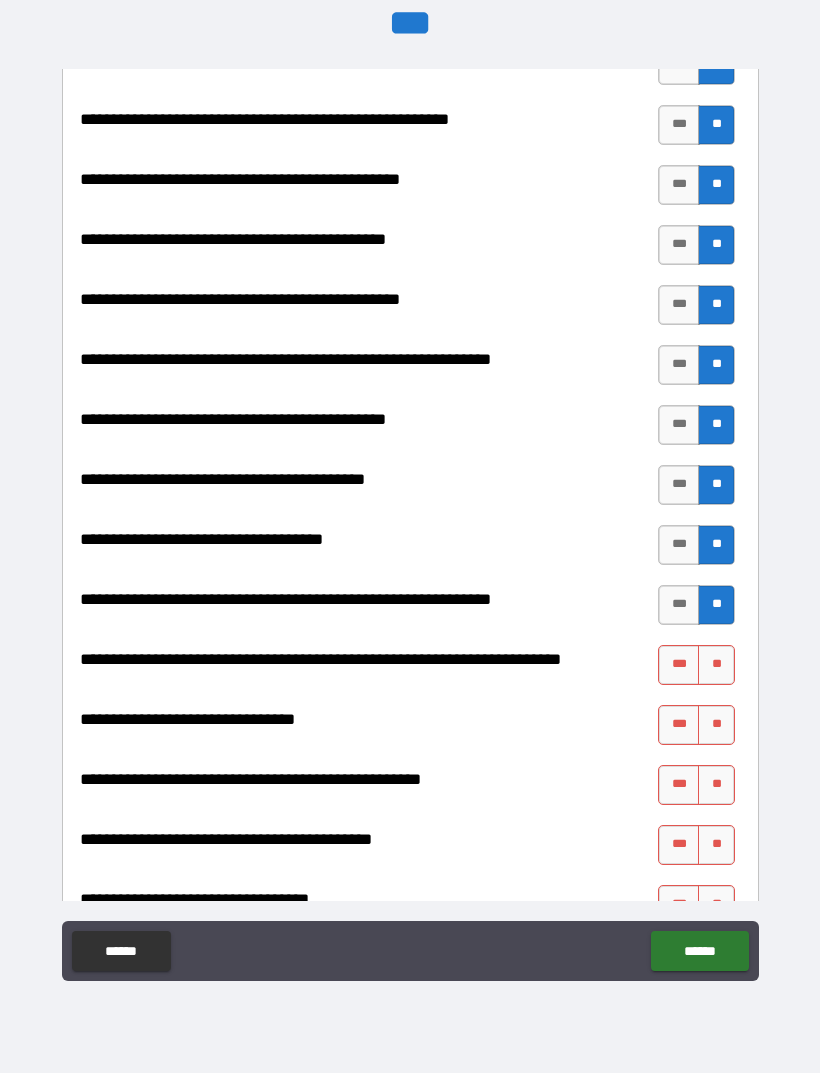 click on "**" at bounding box center (716, 665) 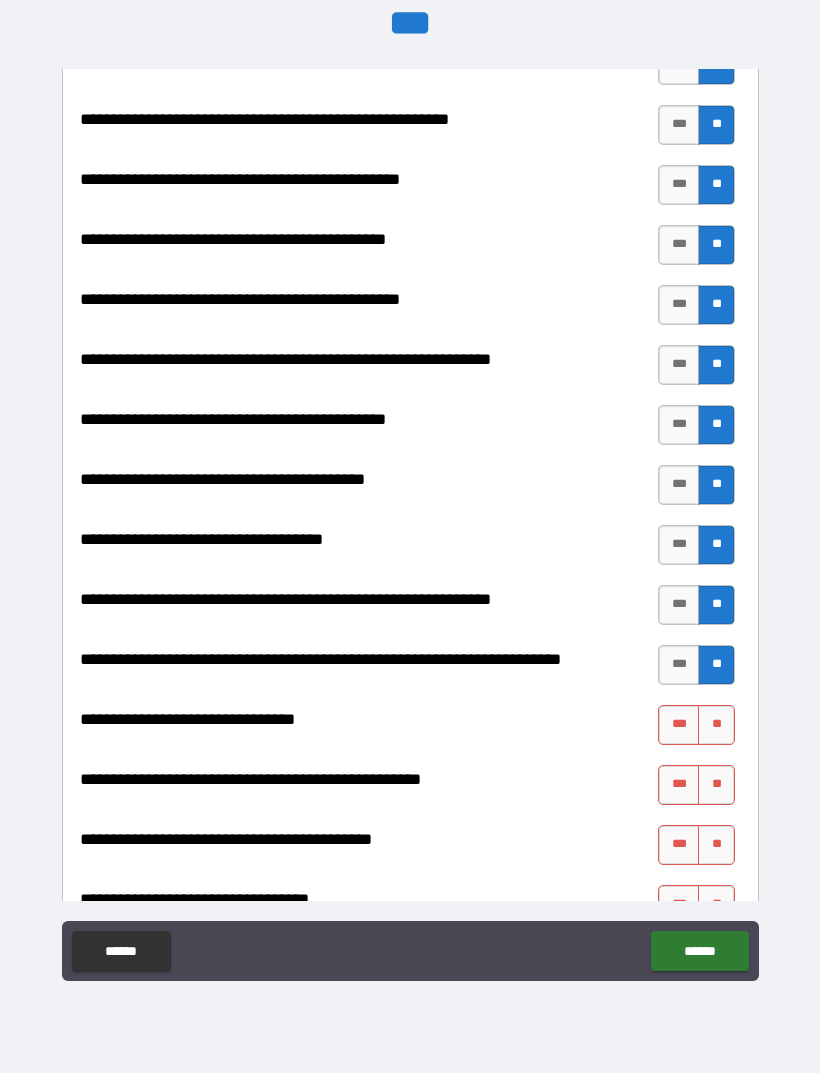 click on "**" at bounding box center [716, 725] 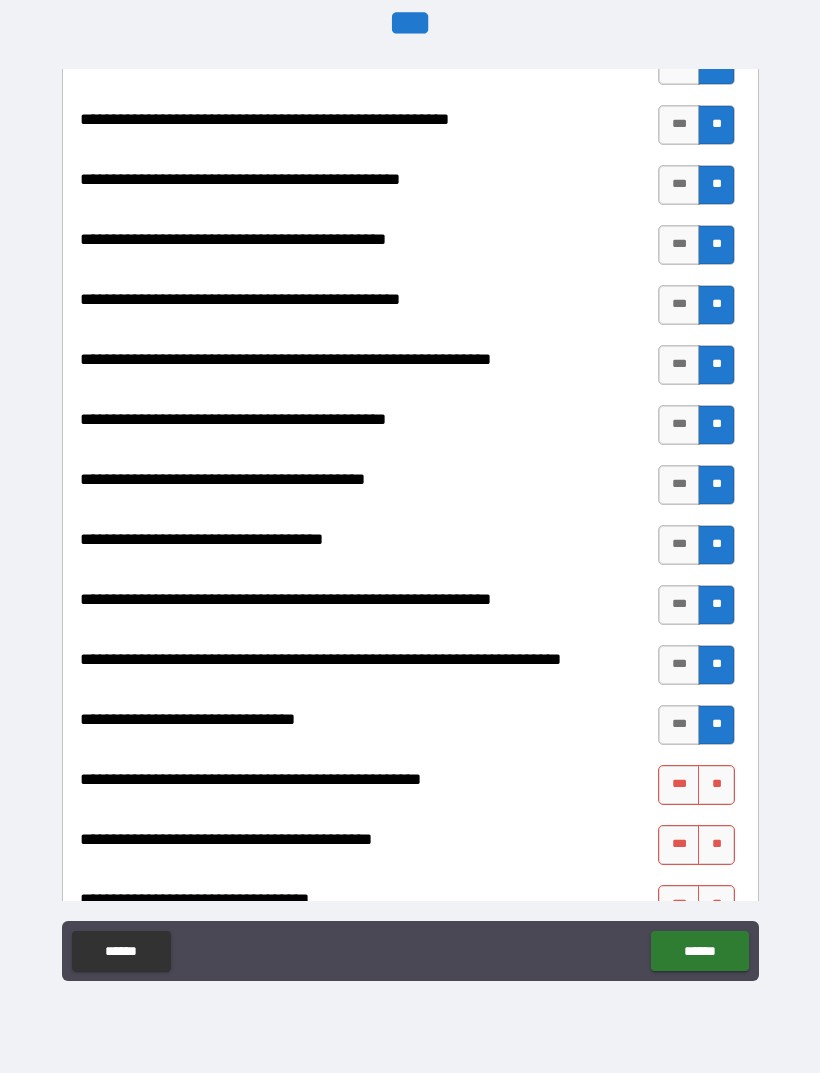 click on "**" at bounding box center (716, 785) 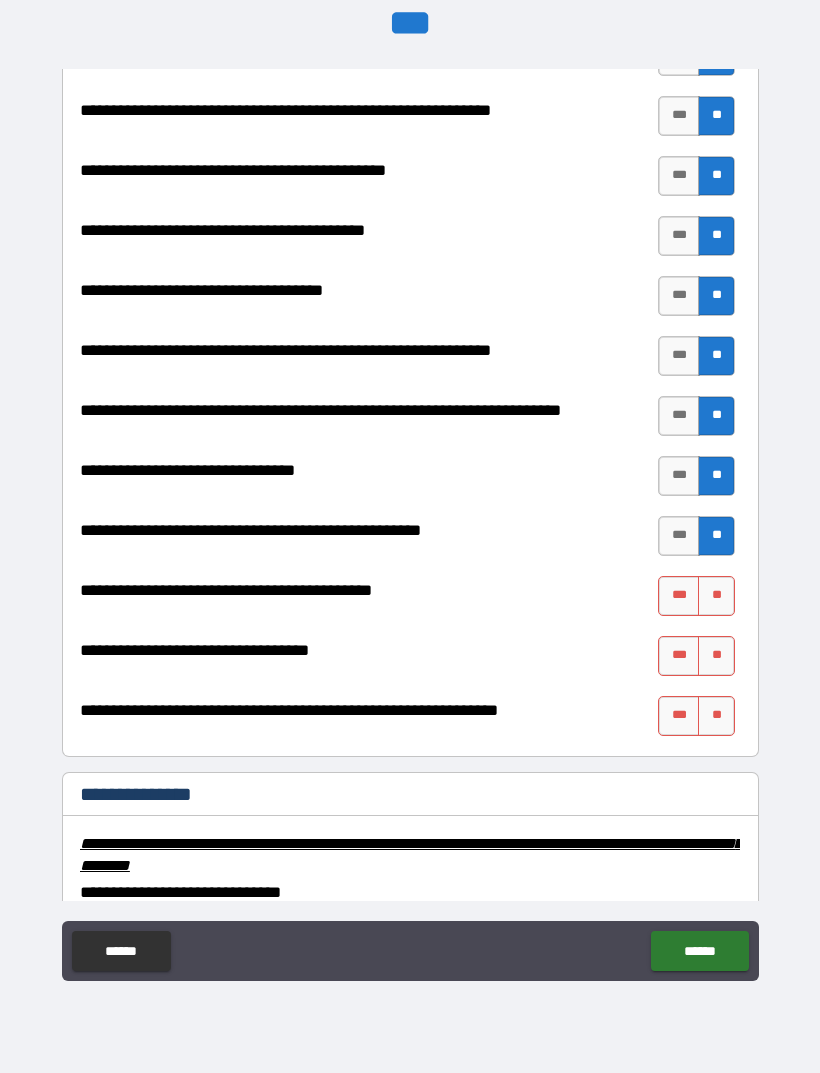 scroll, scrollTop: 2606, scrollLeft: 0, axis: vertical 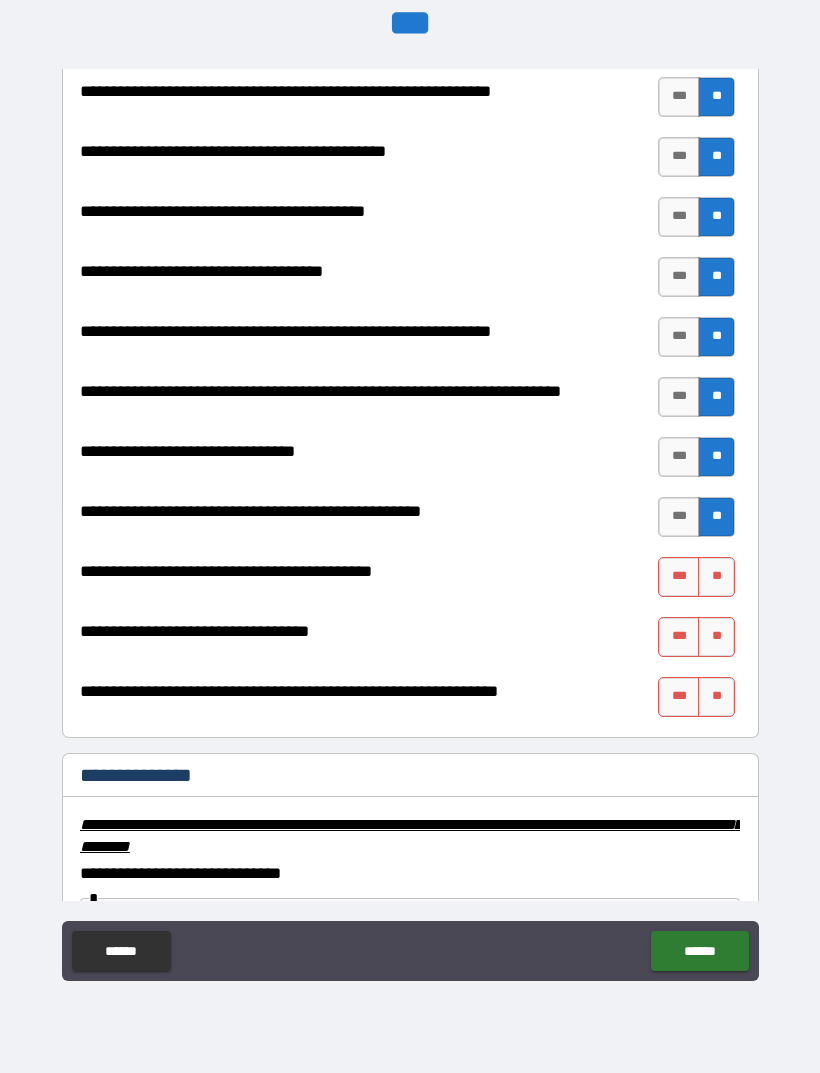 click on "**" at bounding box center [716, 577] 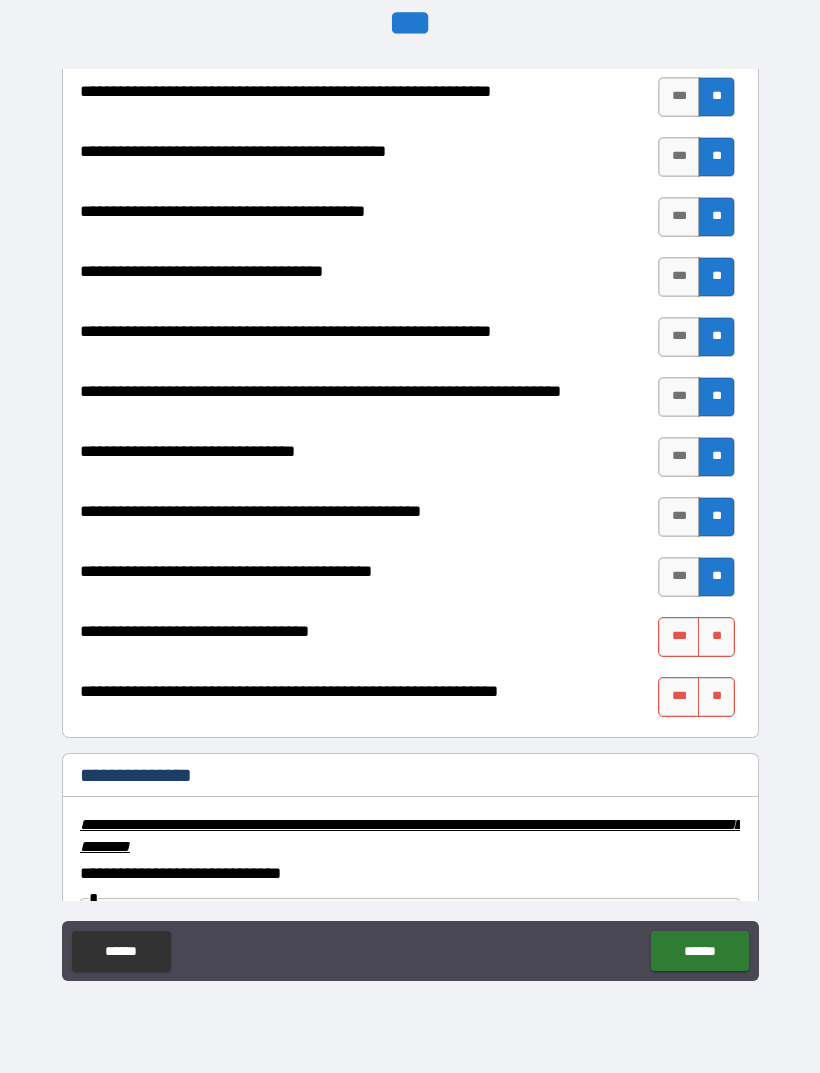 click on "**" at bounding box center (716, 637) 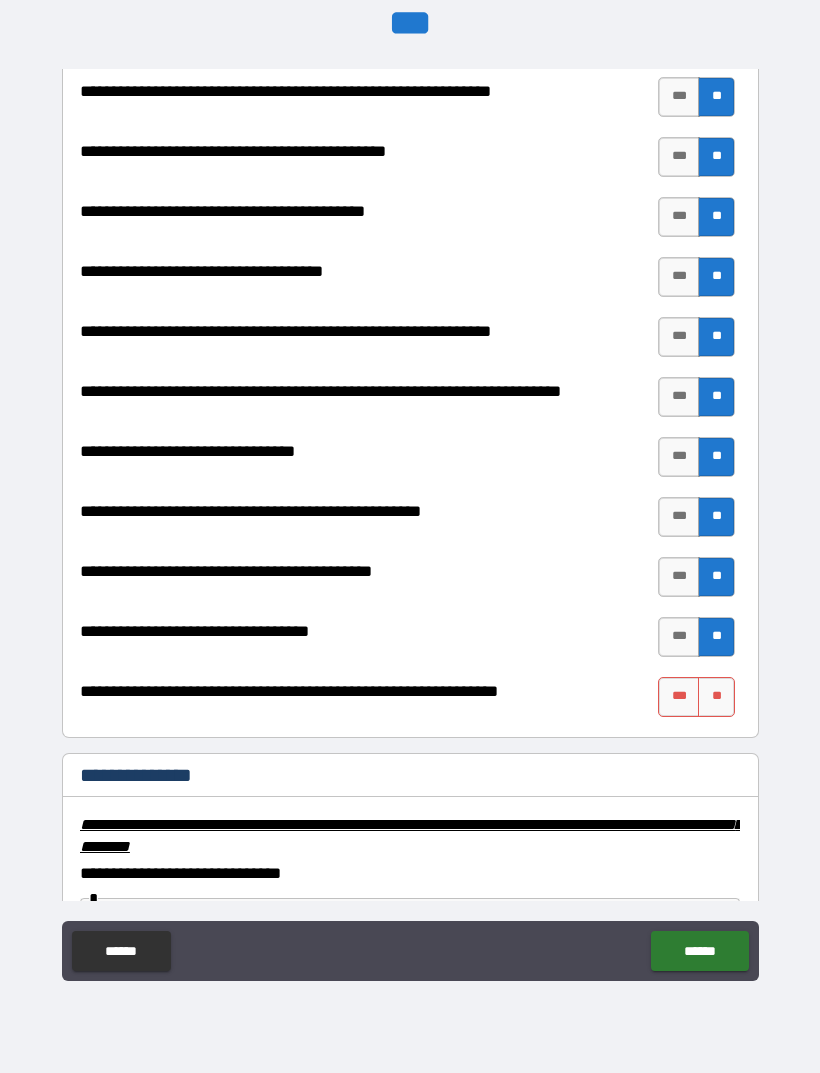 click on "**" at bounding box center [716, 697] 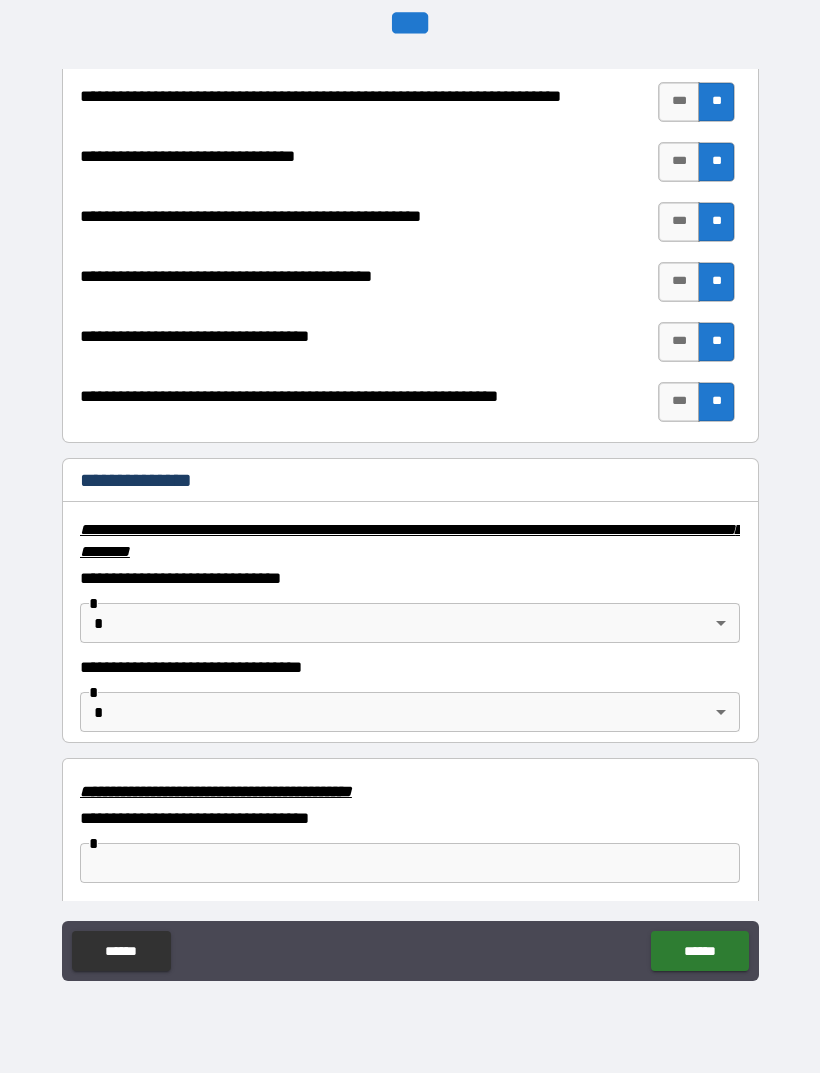 scroll, scrollTop: 2902, scrollLeft: 0, axis: vertical 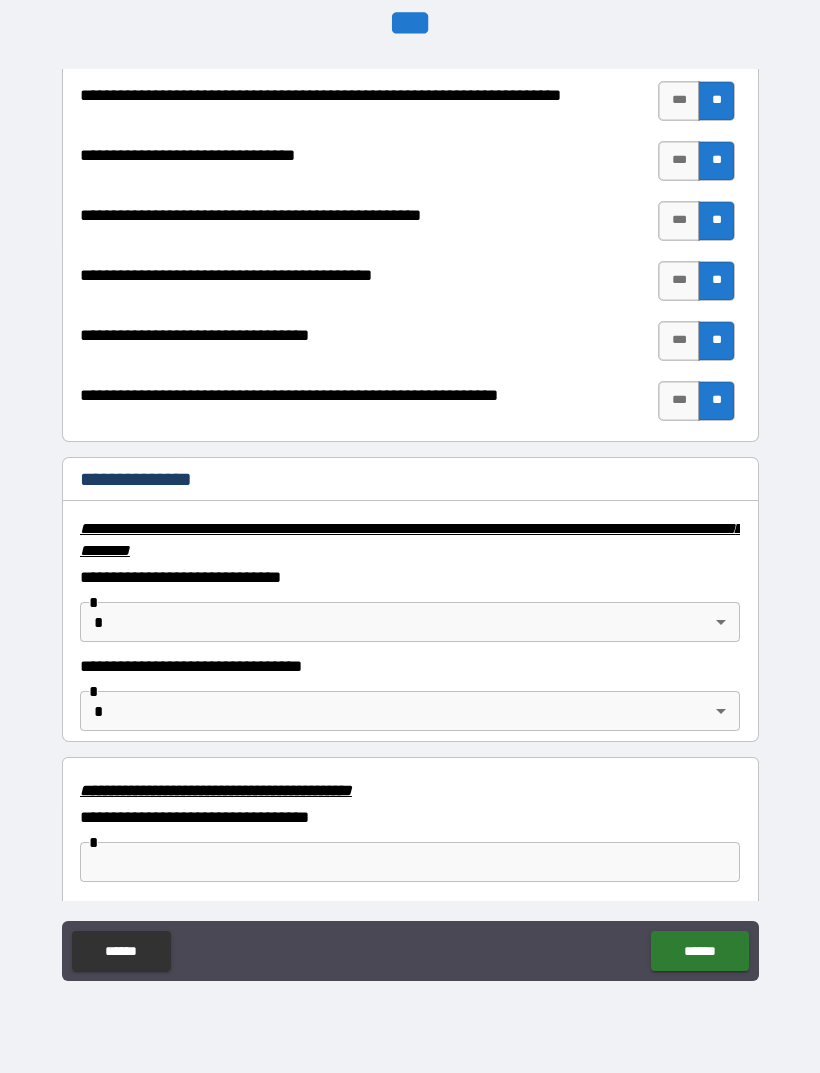 click on "**********" at bounding box center [410, 504] 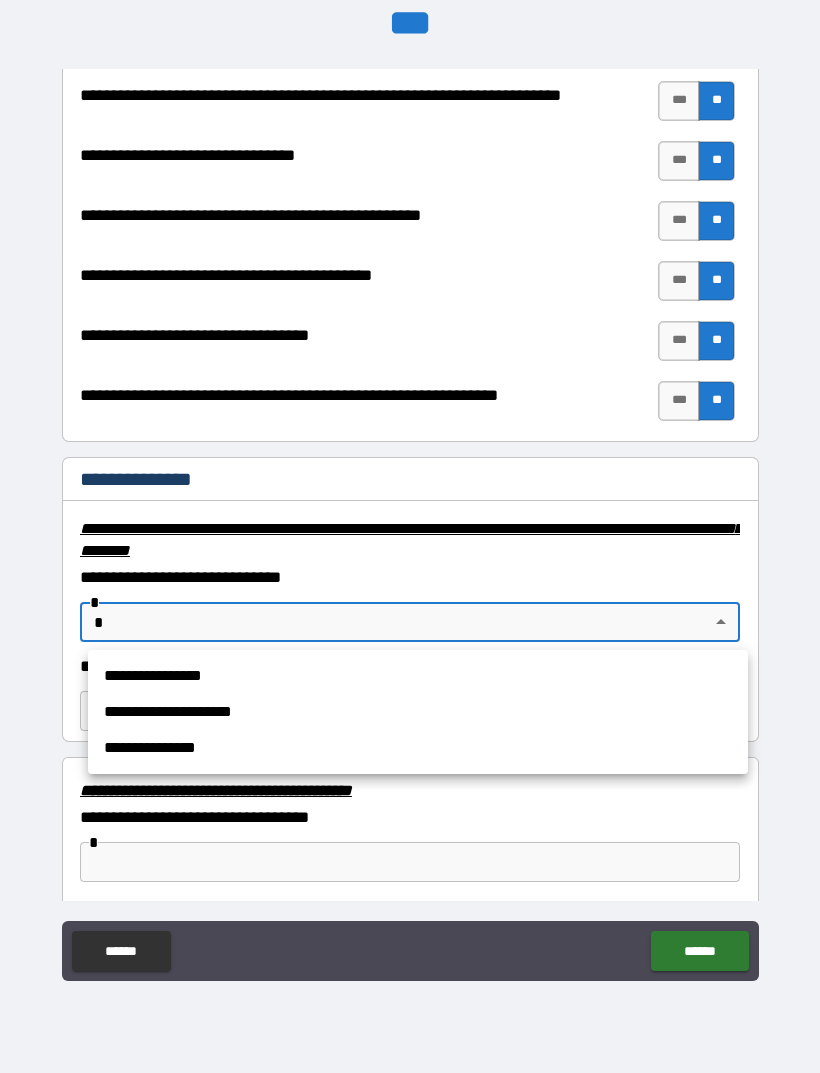 click on "**********" at bounding box center [418, 712] 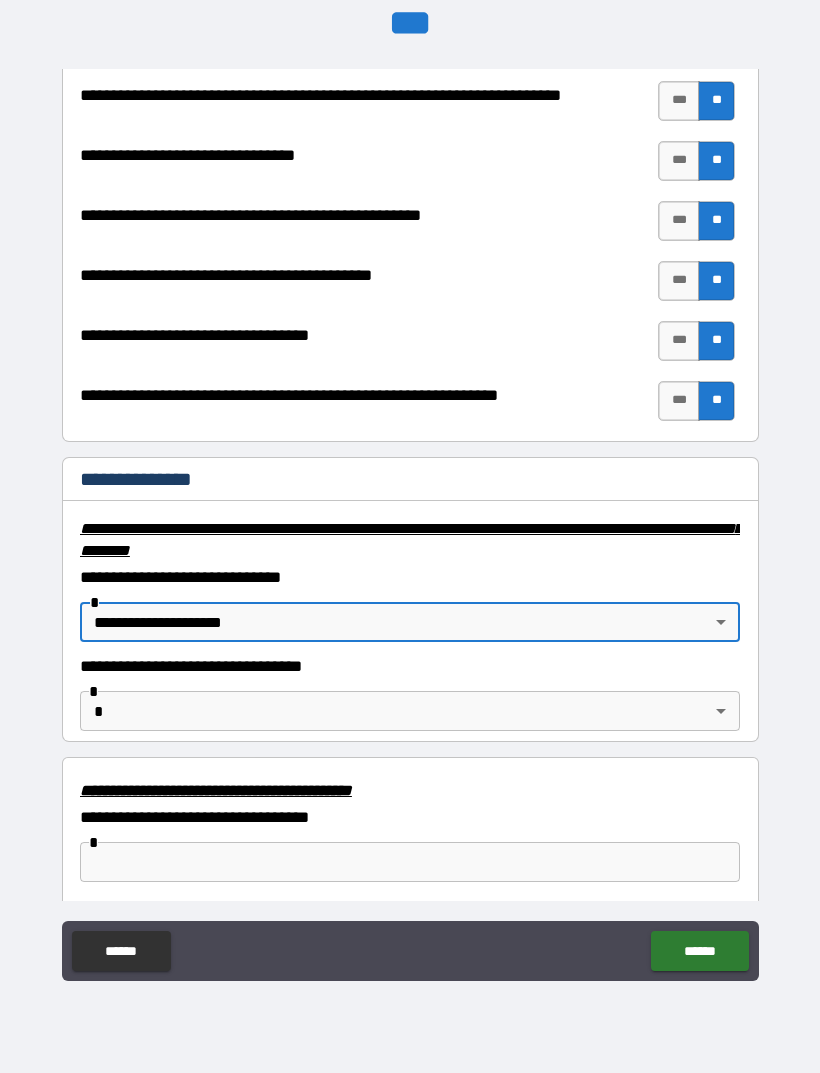 click on "**********" at bounding box center (410, 504) 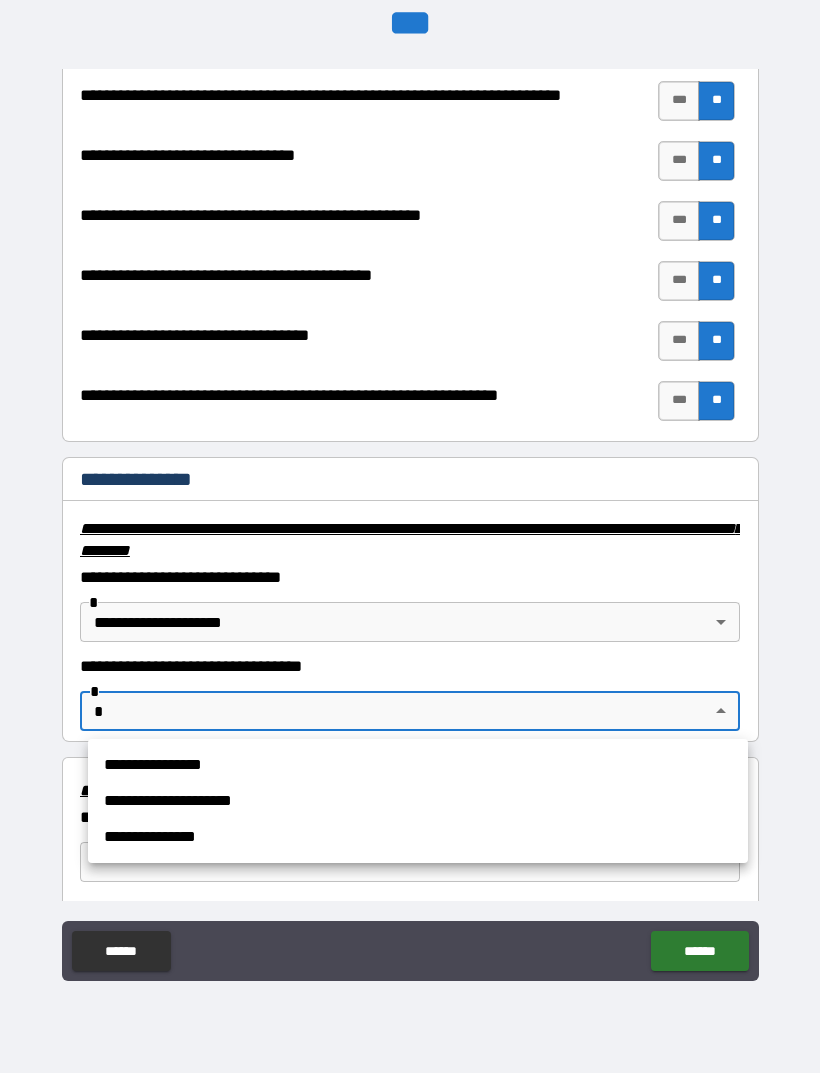 click on "**********" at bounding box center (418, 801) 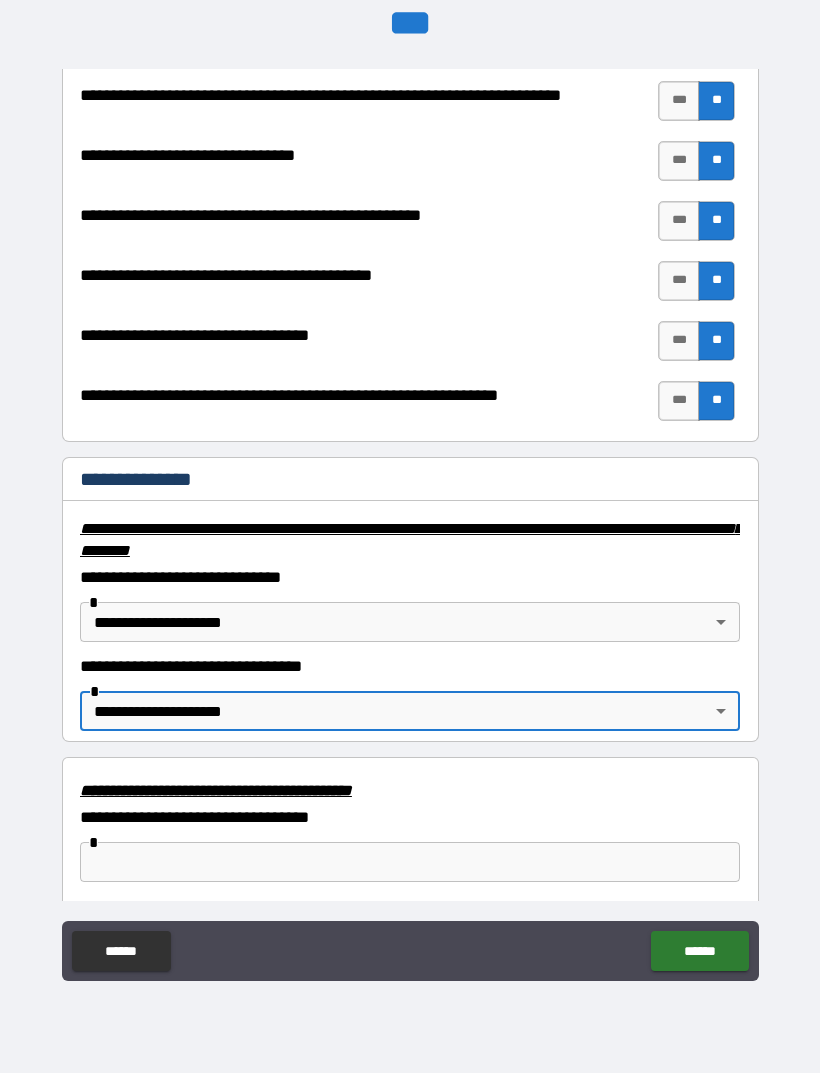 type on "**********" 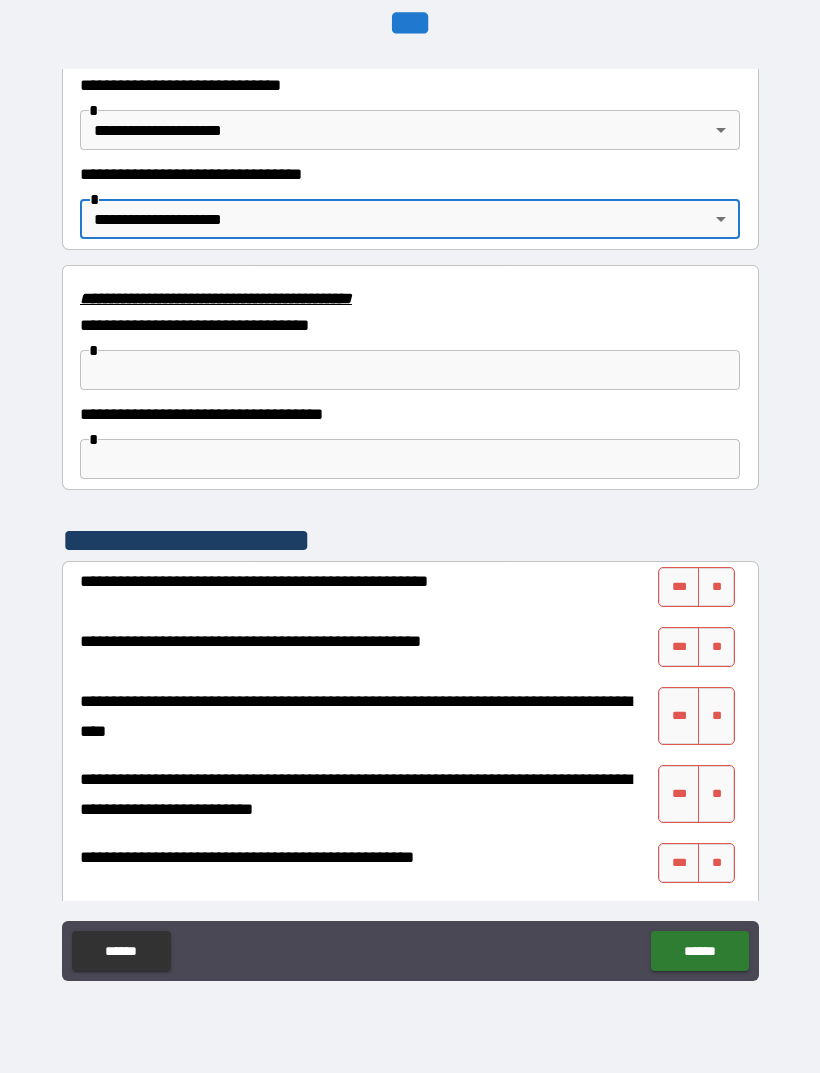 scroll, scrollTop: 3398, scrollLeft: 0, axis: vertical 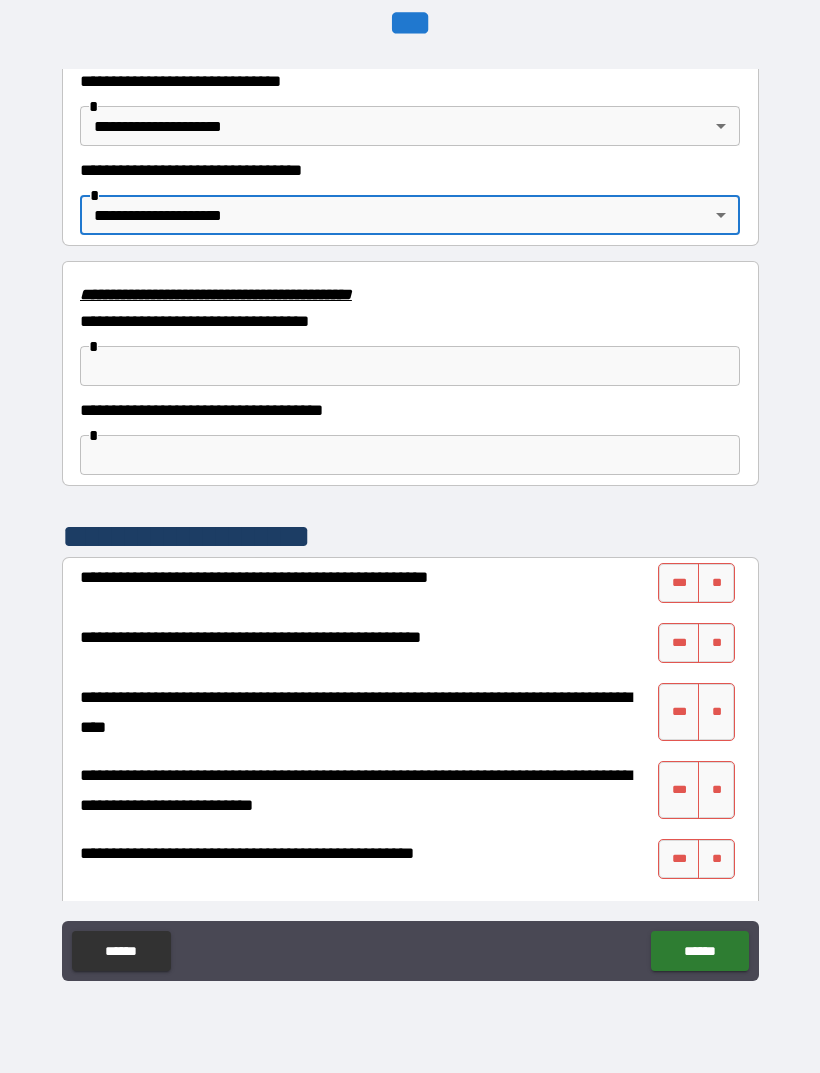 click on "**" at bounding box center [716, 583] 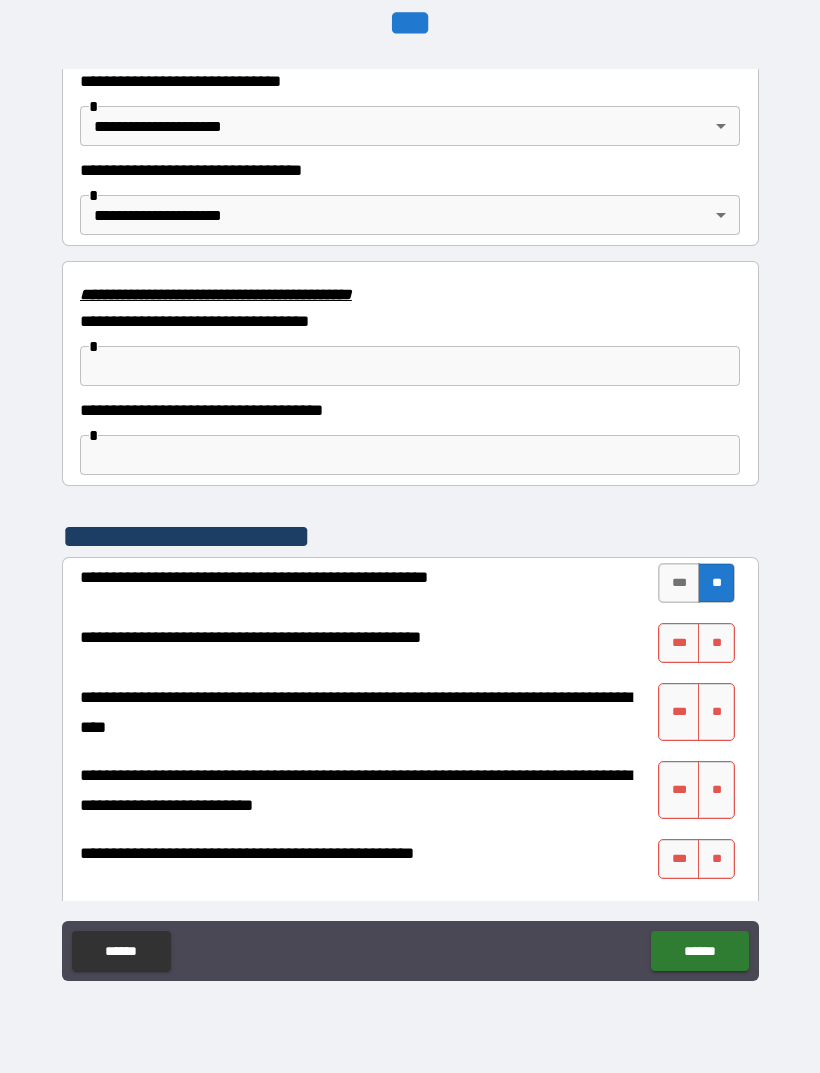 click on "**" at bounding box center (716, 643) 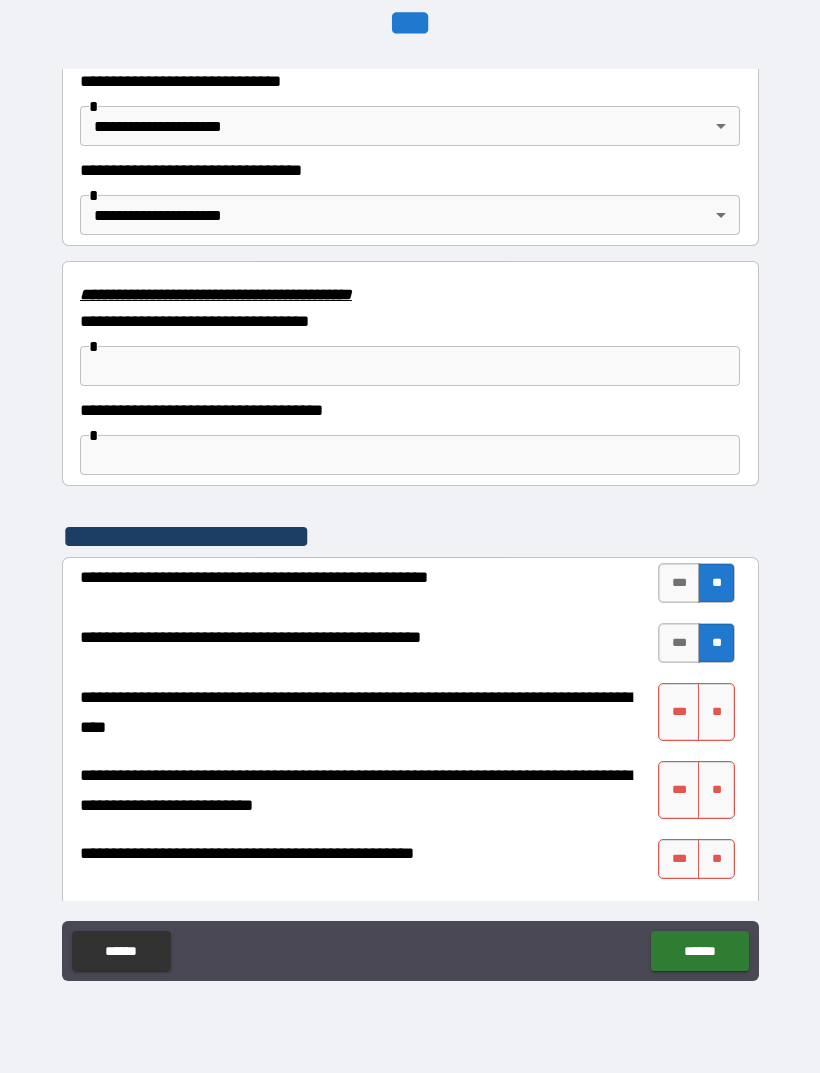 click on "**" at bounding box center (716, 712) 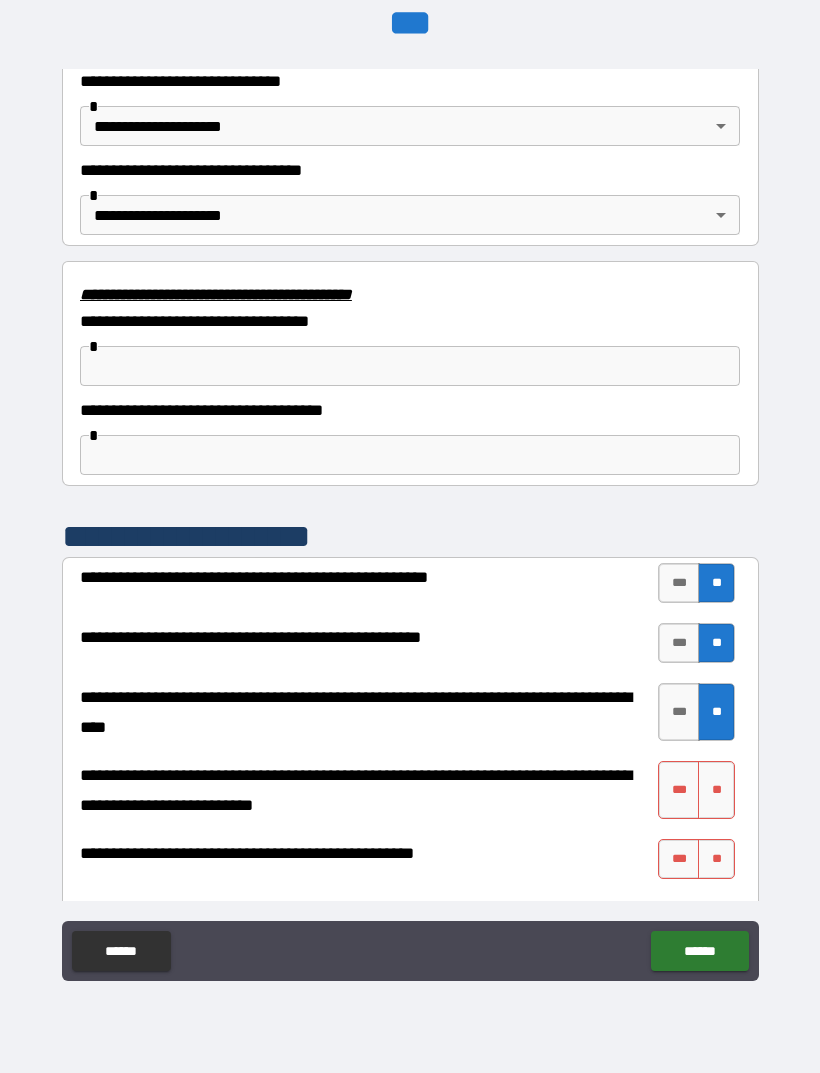 click on "**" at bounding box center [716, 790] 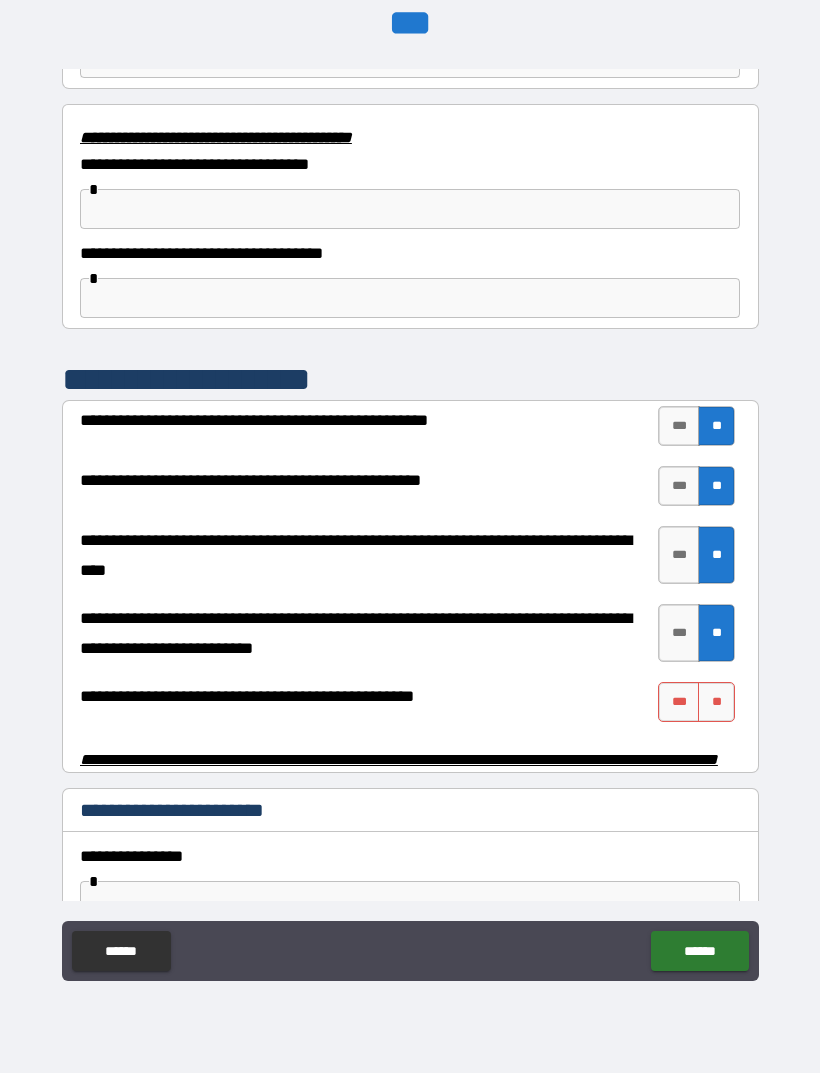 scroll, scrollTop: 3561, scrollLeft: 0, axis: vertical 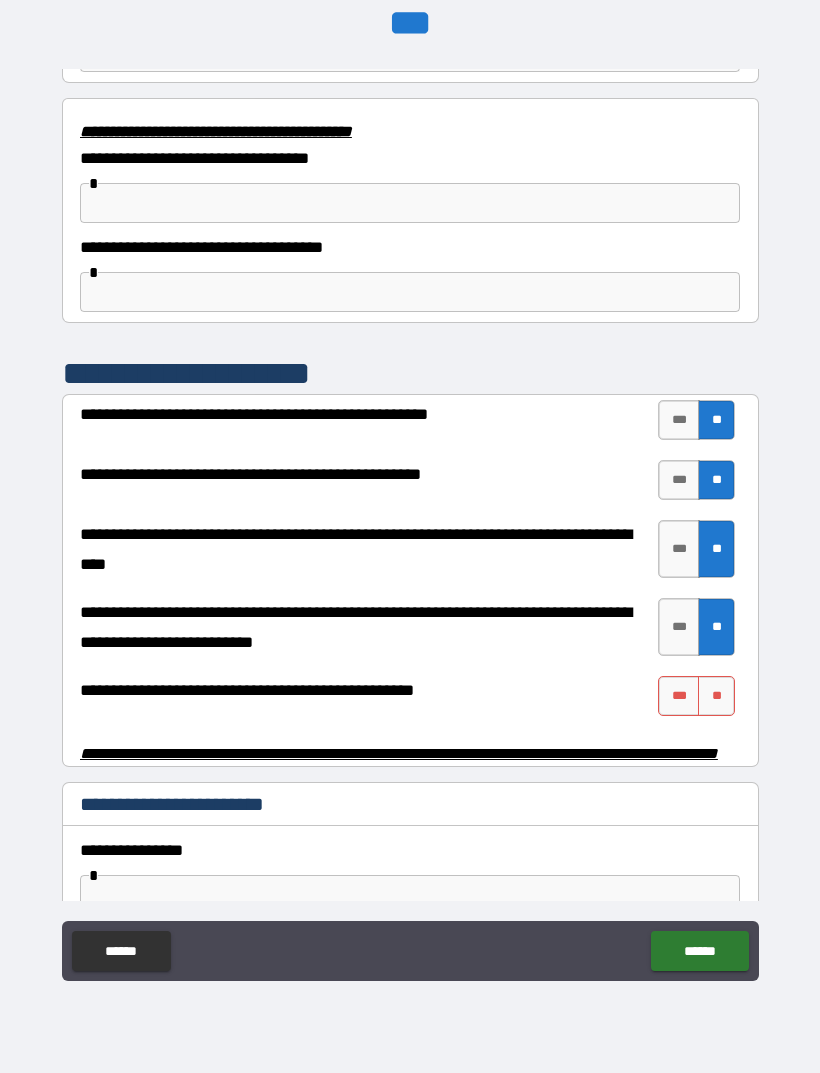 click on "**" at bounding box center [716, 696] 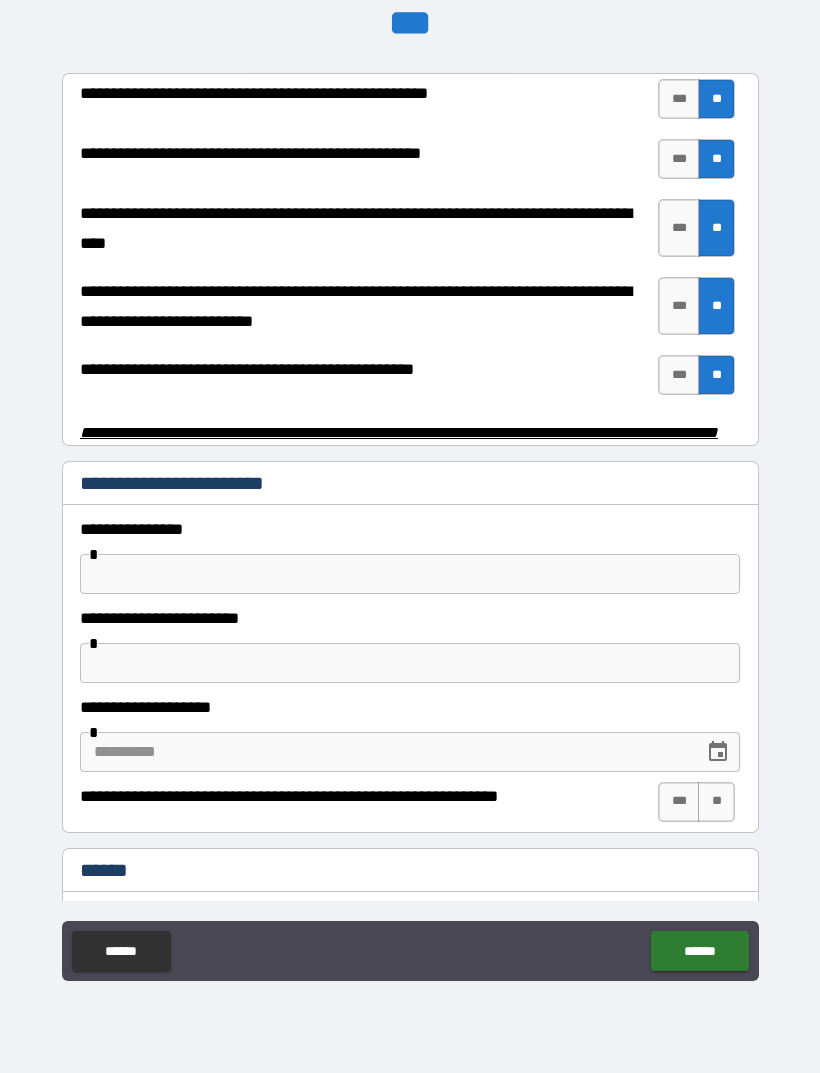 scroll, scrollTop: 3883, scrollLeft: 0, axis: vertical 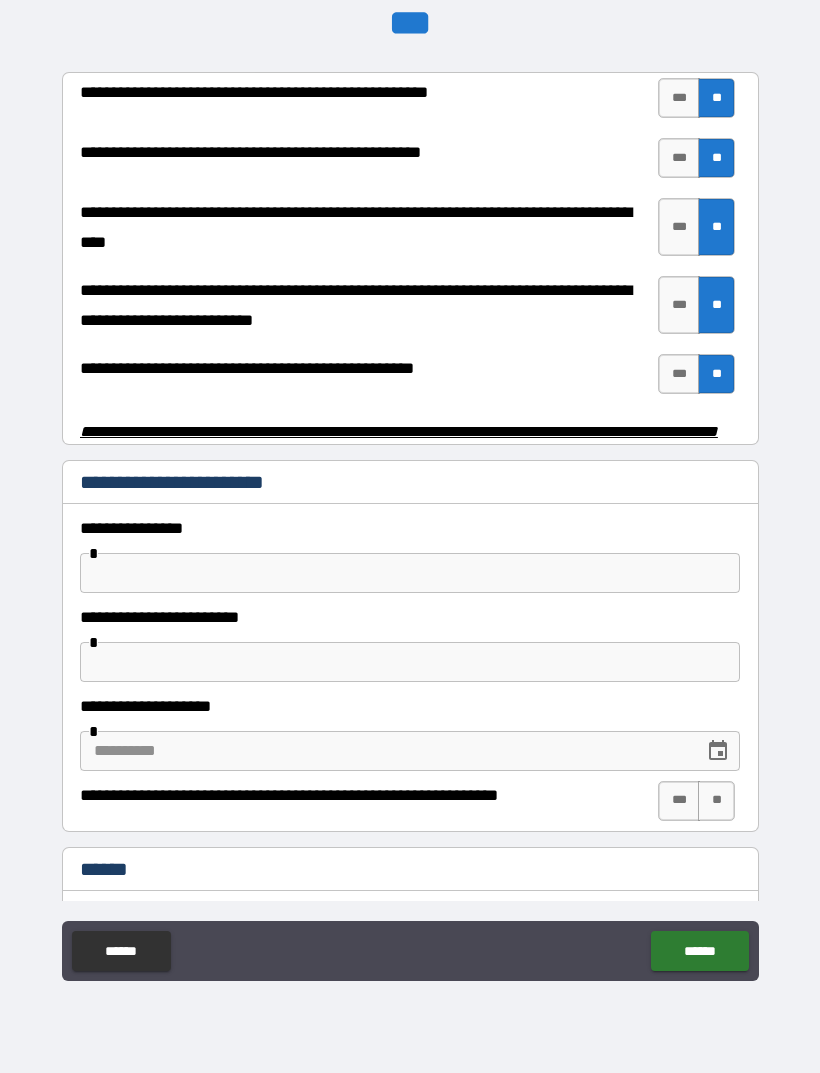 click at bounding box center (410, 573) 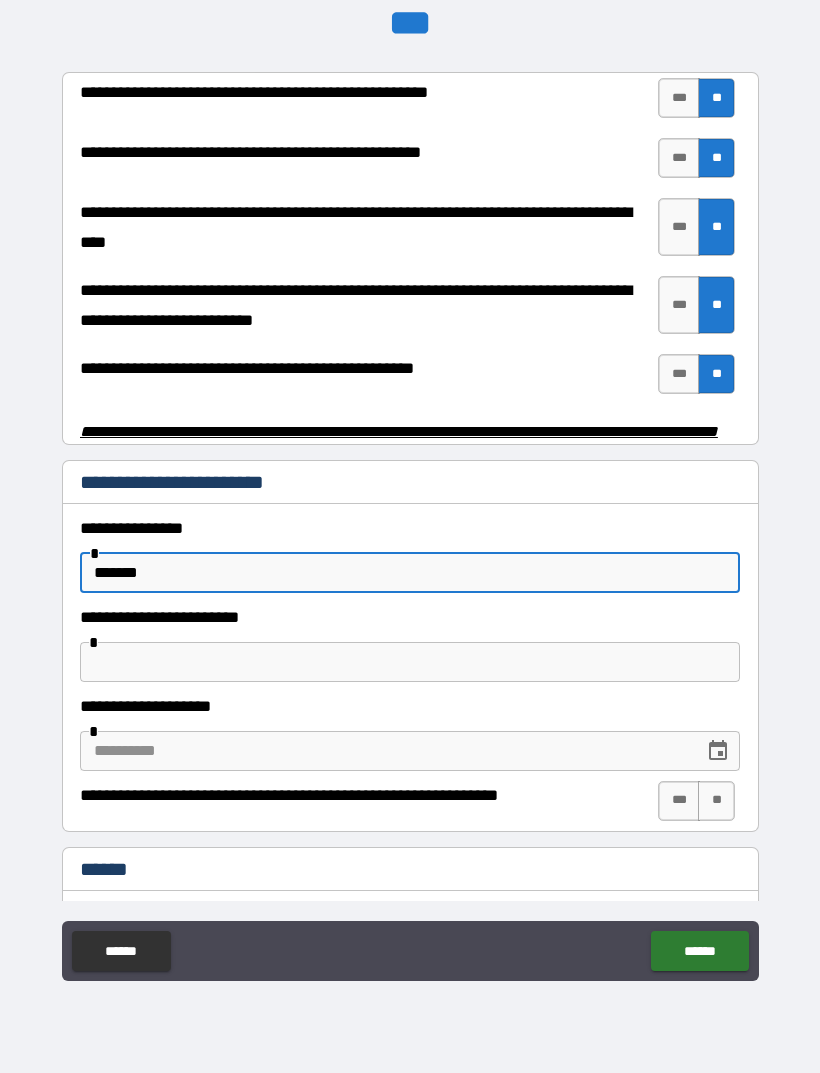 type on "*******" 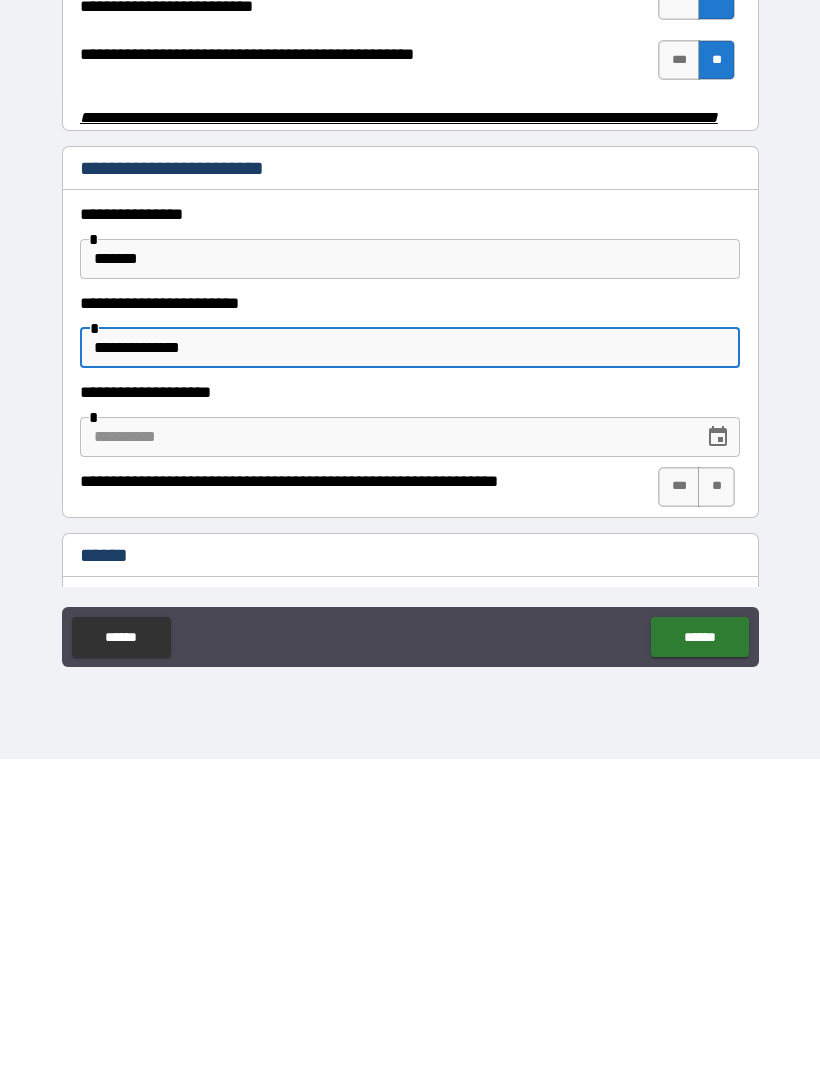 type on "**********" 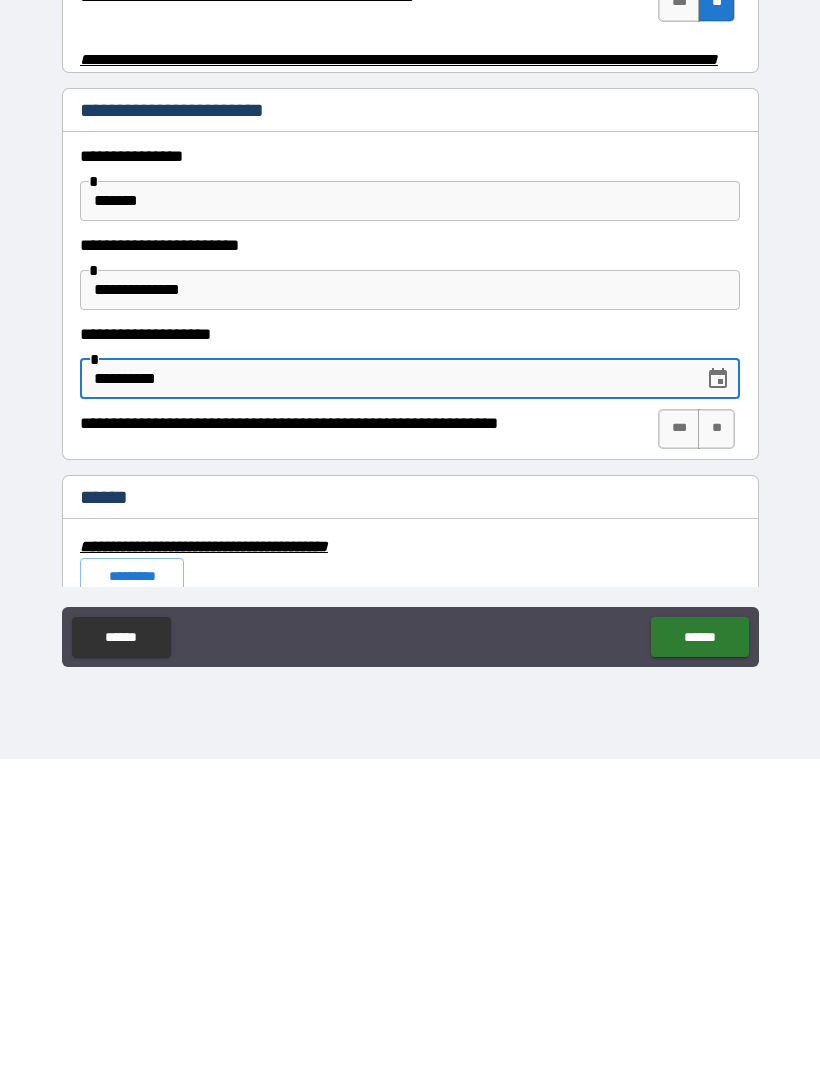scroll, scrollTop: 3952, scrollLeft: 0, axis: vertical 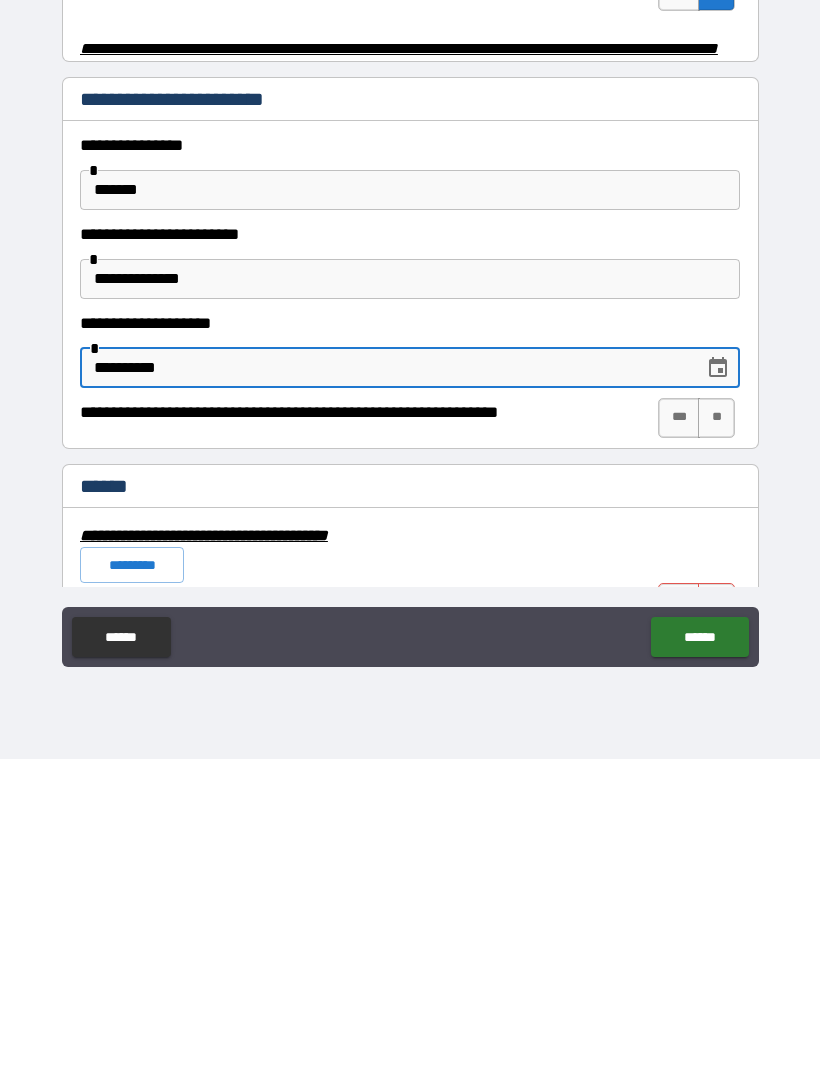 type on "**********" 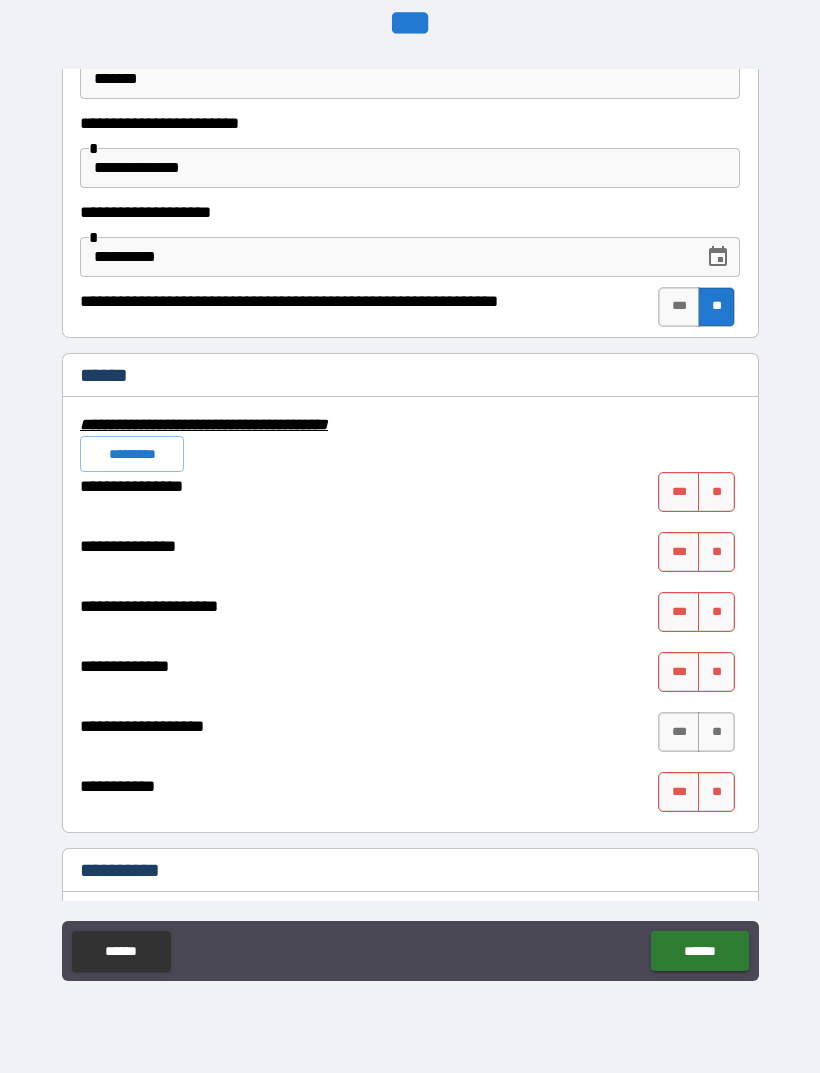 scroll, scrollTop: 4380, scrollLeft: 0, axis: vertical 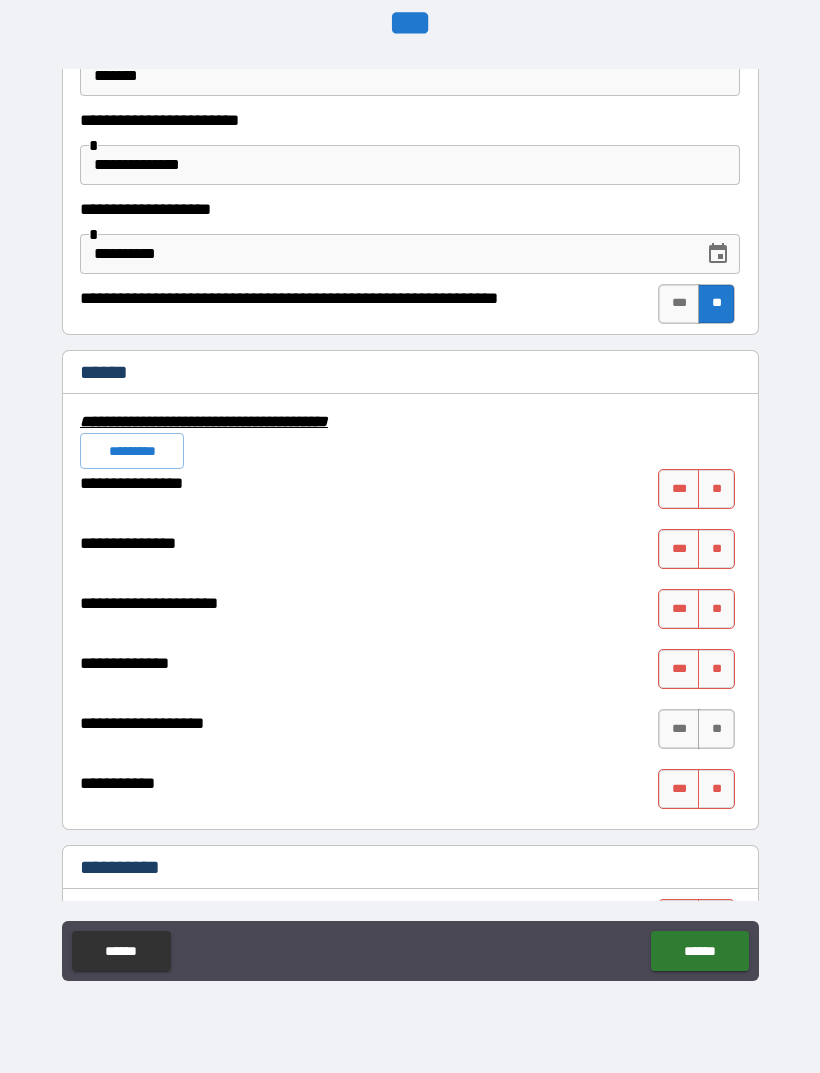 click on "**" at bounding box center (716, 489) 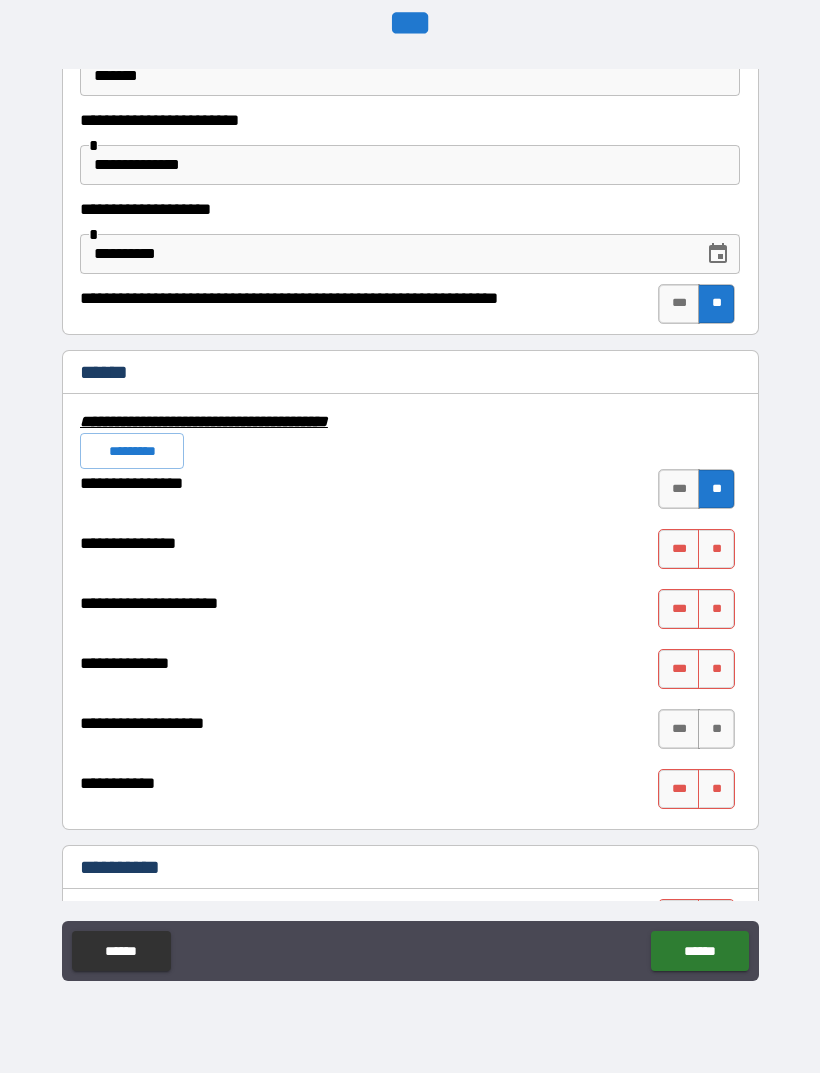 click on "**" at bounding box center (716, 549) 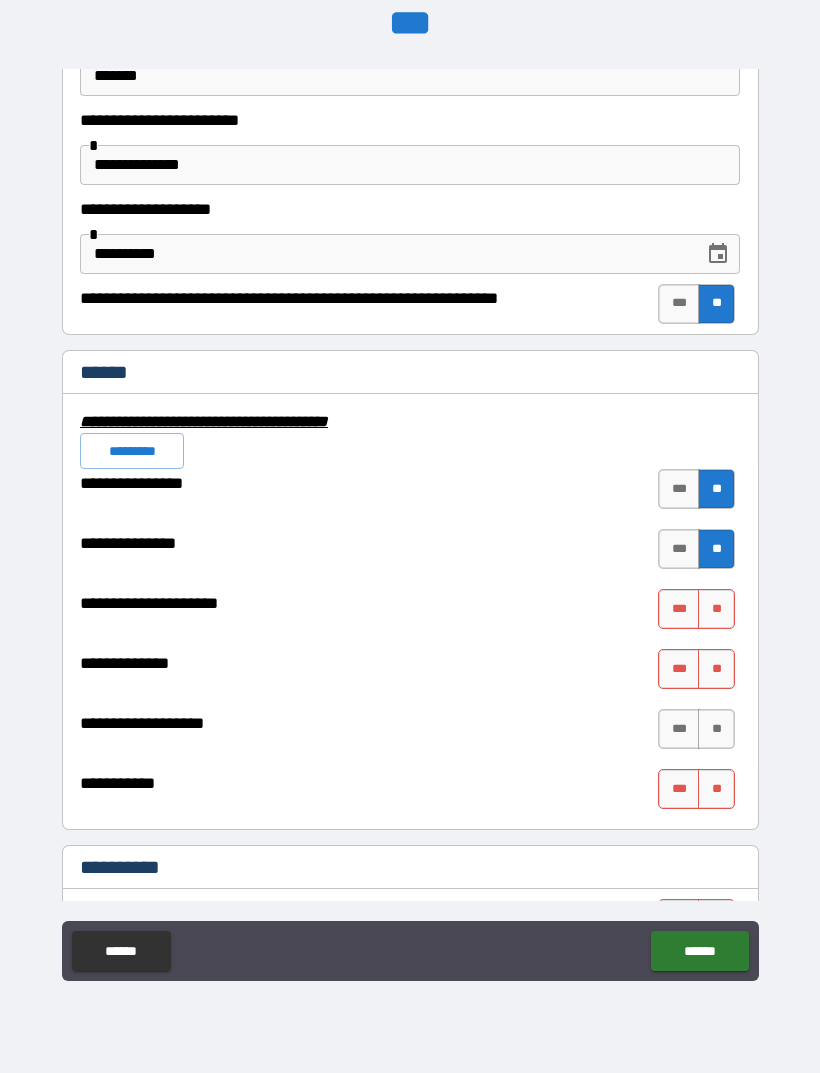 click on "**" at bounding box center (716, 609) 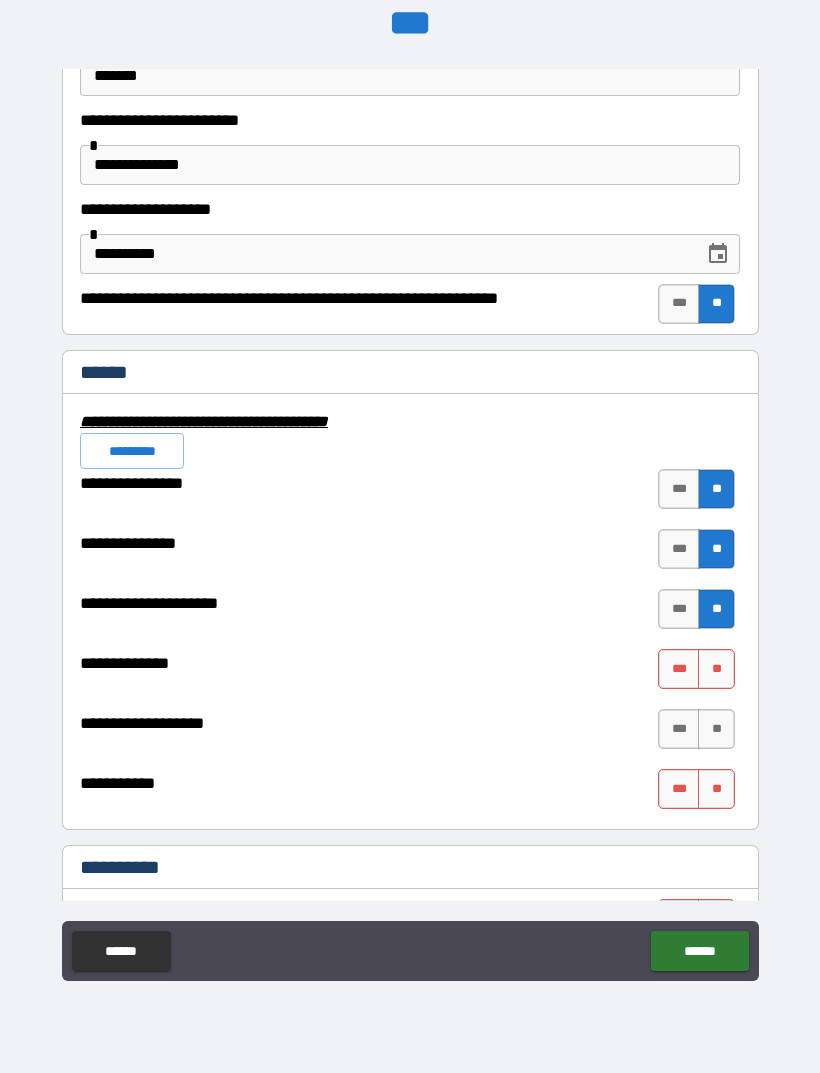 click on "**" at bounding box center [716, 669] 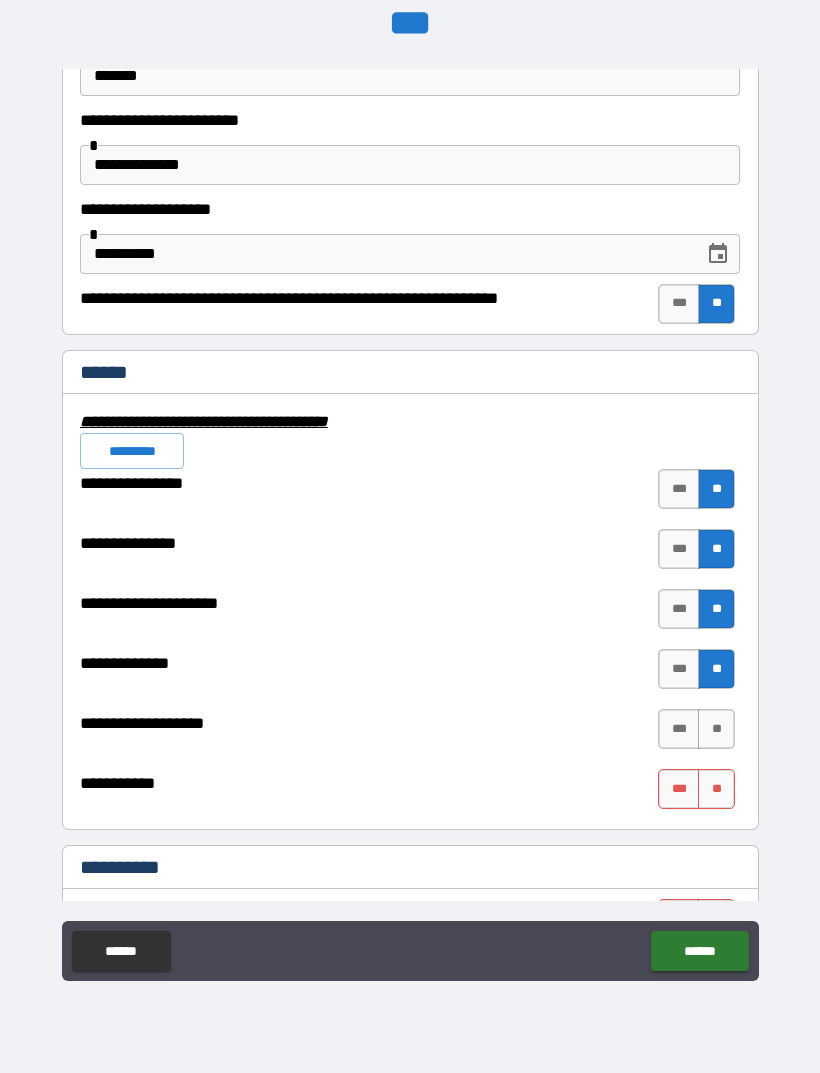 click on "**" at bounding box center (716, 729) 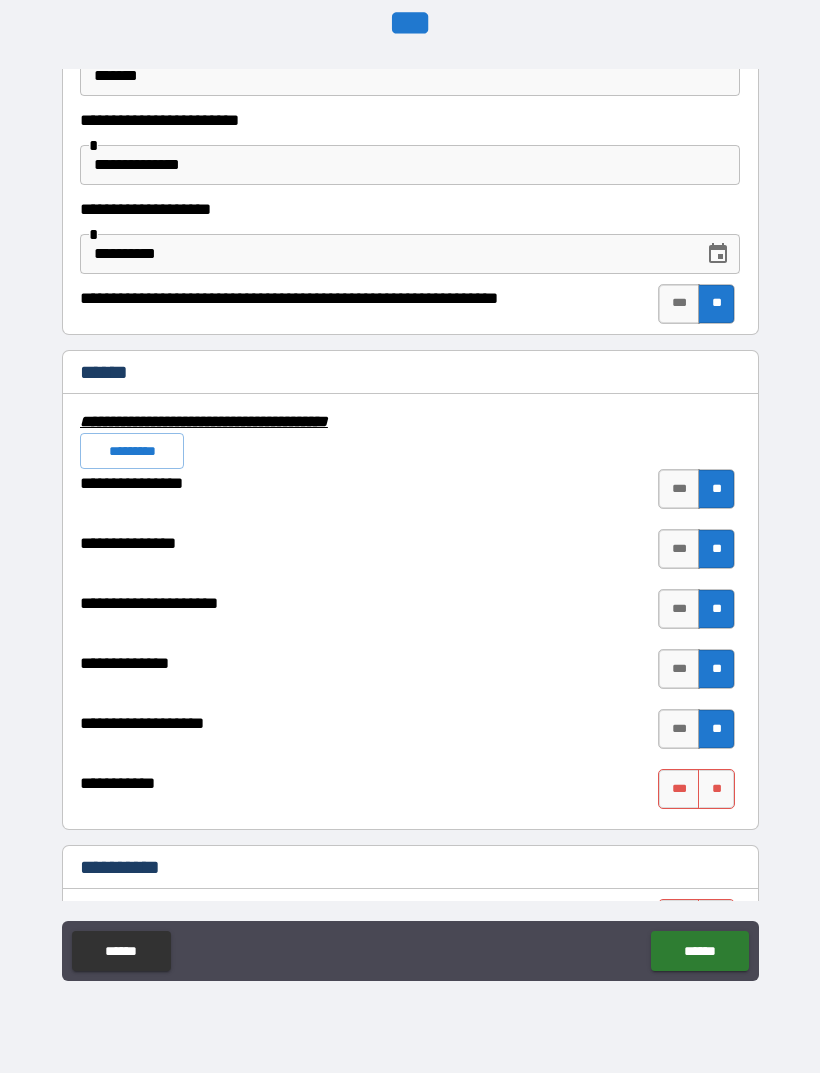 click on "**" at bounding box center [716, 789] 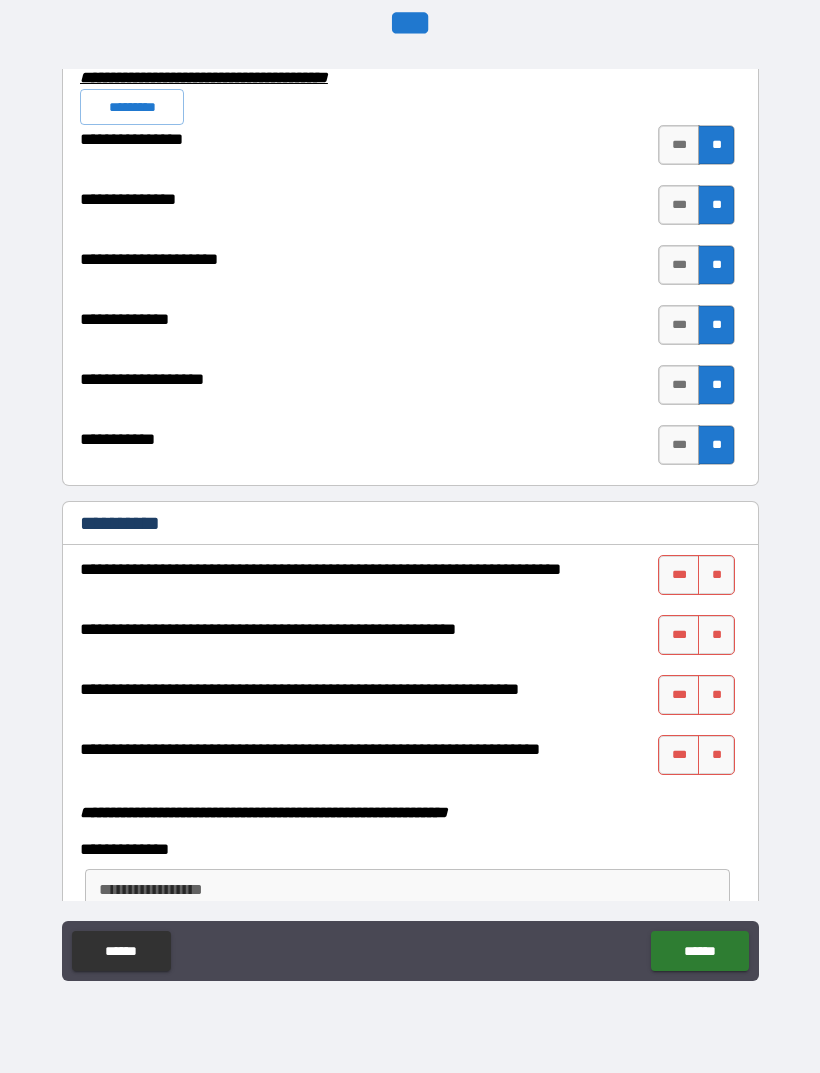 scroll, scrollTop: 4799, scrollLeft: 0, axis: vertical 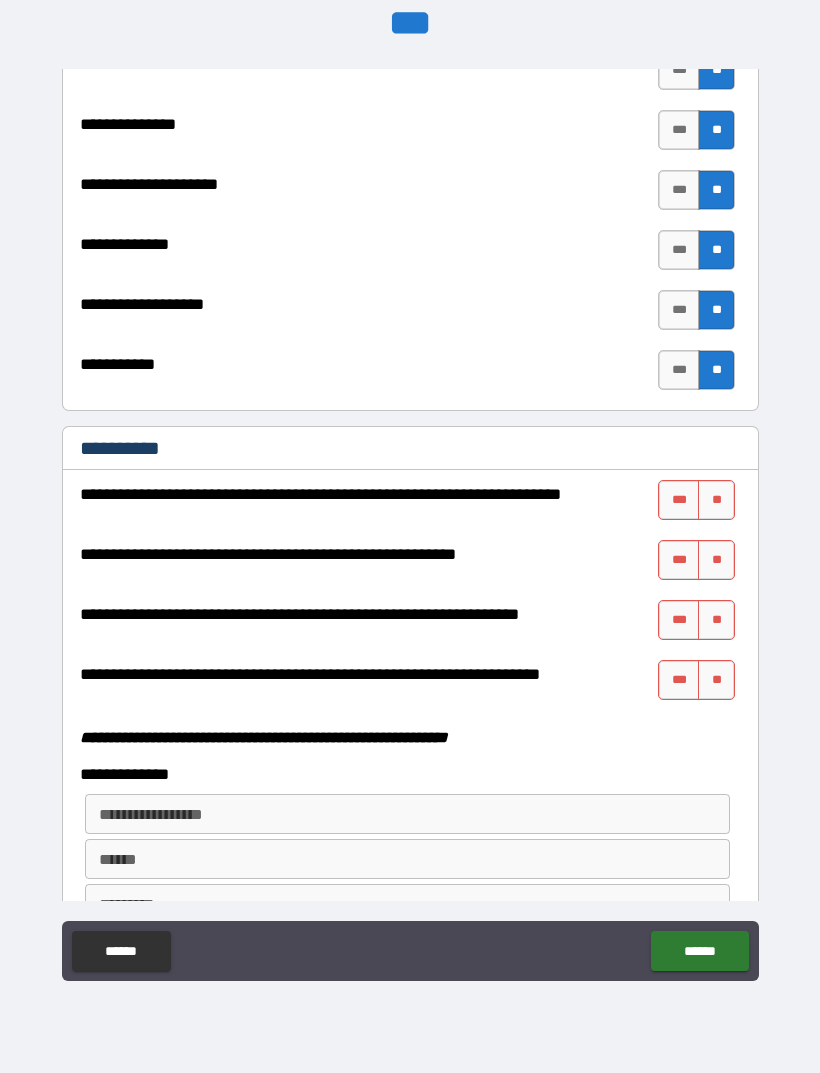 click on "**" at bounding box center [716, 500] 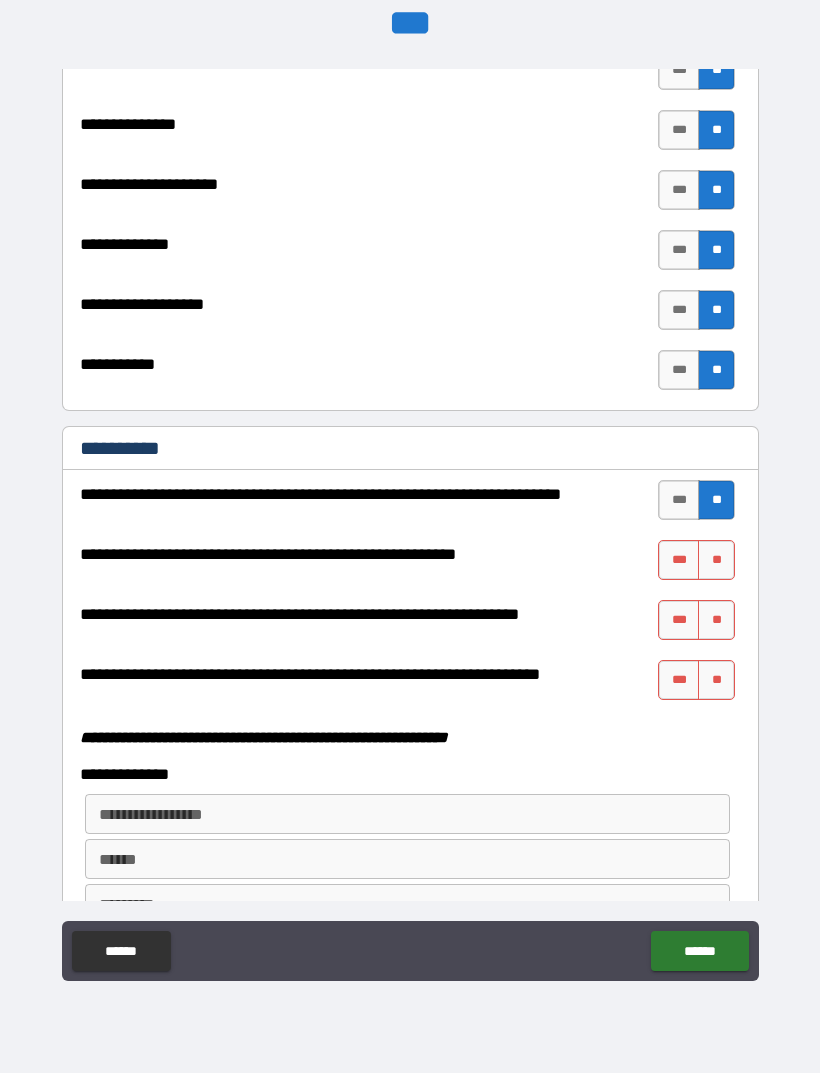 click on "**" at bounding box center [716, 560] 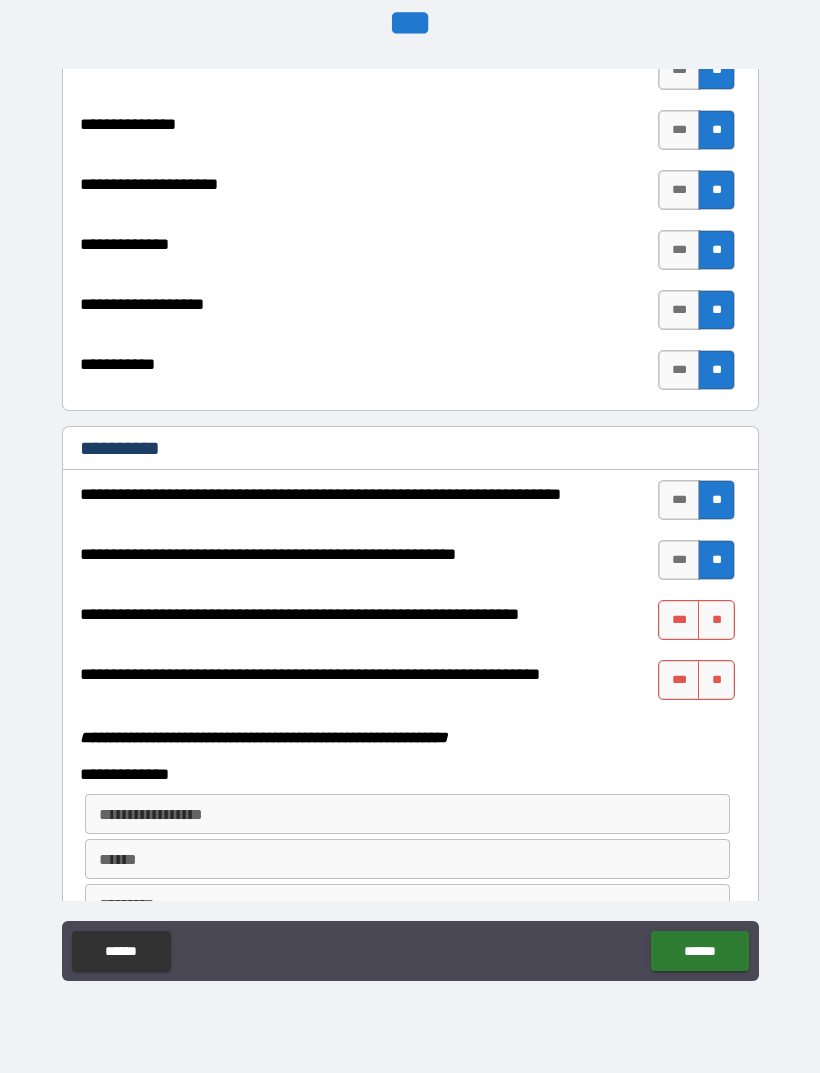 click on "**" at bounding box center [716, 620] 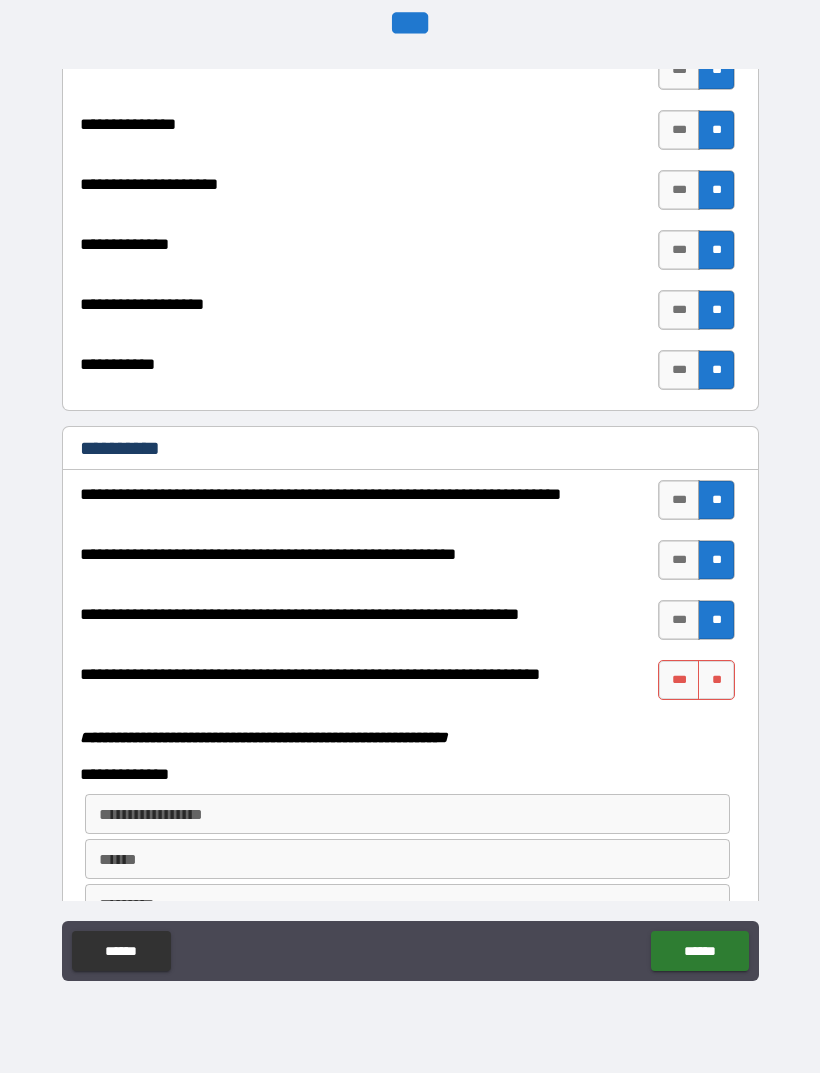 click on "**" at bounding box center [716, 680] 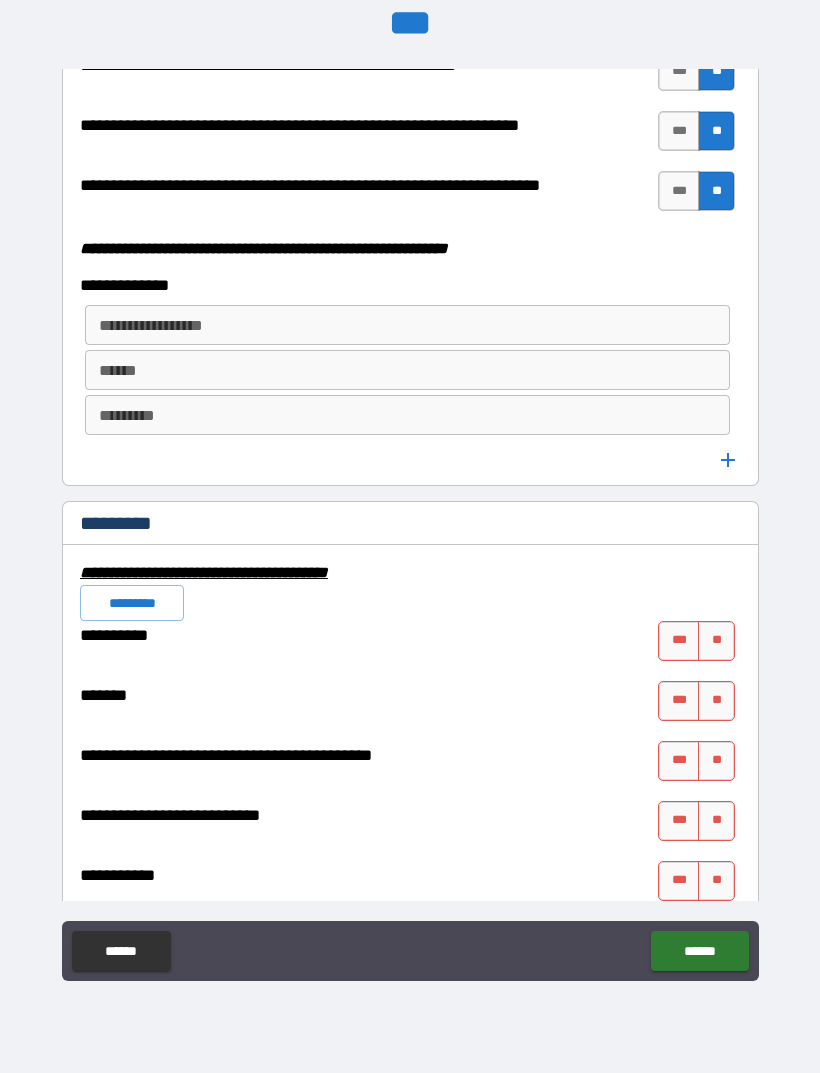 scroll, scrollTop: 5302, scrollLeft: 0, axis: vertical 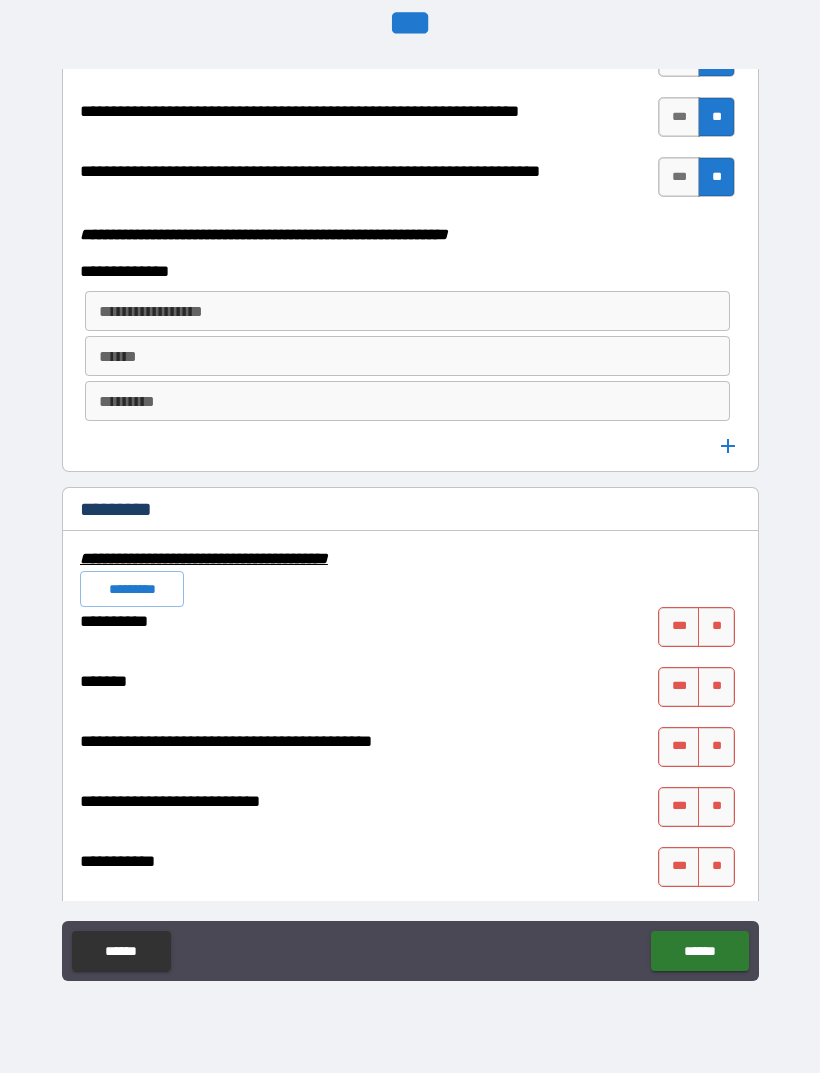 click on "**" at bounding box center [716, 627] 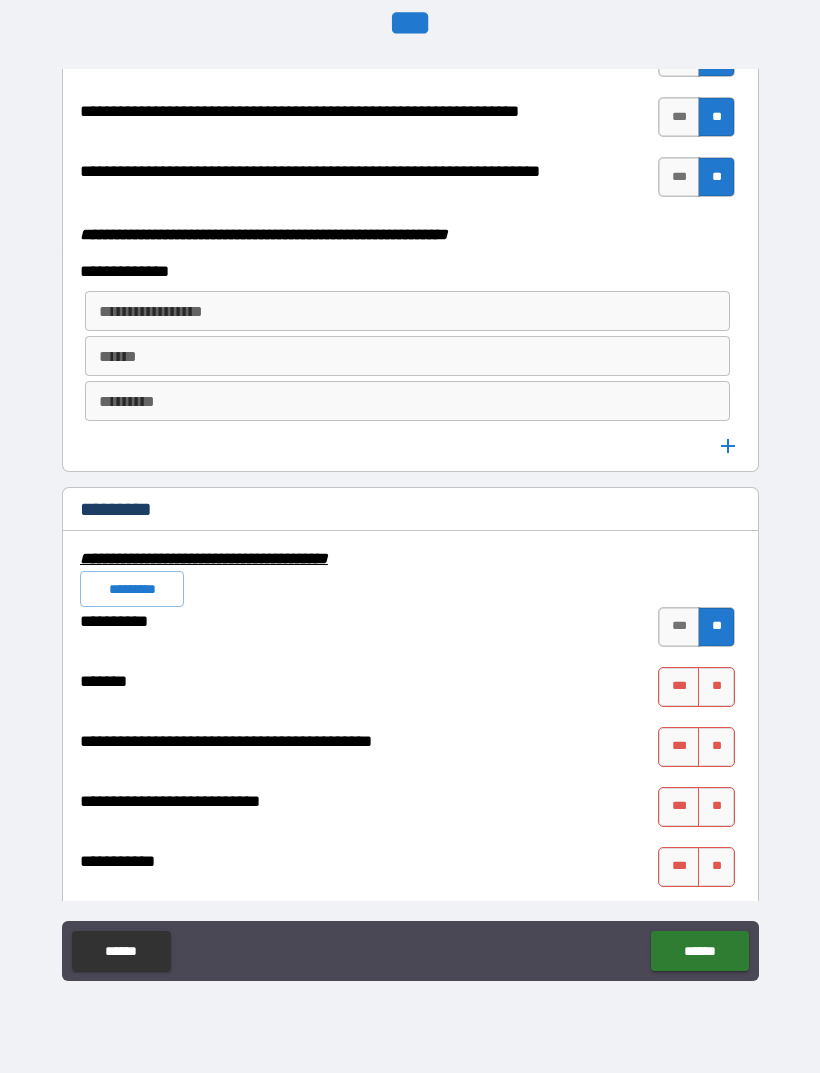 click on "**" at bounding box center (716, 687) 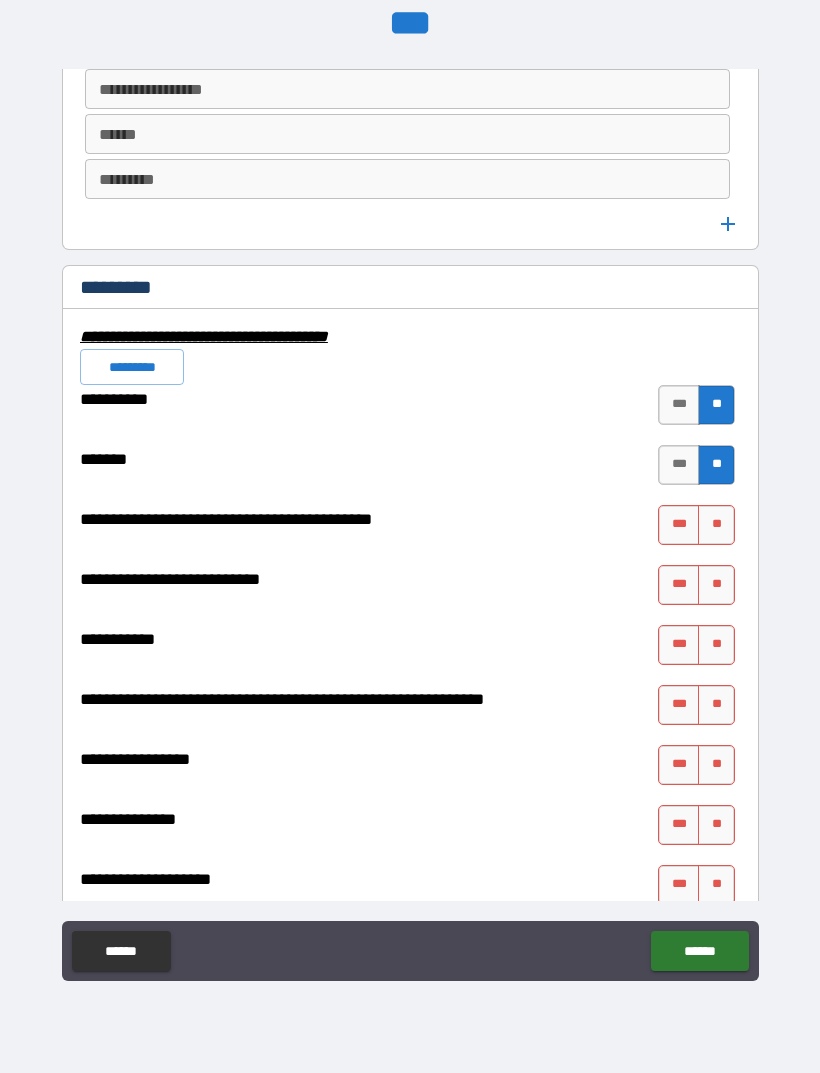scroll, scrollTop: 5541, scrollLeft: 0, axis: vertical 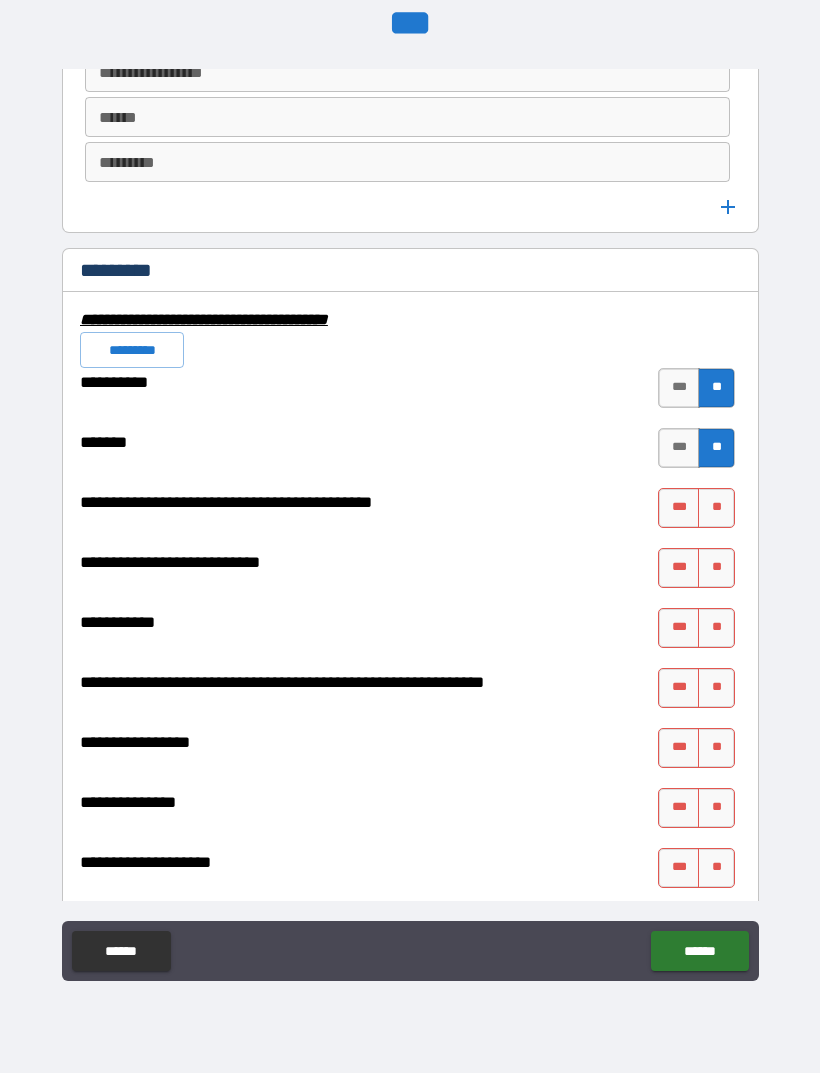 click on "**" at bounding box center (716, 508) 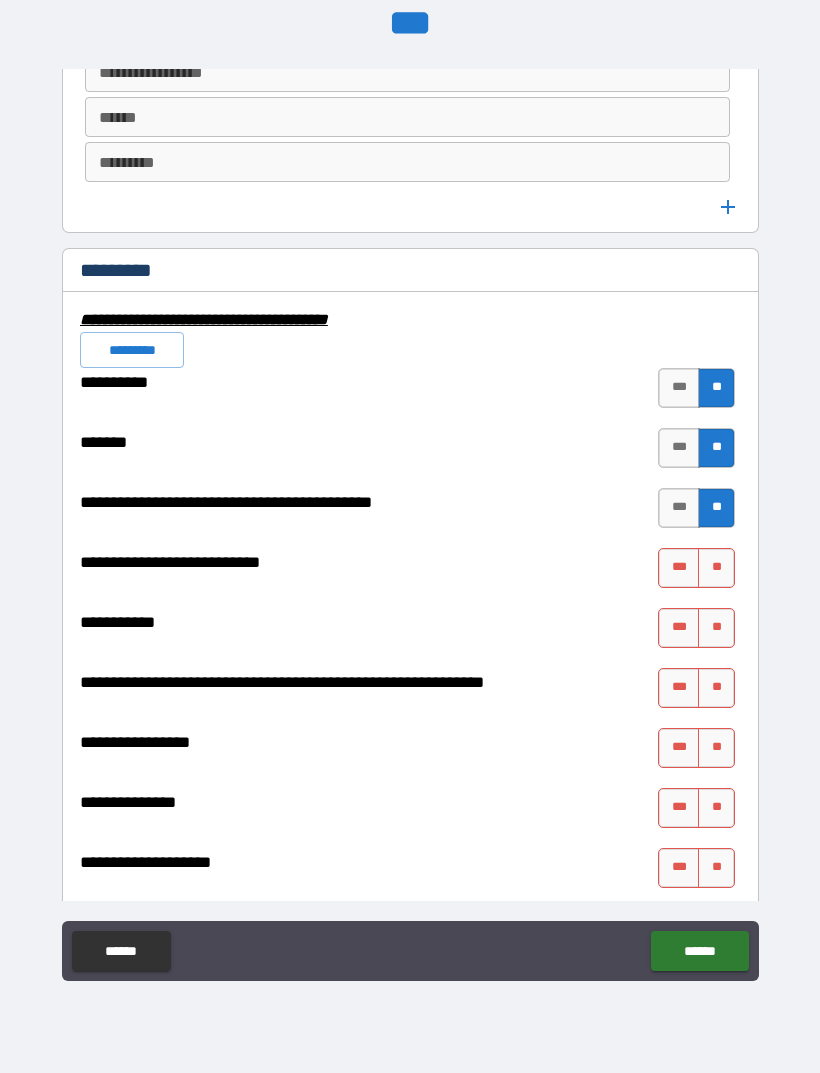 click on "**" at bounding box center [716, 568] 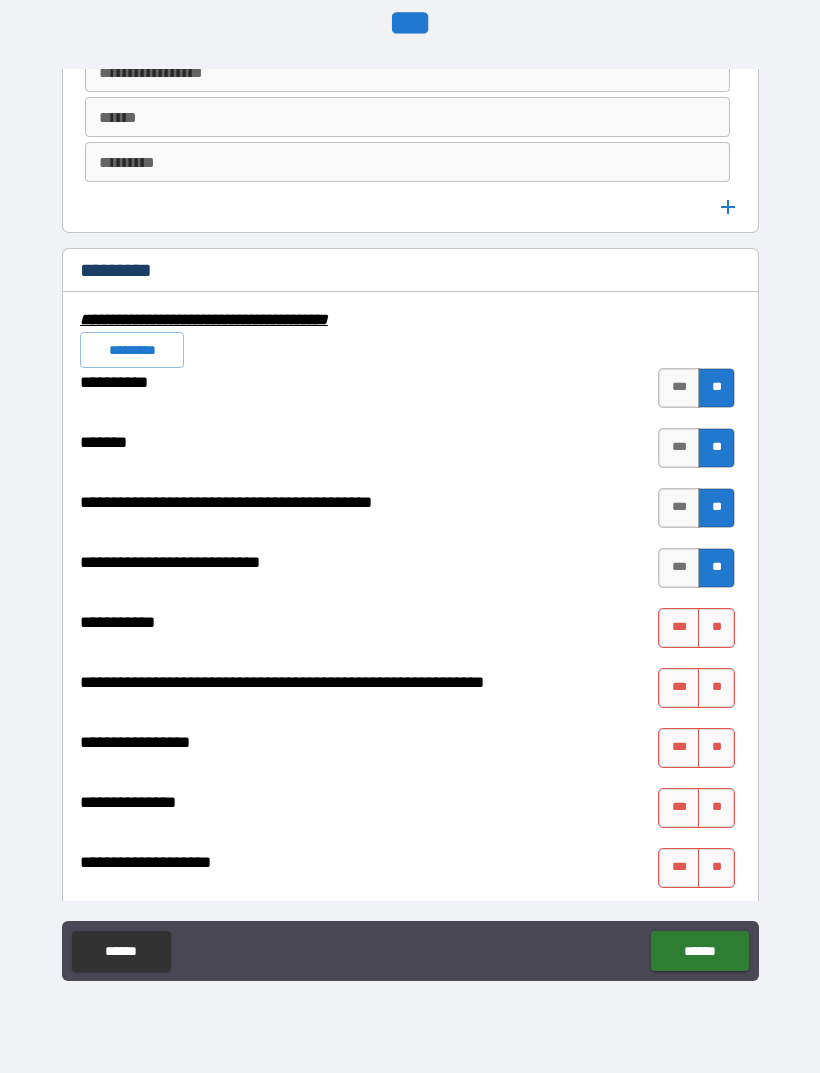 click on "**" at bounding box center [716, 628] 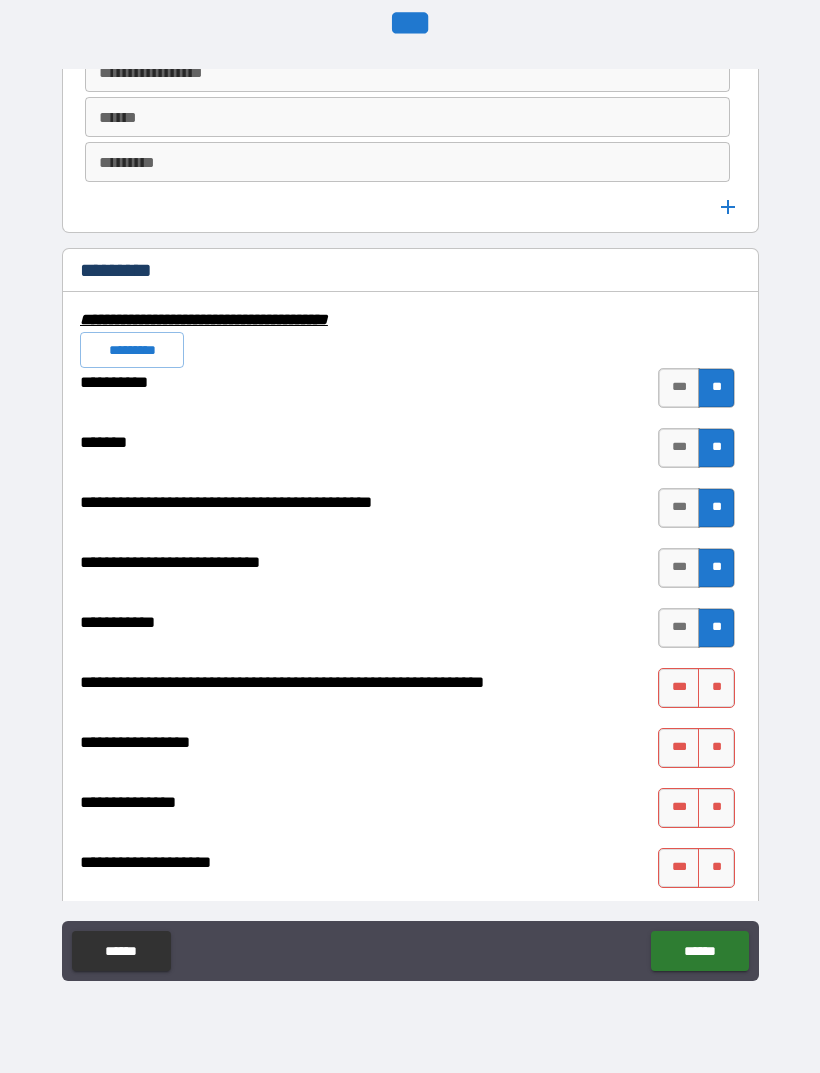 click on "**" at bounding box center (716, 688) 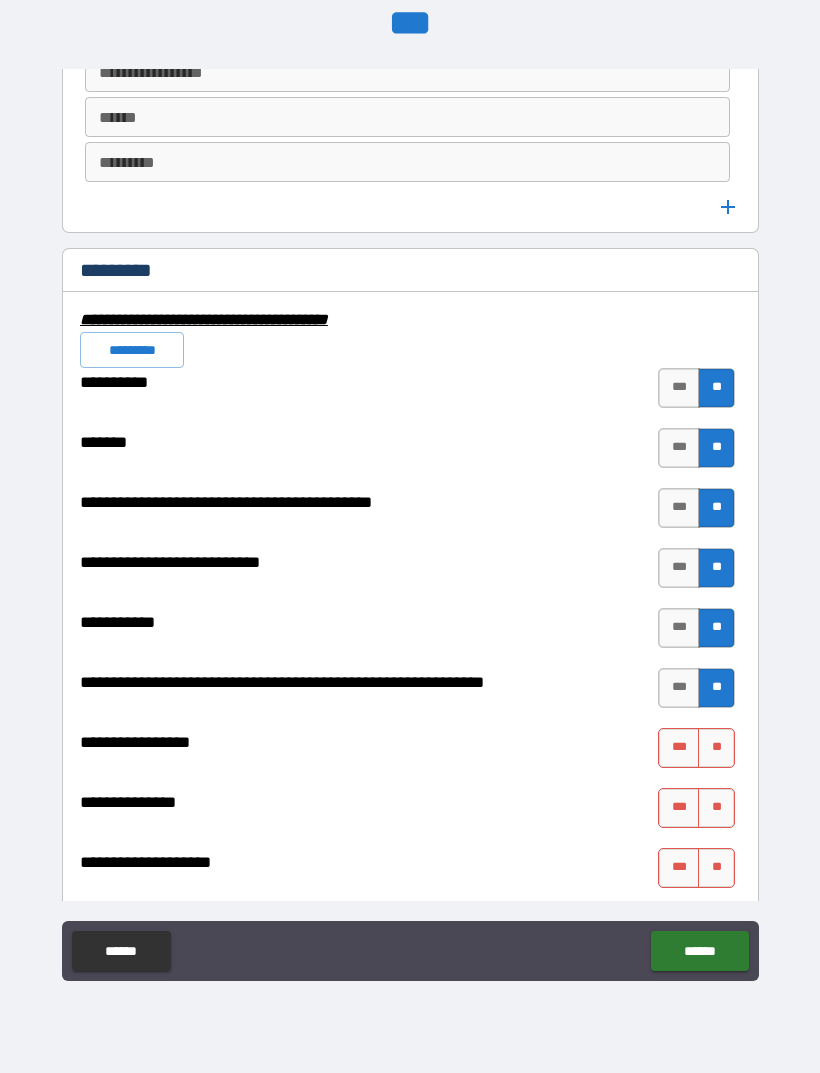 click on "**" at bounding box center [716, 748] 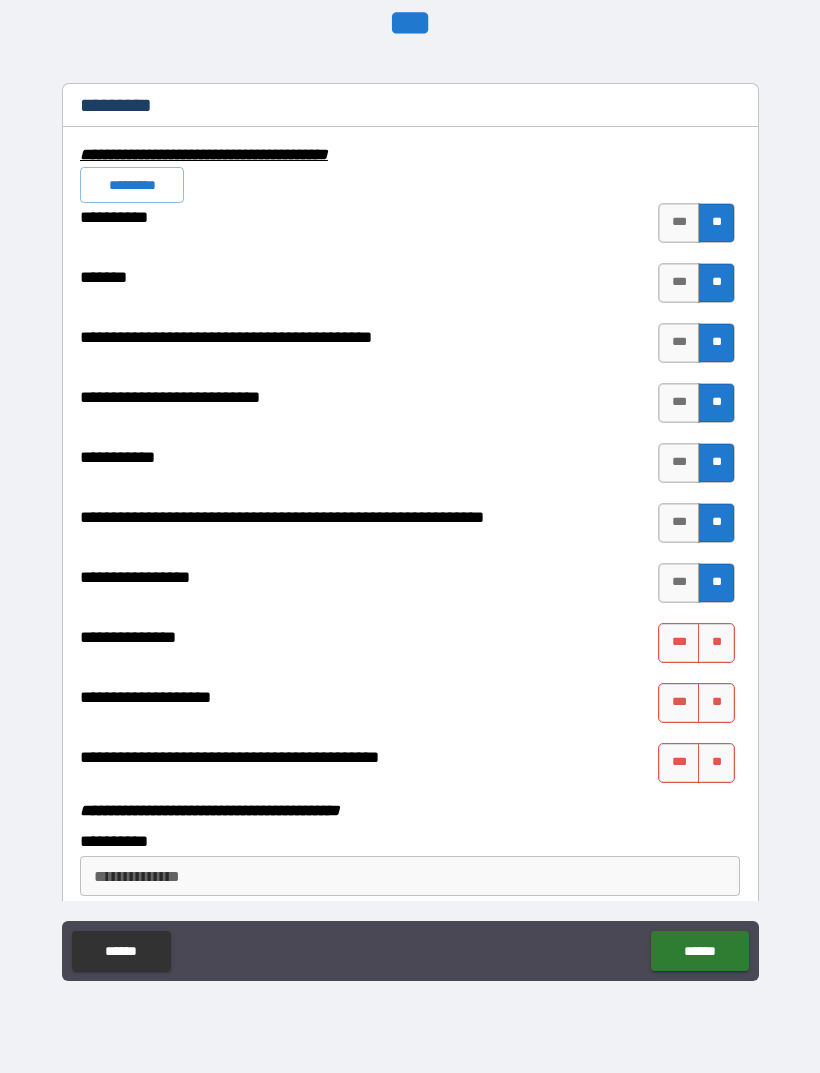 scroll, scrollTop: 5813, scrollLeft: 0, axis: vertical 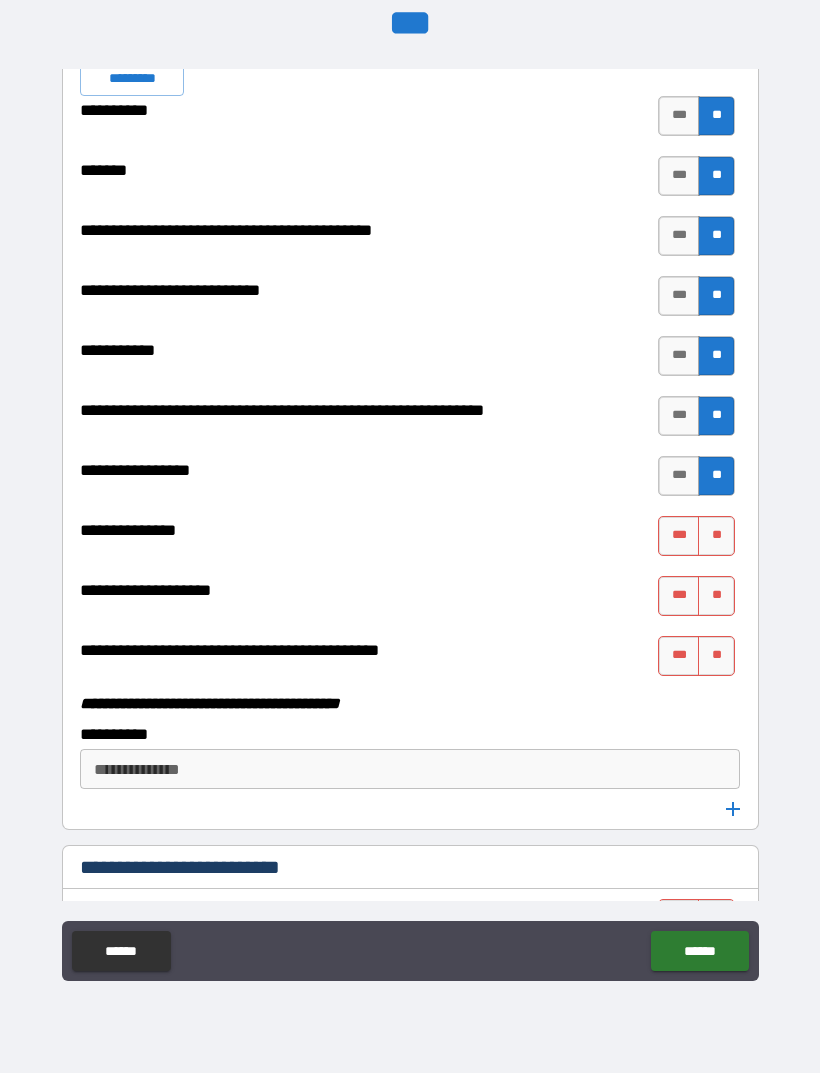 click on "**" at bounding box center (716, 536) 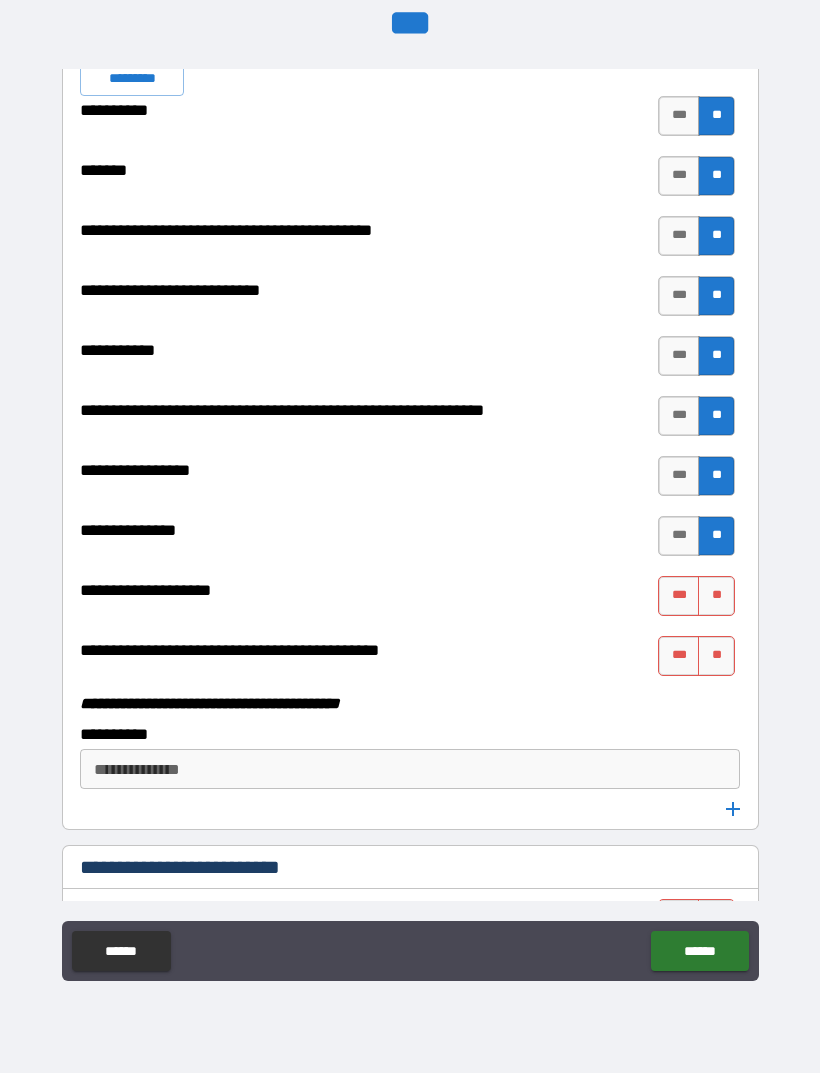 click on "**" at bounding box center [716, 536] 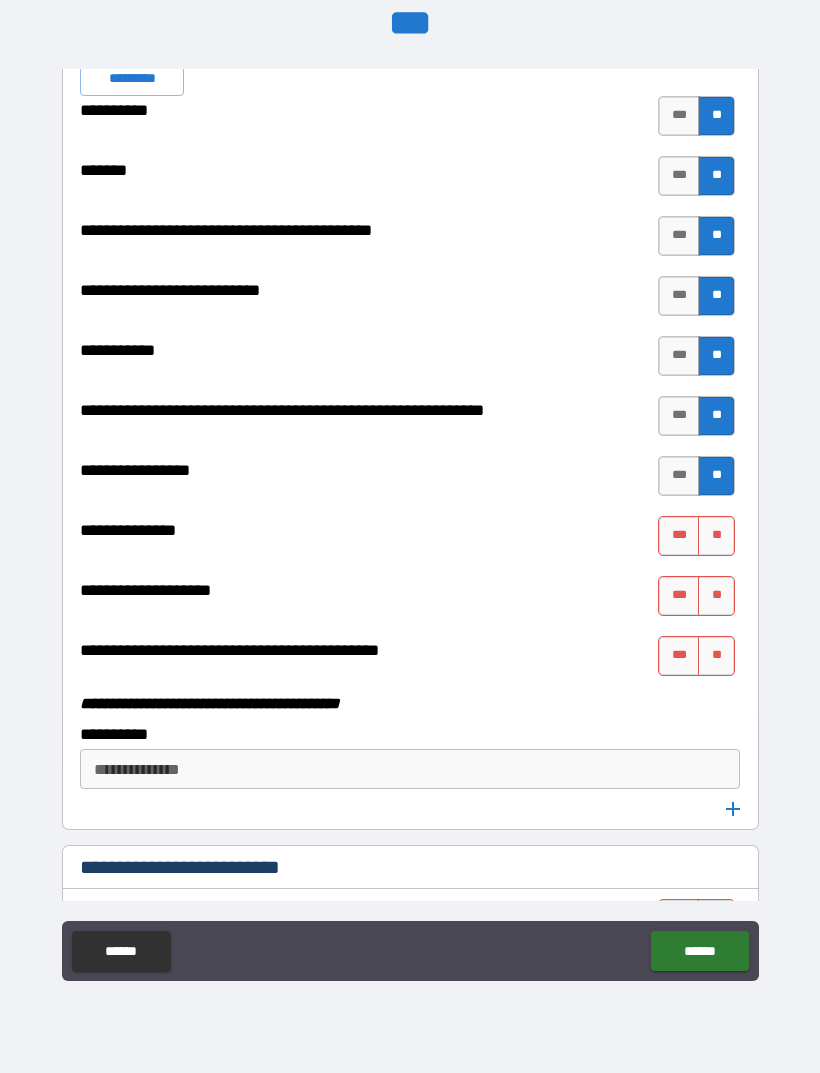 click on "**" at bounding box center [716, 656] 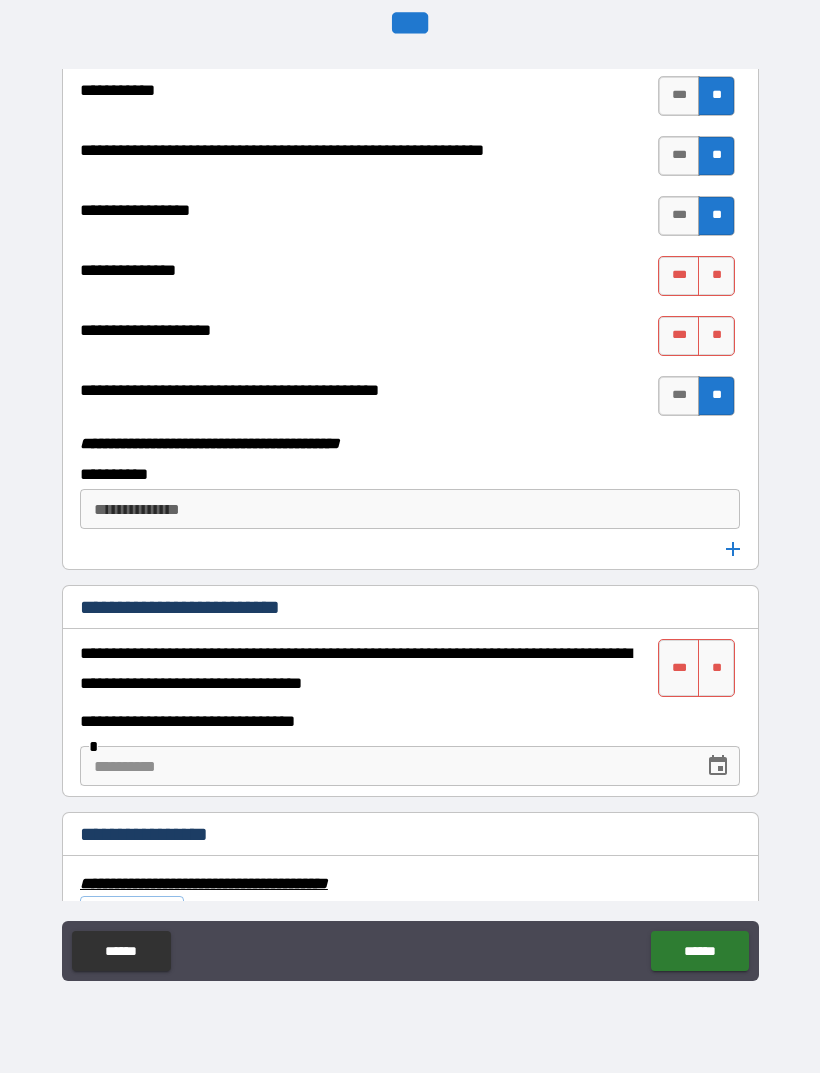 scroll, scrollTop: 6081, scrollLeft: 0, axis: vertical 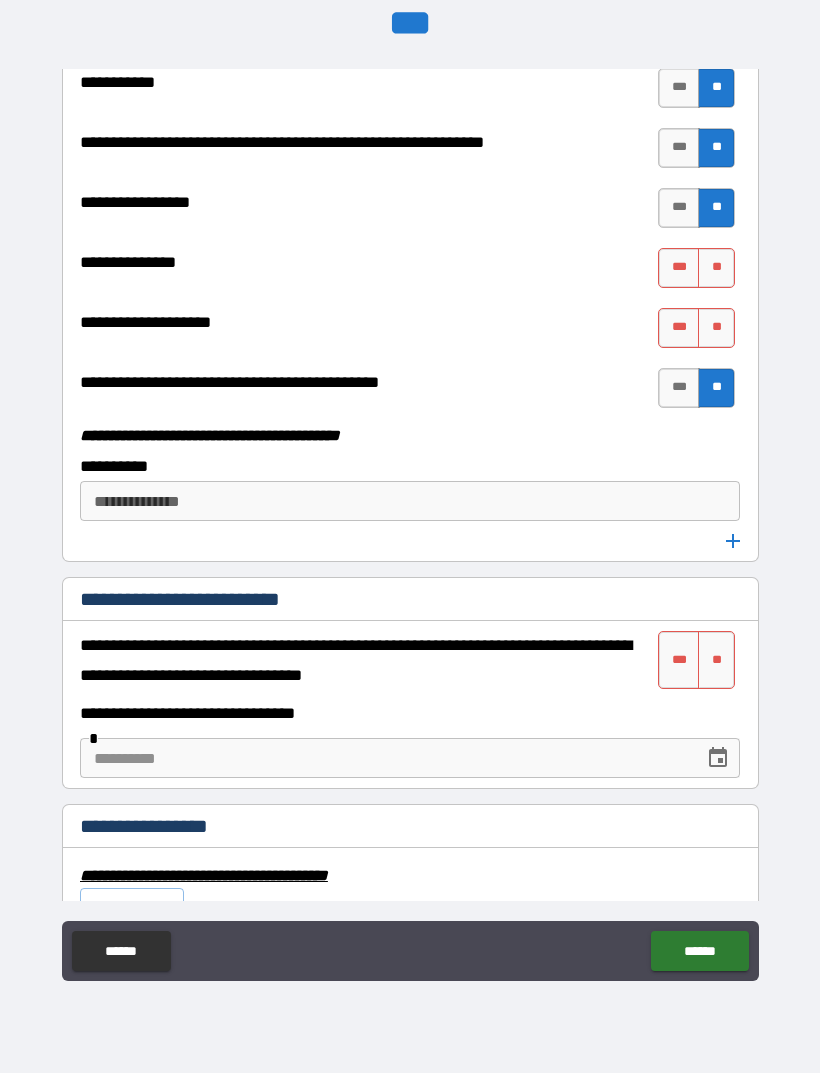 click on "**" at bounding box center [716, 660] 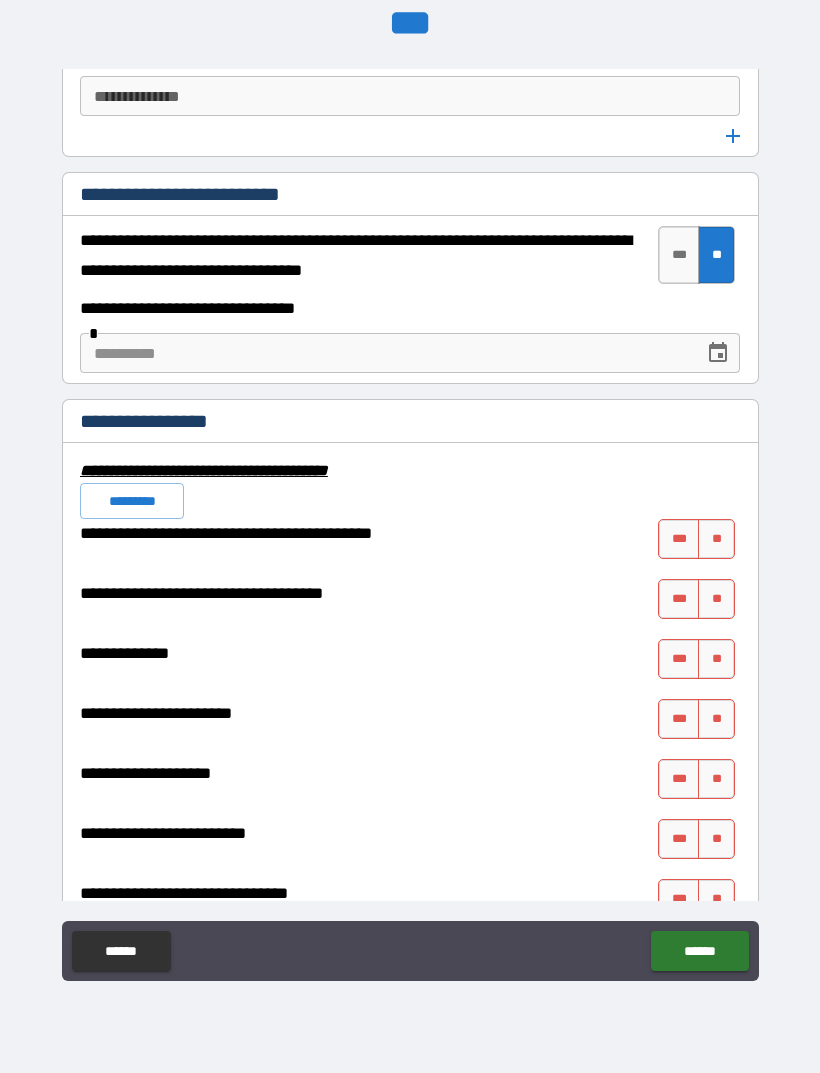 scroll, scrollTop: 6503, scrollLeft: 0, axis: vertical 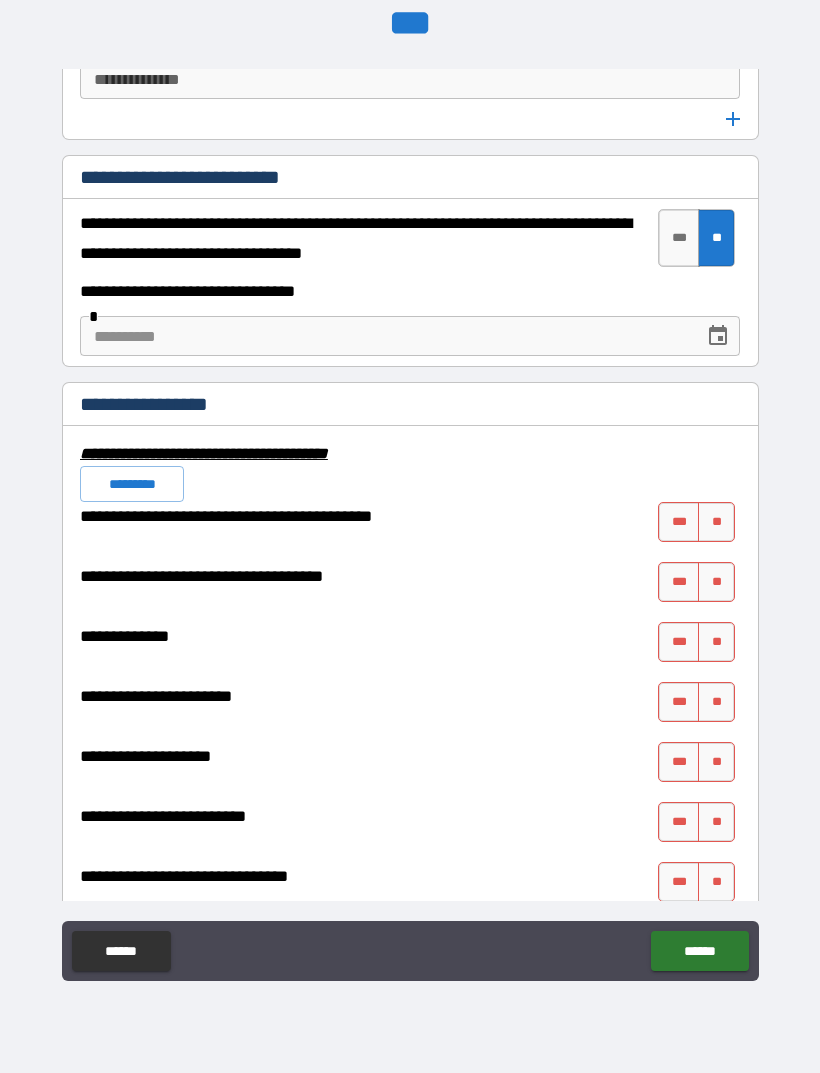 click on "**" at bounding box center [716, 522] 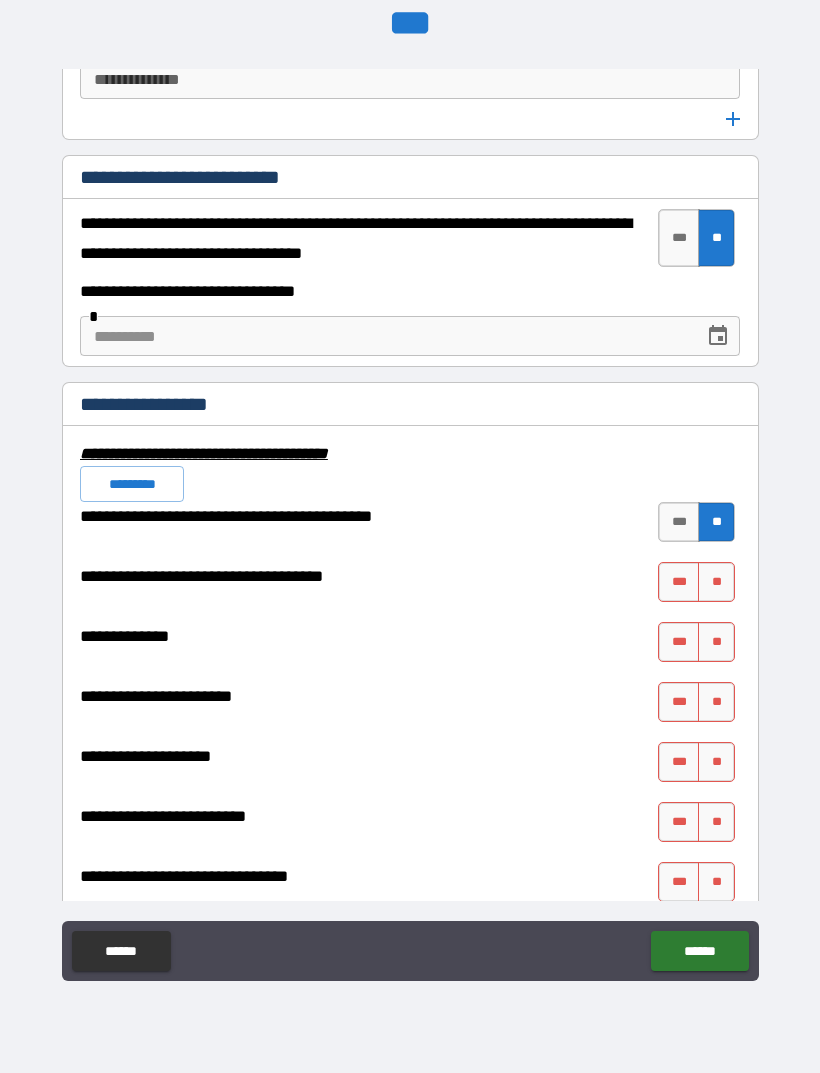 click on "**" at bounding box center [716, 582] 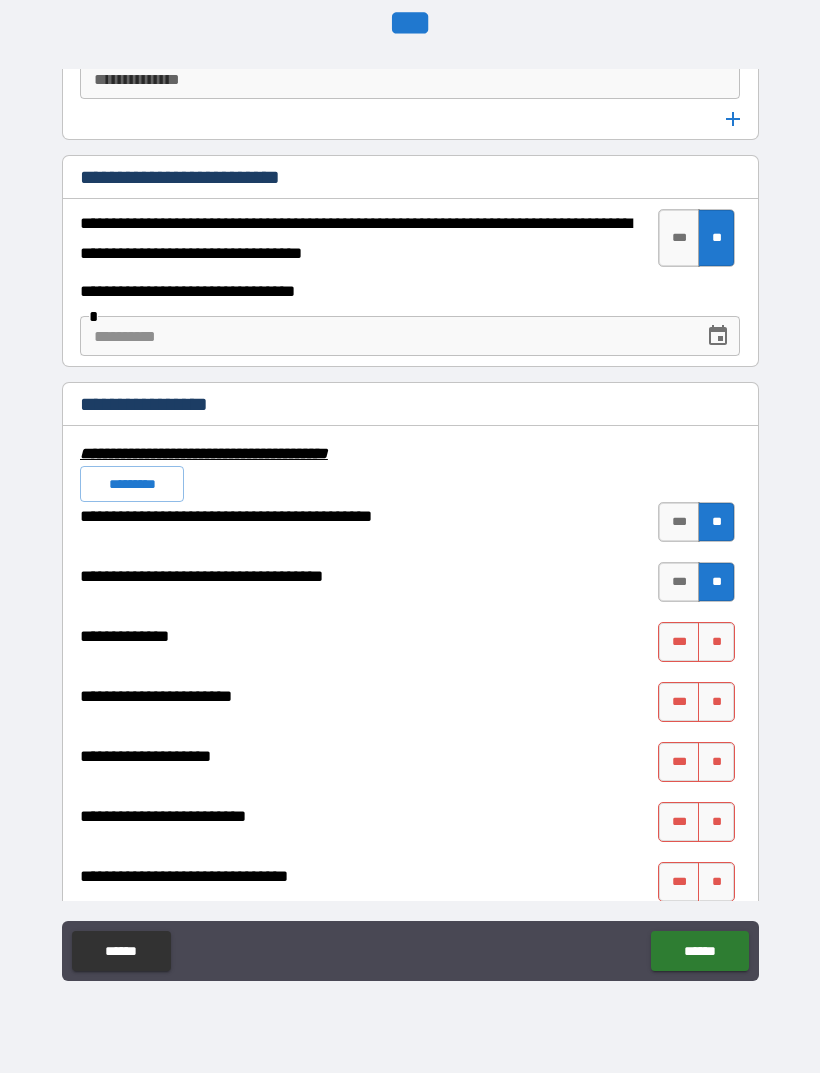 click on "**" at bounding box center [716, 642] 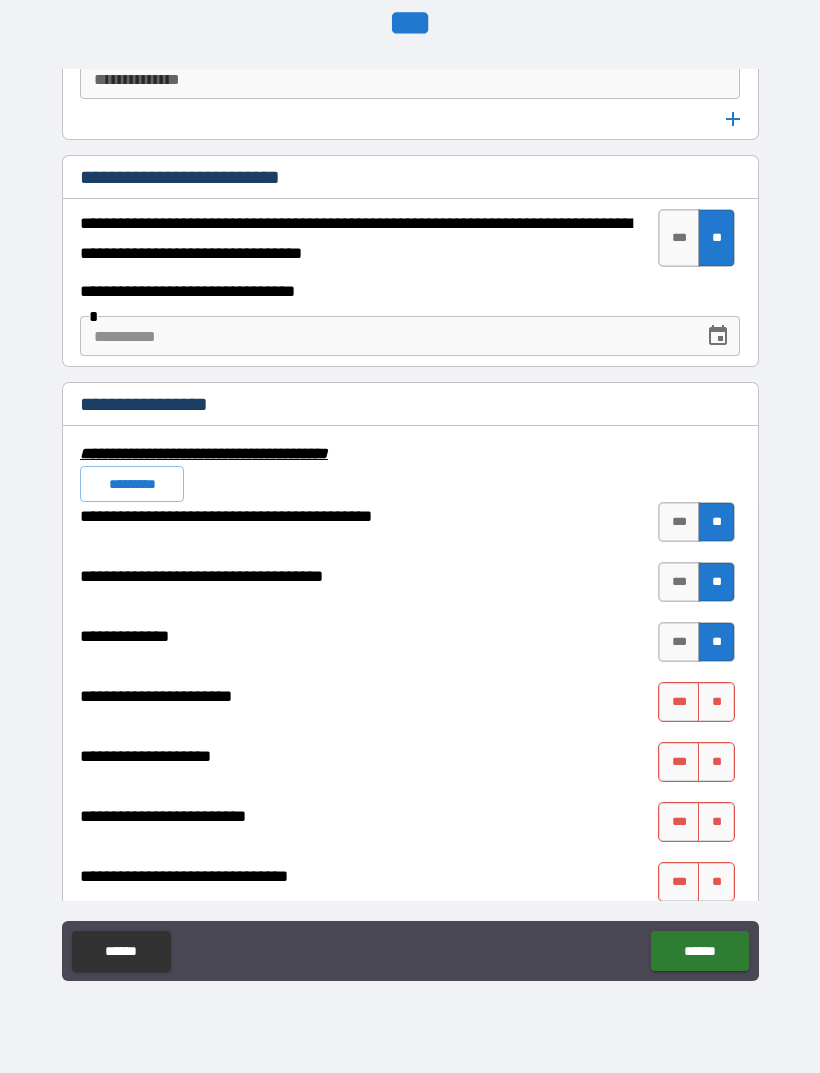 click on "**" at bounding box center [716, 702] 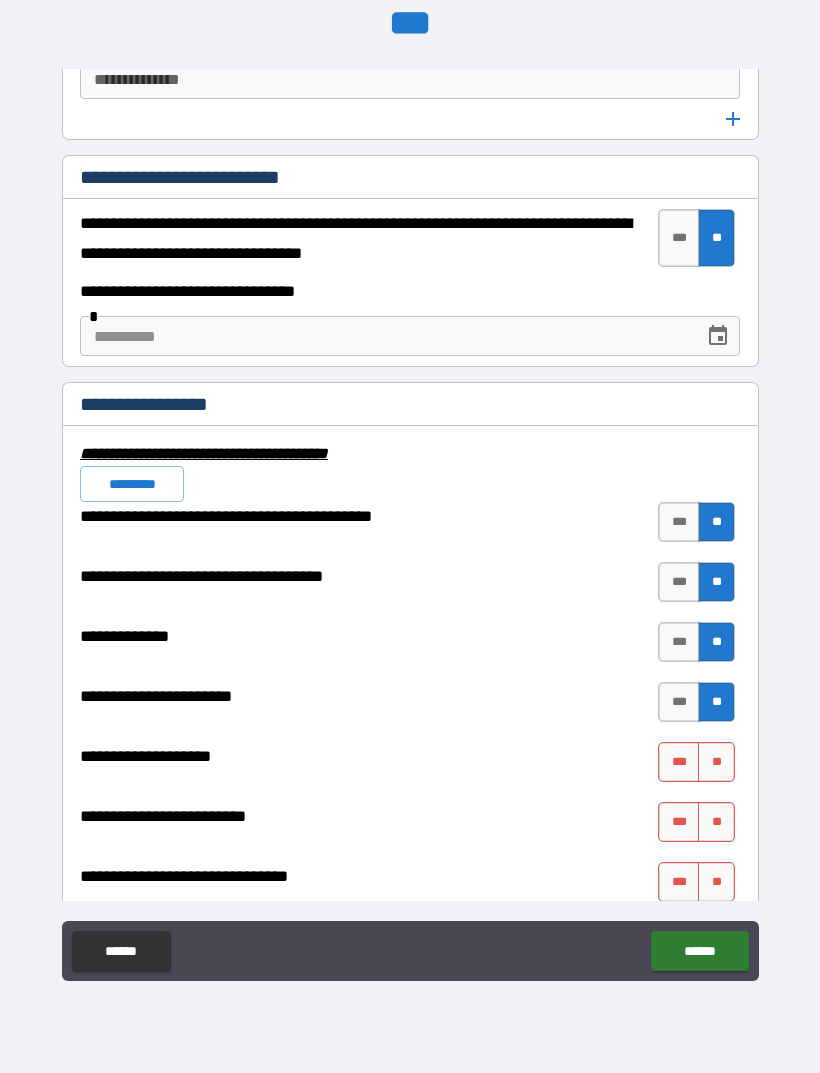 click on "**" at bounding box center (716, 762) 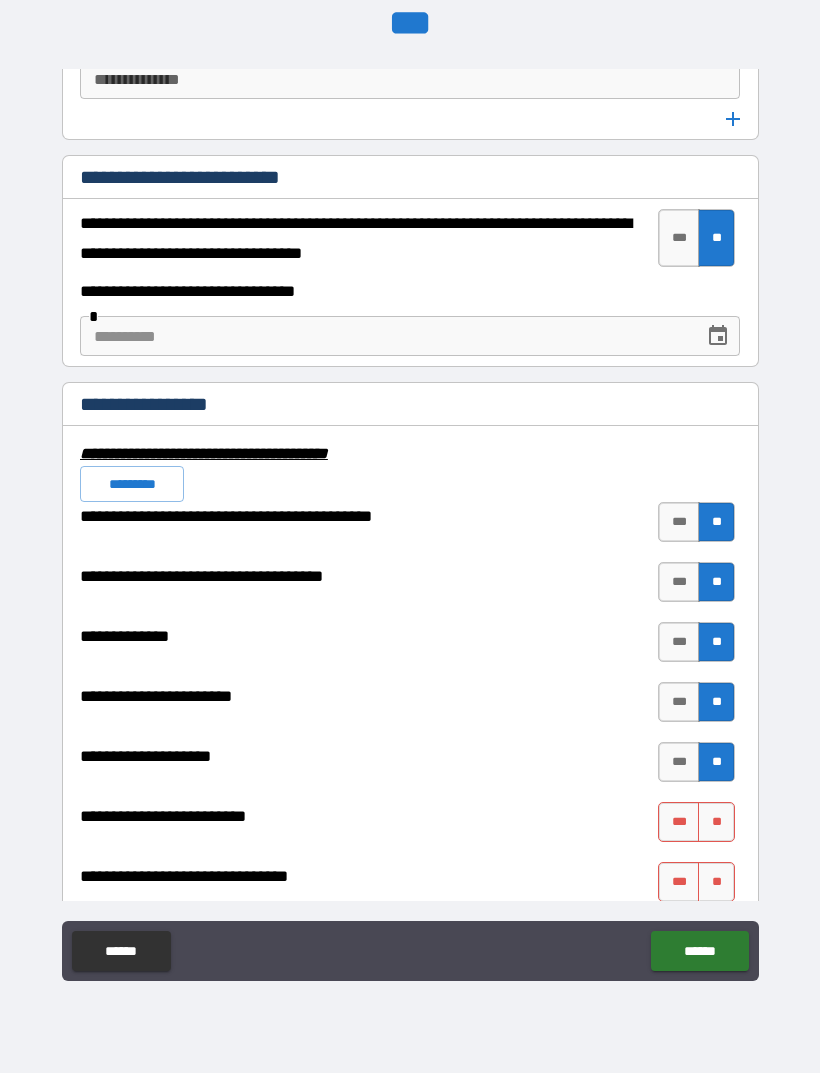 click on "**" at bounding box center (716, 822) 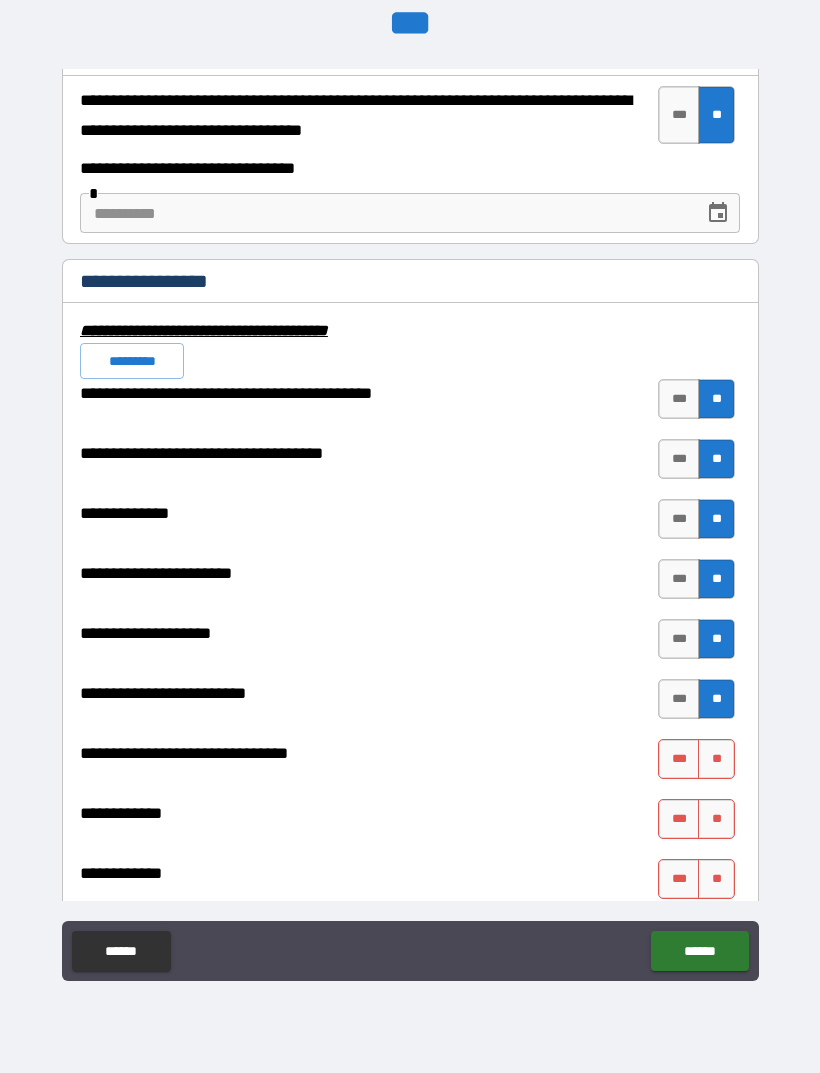scroll, scrollTop: 6708, scrollLeft: 0, axis: vertical 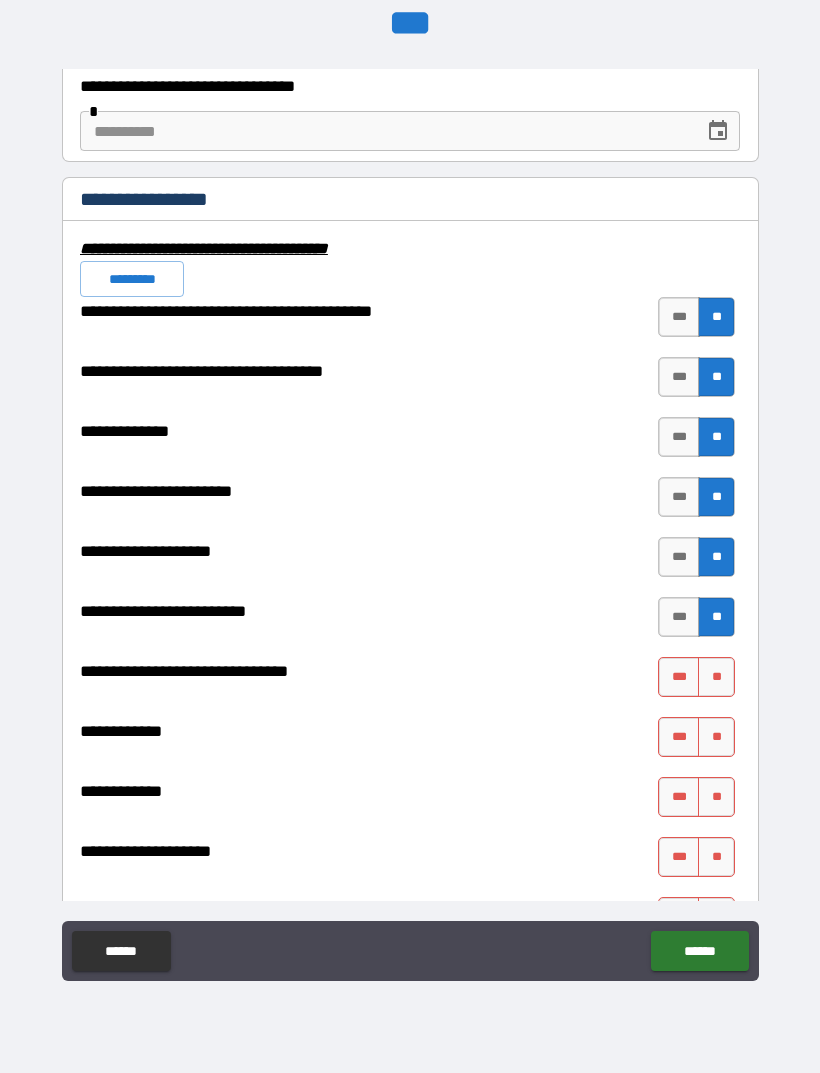 click on "**" at bounding box center (716, 677) 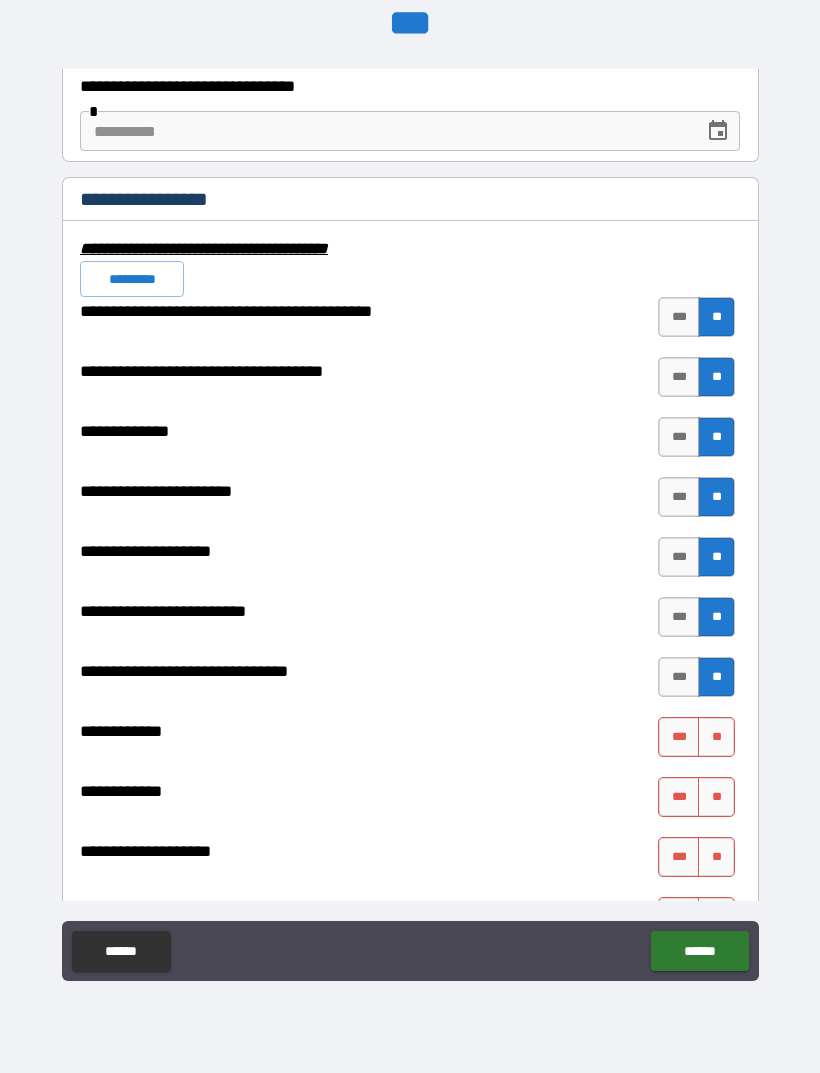 click on "**" at bounding box center [716, 737] 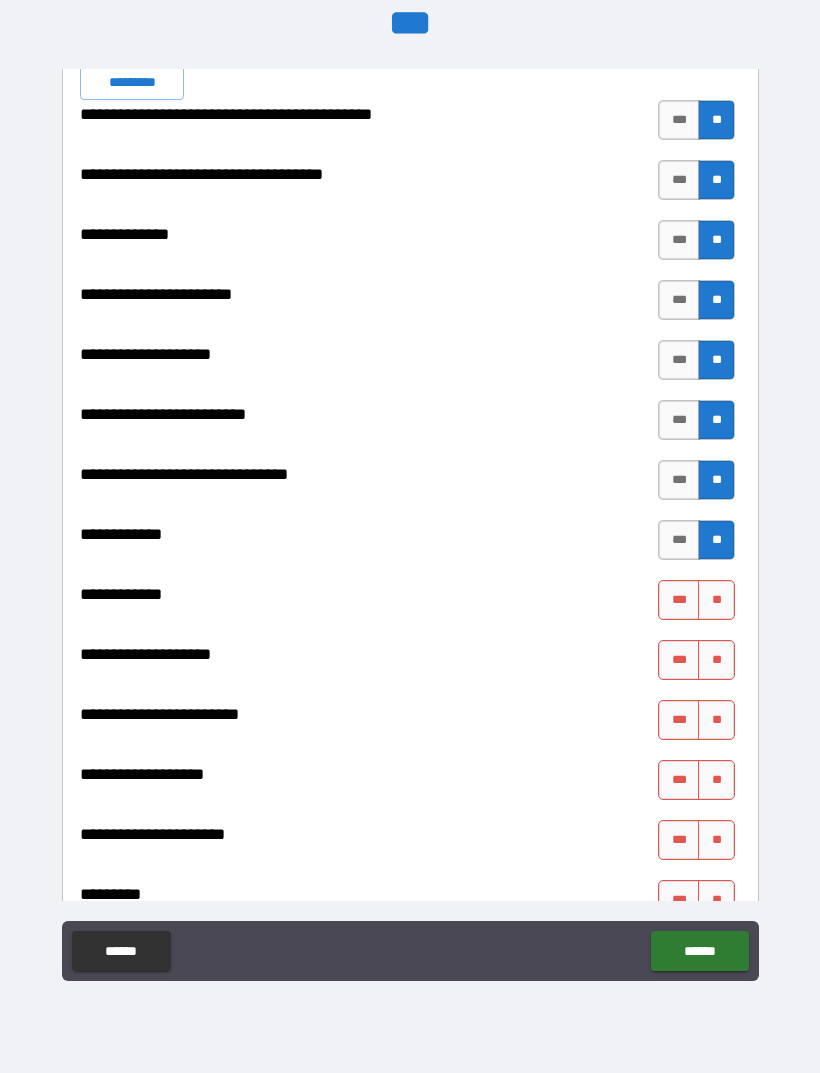 scroll, scrollTop: 6906, scrollLeft: 0, axis: vertical 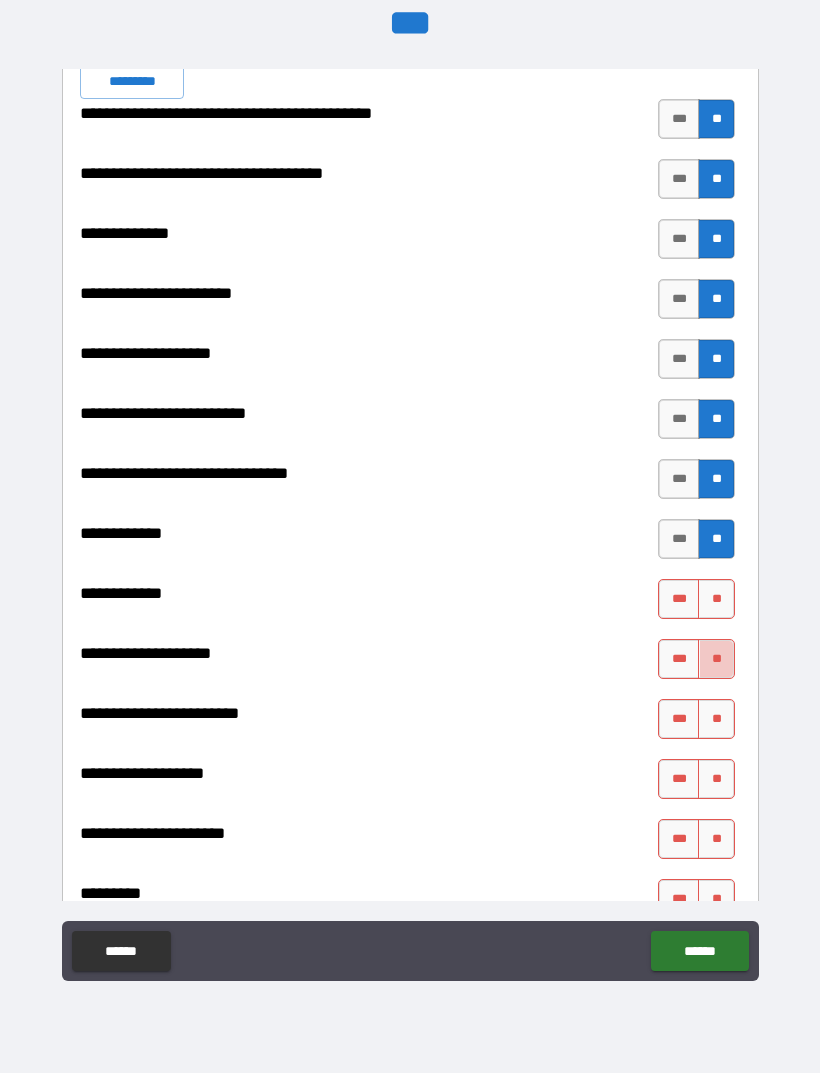 click on "**" at bounding box center (716, 659) 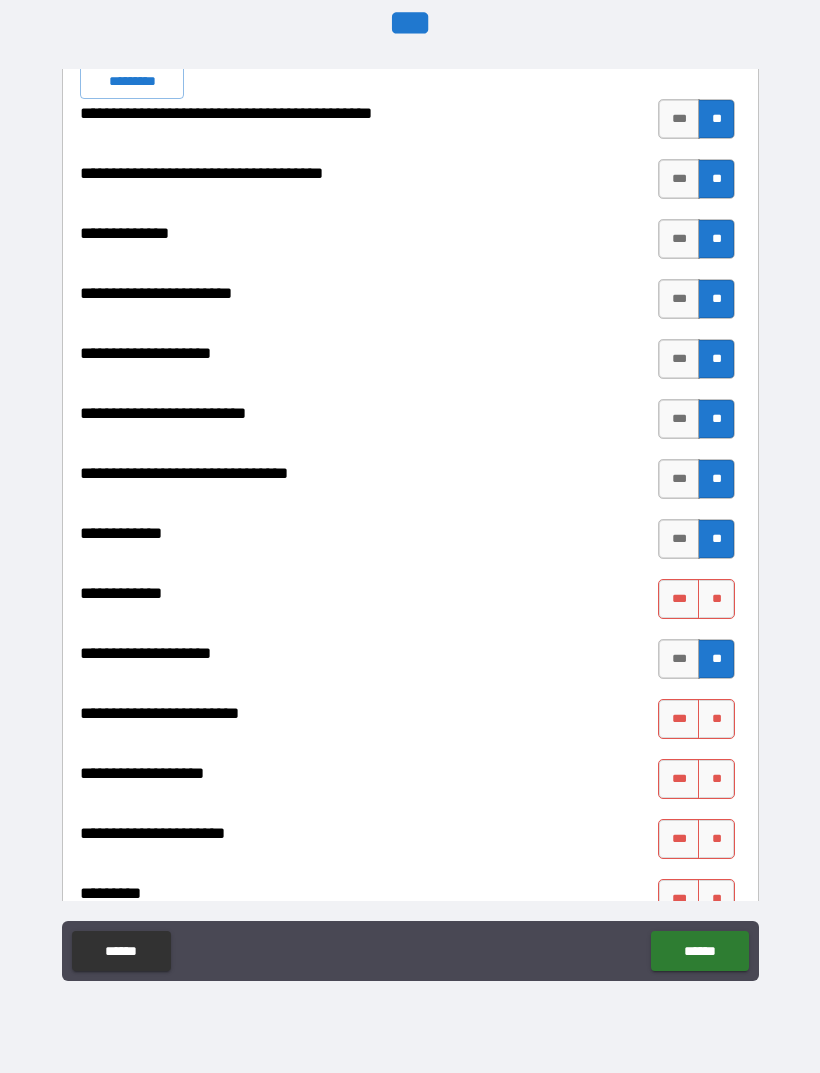 click on "**" at bounding box center [716, 599] 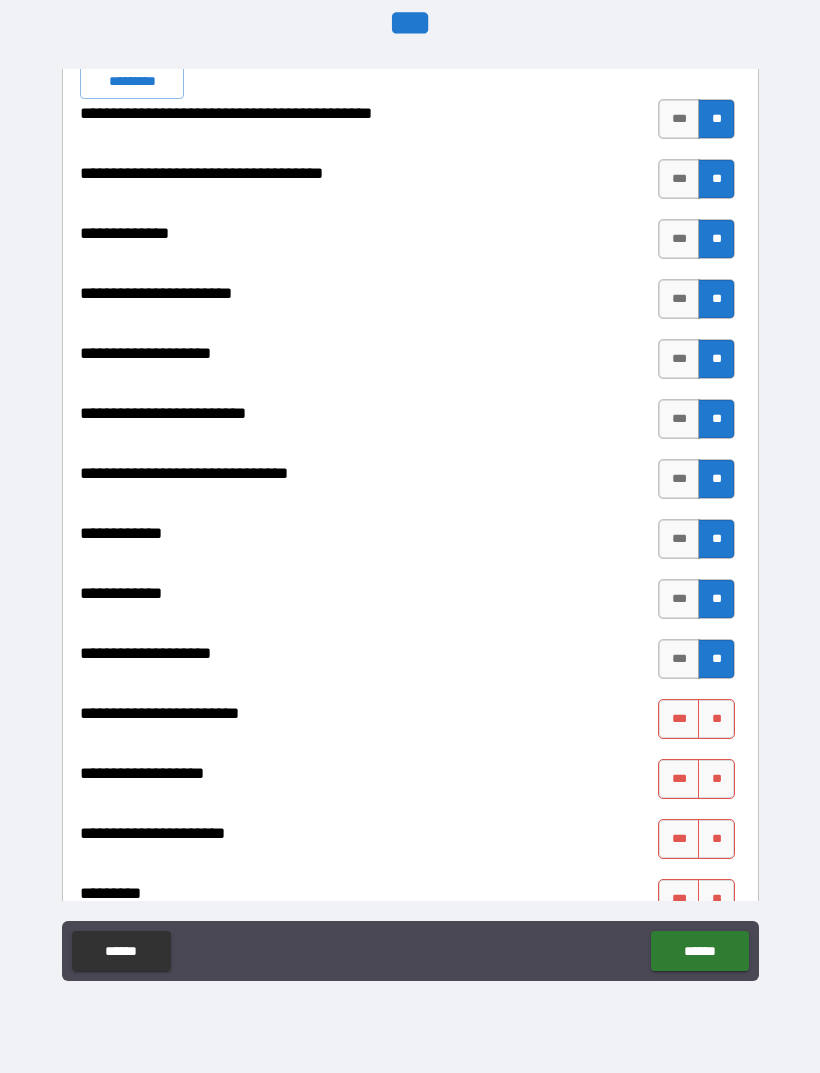 click on "**" at bounding box center [716, 719] 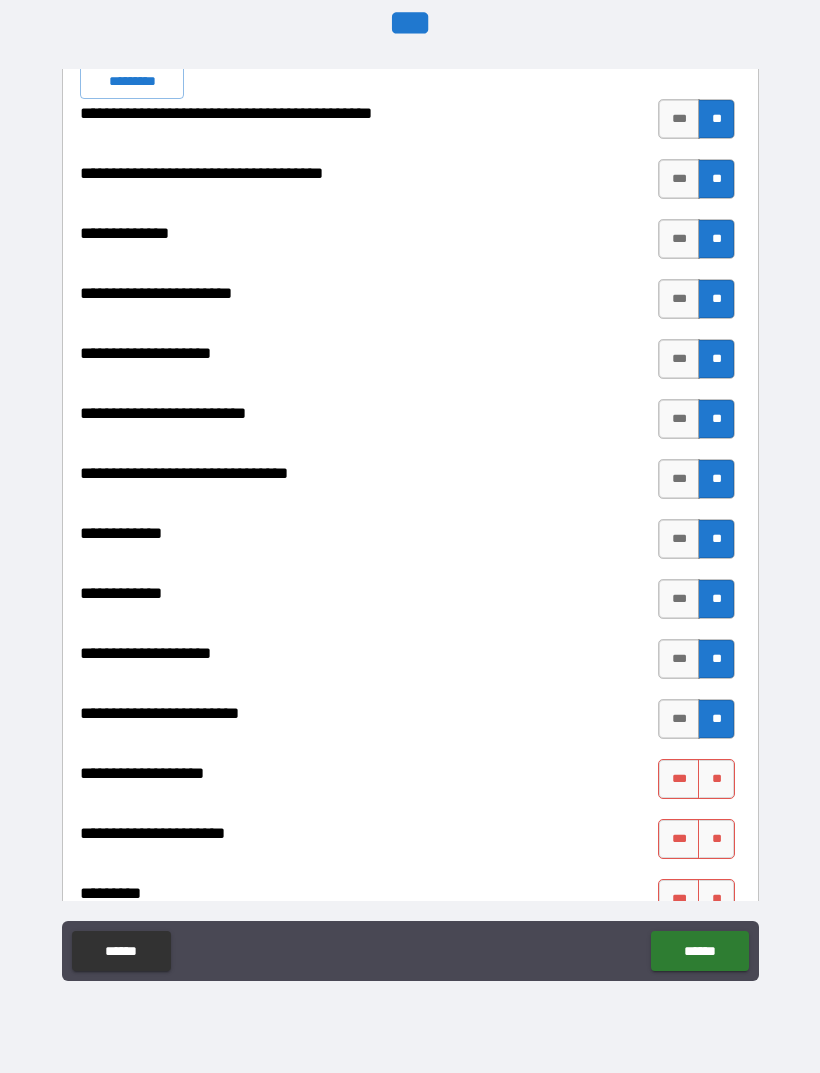 click on "**" at bounding box center (716, 779) 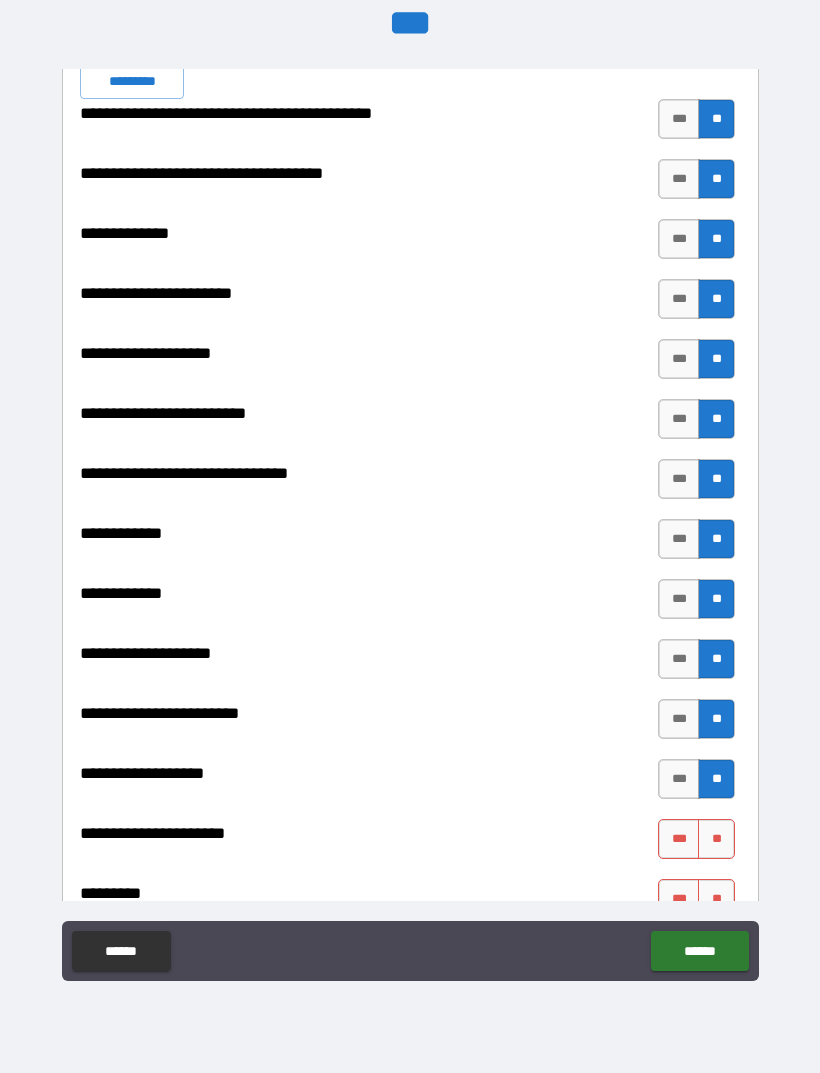 click on "**" at bounding box center (716, 839) 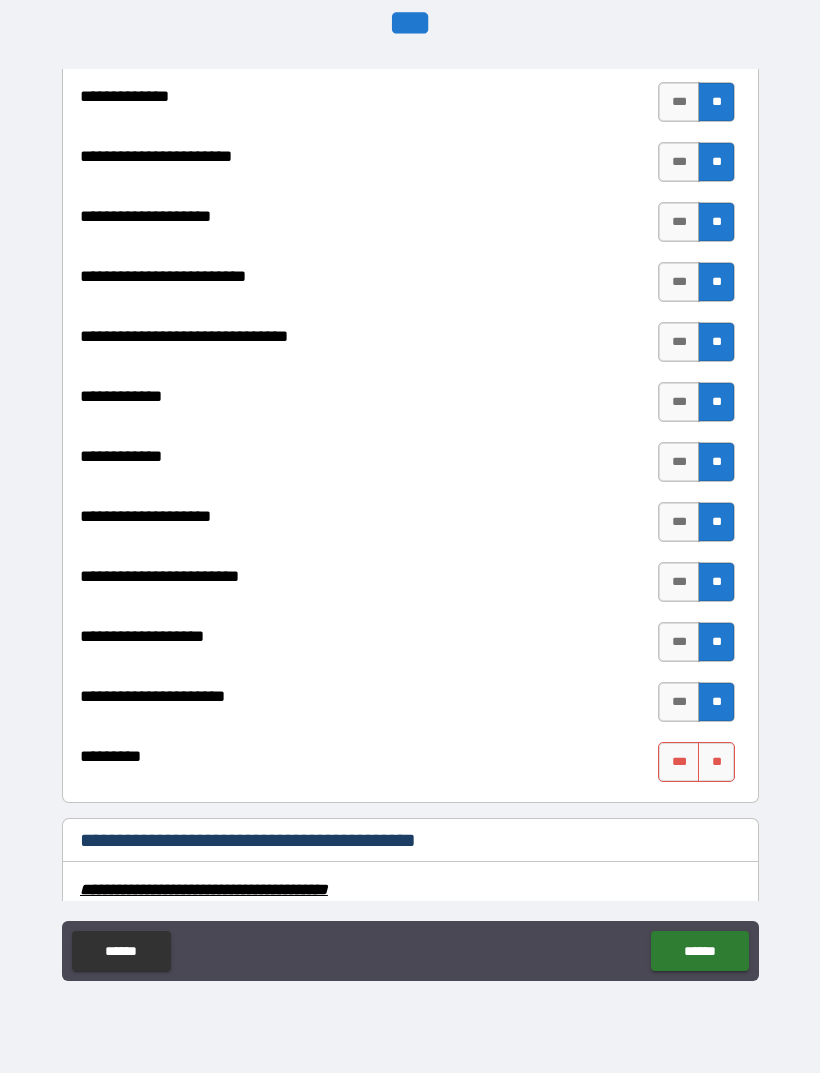 scroll, scrollTop: 7278, scrollLeft: 0, axis: vertical 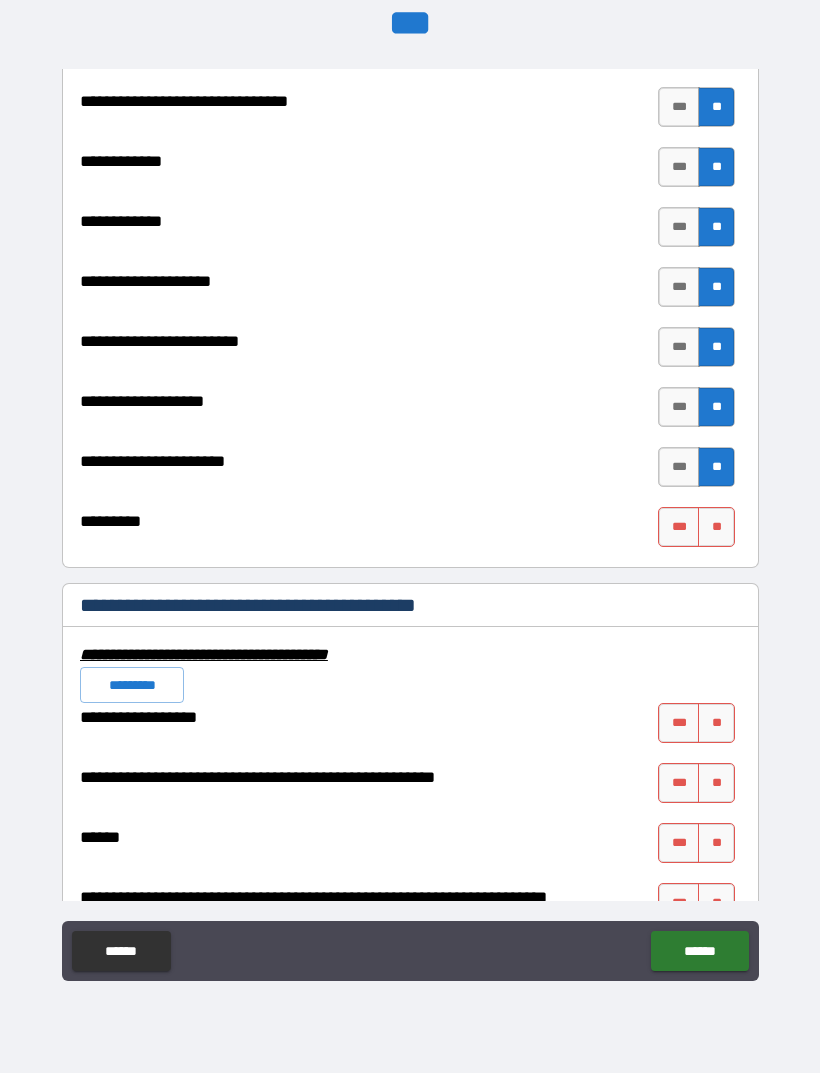 click on "**" at bounding box center [716, 527] 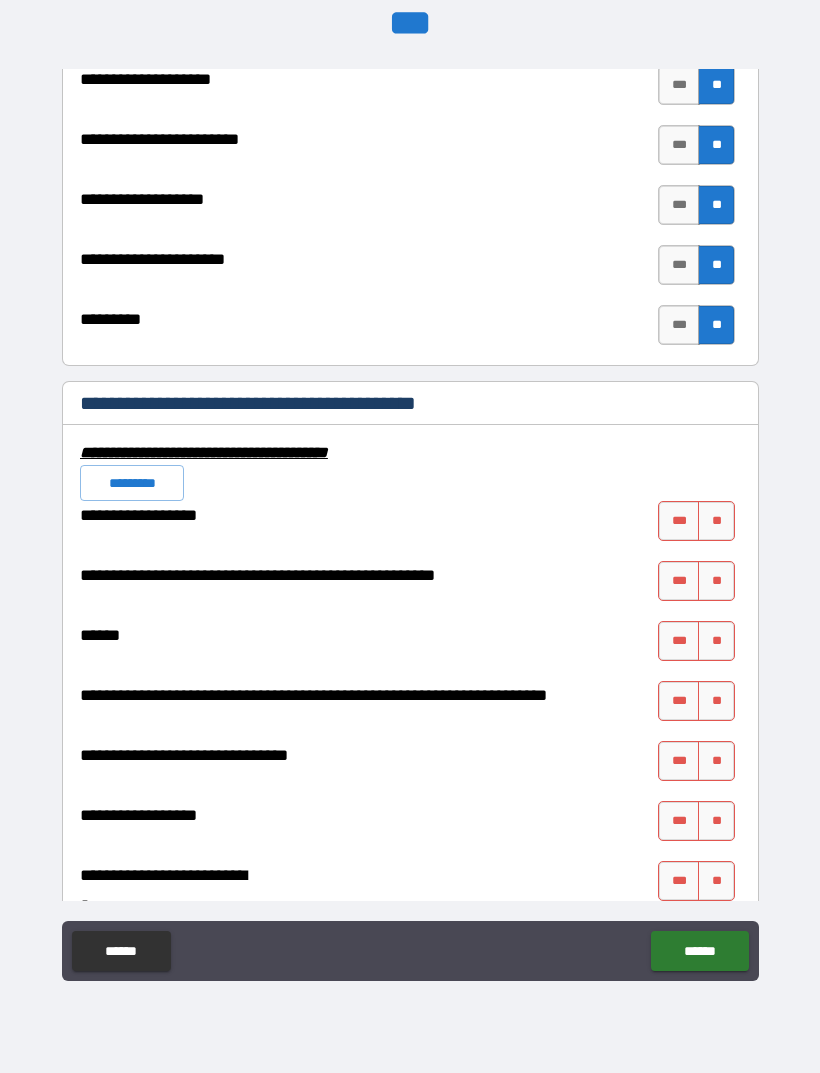 scroll, scrollTop: 7483, scrollLeft: 0, axis: vertical 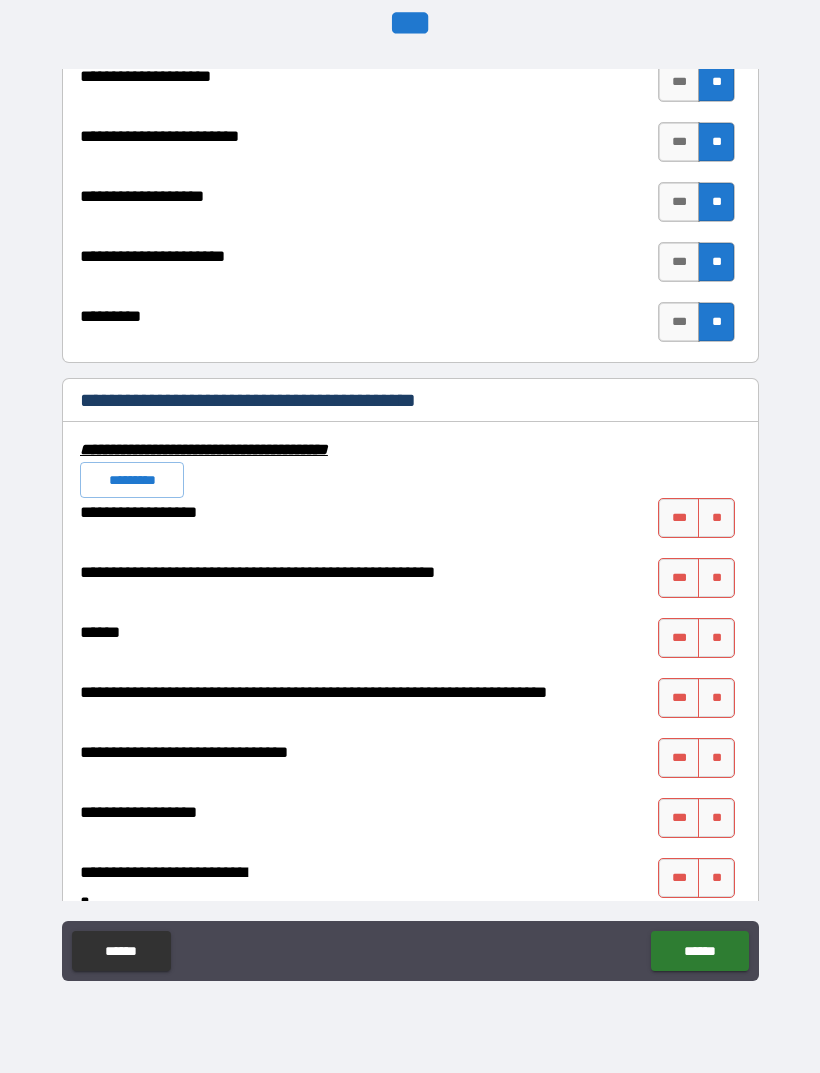 click on "**" at bounding box center [716, 518] 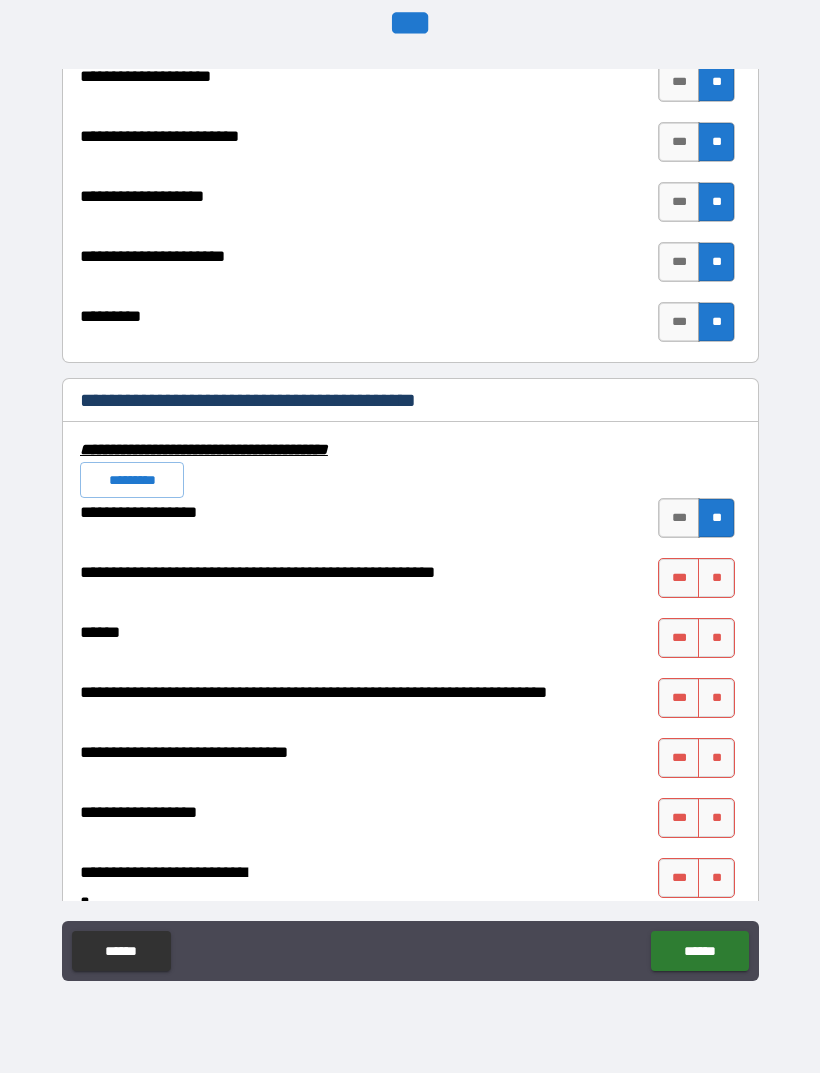 click on "**" at bounding box center (716, 578) 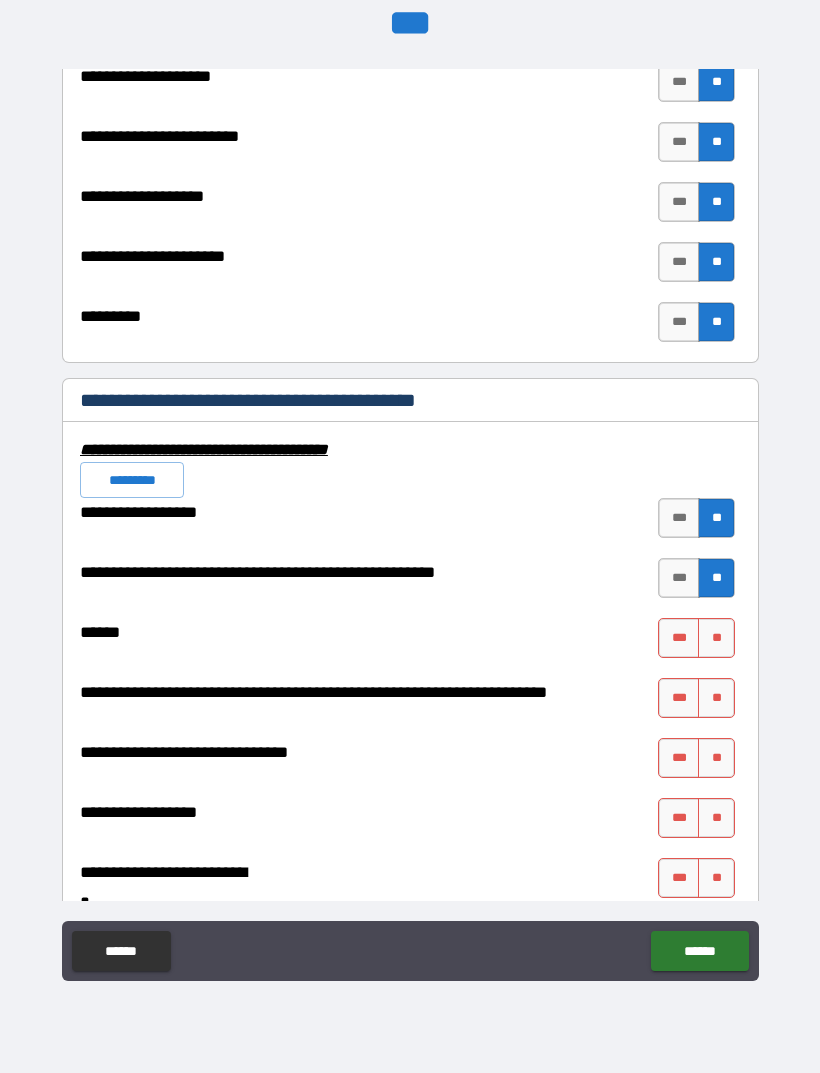 click on "**" at bounding box center [716, 638] 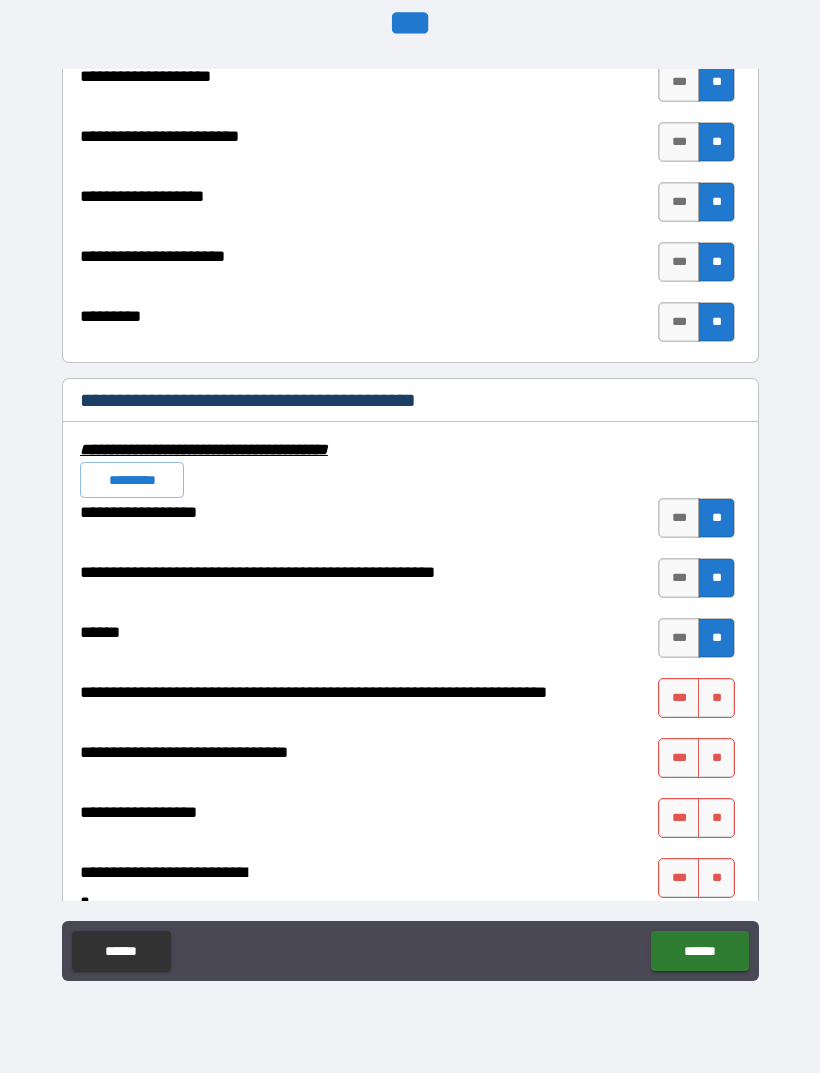 click on "**" at bounding box center (716, 698) 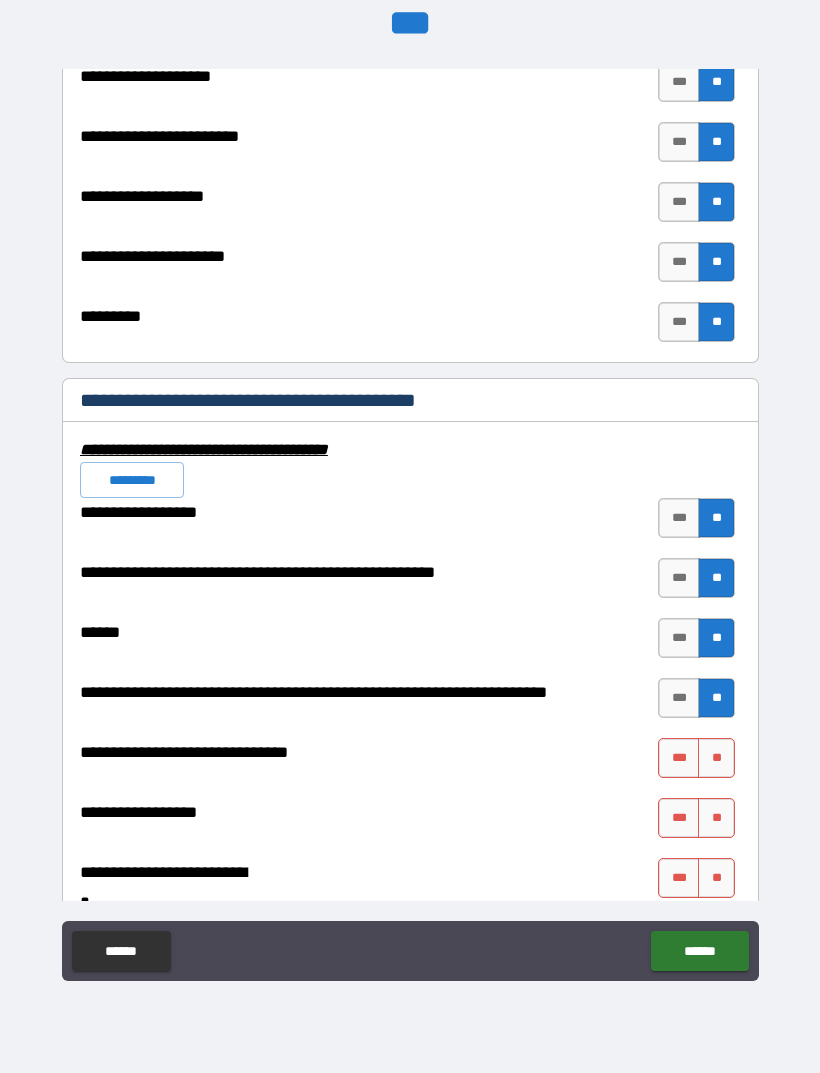 click on "**" at bounding box center (716, 758) 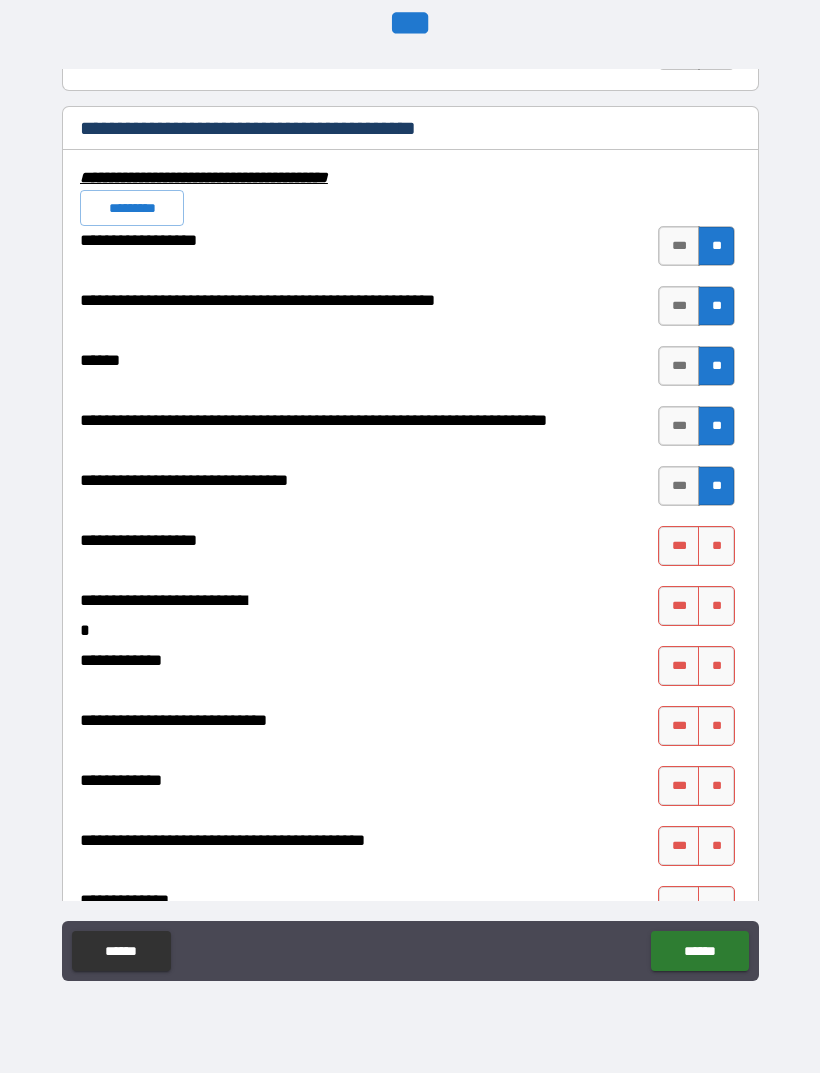 scroll, scrollTop: 7878, scrollLeft: 0, axis: vertical 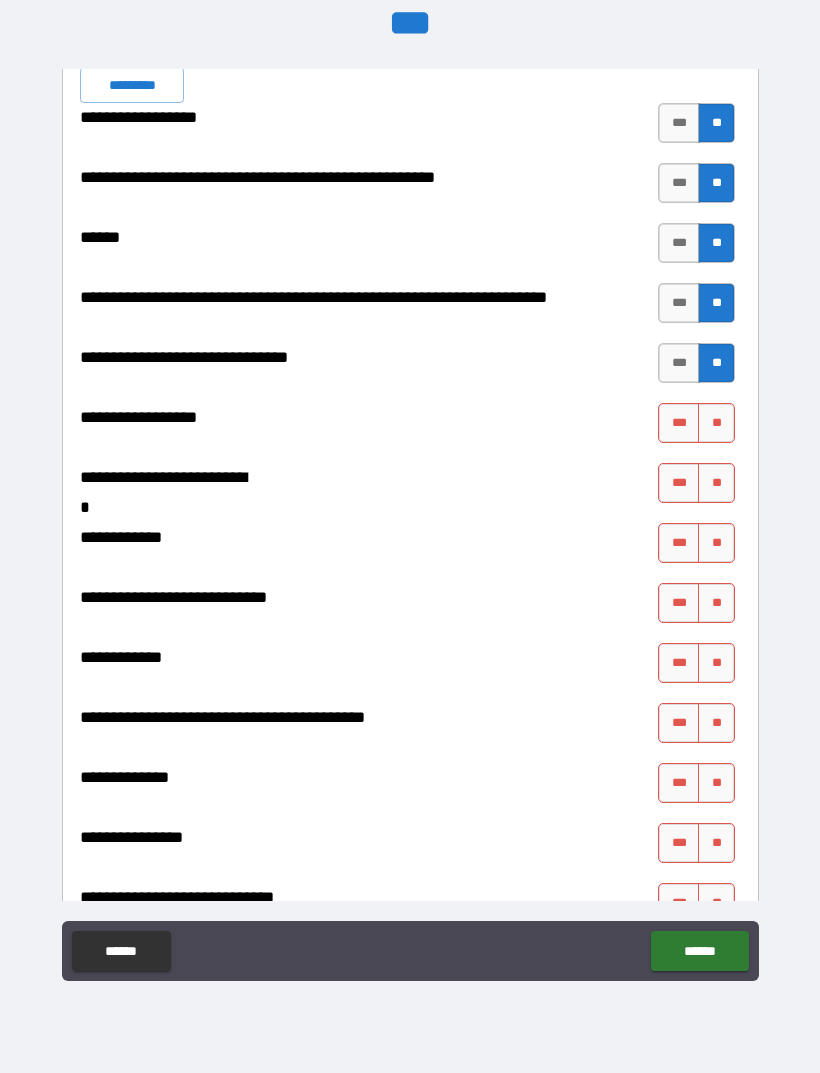 click on "**" at bounding box center [716, 423] 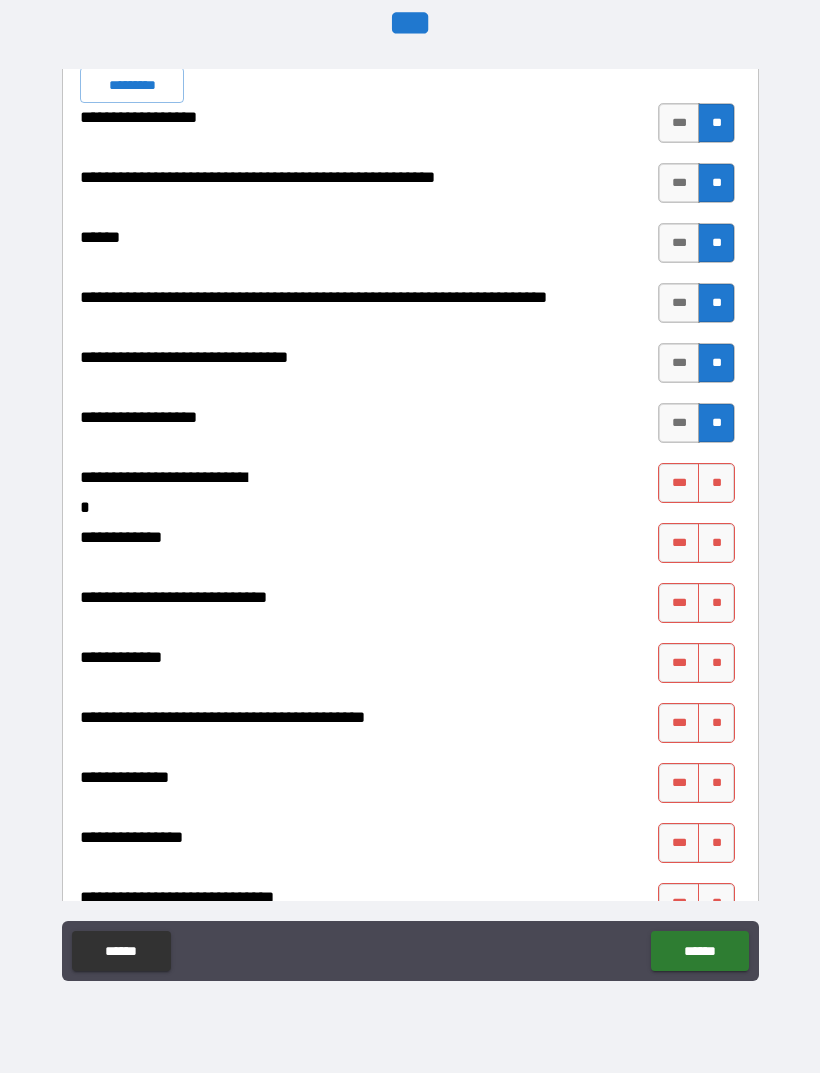 click on "**" at bounding box center (716, 483) 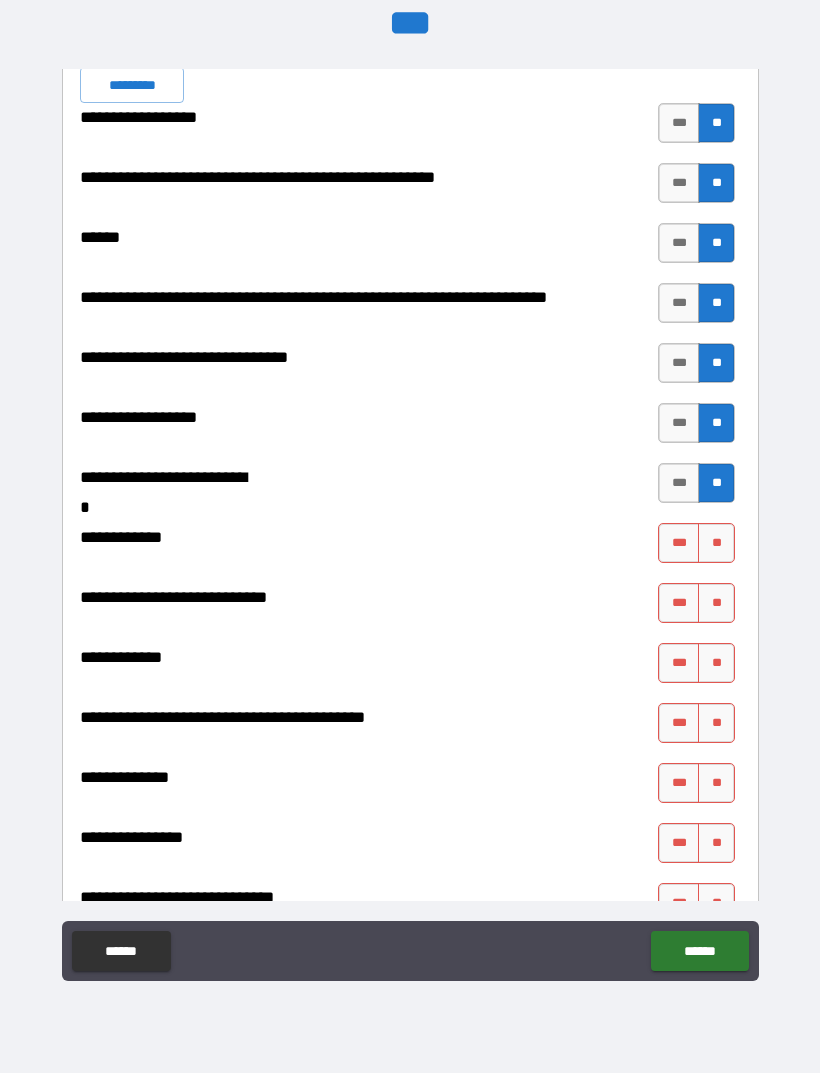 click on "**" at bounding box center [716, 543] 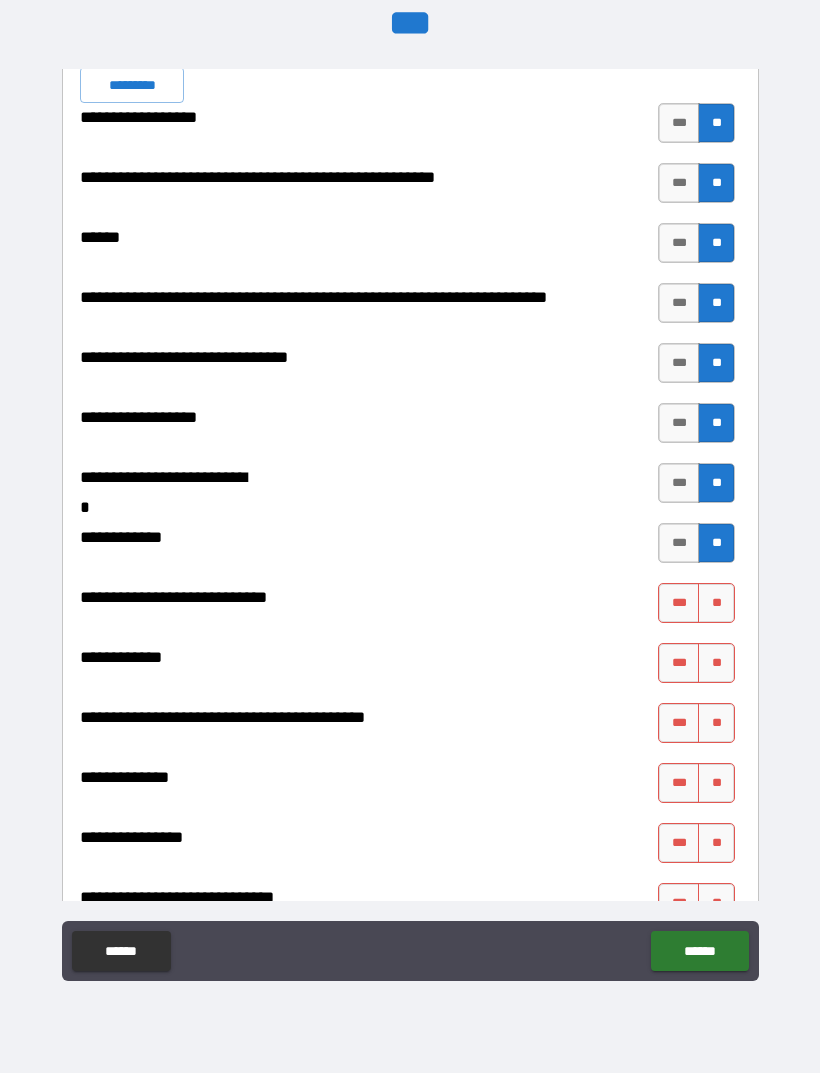 click on "**" at bounding box center (716, 603) 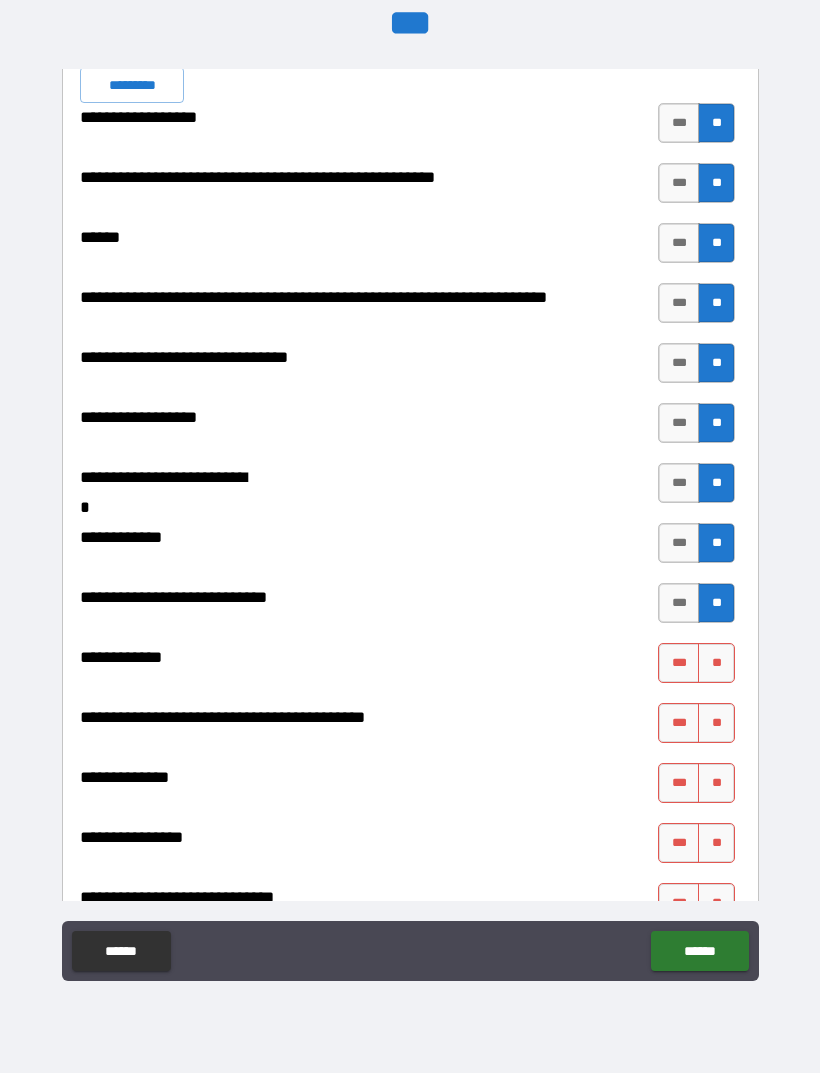 click on "**" at bounding box center (716, 663) 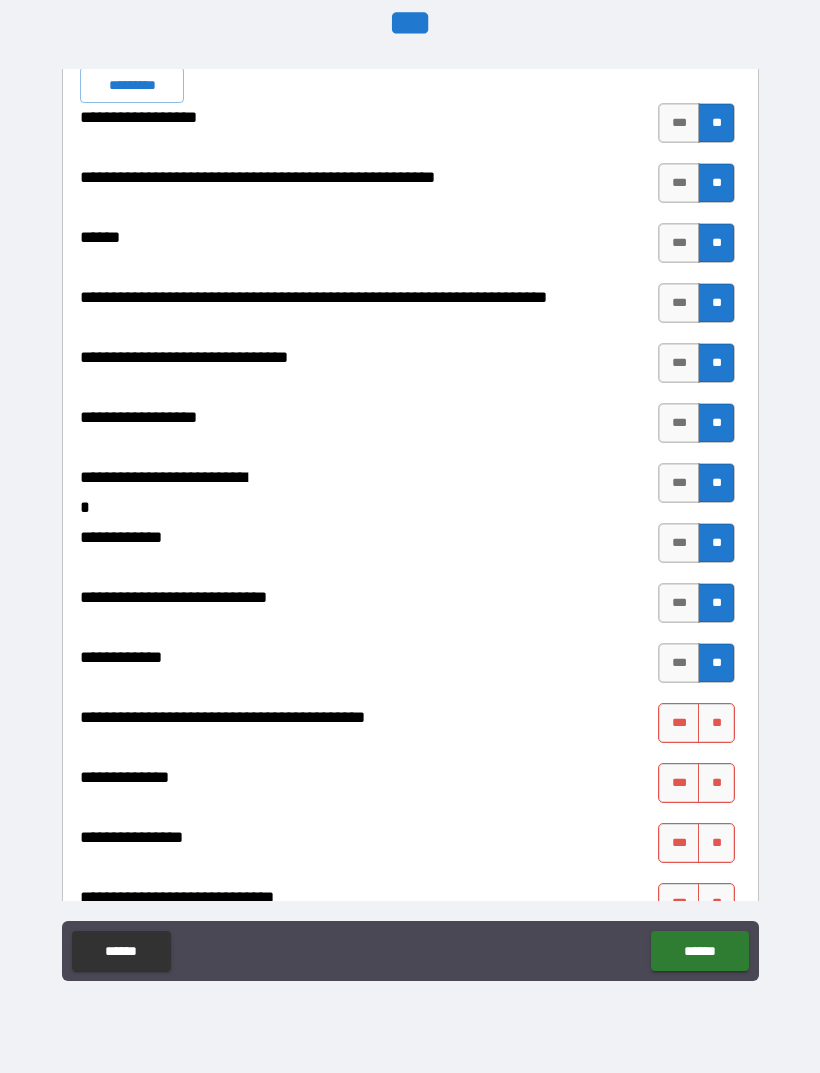 click on "**" at bounding box center (716, 723) 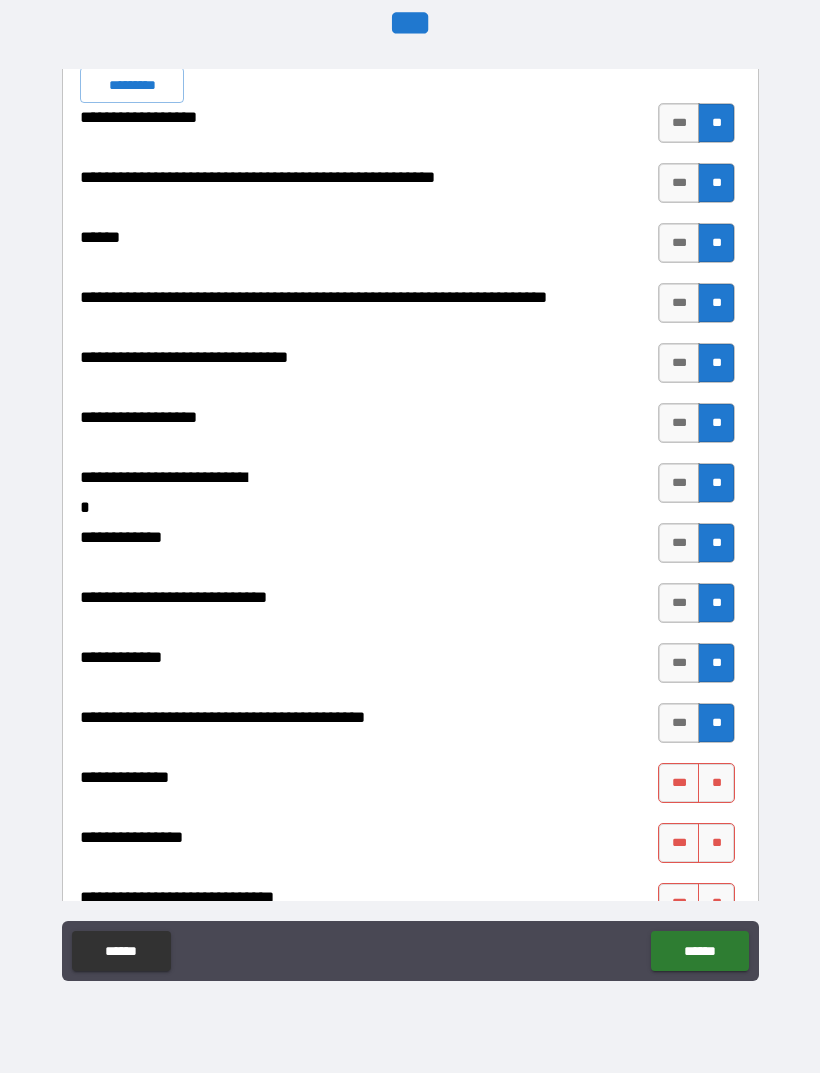 click on "**" at bounding box center (716, 783) 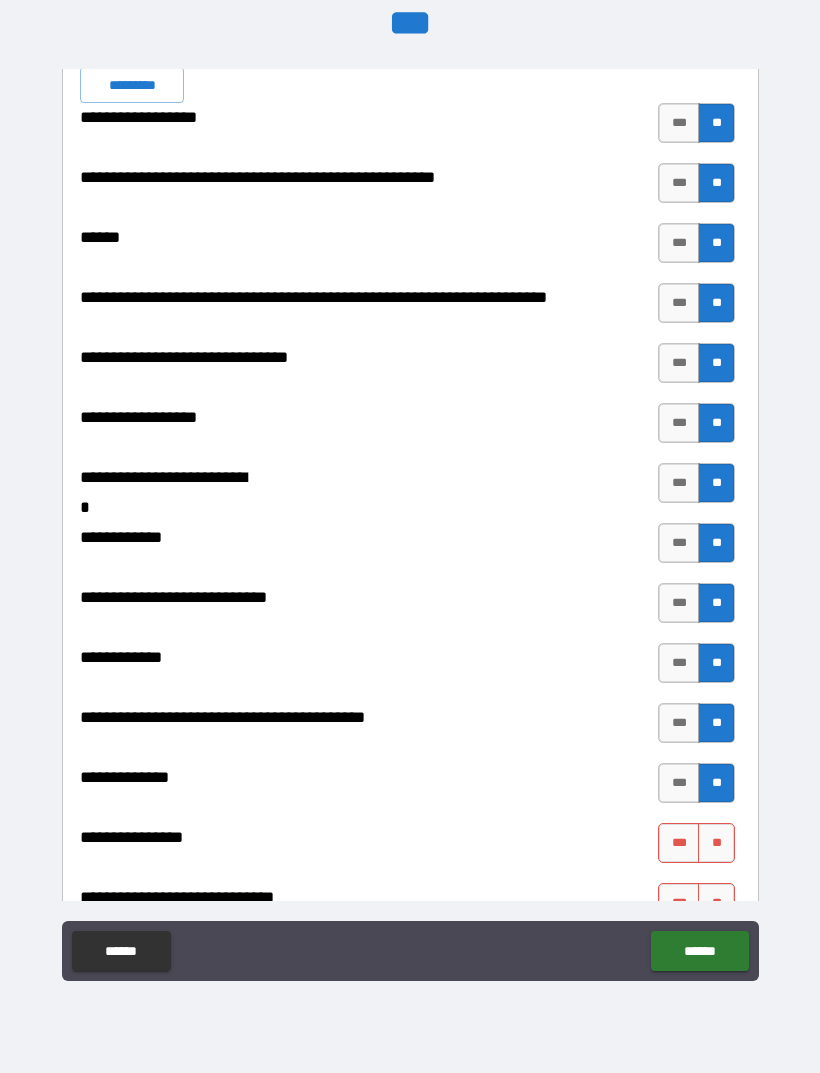 click on "**" at bounding box center [716, 843] 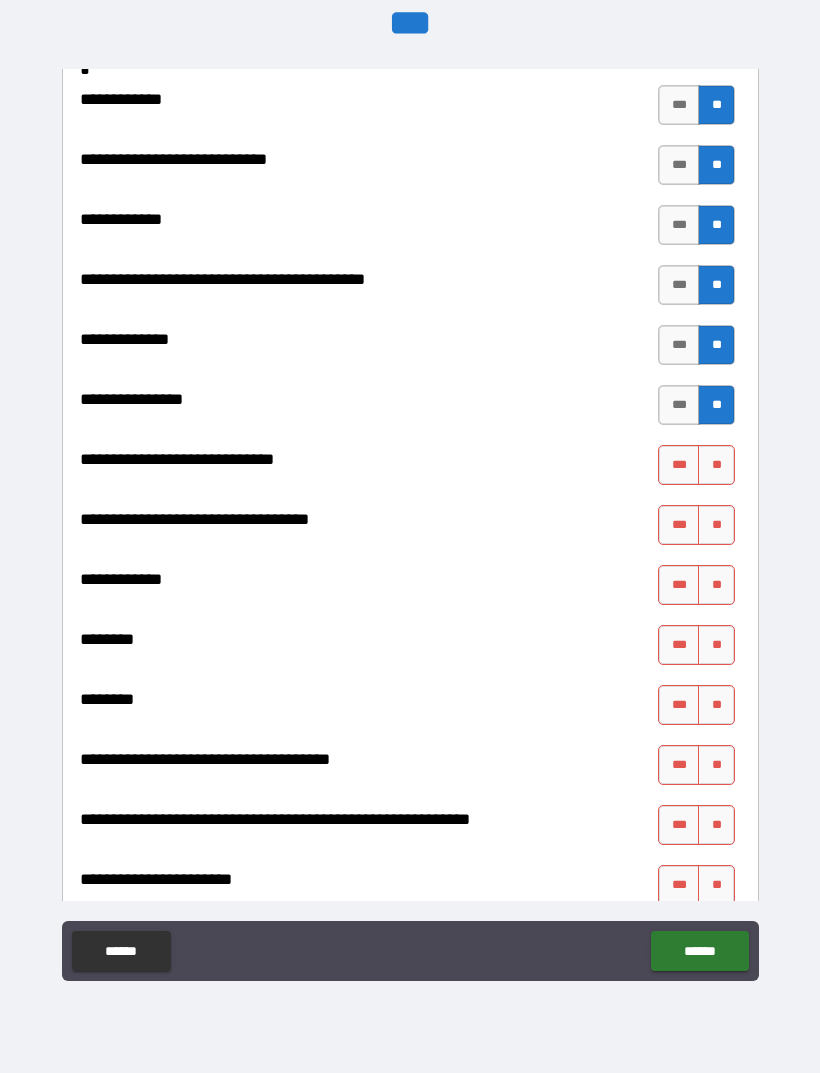 scroll, scrollTop: 8321, scrollLeft: 0, axis: vertical 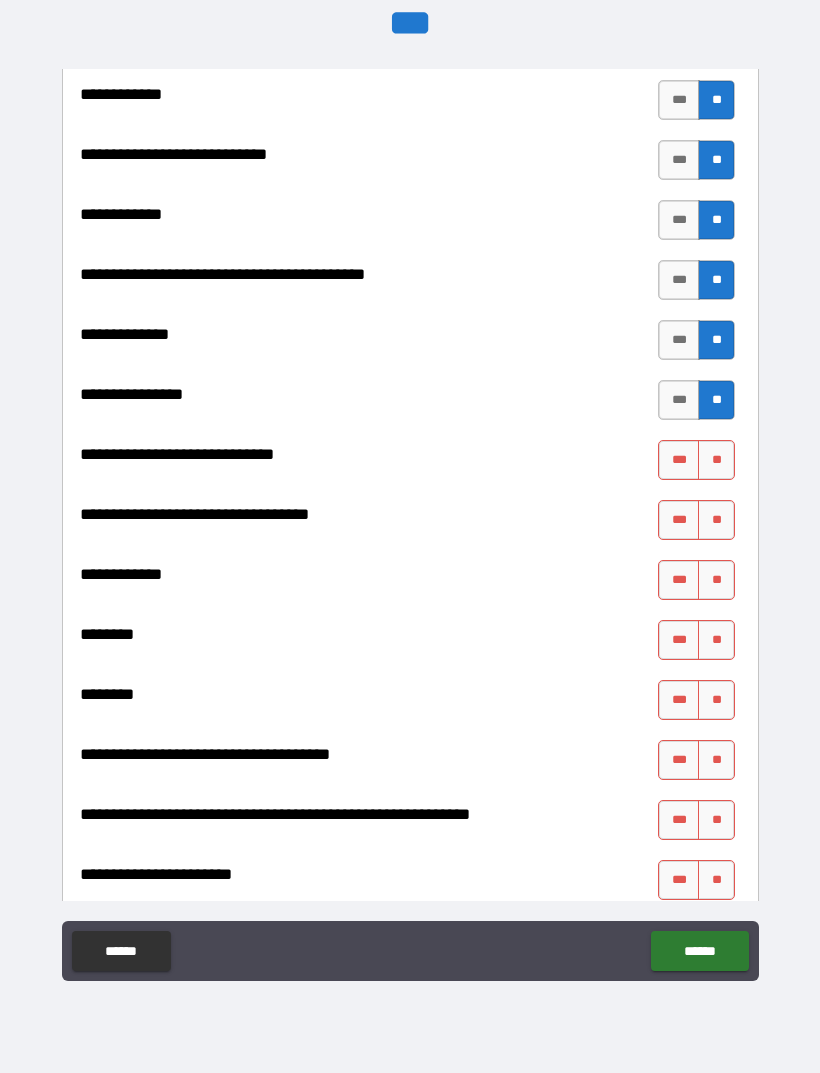 click on "**" at bounding box center (716, 460) 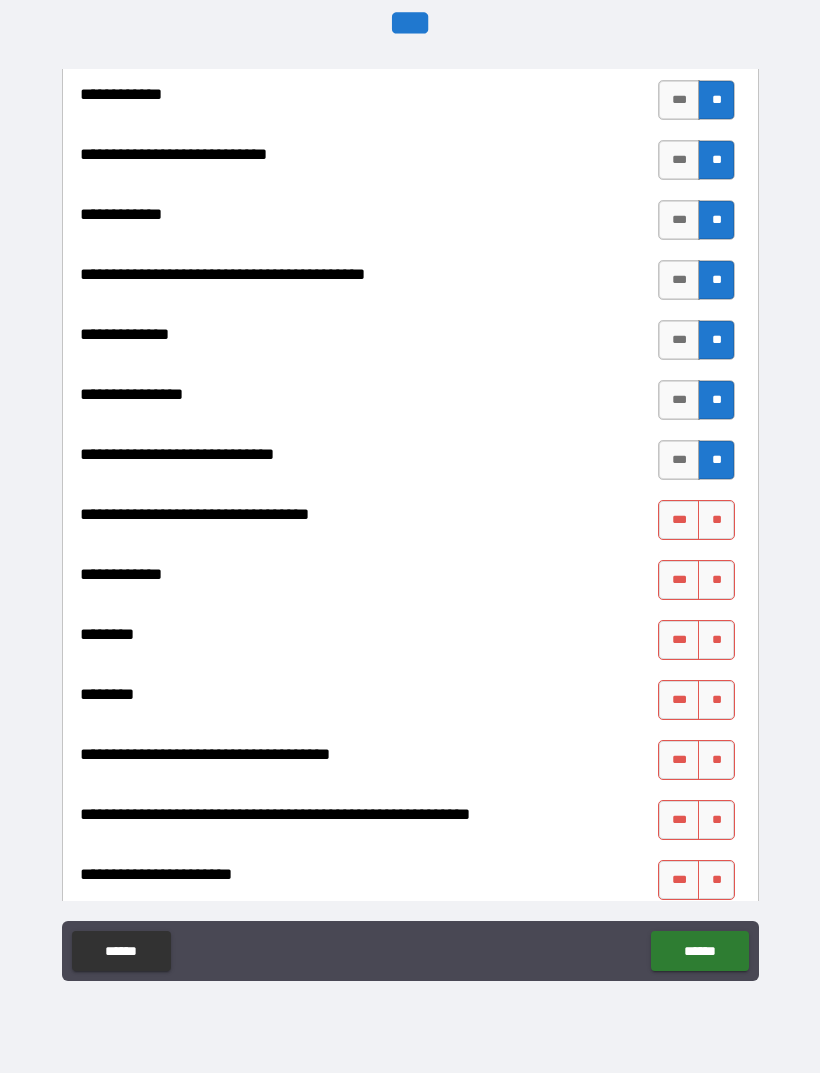 click on "**" at bounding box center (716, 520) 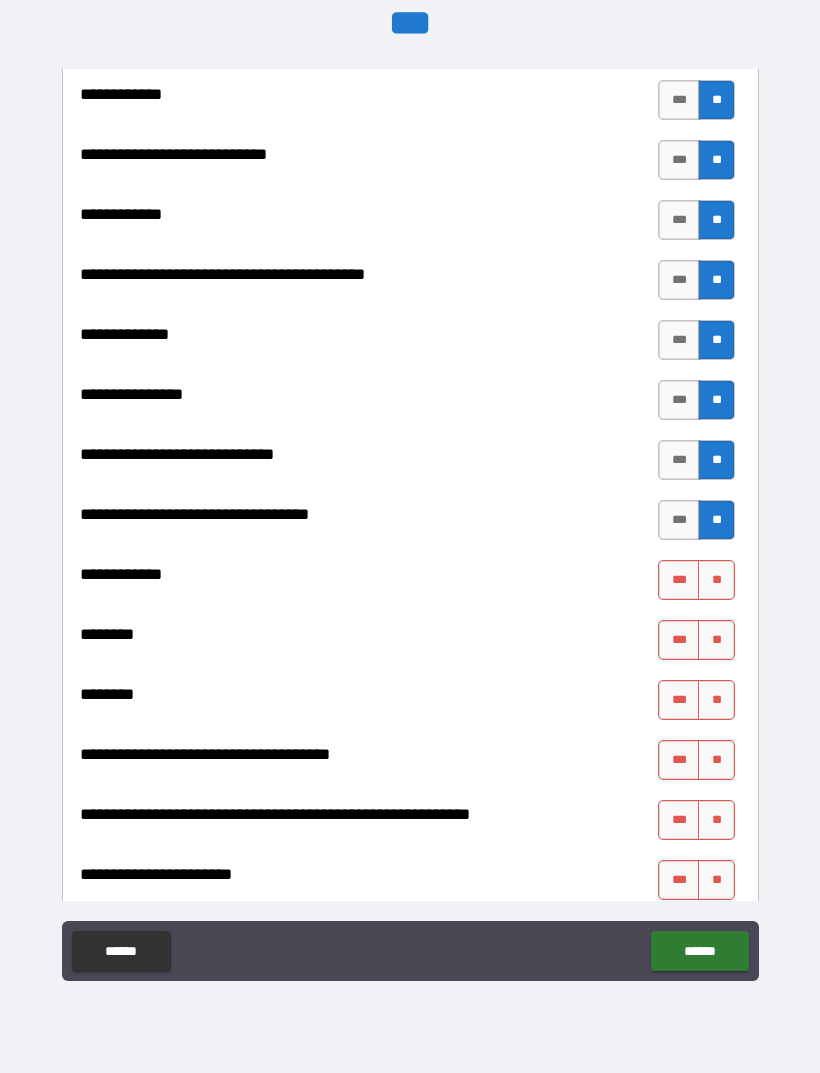 click on "**" at bounding box center [716, 580] 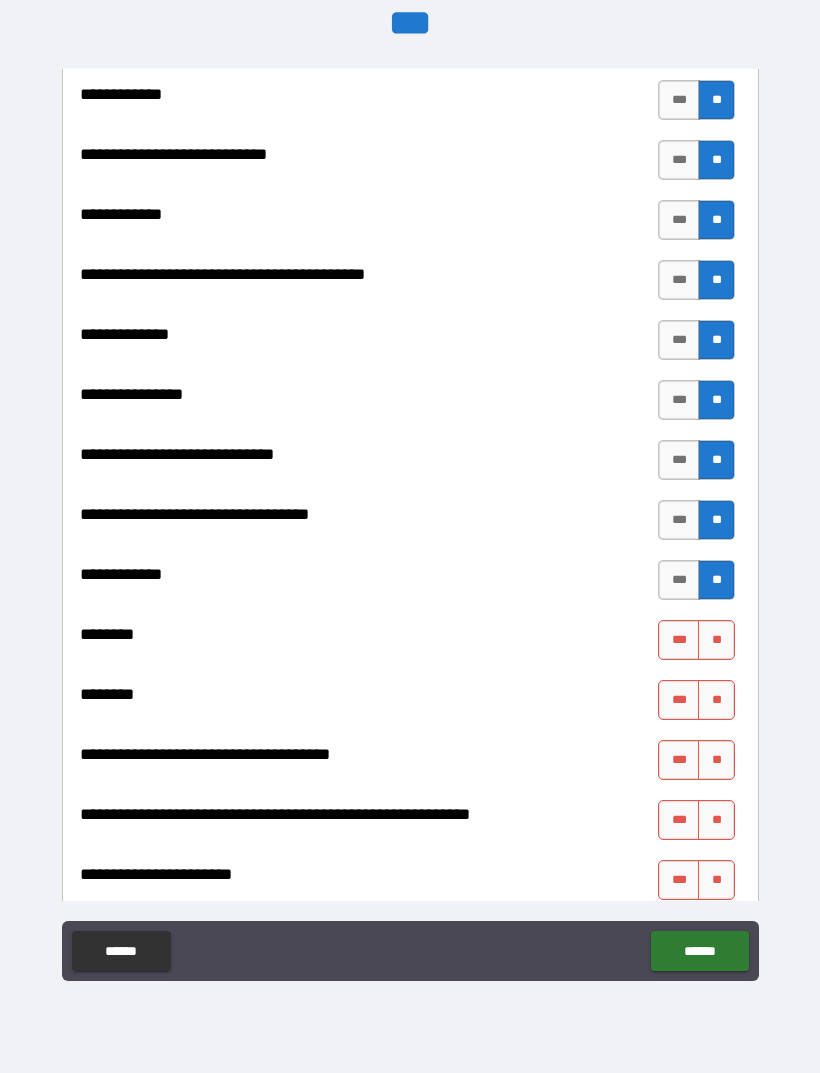 click on "**" at bounding box center [716, 640] 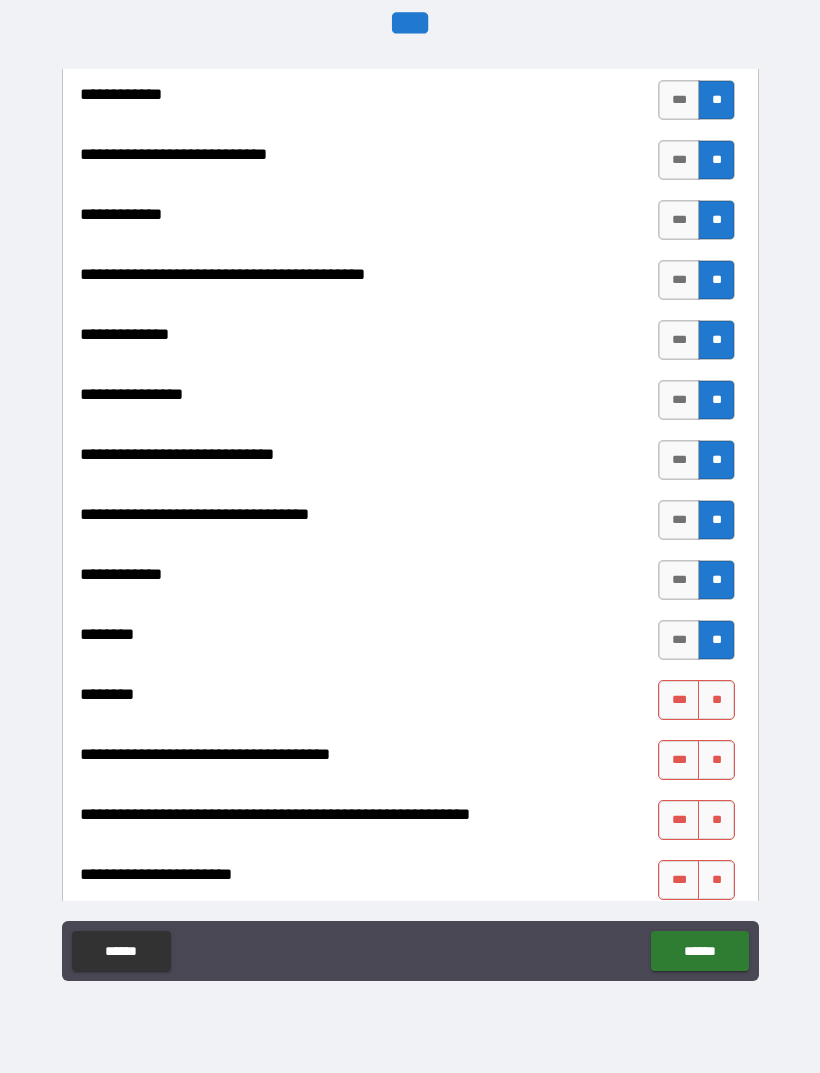 click on "**" at bounding box center (716, 700) 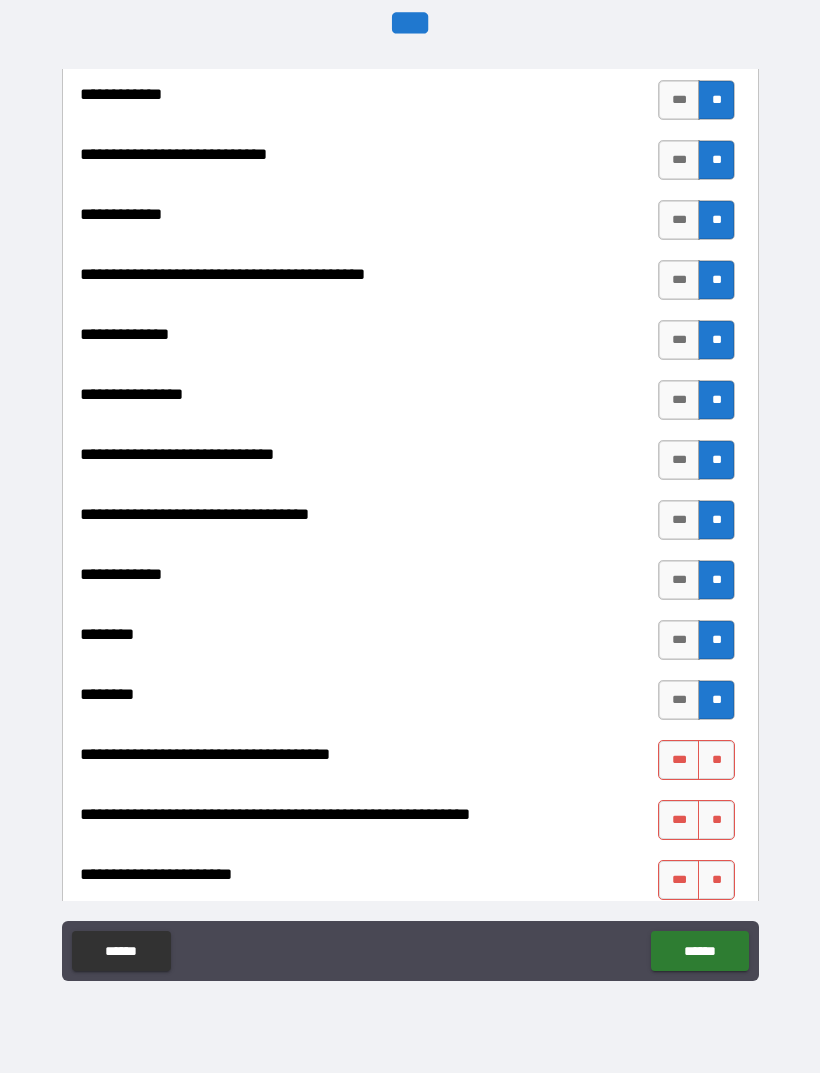 click on "**" at bounding box center (716, 760) 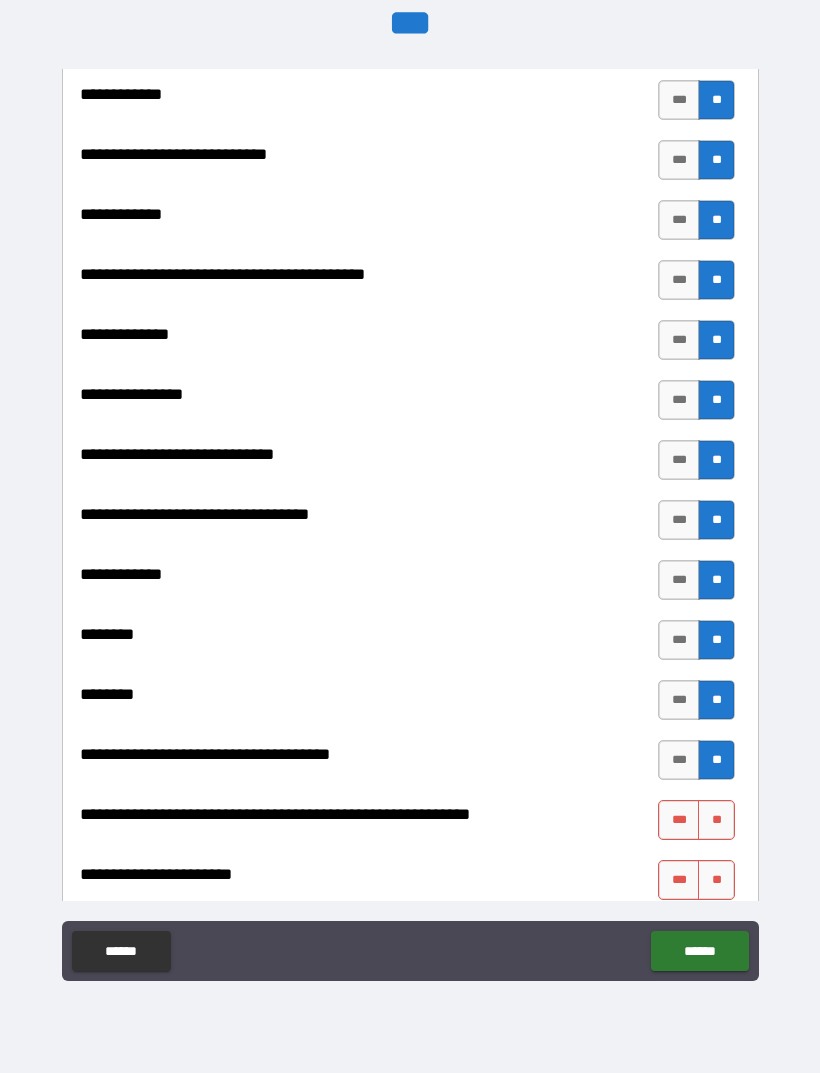 click on "**" at bounding box center [716, 820] 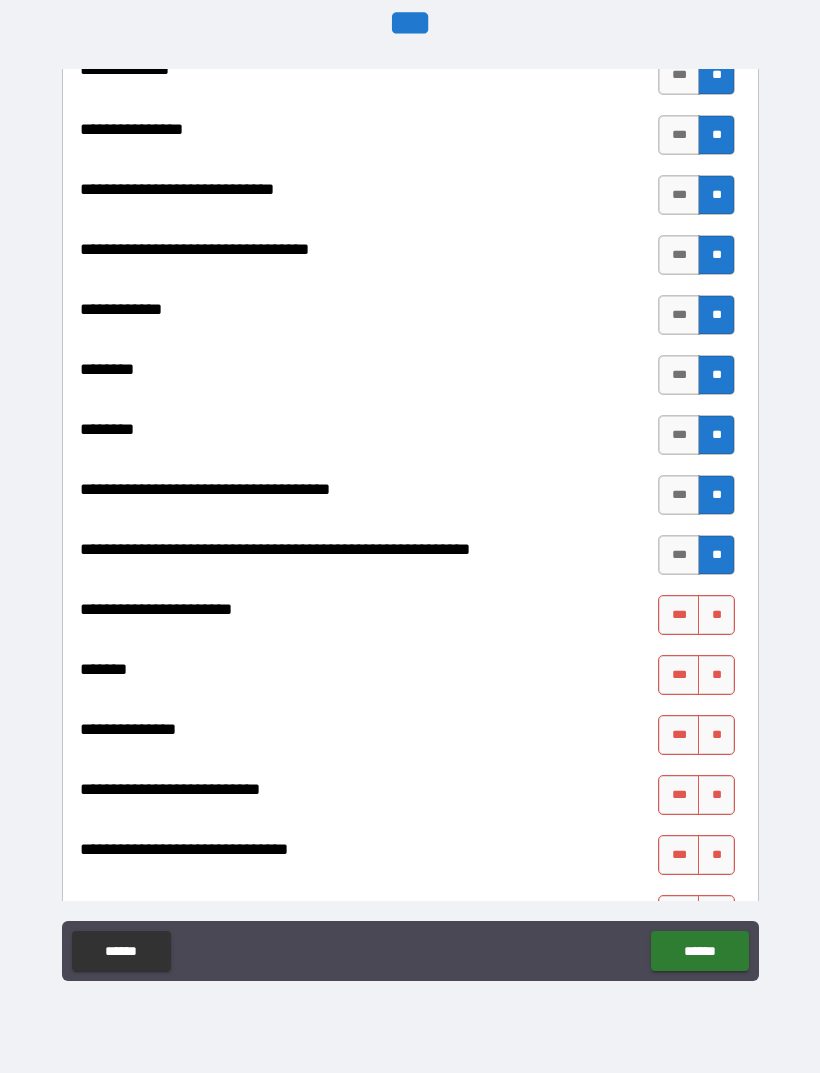 scroll, scrollTop: 8604, scrollLeft: 0, axis: vertical 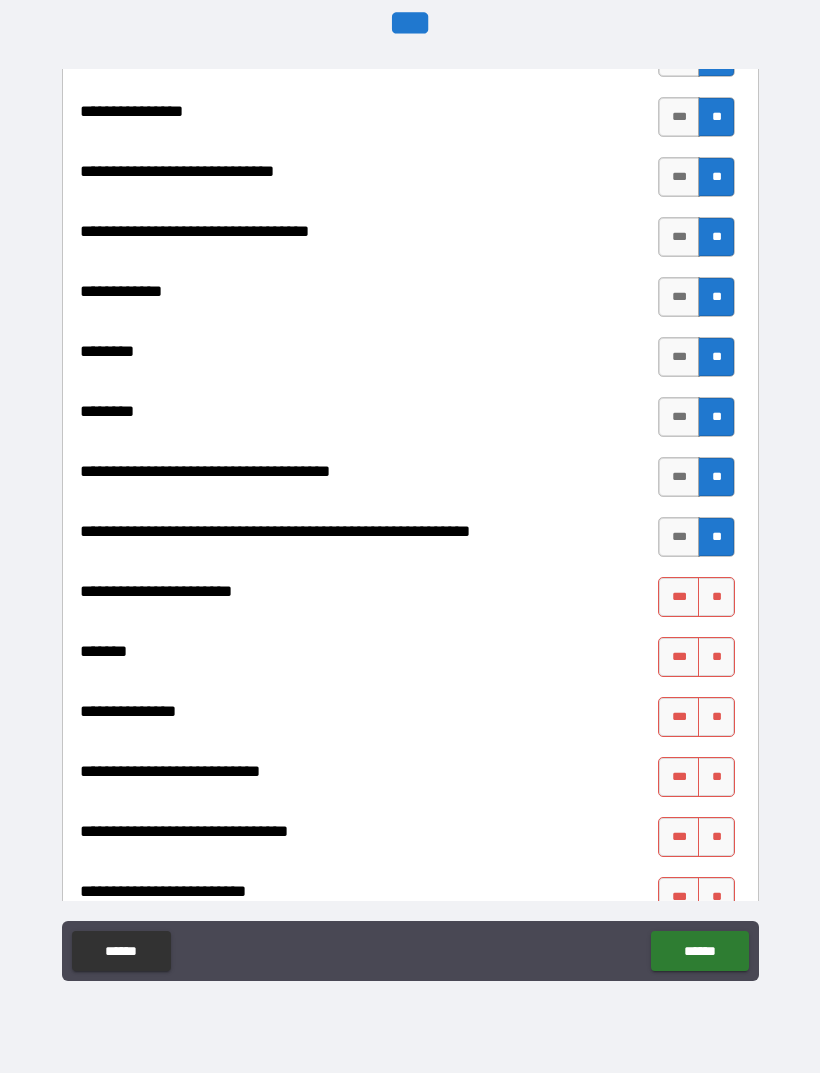 click on "**" at bounding box center [716, 597] 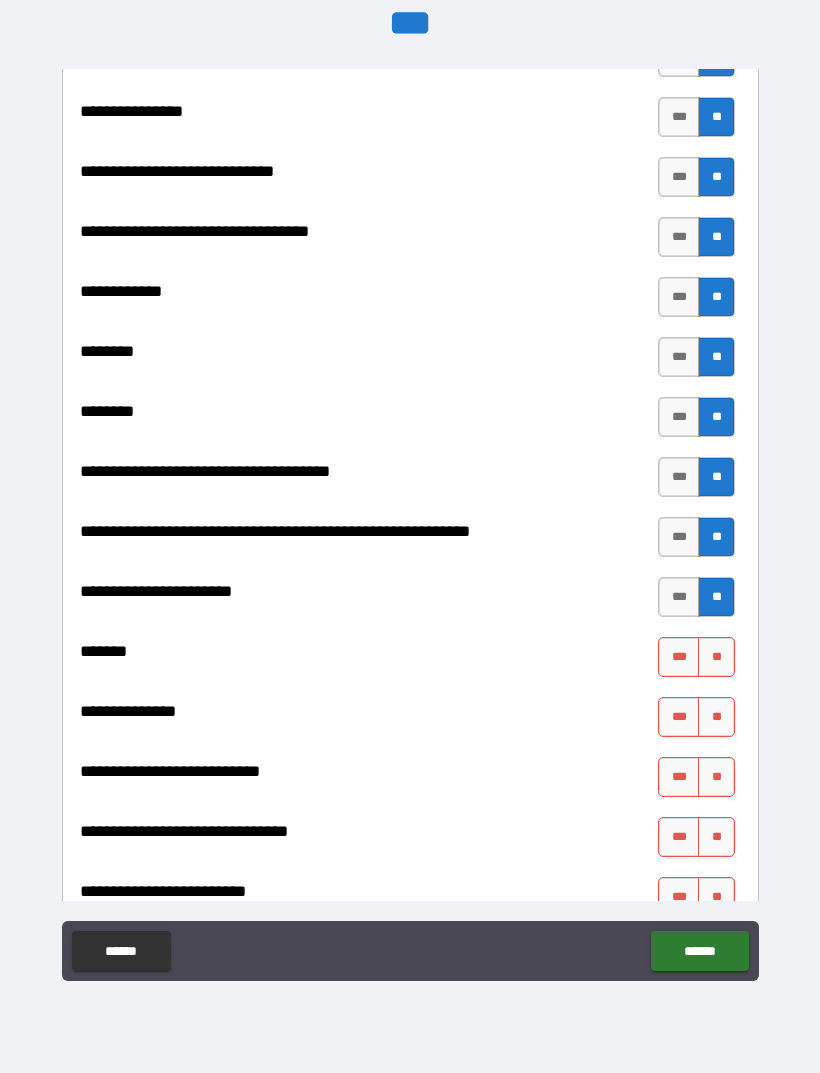 click on "**" at bounding box center [716, 657] 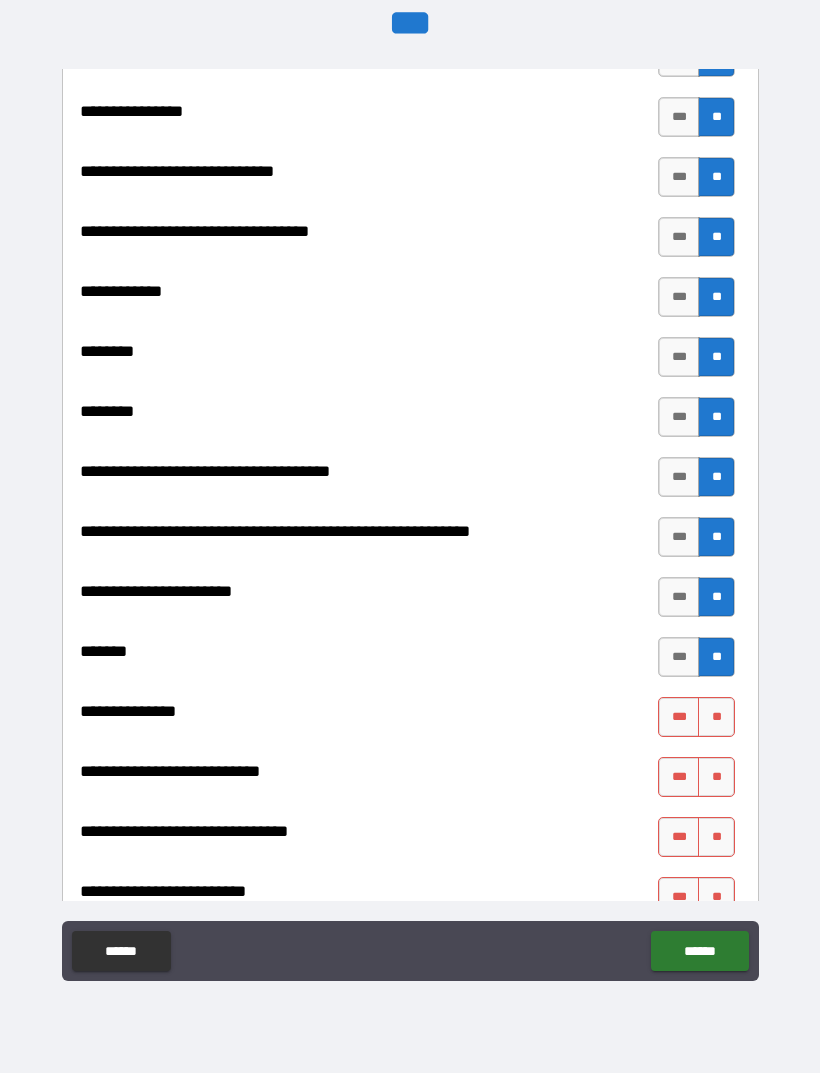 click on "**" at bounding box center (716, 717) 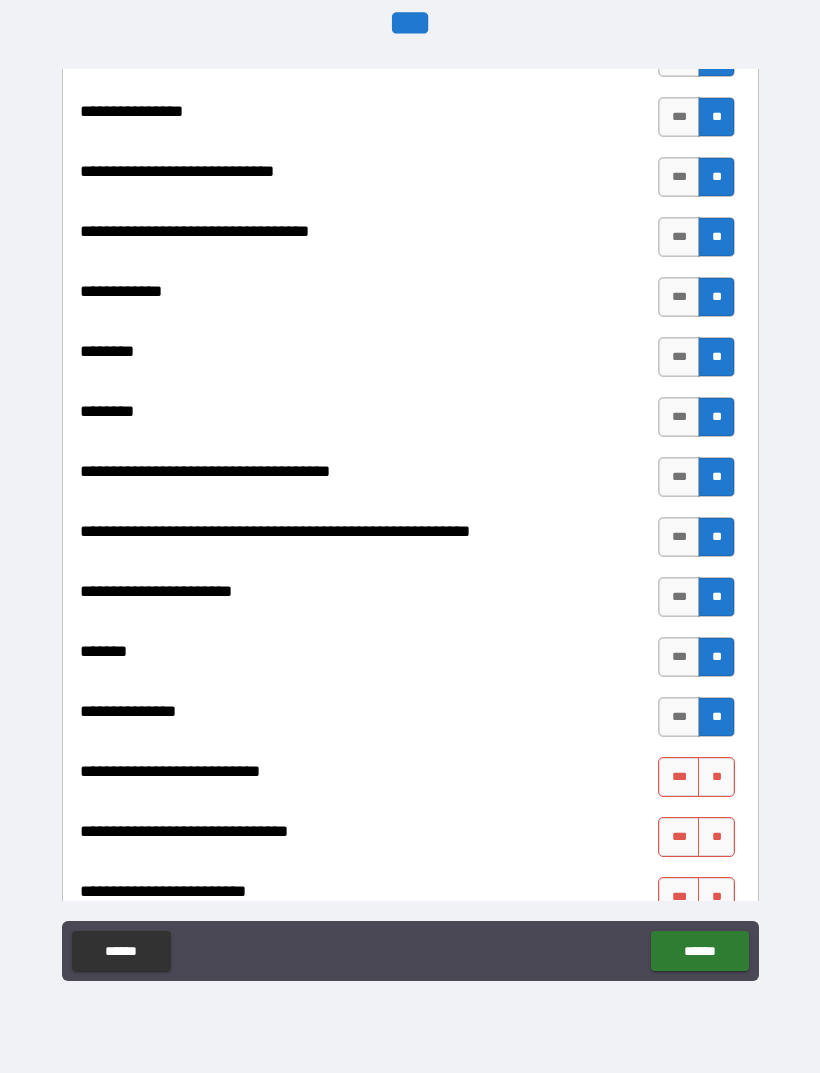 click on "**" at bounding box center (716, 777) 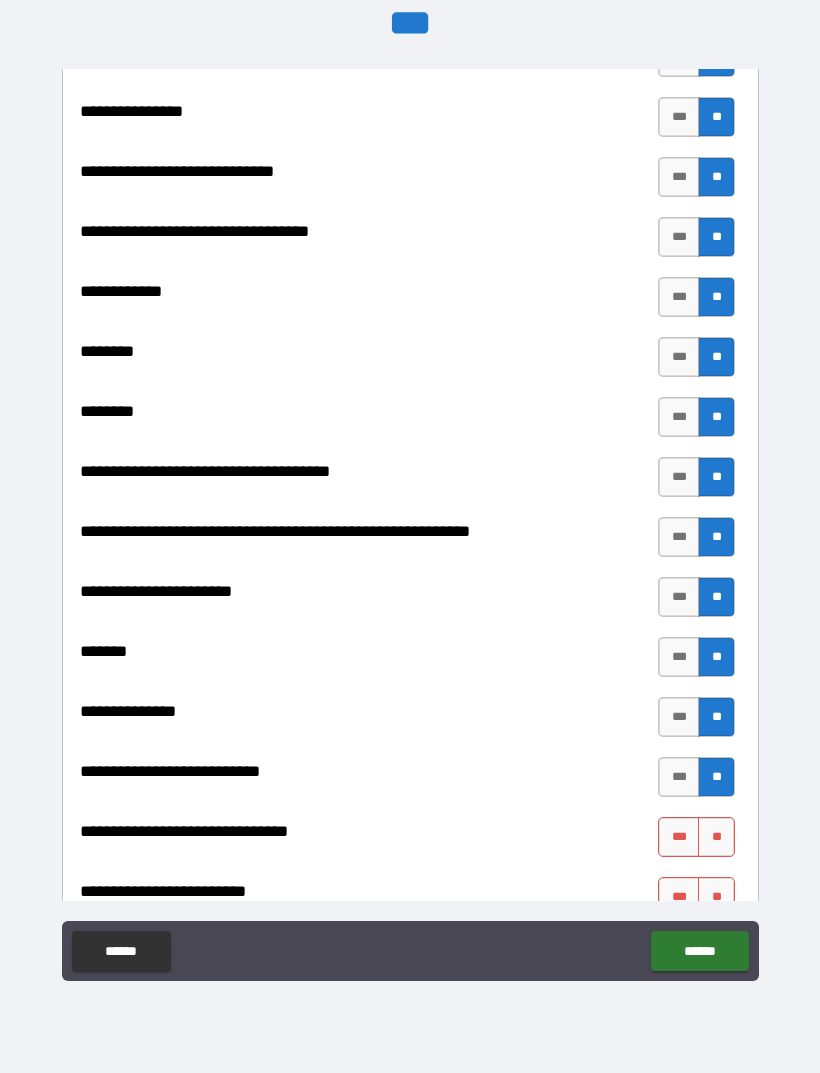 click on "**" at bounding box center [716, 837] 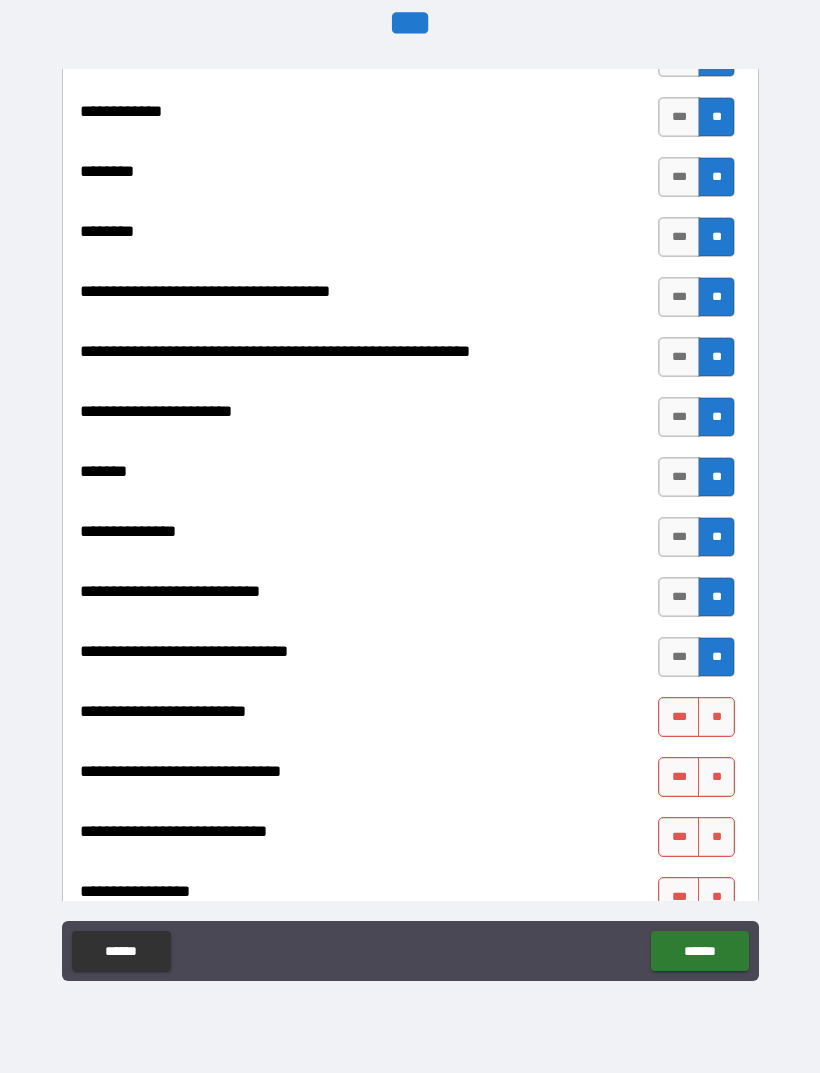 scroll, scrollTop: 8824, scrollLeft: 0, axis: vertical 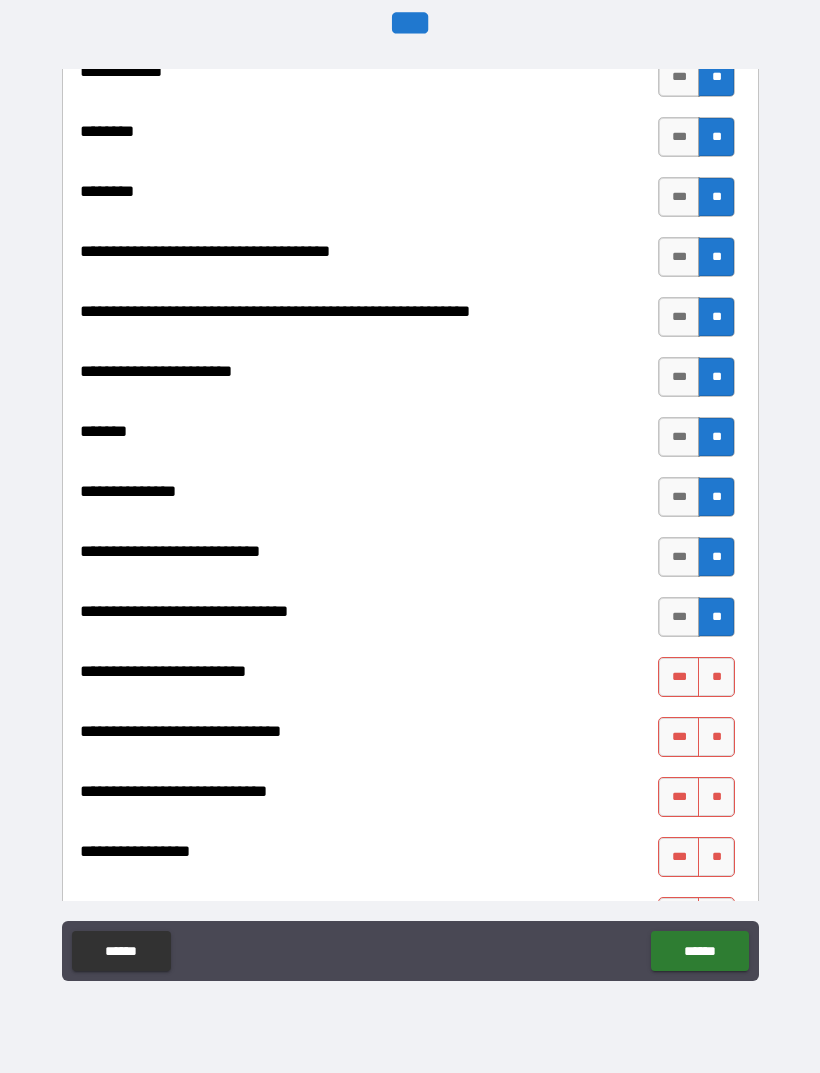 click on "**" at bounding box center (716, 677) 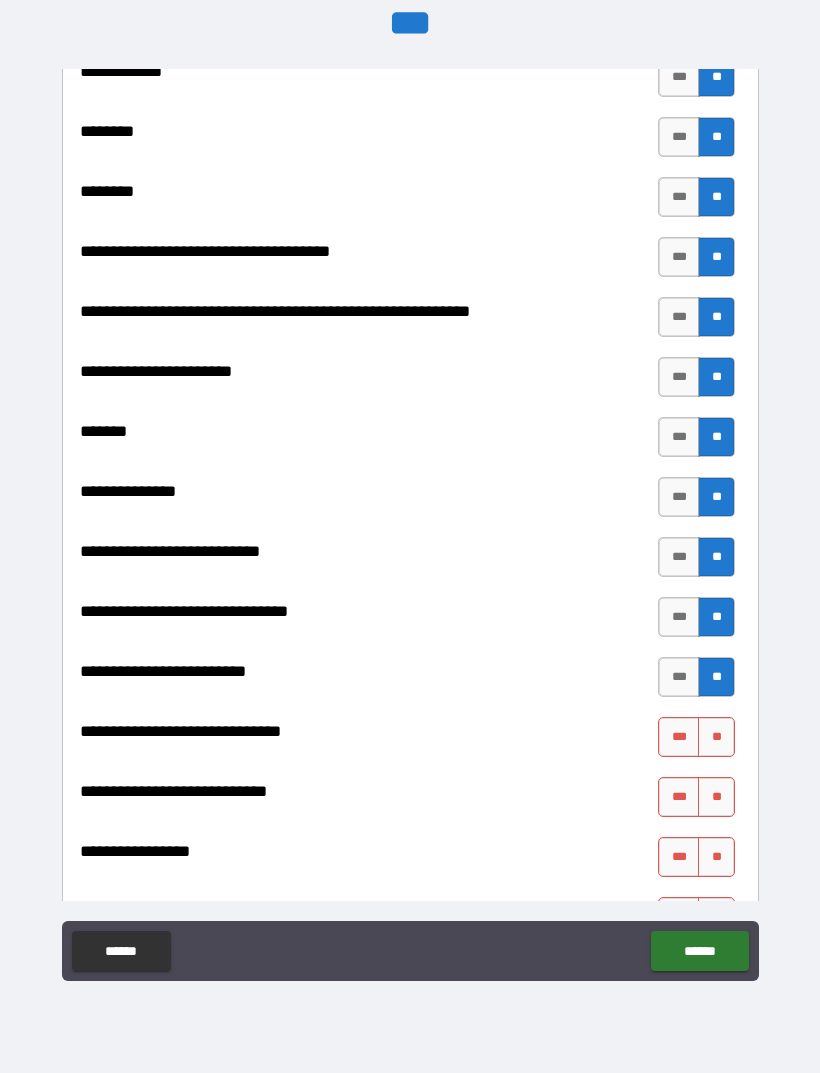 click on "**" at bounding box center (716, 737) 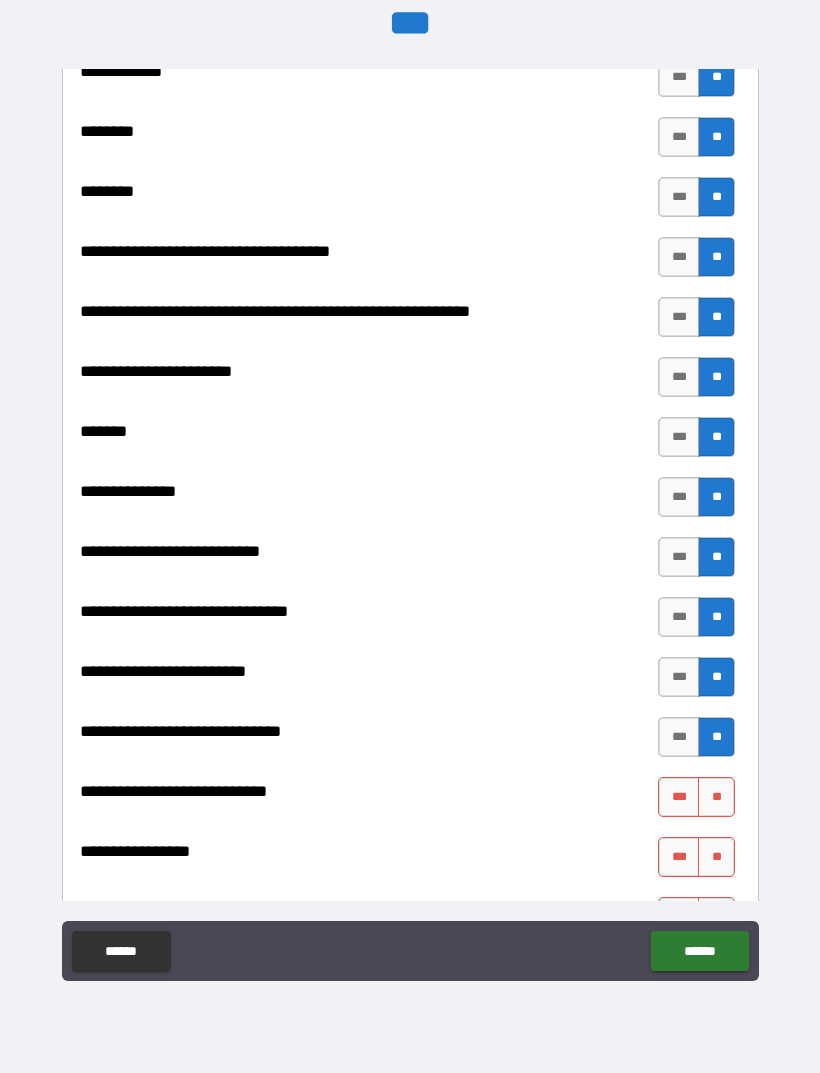 click on "**" at bounding box center [716, 797] 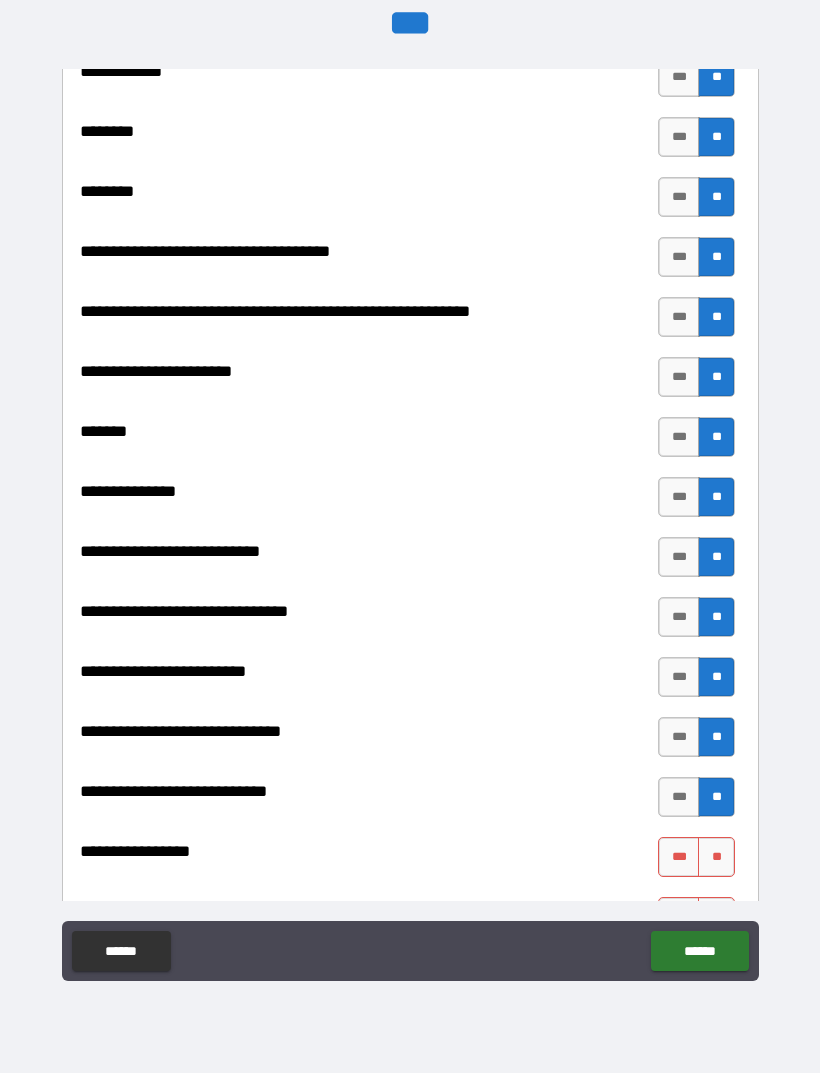 click on "**" at bounding box center (716, 857) 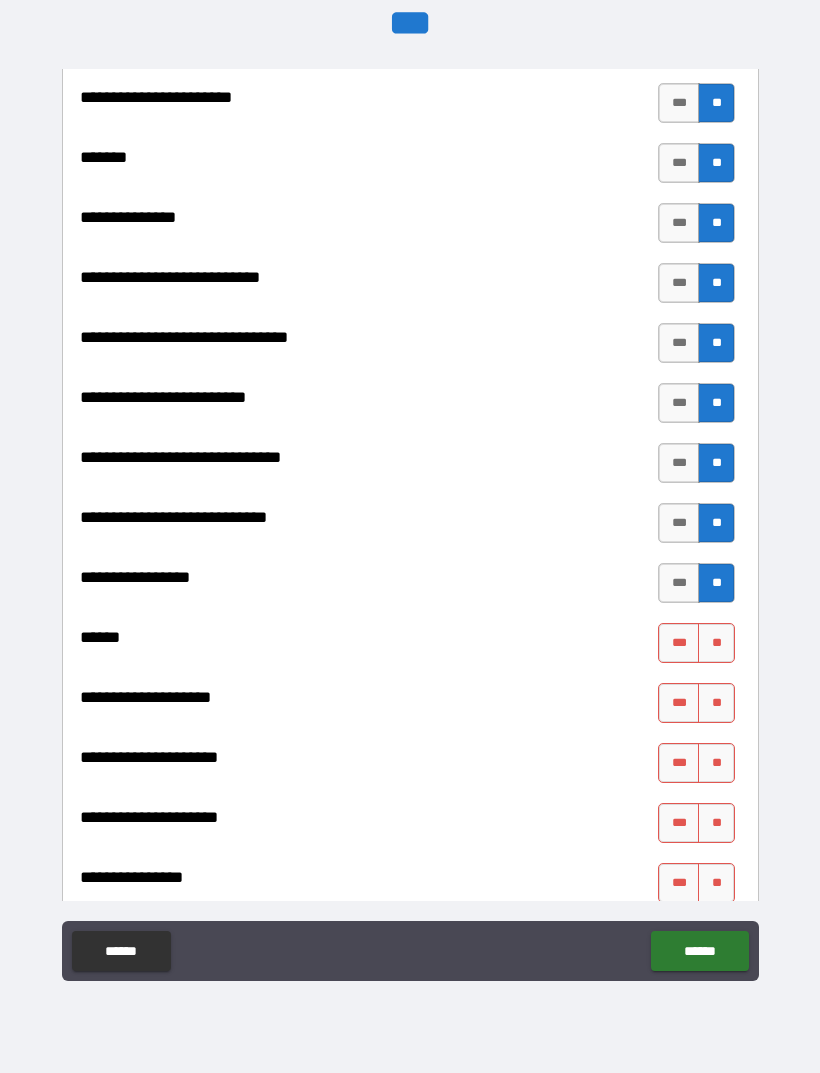 scroll, scrollTop: 9124, scrollLeft: 0, axis: vertical 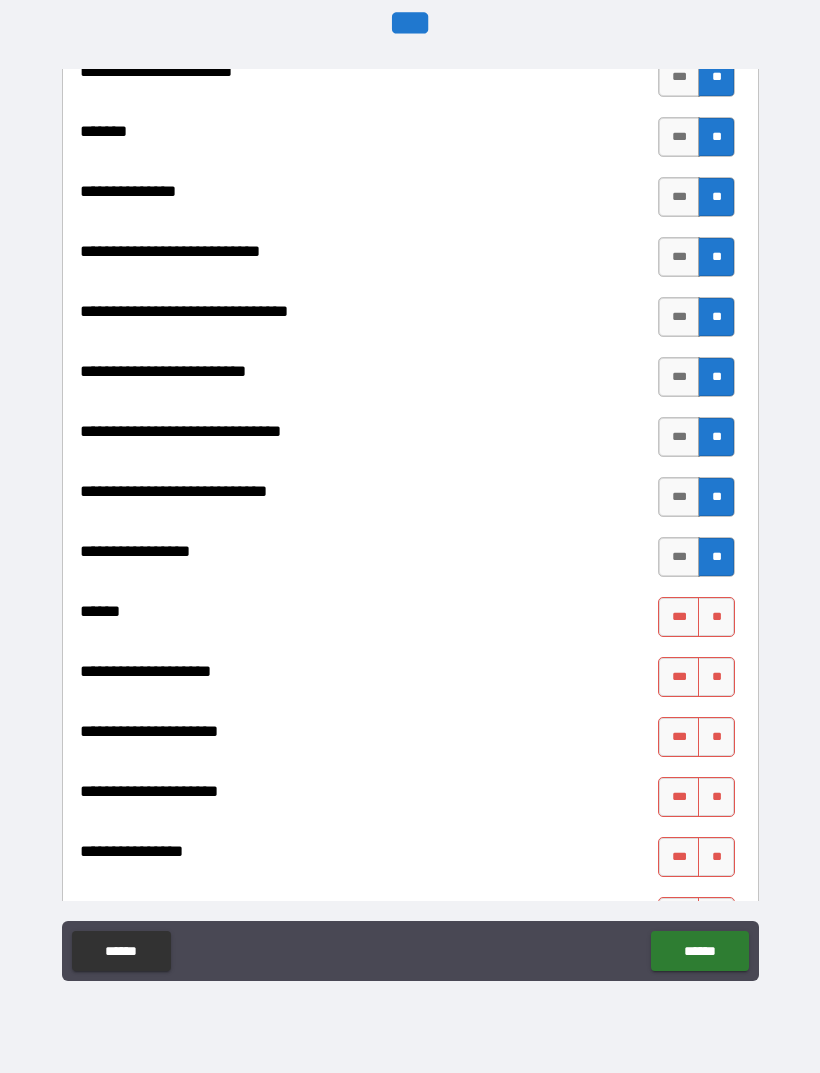 click on "**" at bounding box center (716, 617) 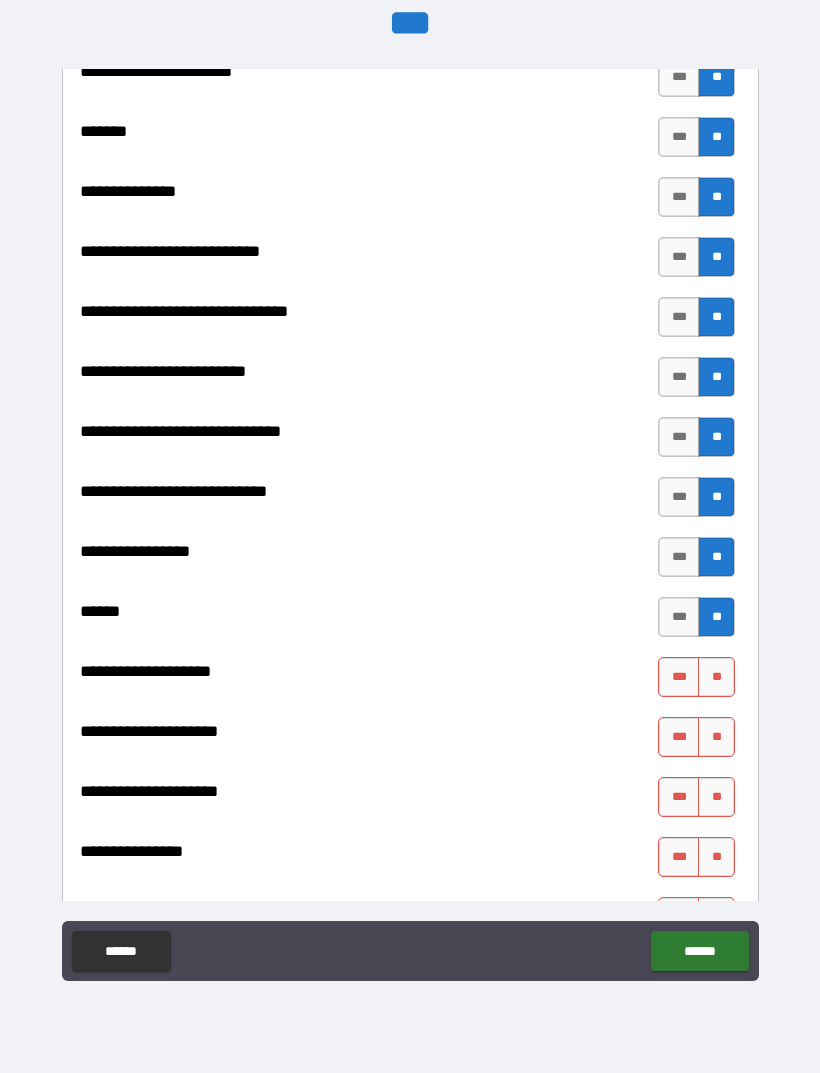 click on "**" at bounding box center (716, 677) 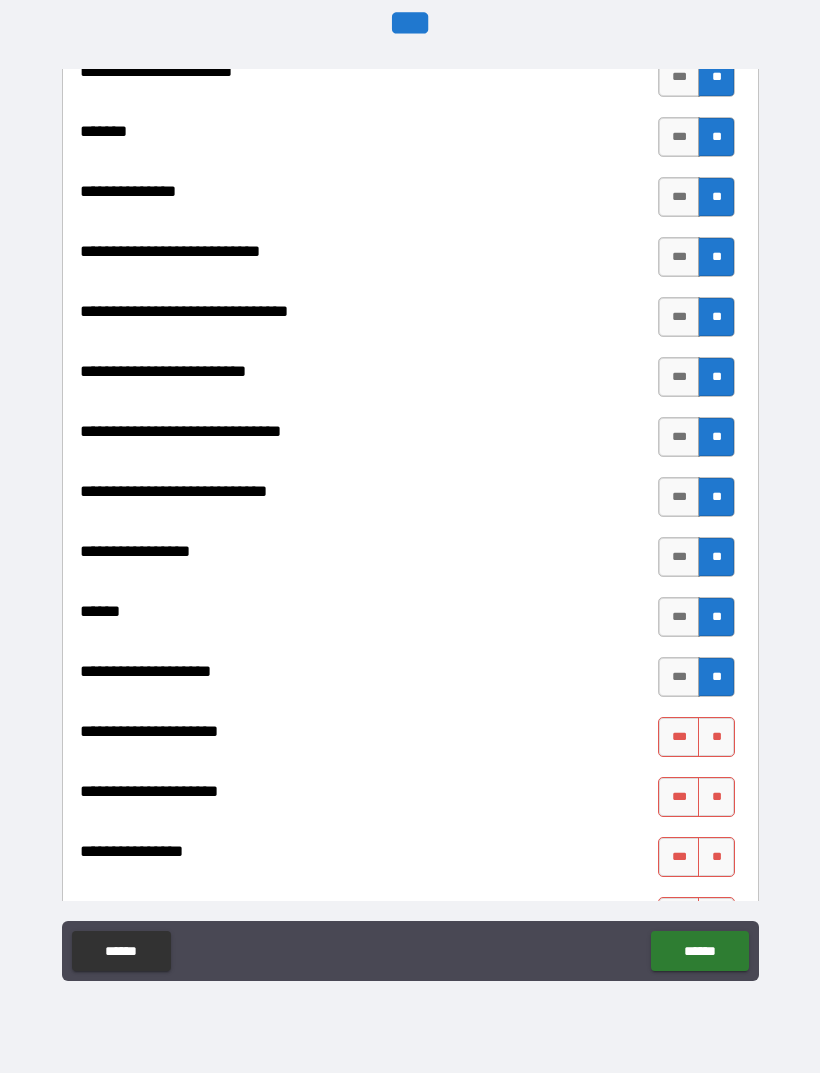 click on "**" at bounding box center [716, 737] 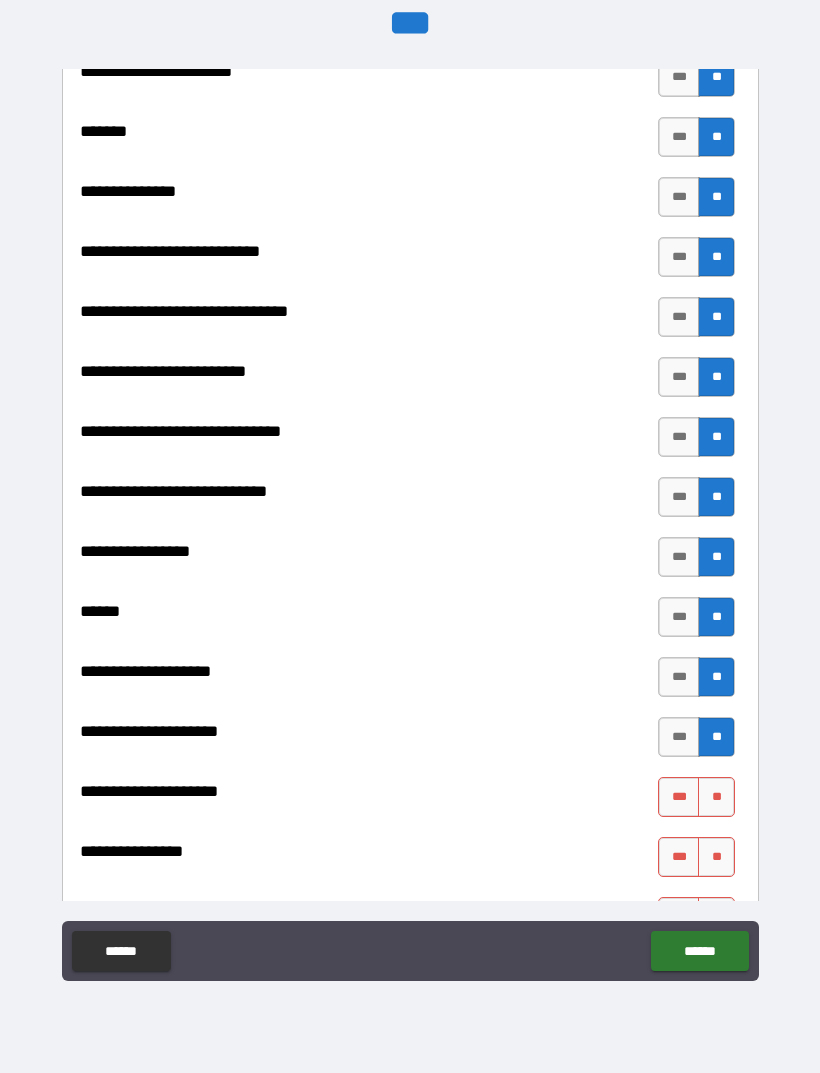 click on "**" at bounding box center [716, 797] 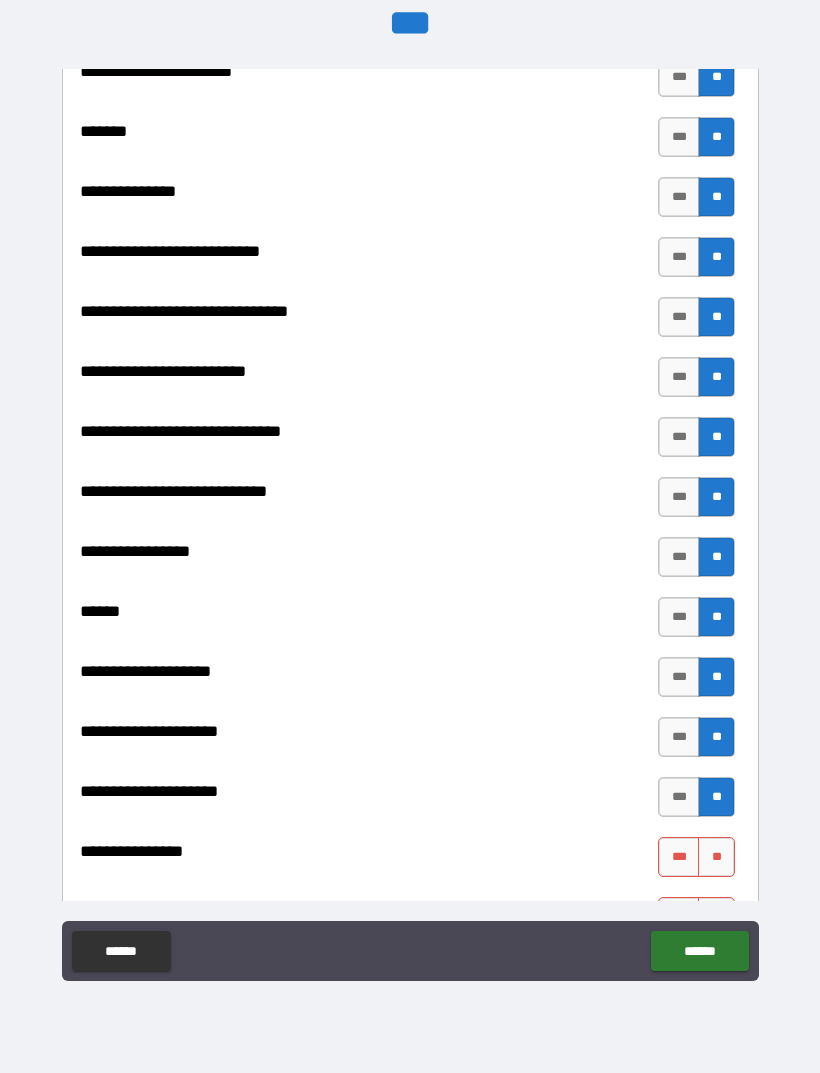 click on "**" at bounding box center (716, 857) 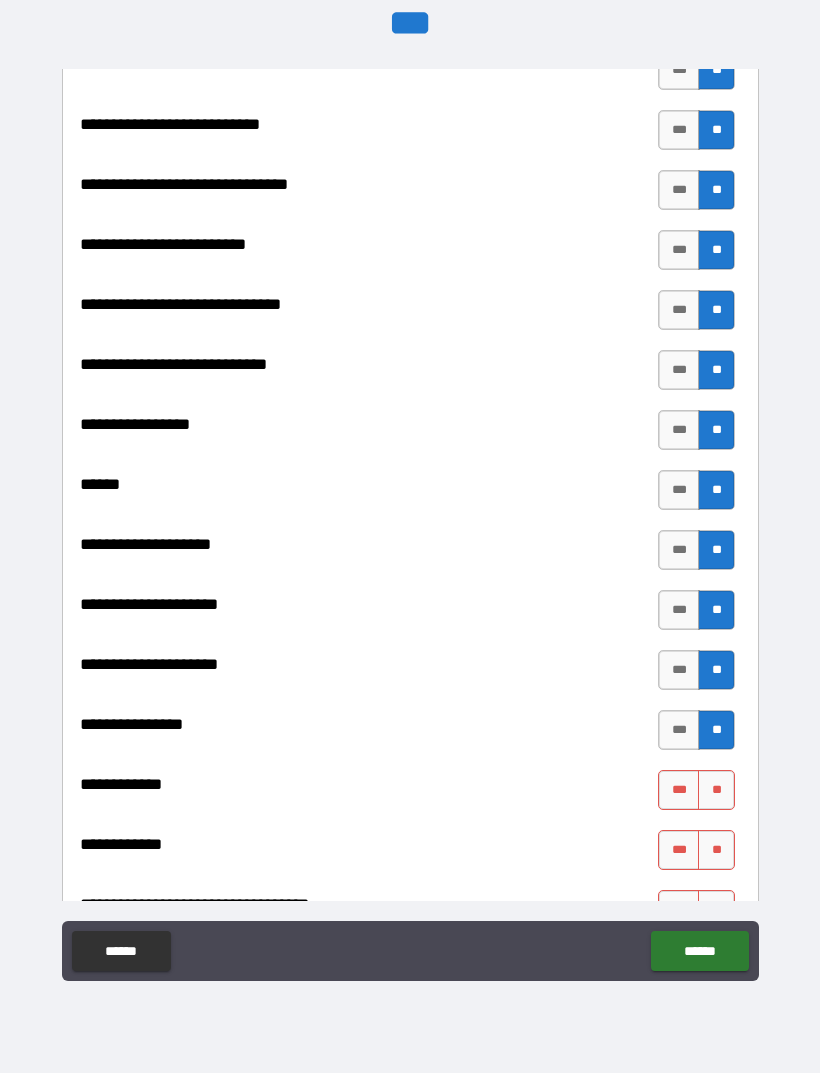 scroll, scrollTop: 9298, scrollLeft: 0, axis: vertical 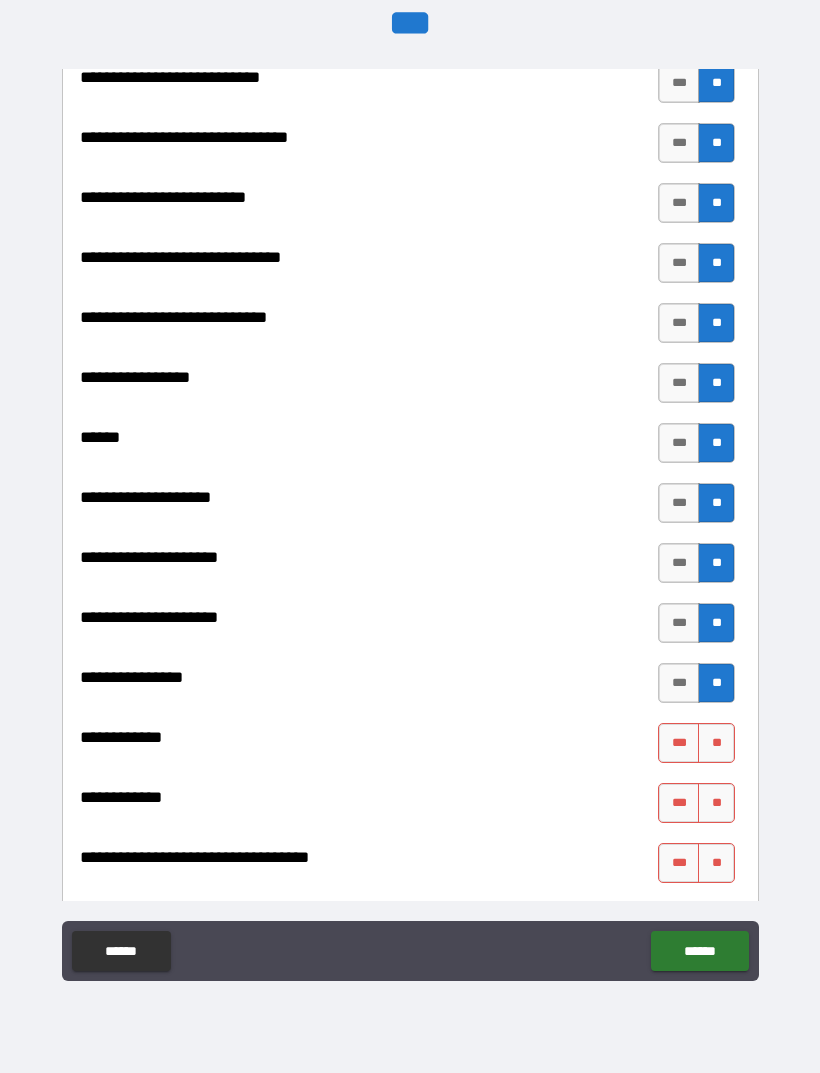 click on "**" at bounding box center (716, 743) 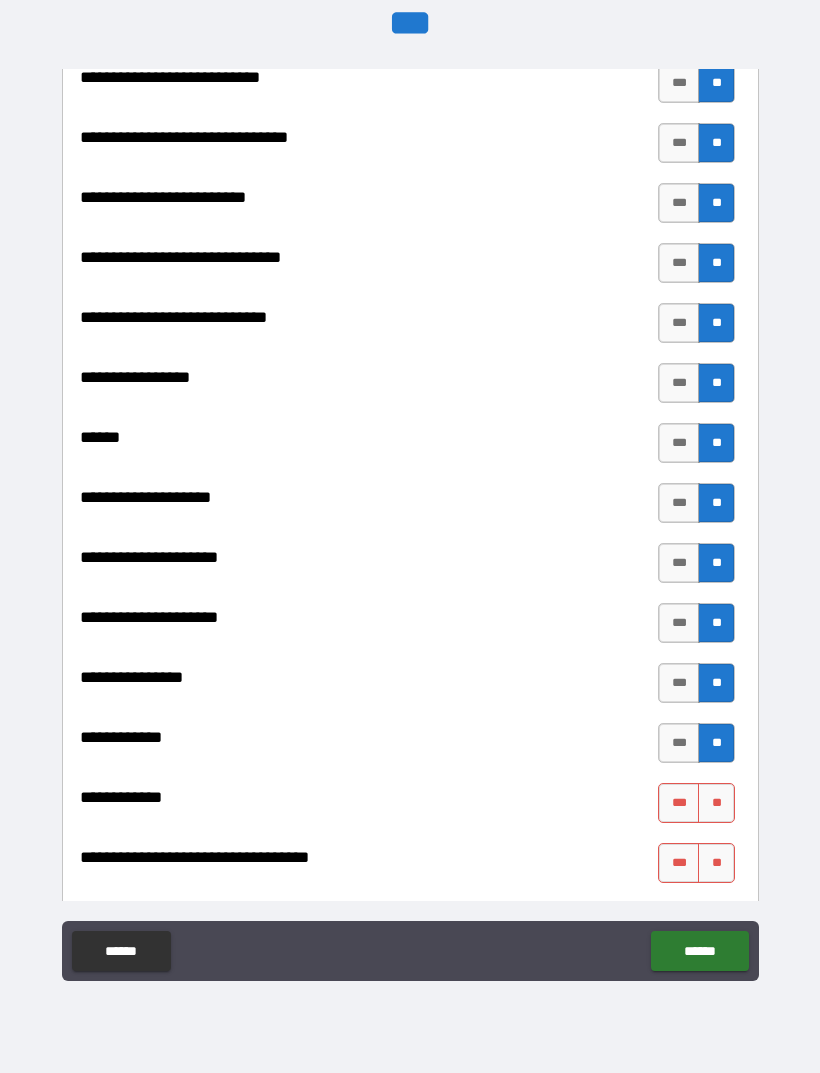 click on "**" at bounding box center [716, 803] 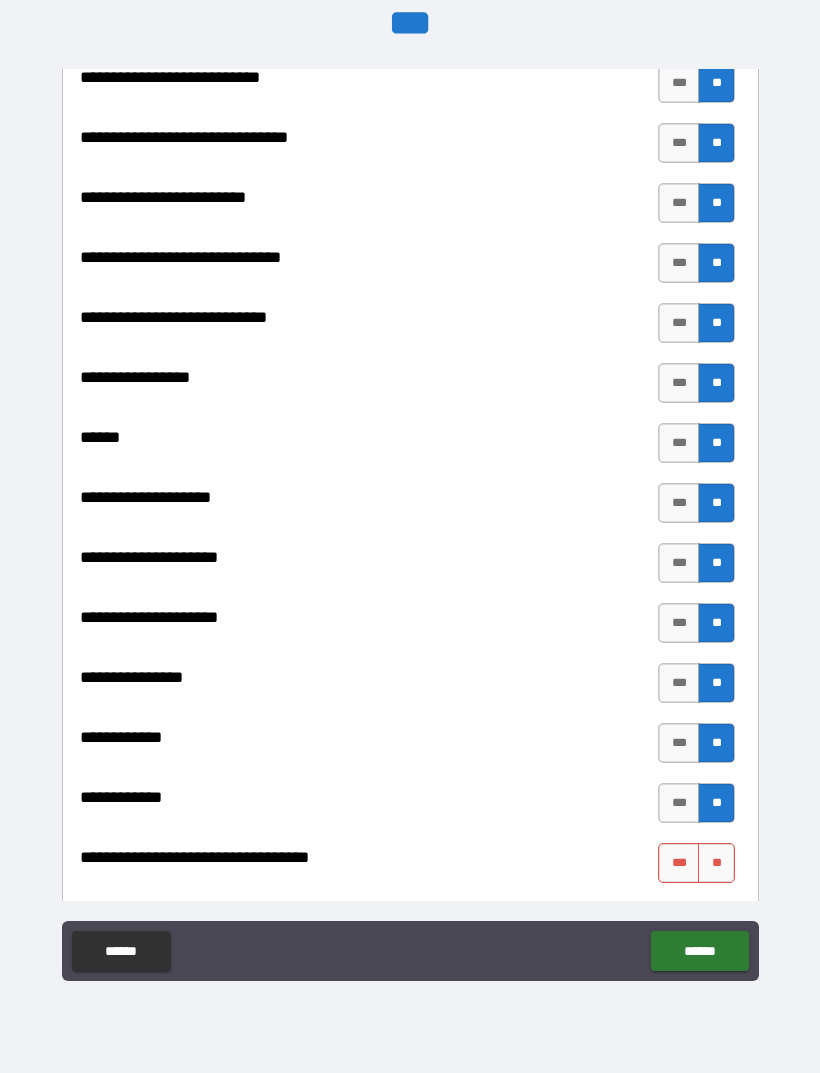 click on "**" at bounding box center (716, 863) 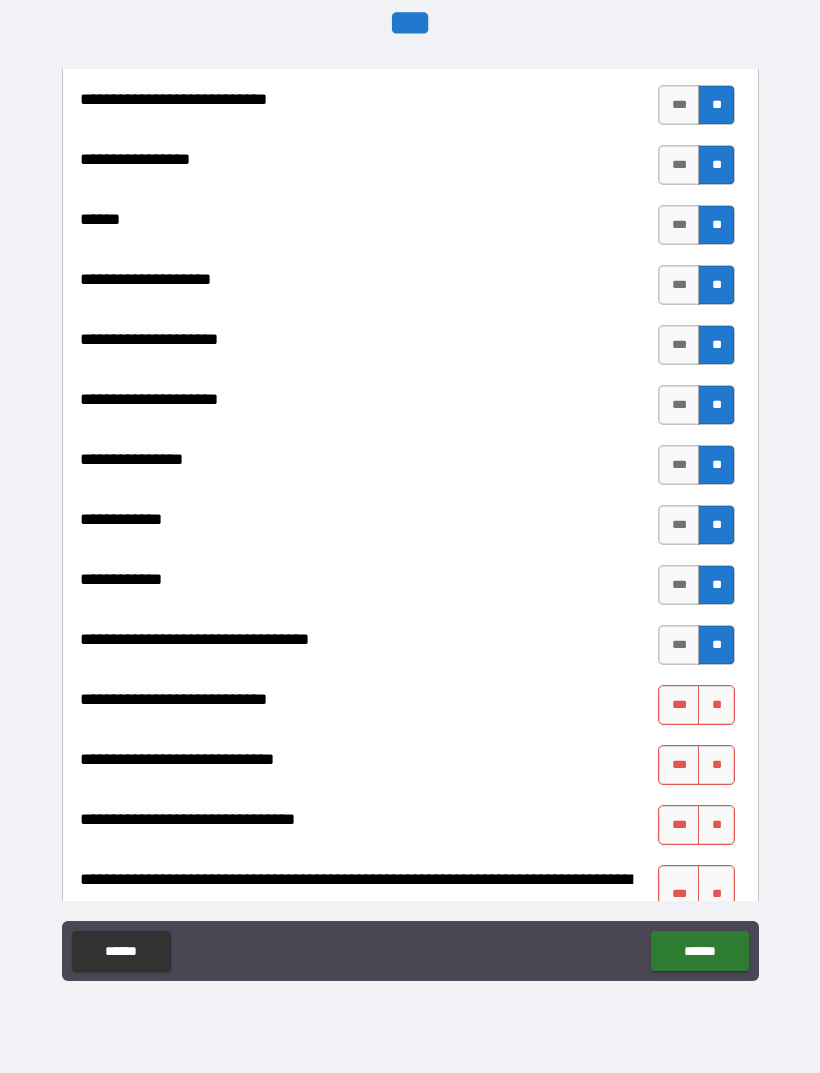 scroll, scrollTop: 9535, scrollLeft: 0, axis: vertical 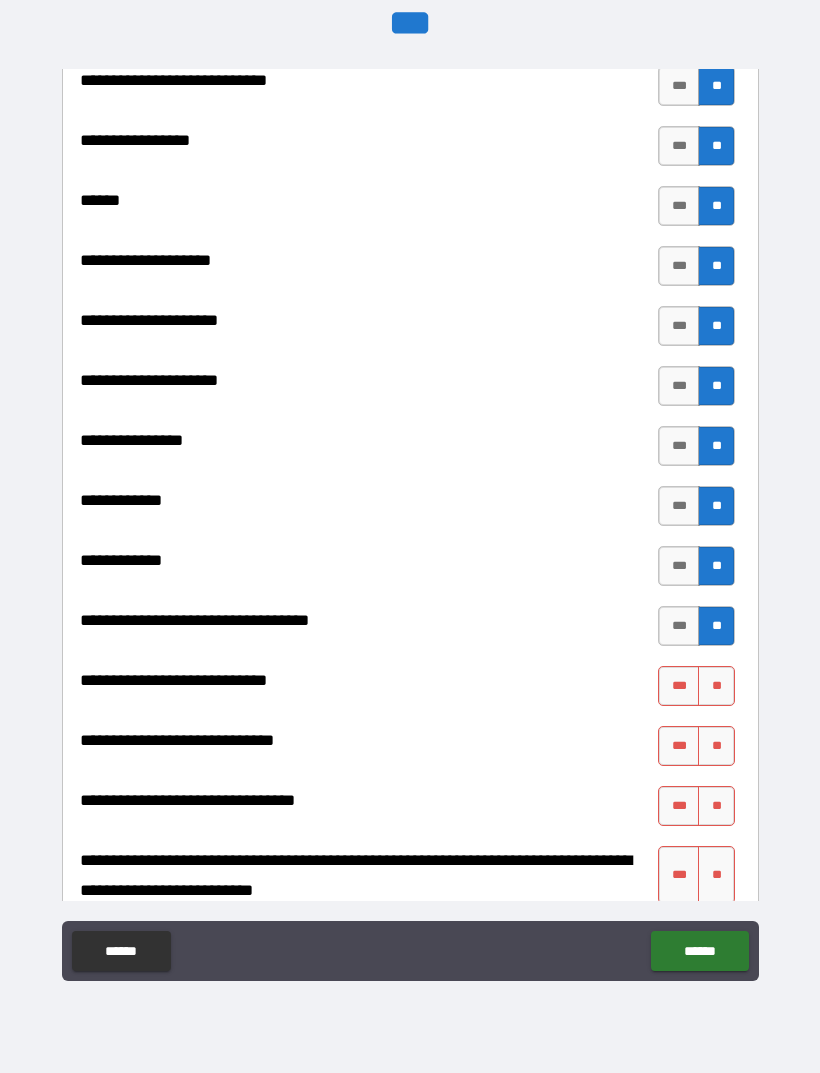 click on "**" at bounding box center (716, 686) 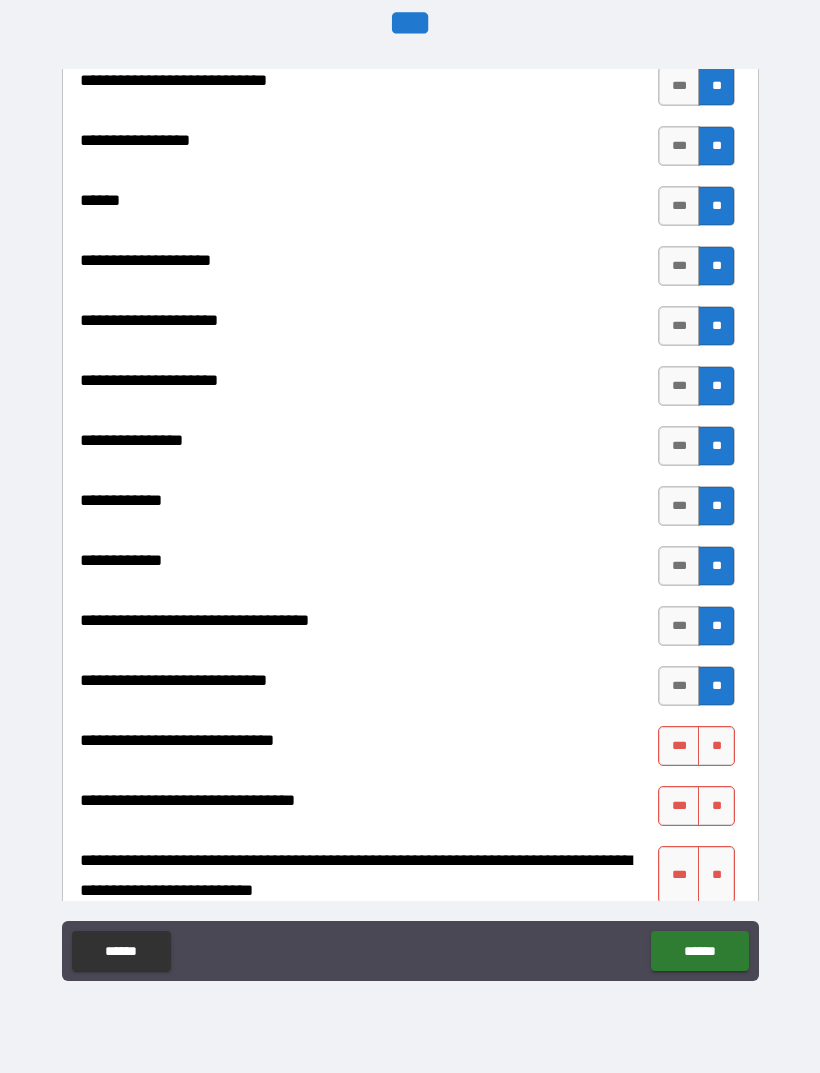 click on "**" at bounding box center (716, 746) 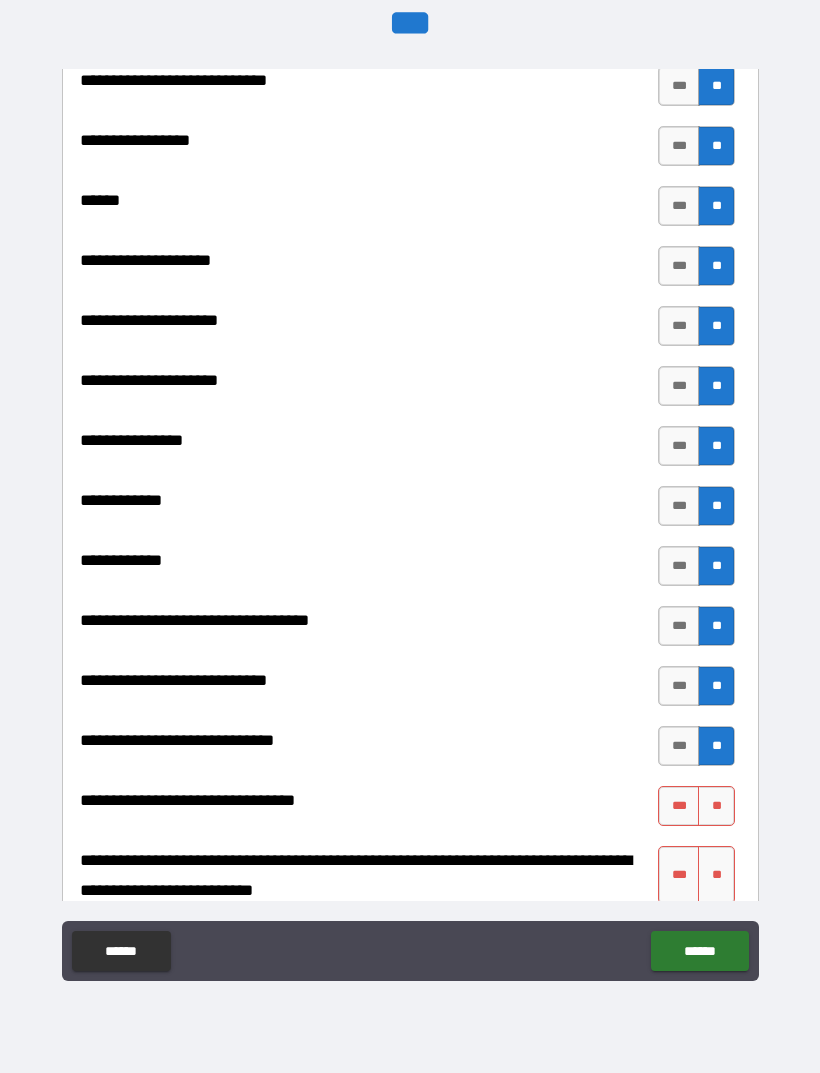 click on "**" at bounding box center (716, 806) 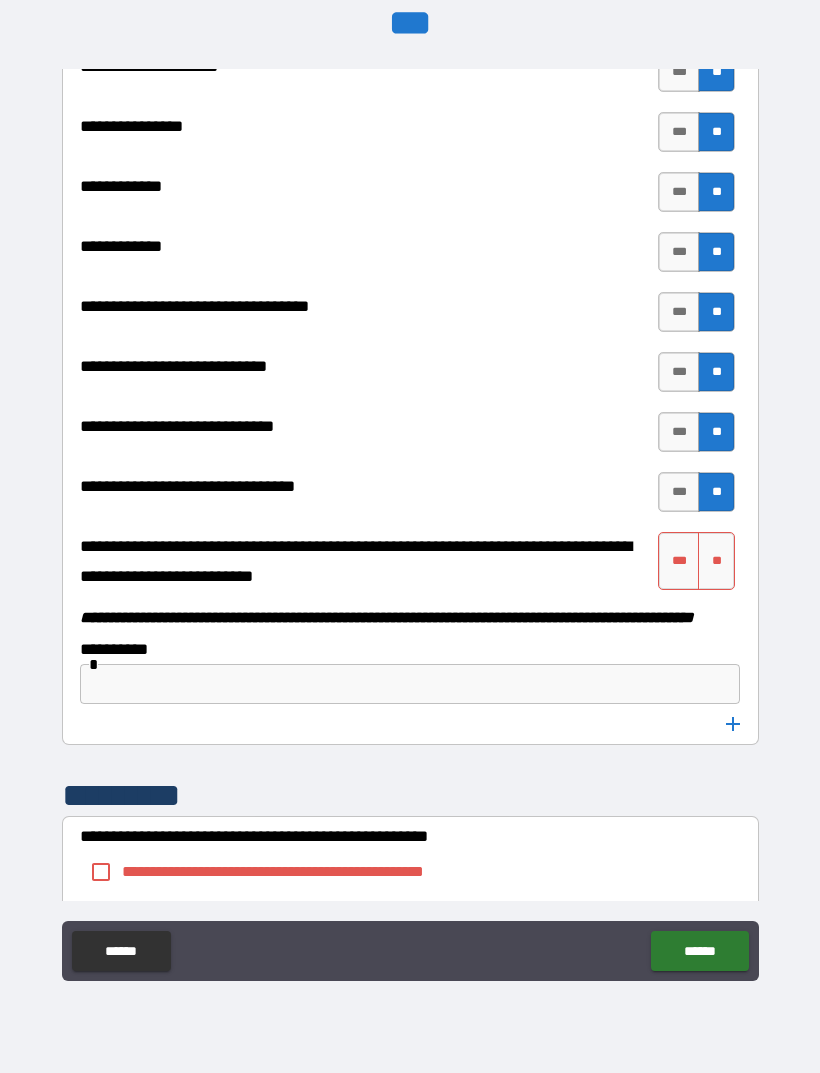 click on "**" at bounding box center [716, 561] 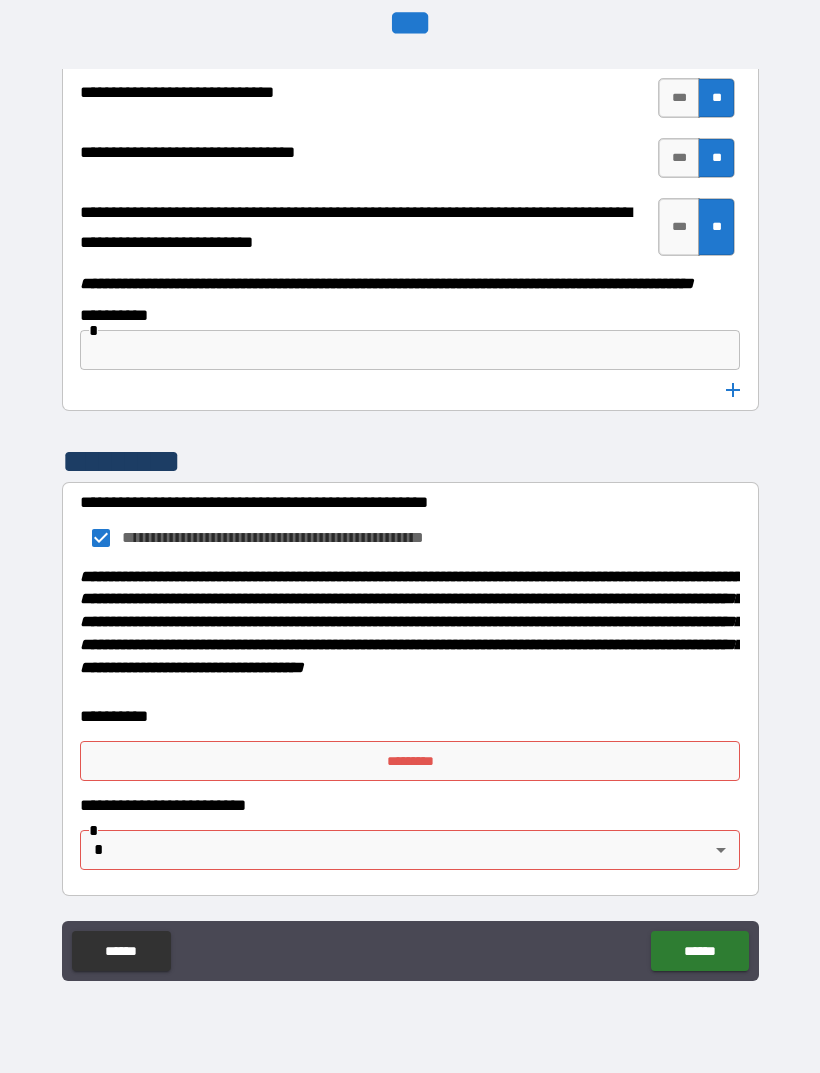scroll, scrollTop: 10236, scrollLeft: 0, axis: vertical 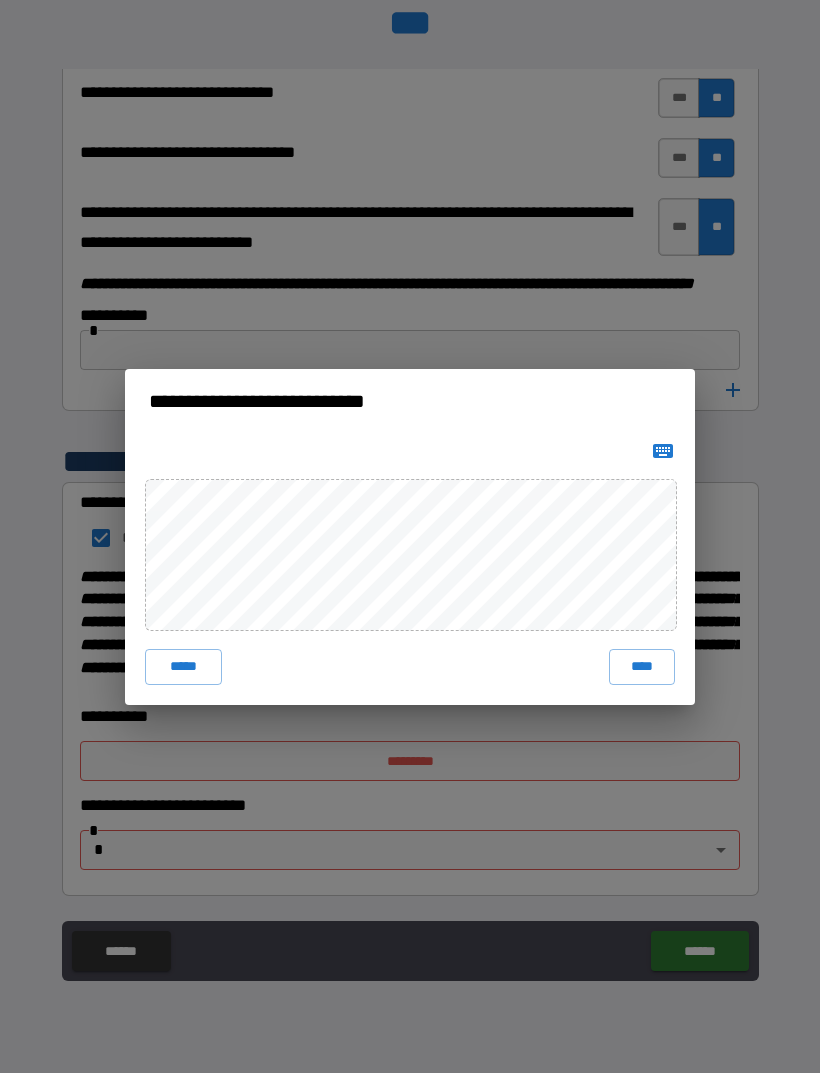 click on "****" at bounding box center [642, 667] 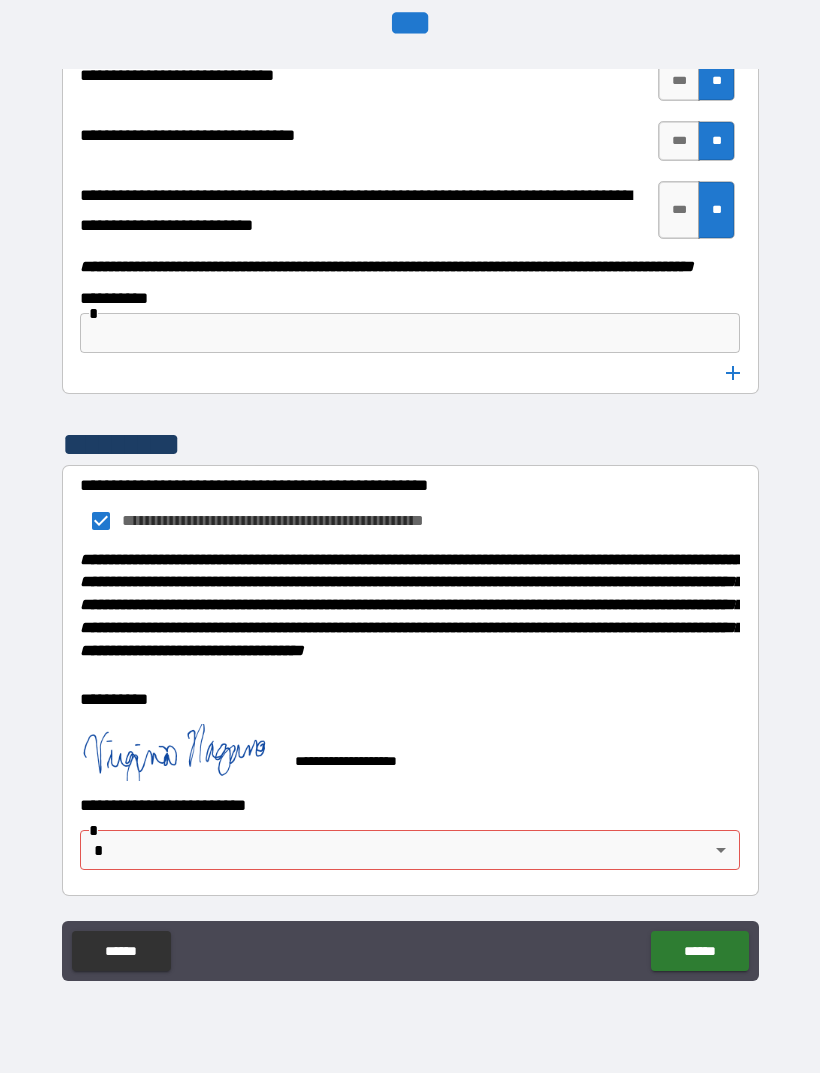 scroll, scrollTop: 10253, scrollLeft: 0, axis: vertical 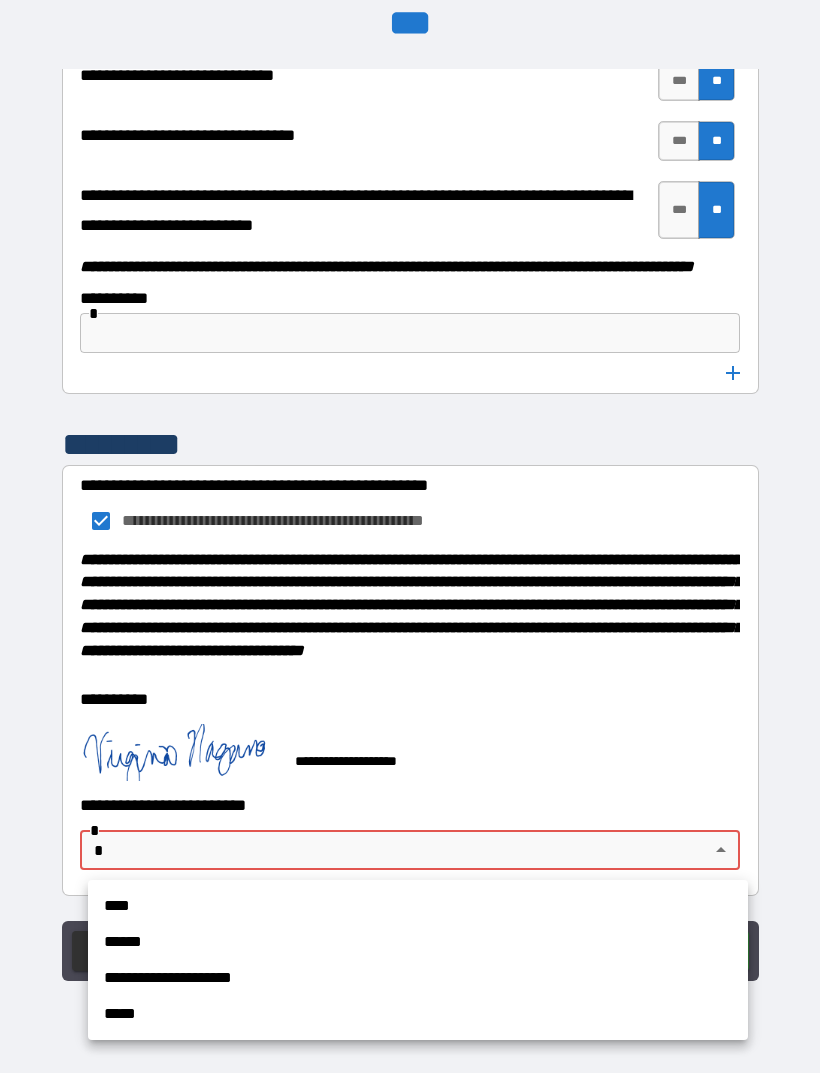 click on "**********" at bounding box center (418, 978) 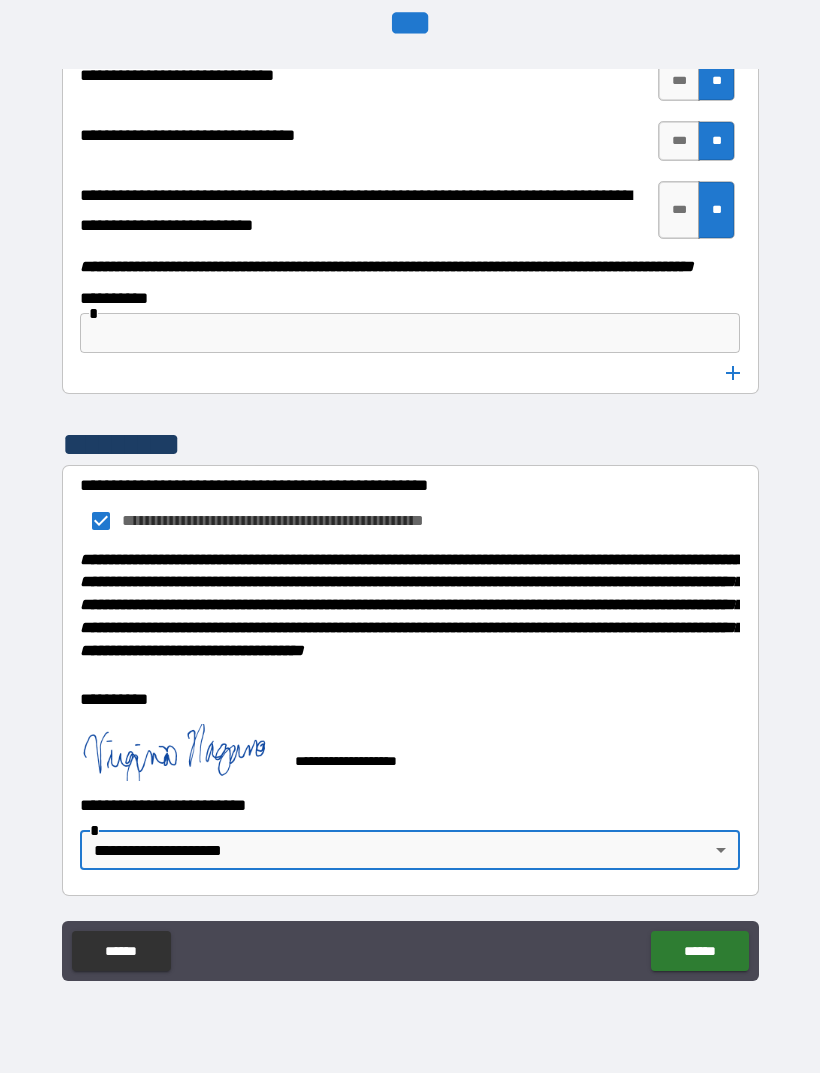 click on "******" at bounding box center [699, 951] 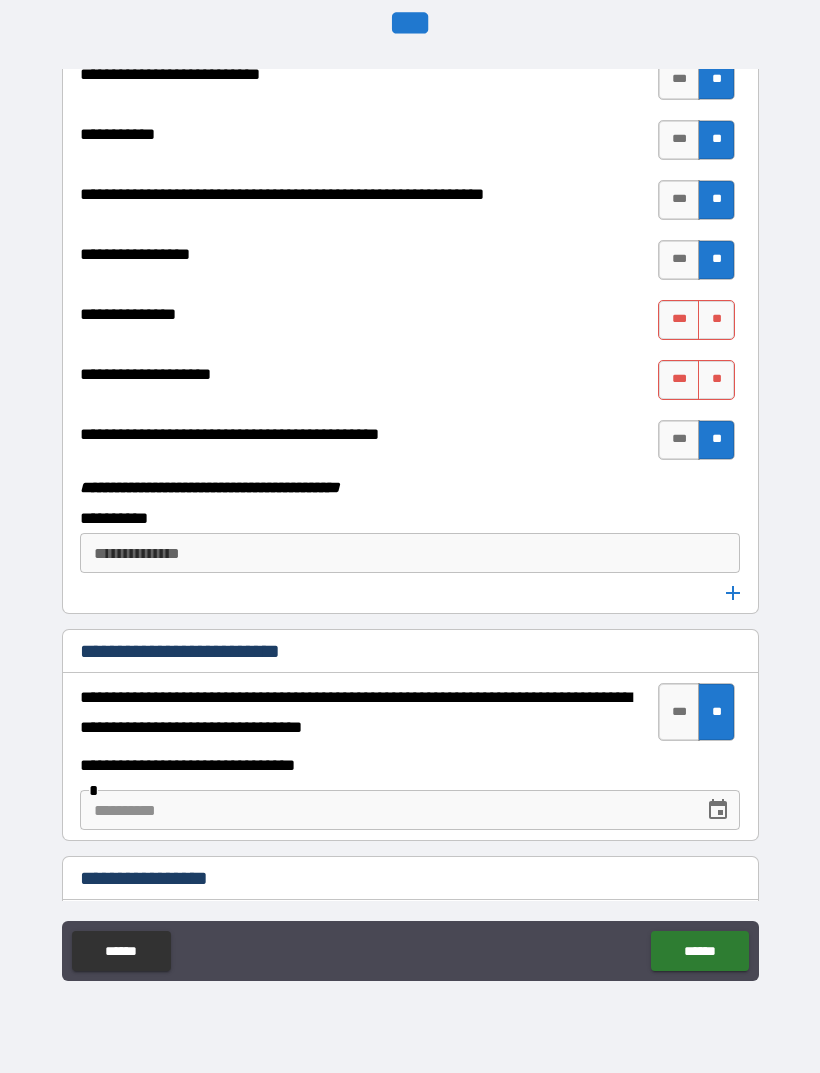 scroll, scrollTop: 6031, scrollLeft: 0, axis: vertical 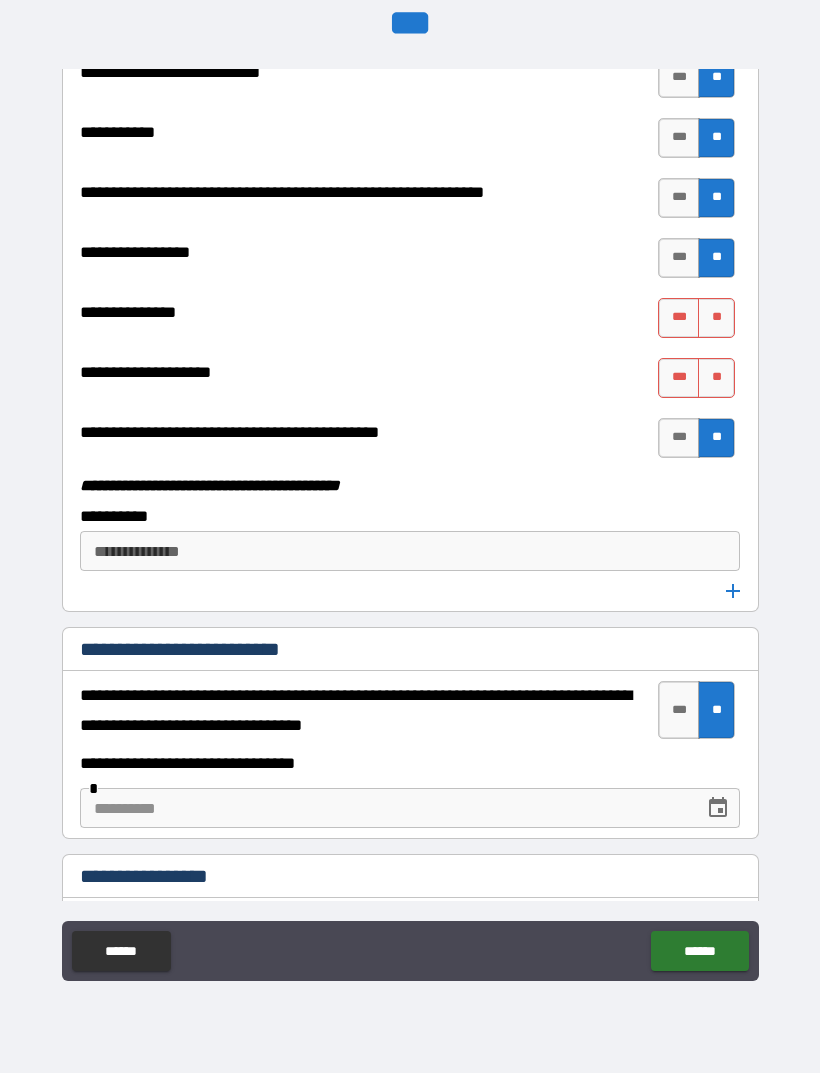 click on "**" at bounding box center [716, 318] 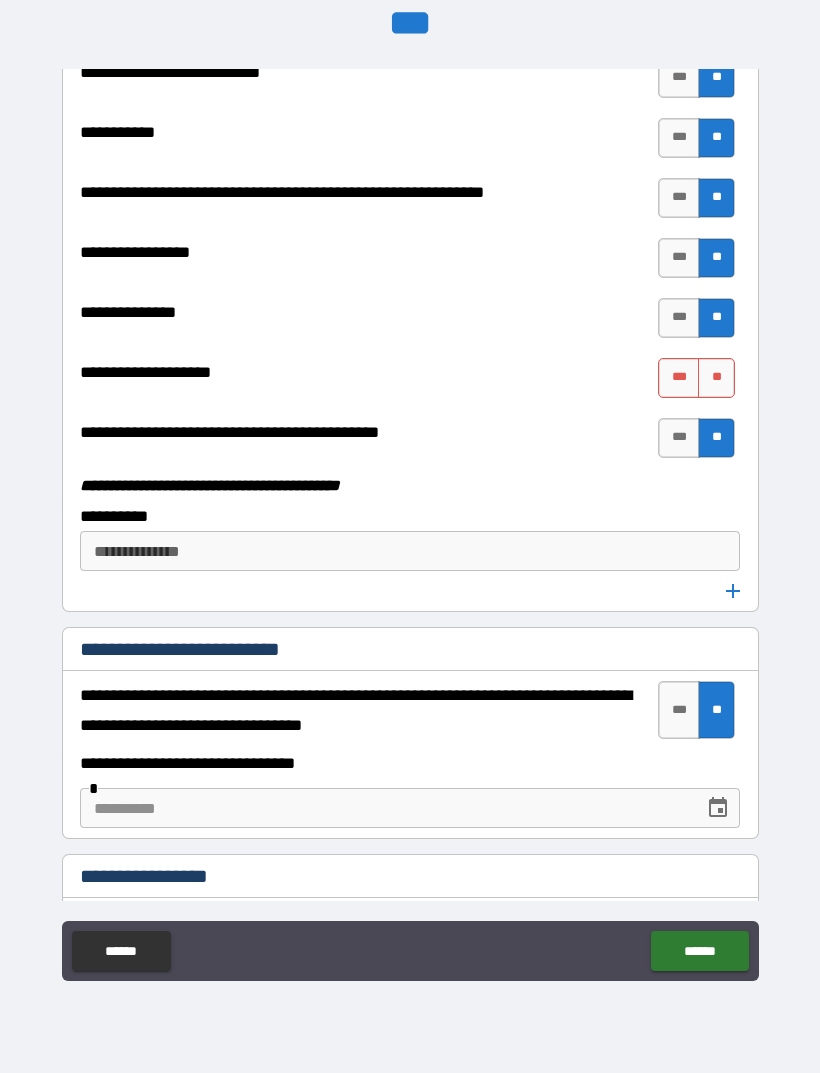click on "**" at bounding box center [716, 378] 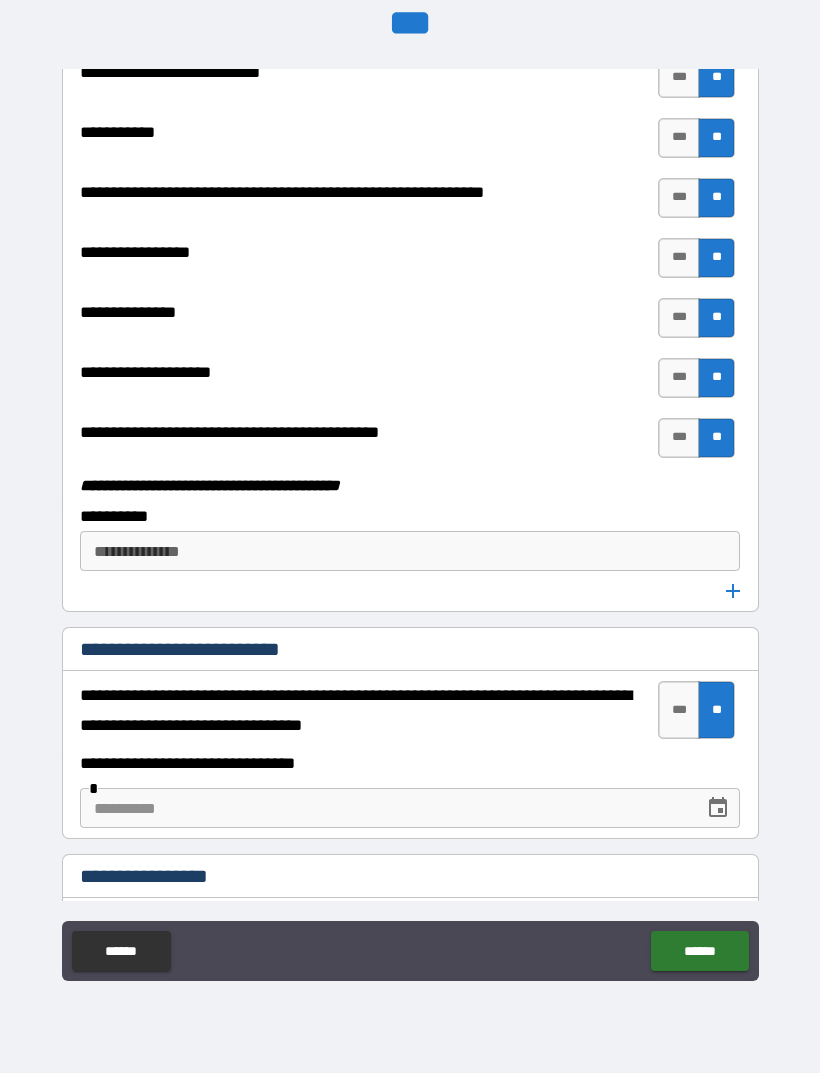 click on "******" at bounding box center [699, 951] 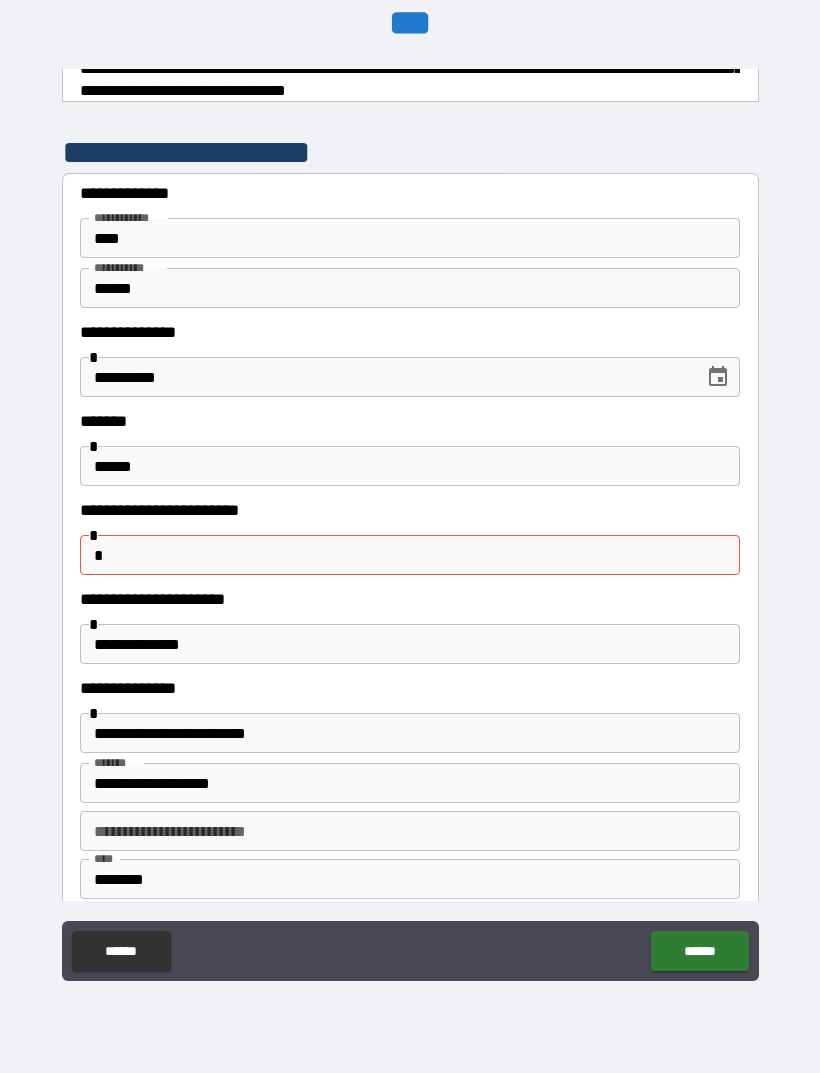 scroll, scrollTop: 43, scrollLeft: 0, axis: vertical 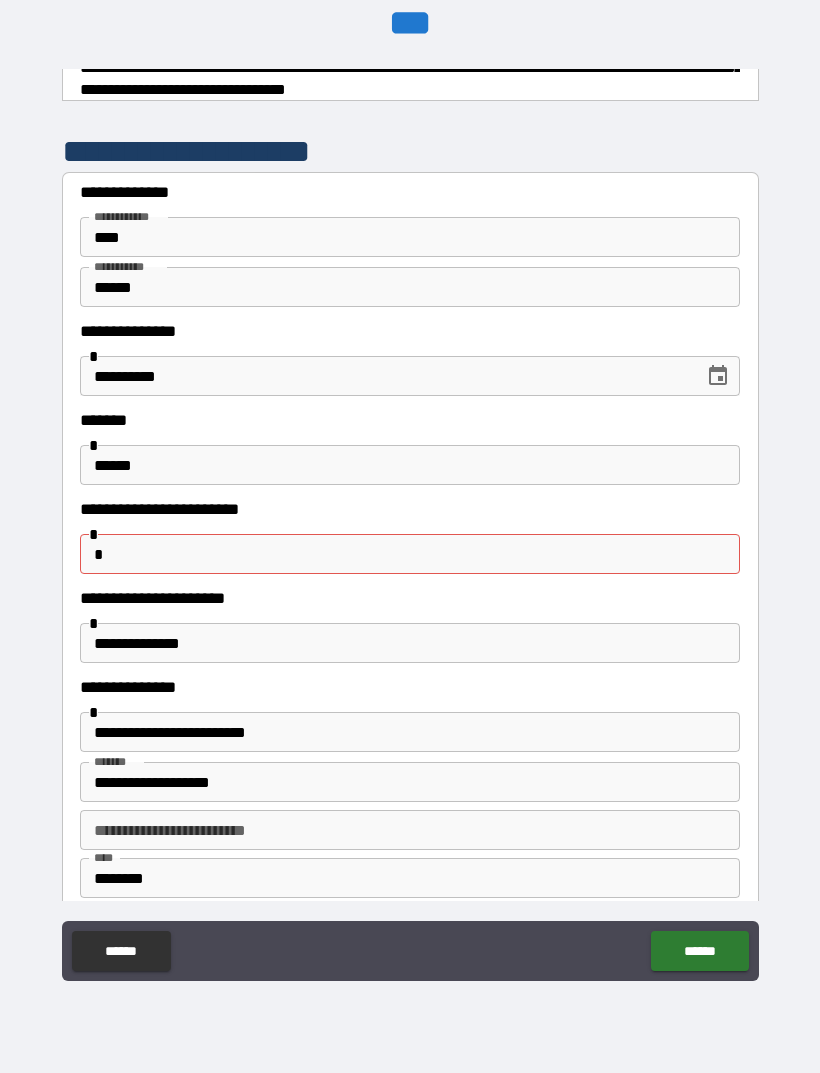 click on "*" at bounding box center [410, 554] 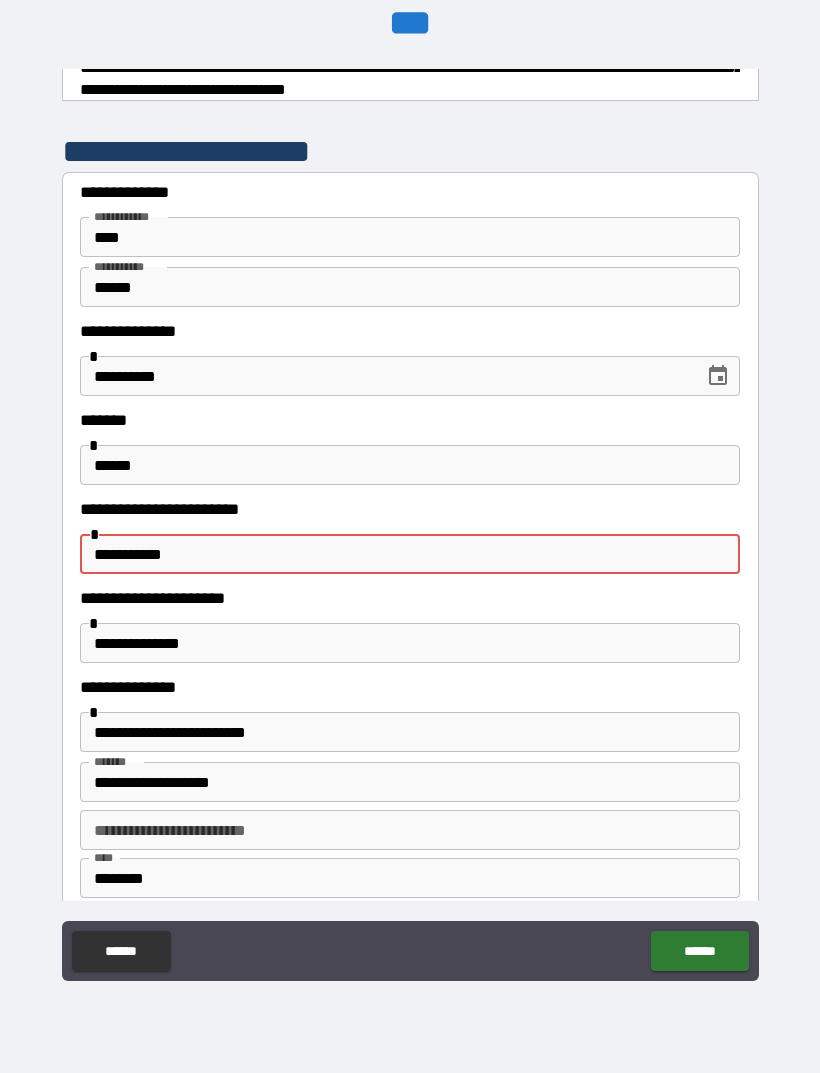 type on "**********" 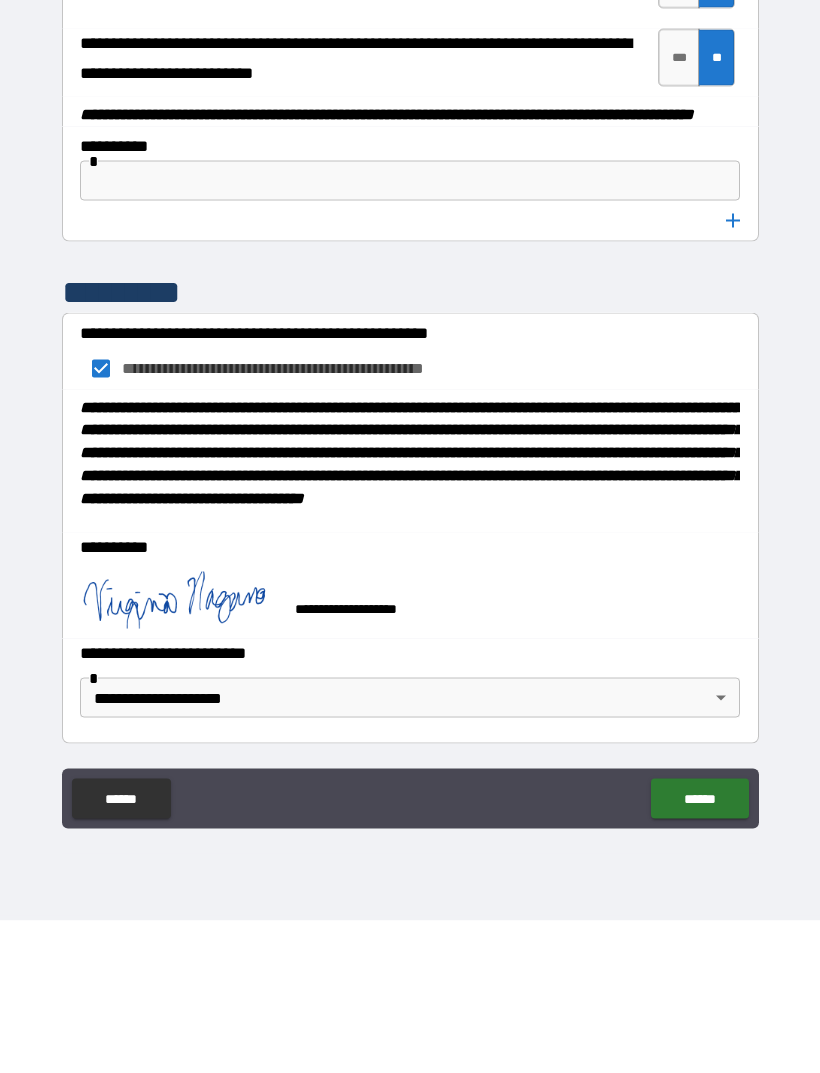 scroll, scrollTop: 10253, scrollLeft: 0, axis: vertical 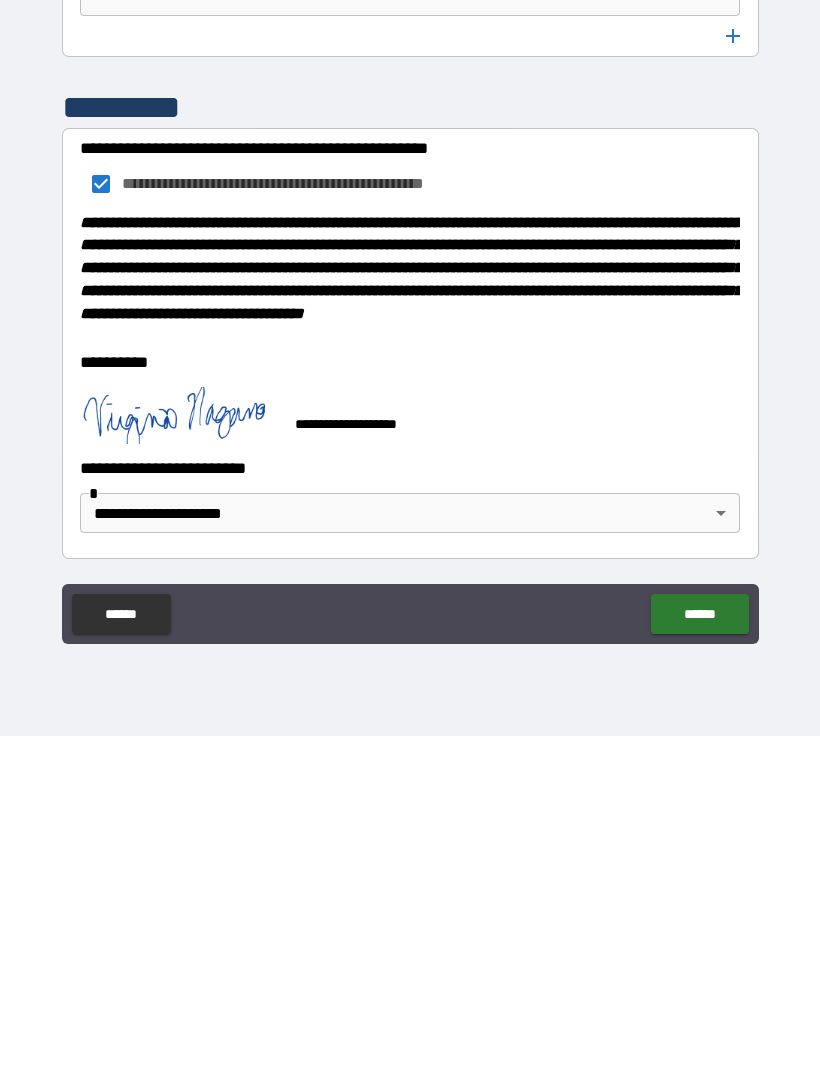 click on "******" at bounding box center (699, 951) 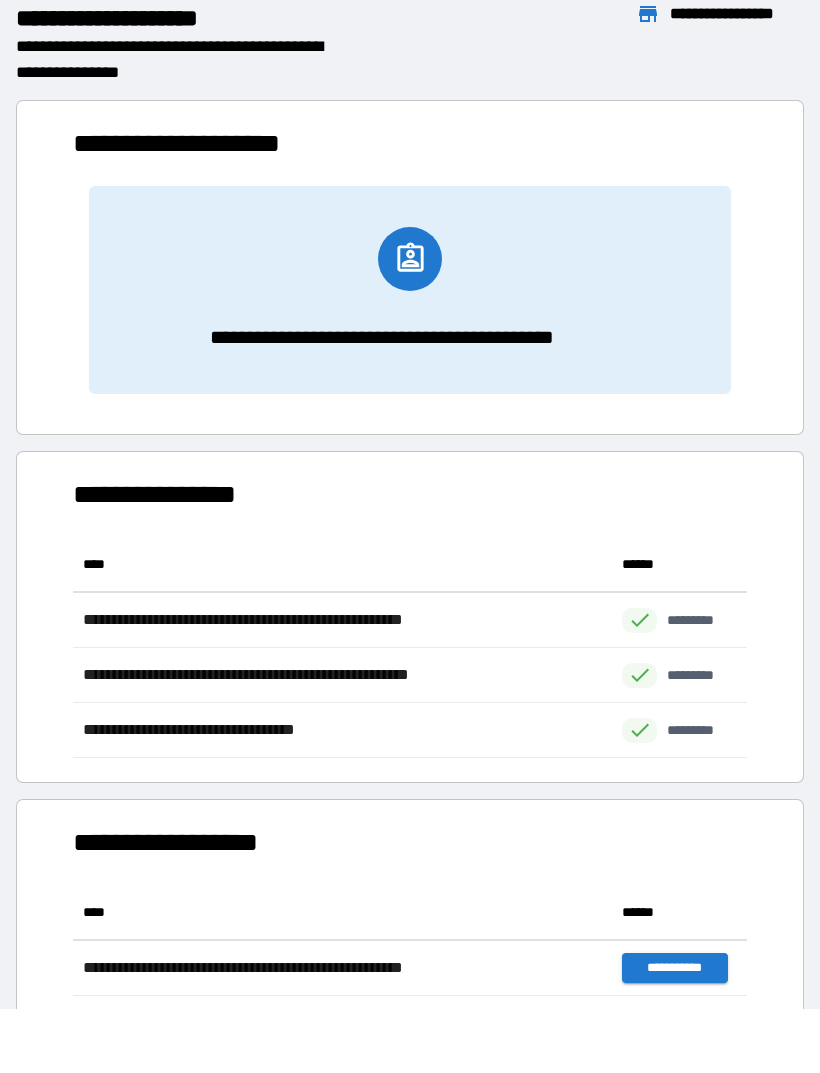 scroll, scrollTop: 1, scrollLeft: 1, axis: both 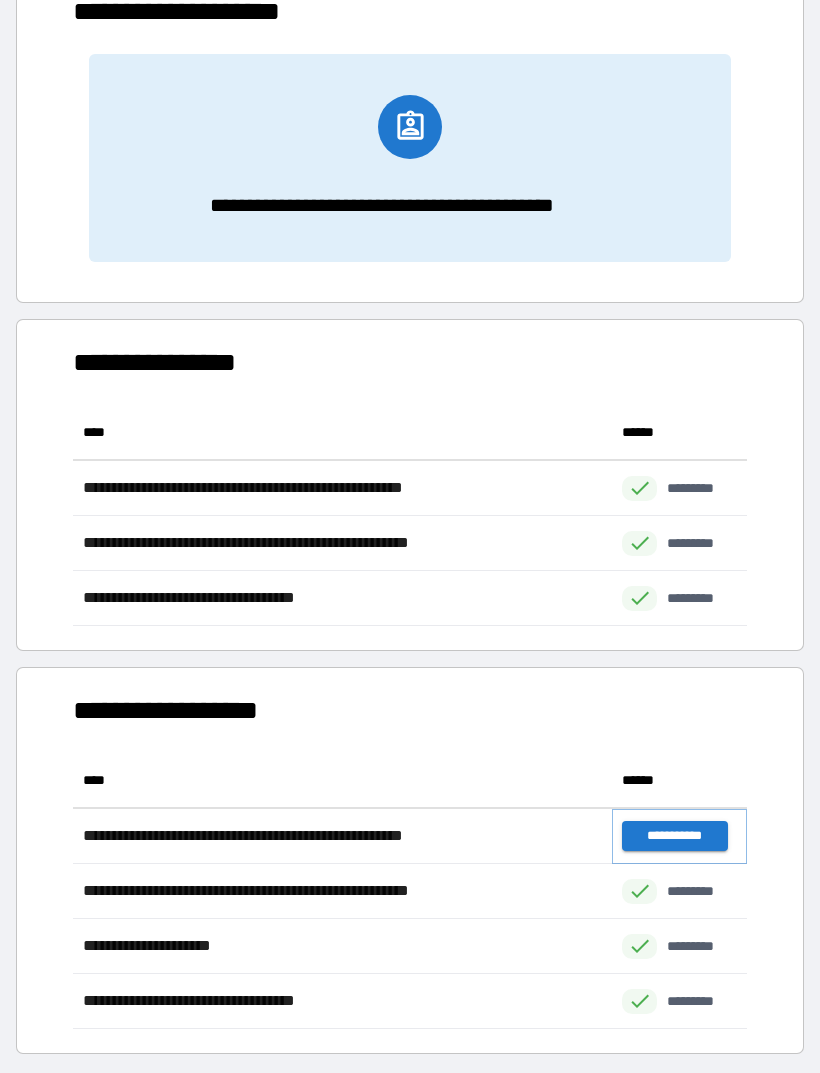 click on "**********" at bounding box center (674, 836) 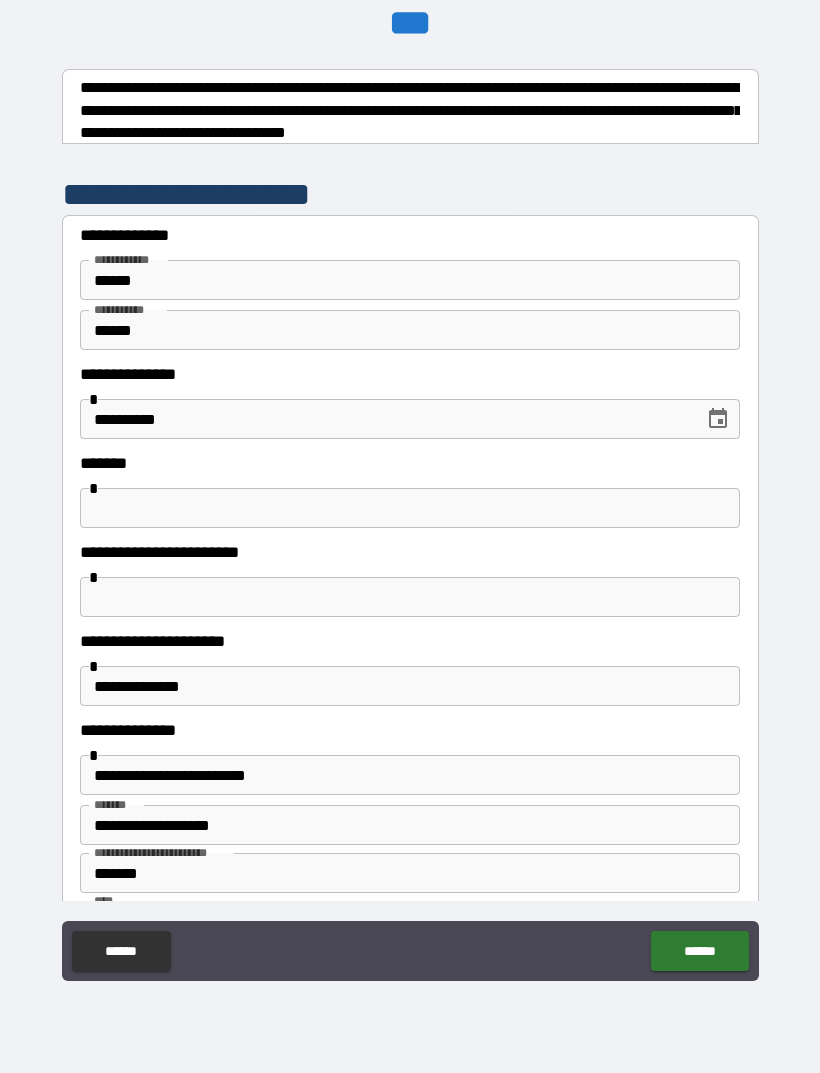 click at bounding box center (410, 508) 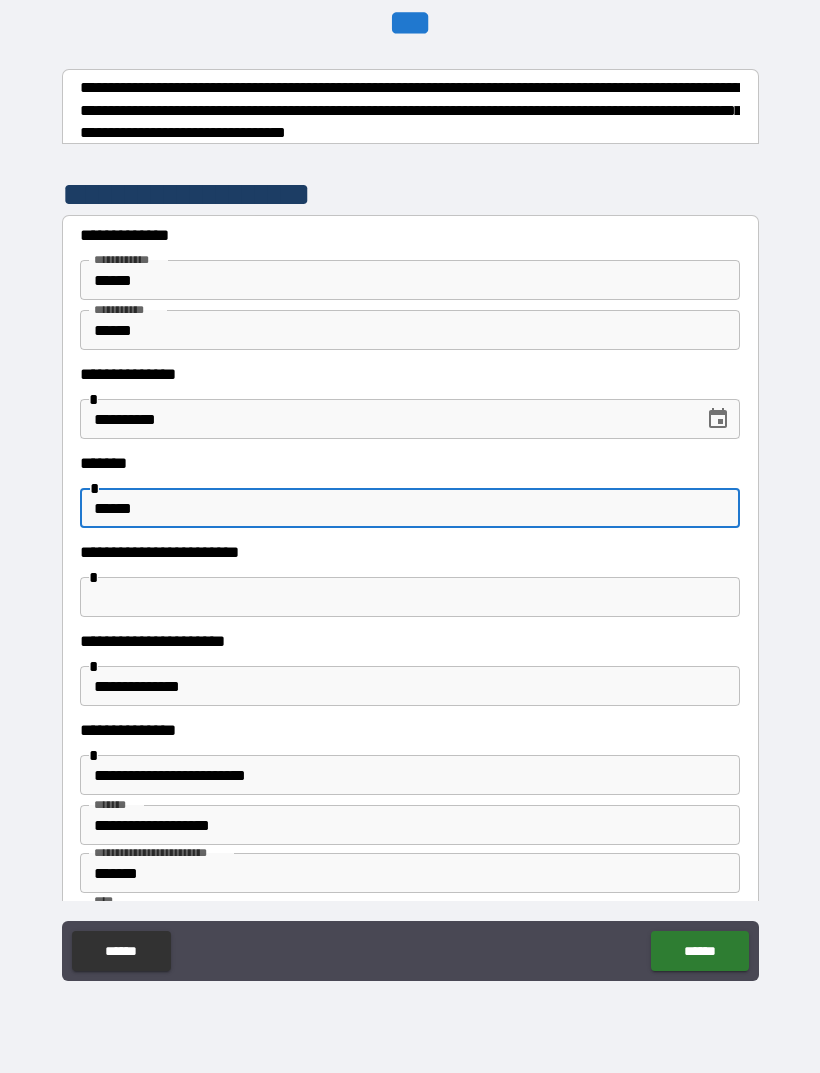 type on "******" 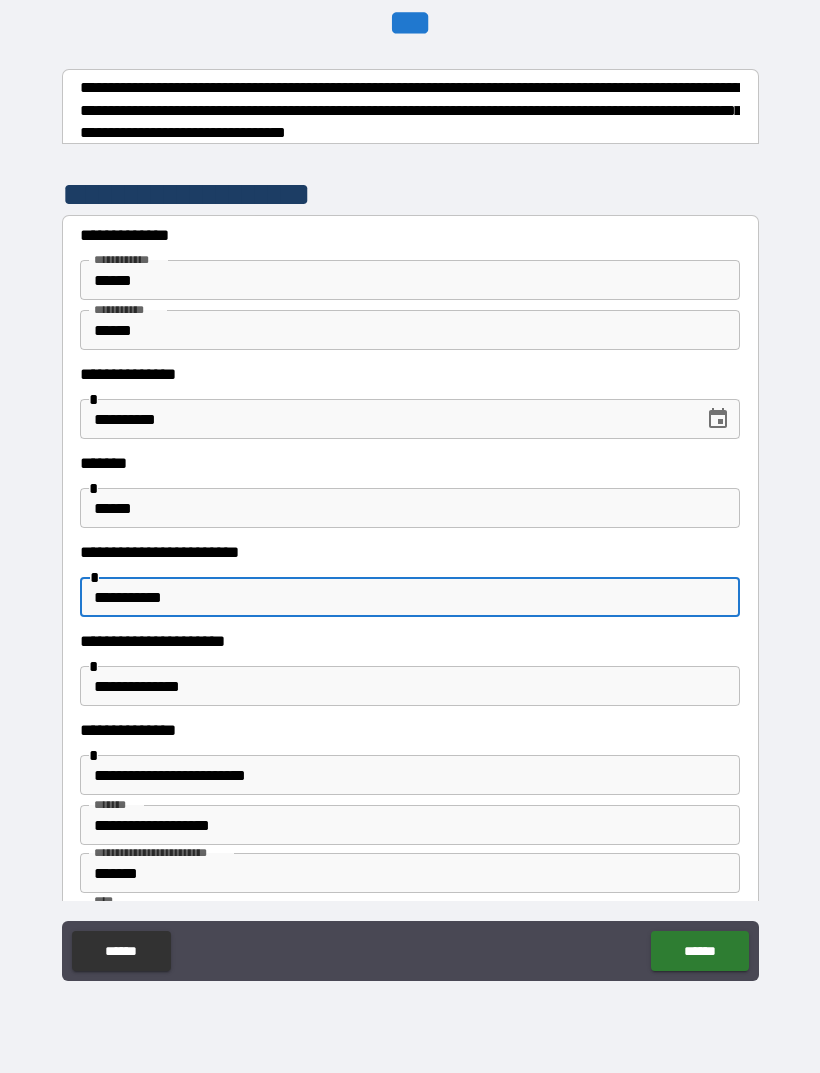 type on "**********" 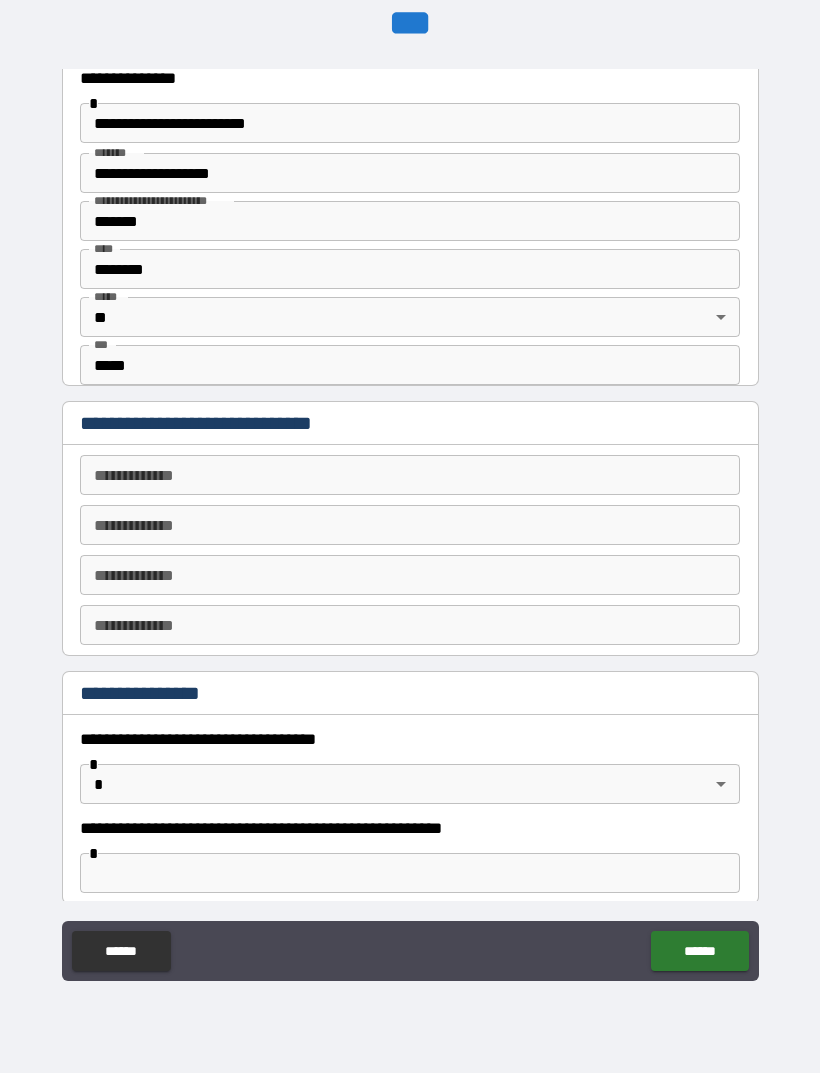 scroll, scrollTop: 653, scrollLeft: 0, axis: vertical 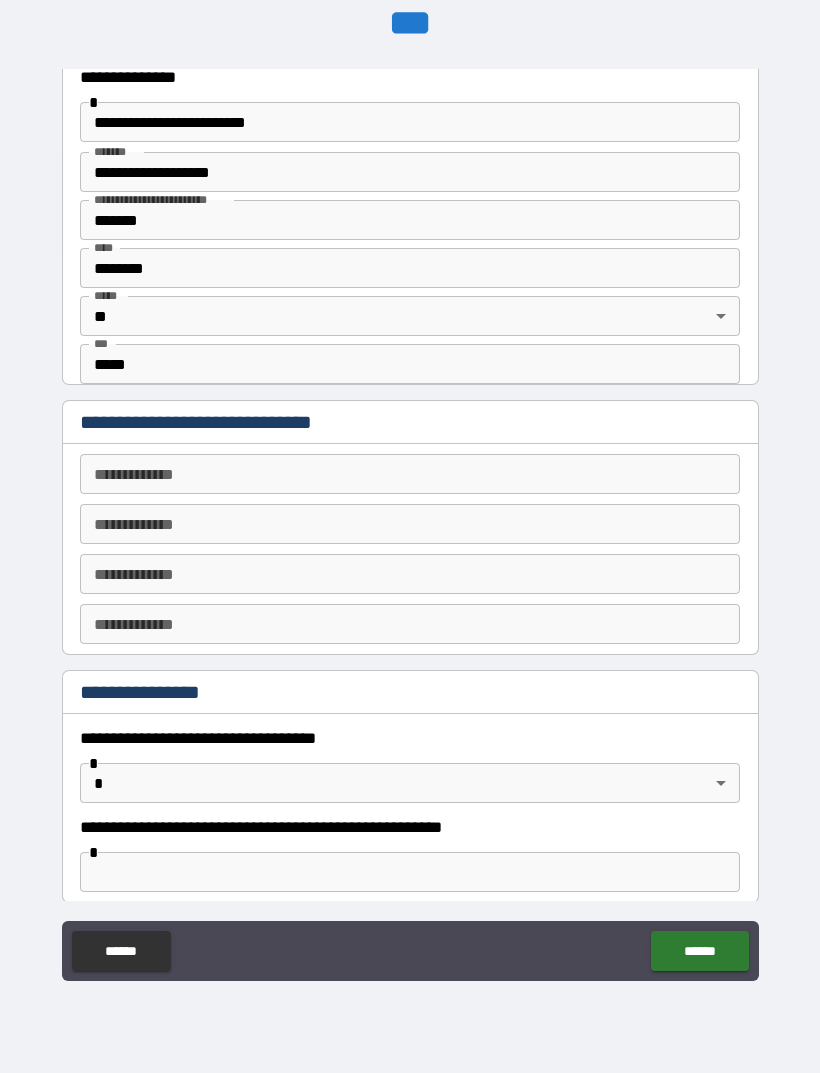 click on "**********" at bounding box center (410, 172) 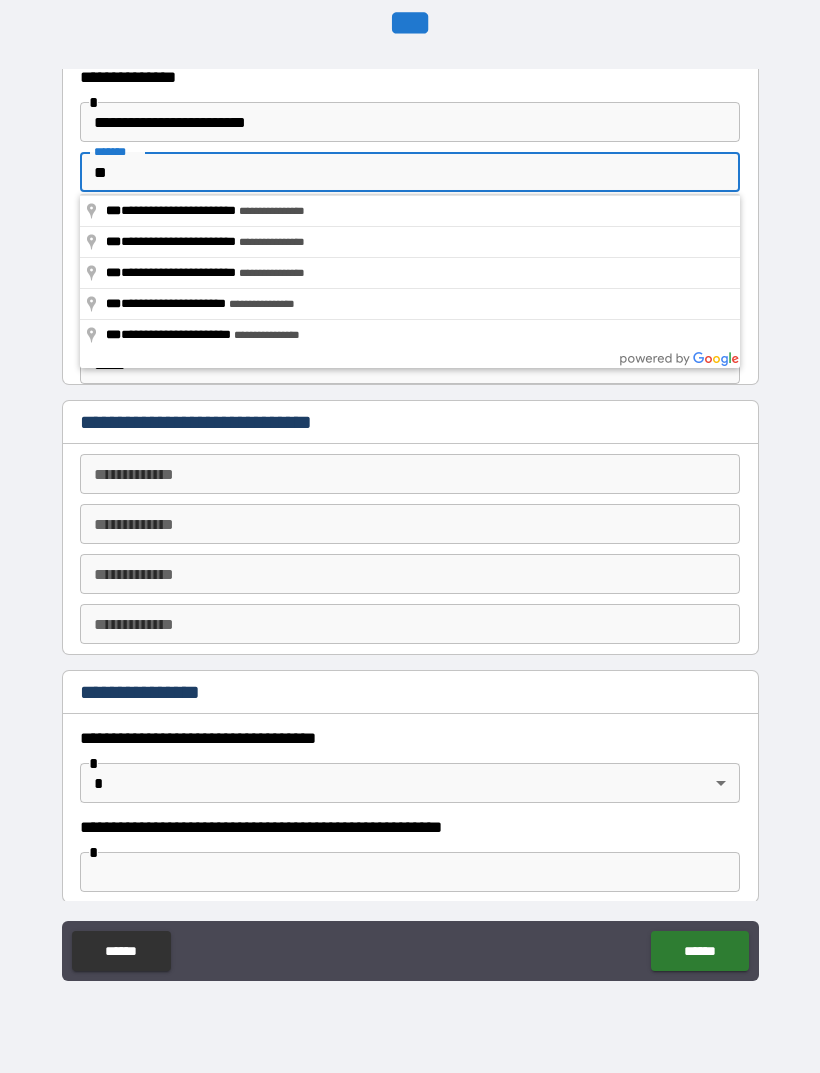 type on "*" 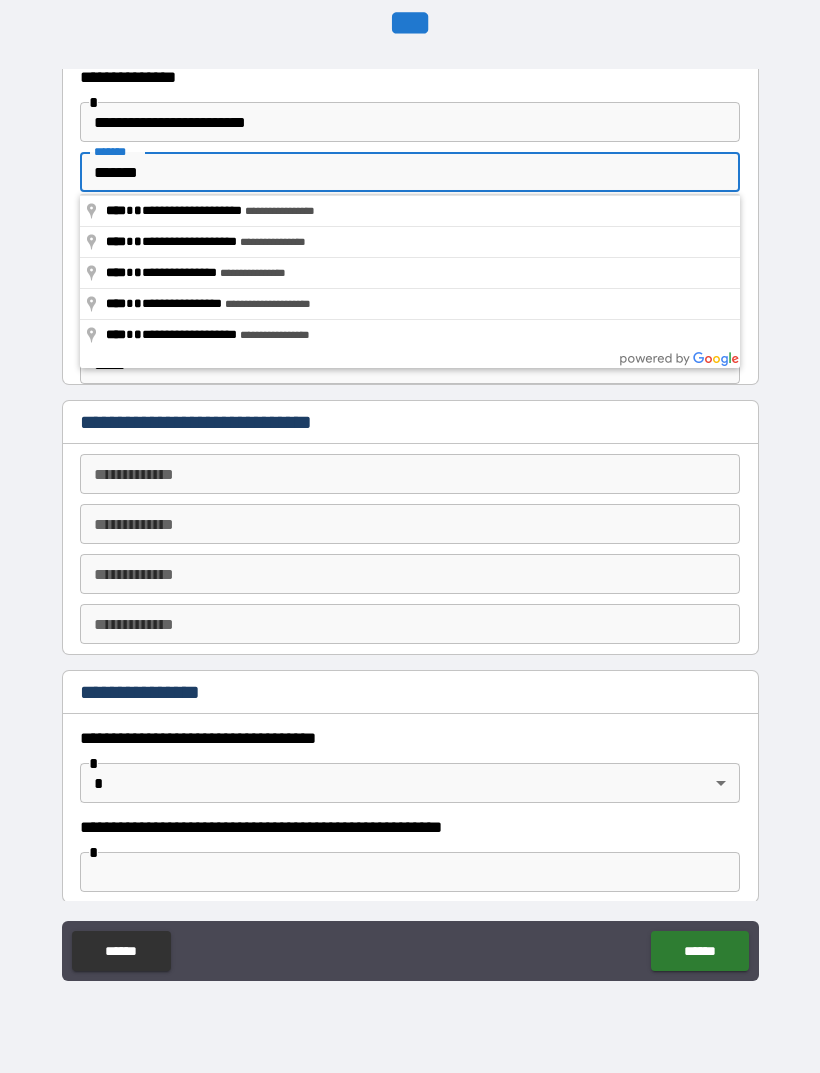 type on "**********" 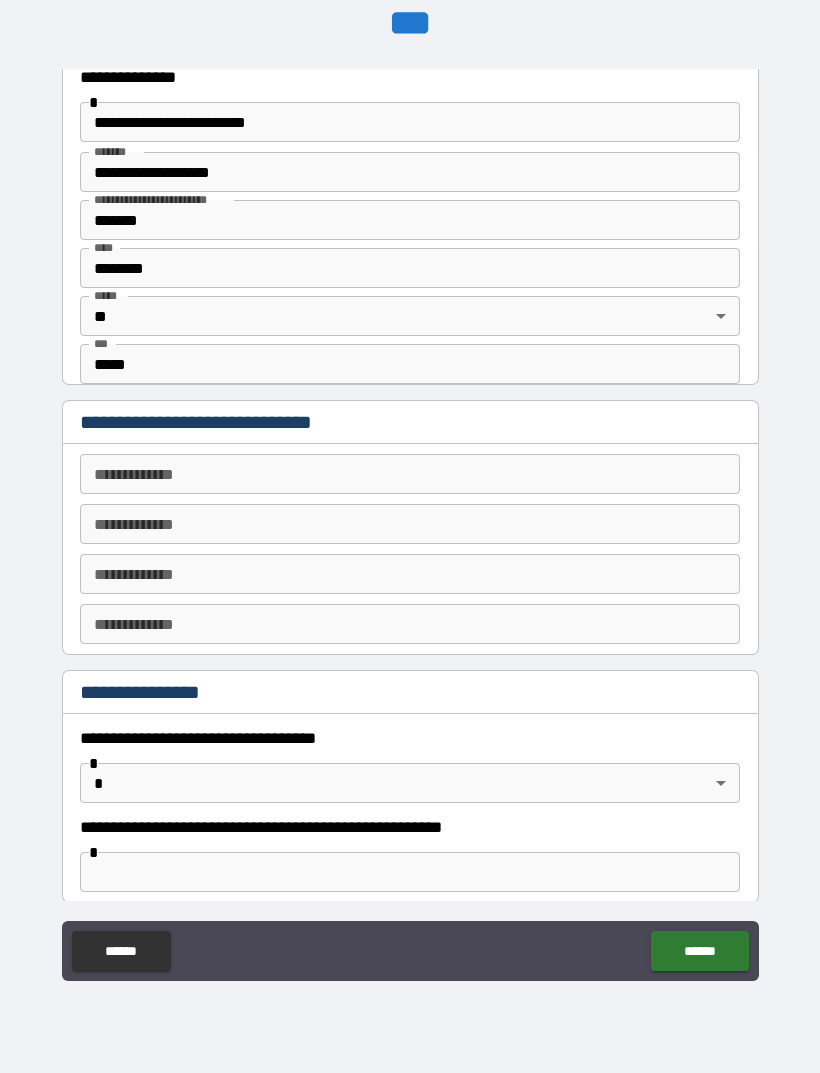 click on "*******" at bounding box center (410, 220) 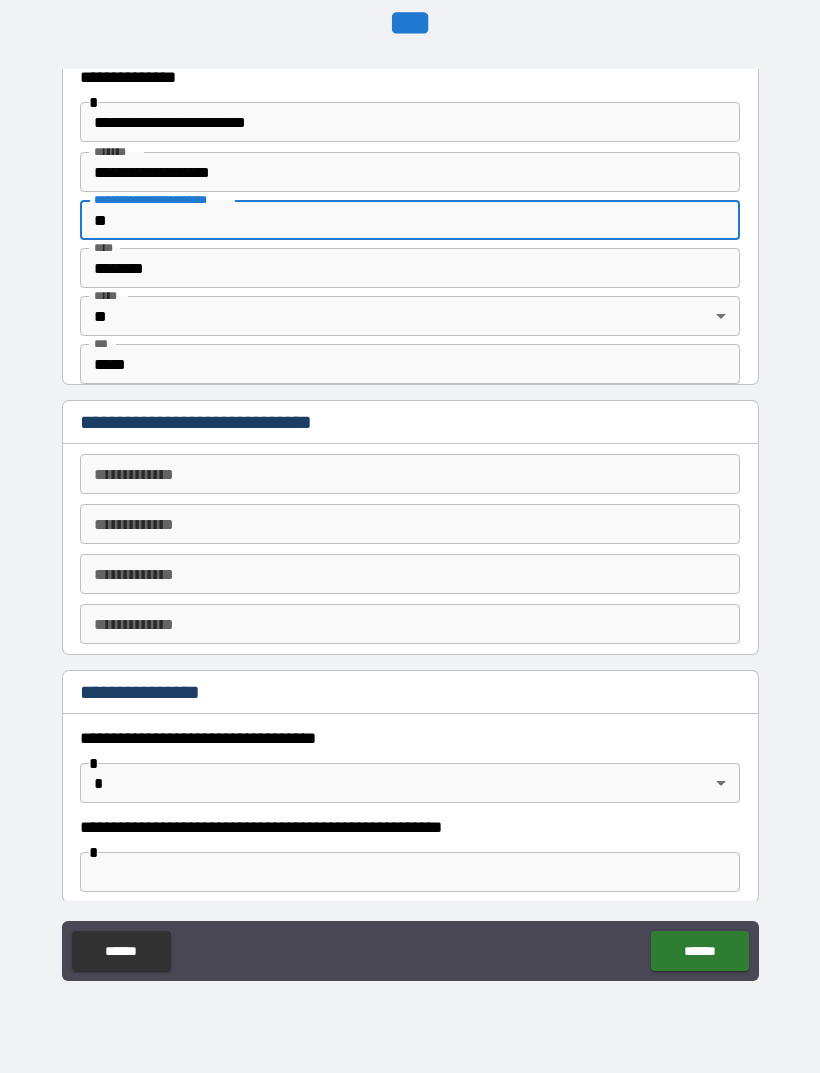 type on "*" 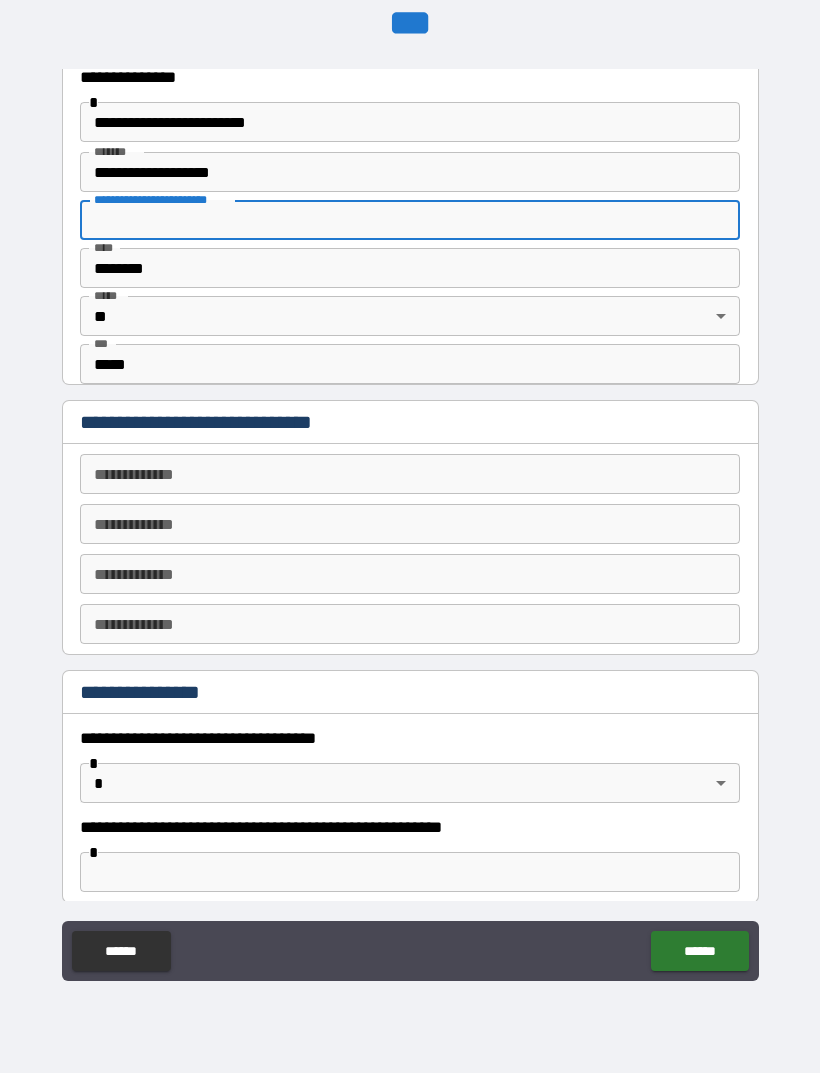 type 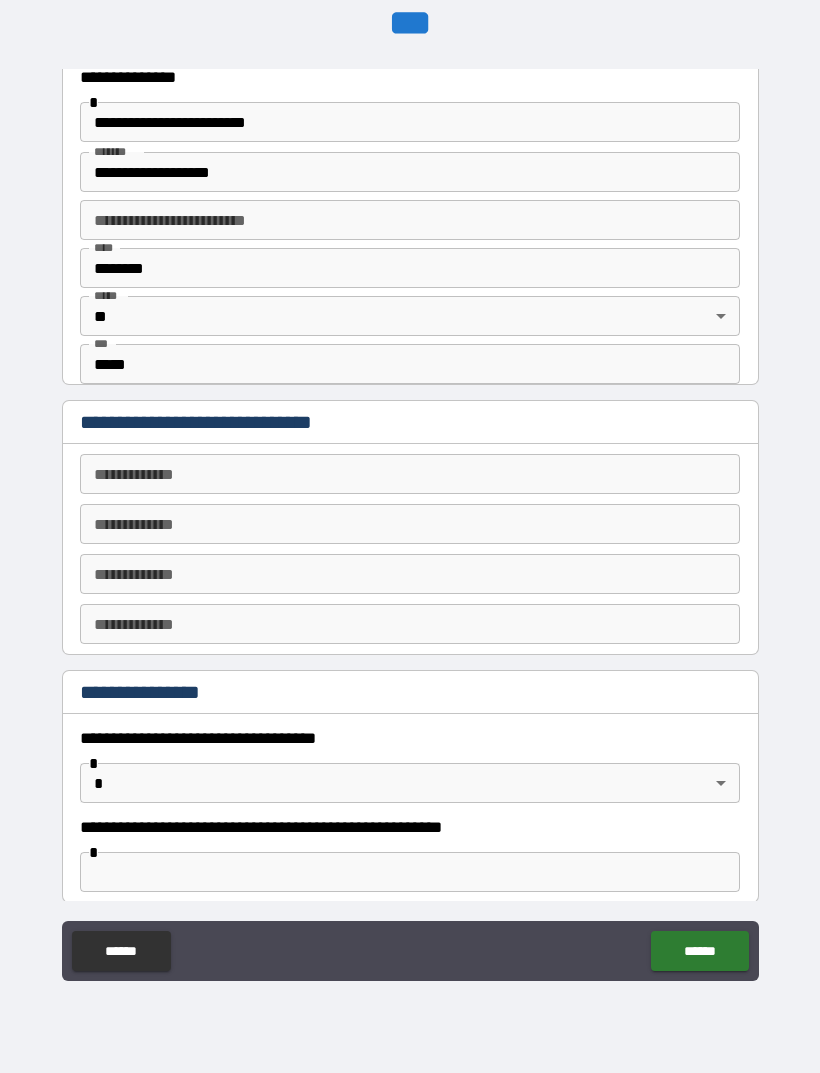 click on "**********" at bounding box center (410, 474) 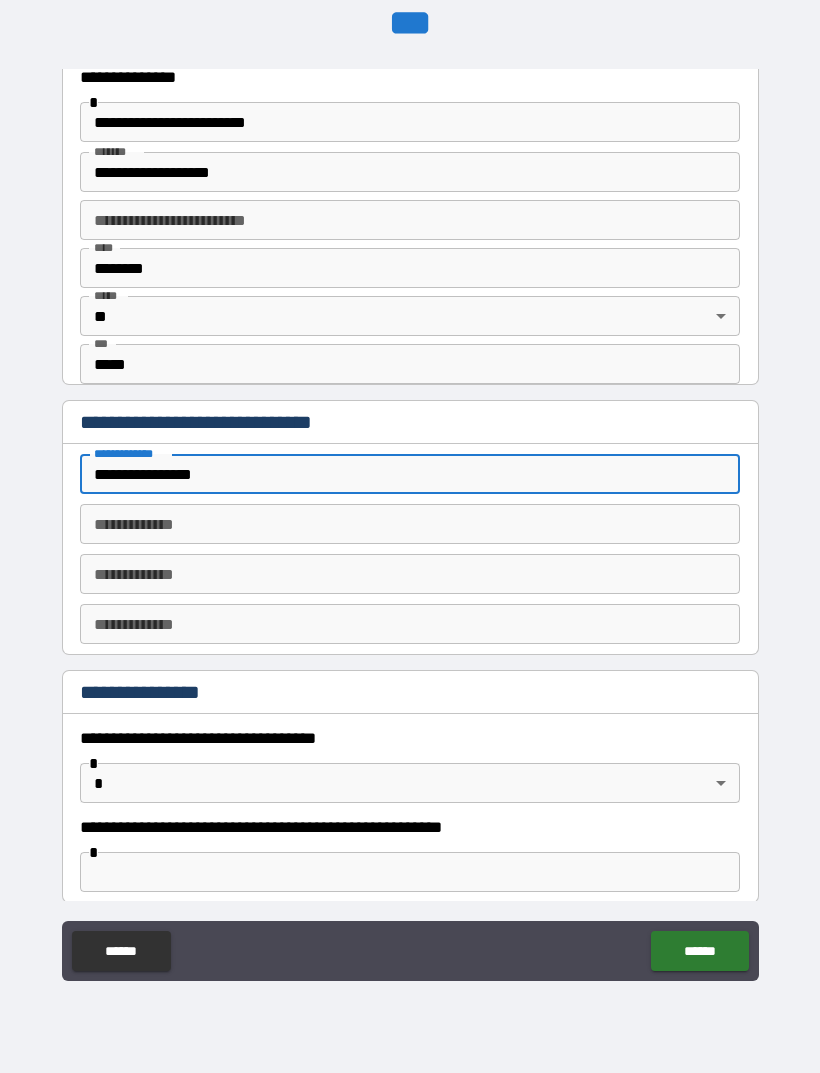 type on "**********" 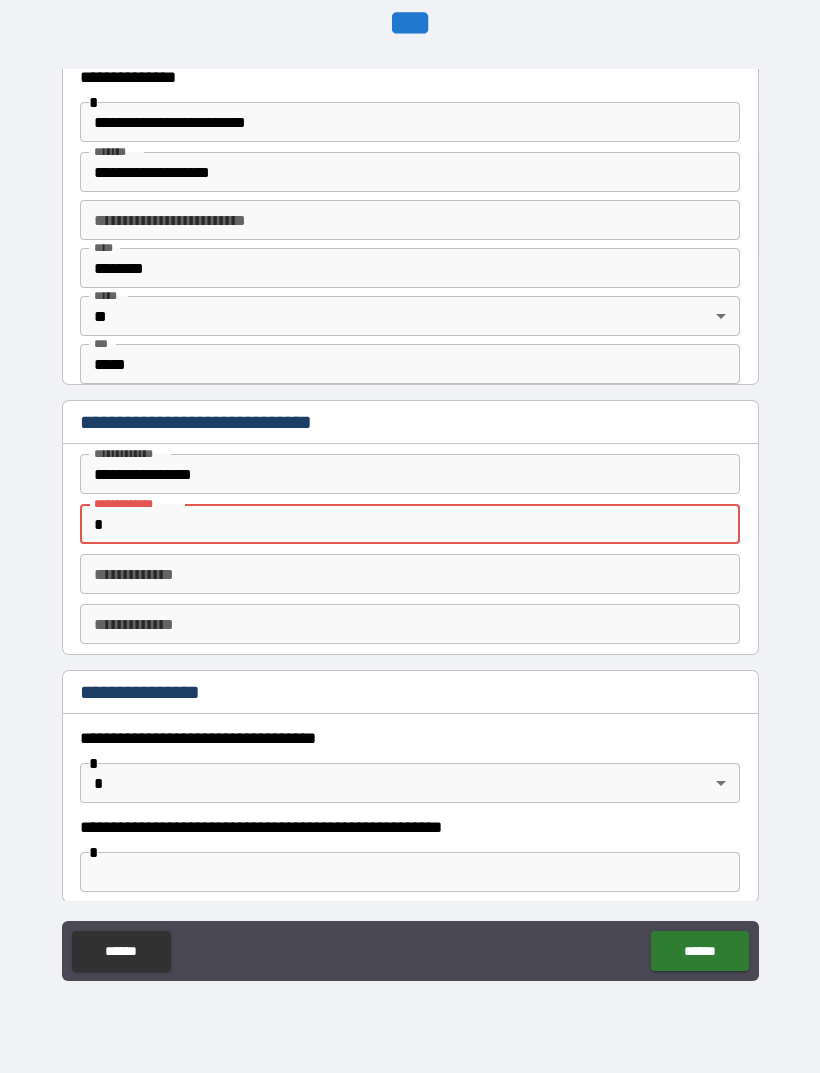 click on "**********" at bounding box center (410, 474) 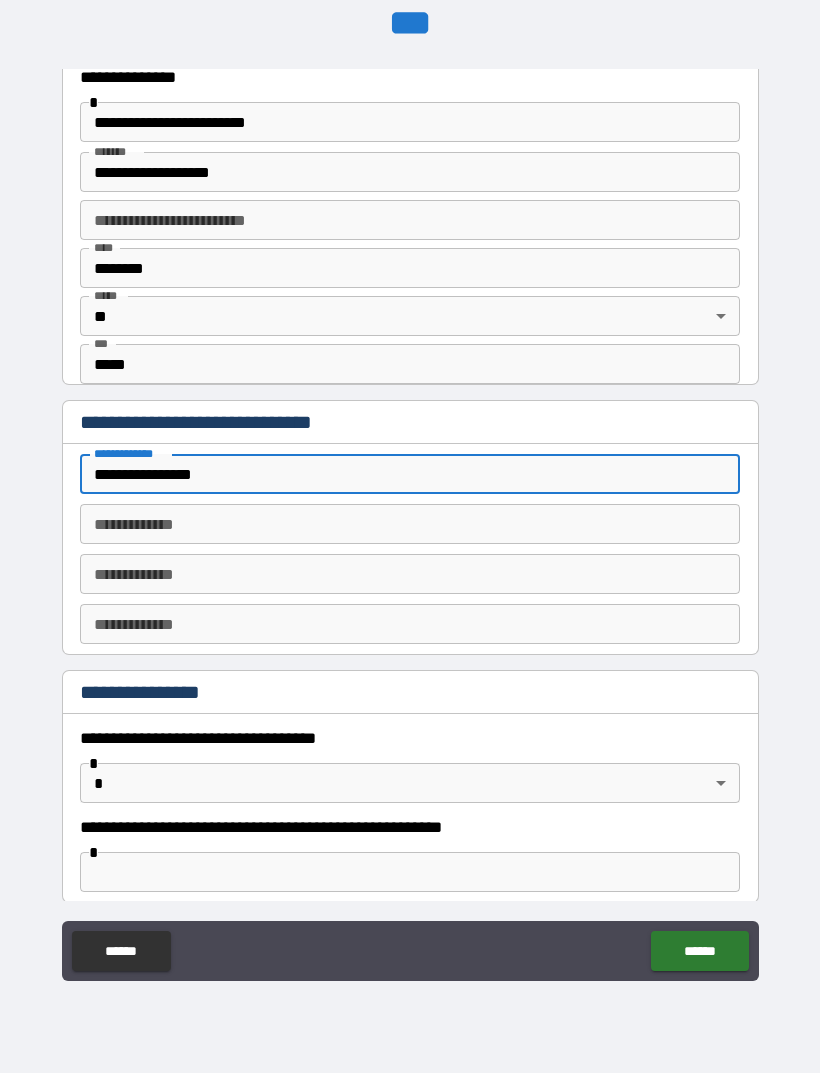 click on "**********" at bounding box center [410, 474] 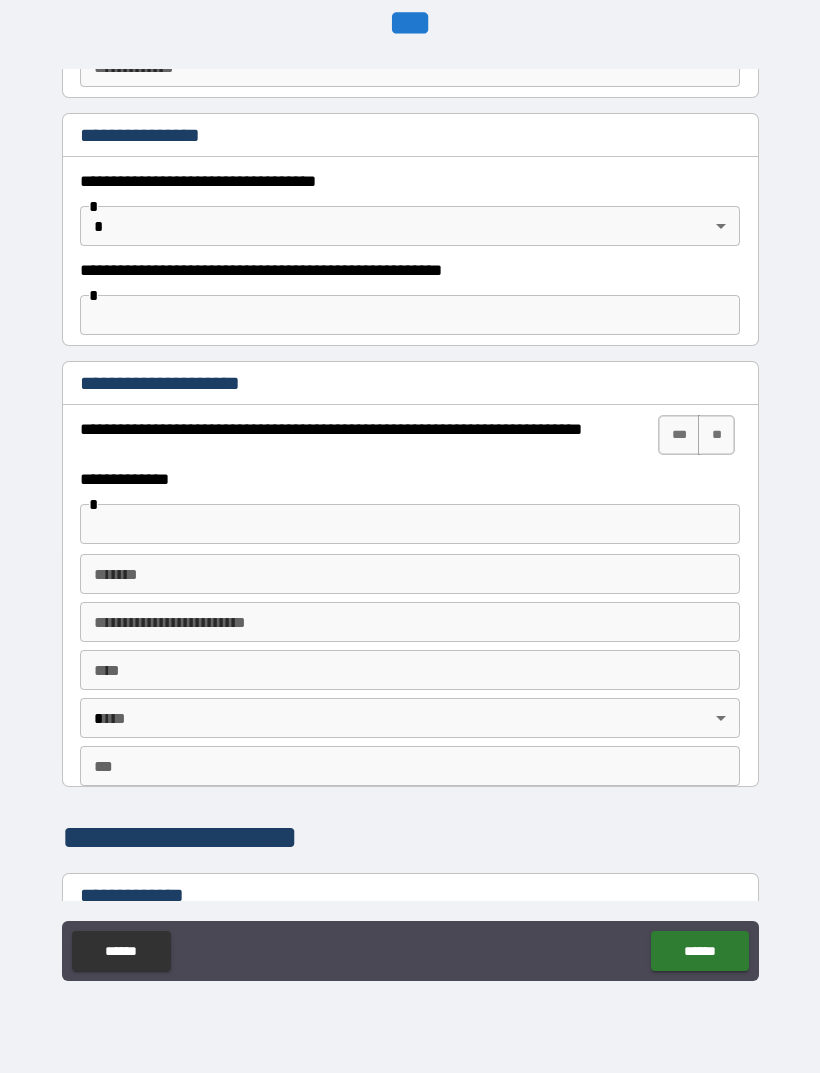 scroll, scrollTop: 1253, scrollLeft: 0, axis: vertical 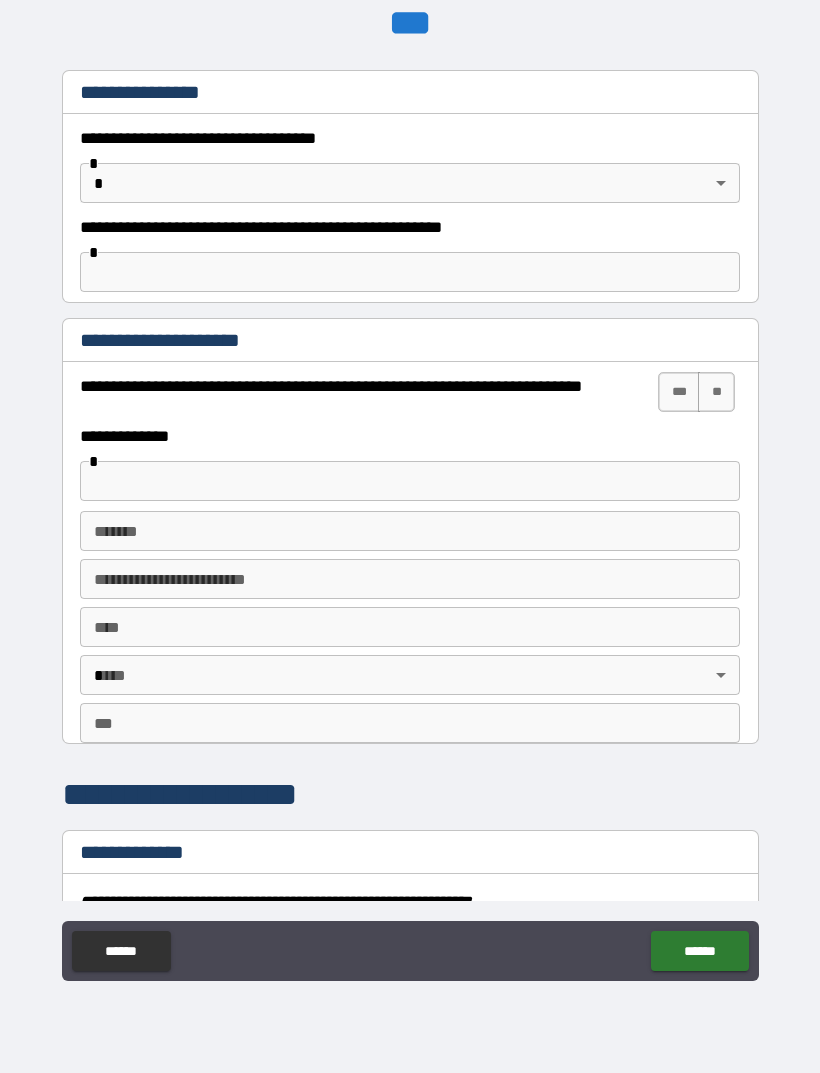 type on "**********" 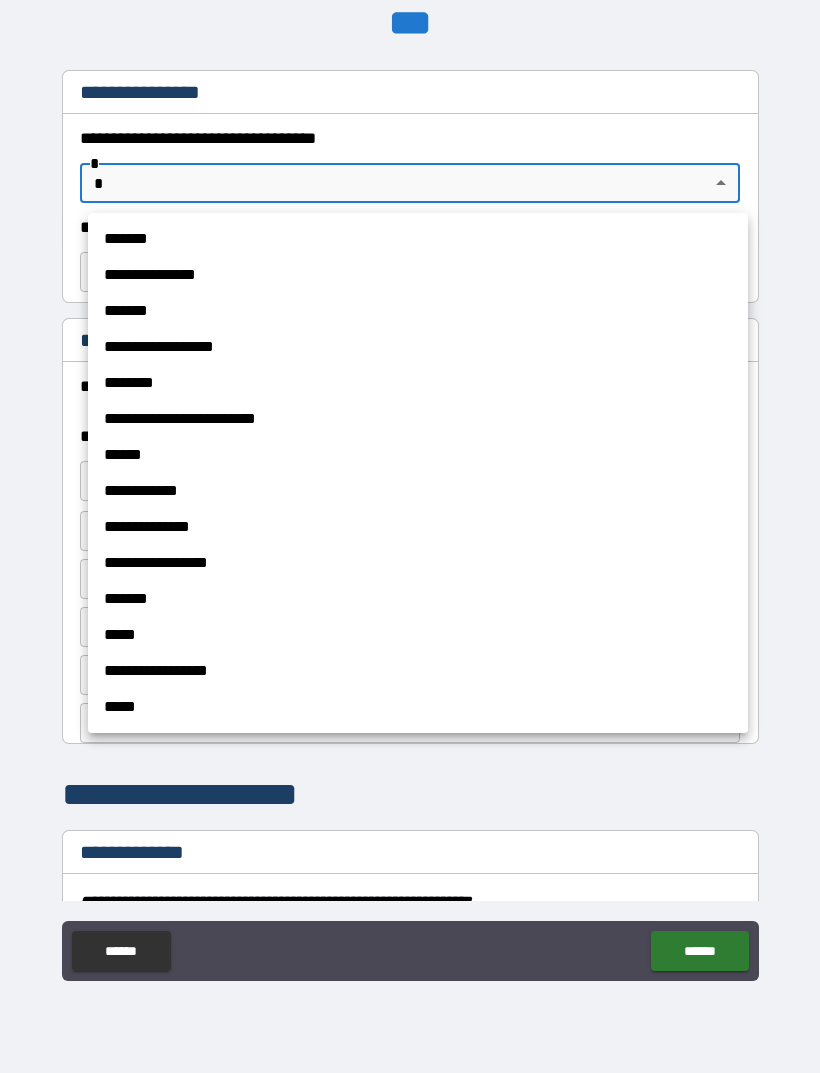 click on "**********" at bounding box center [418, 275] 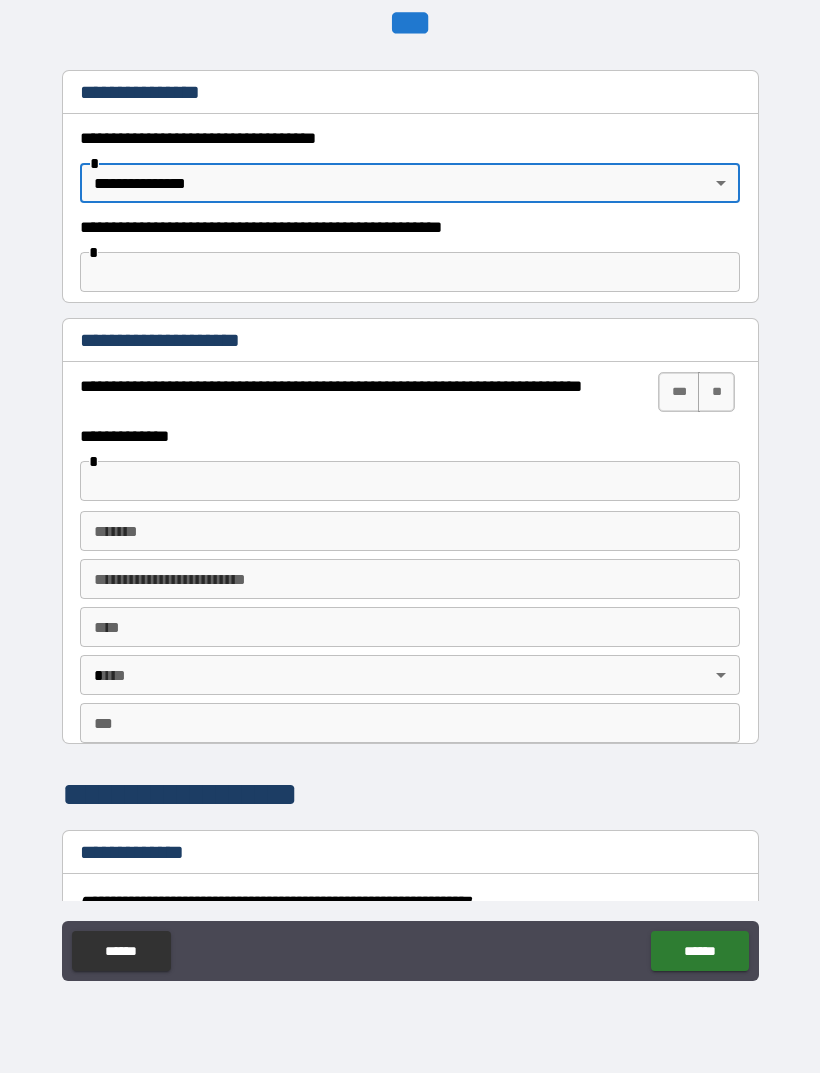 click on "***" at bounding box center [679, 392] 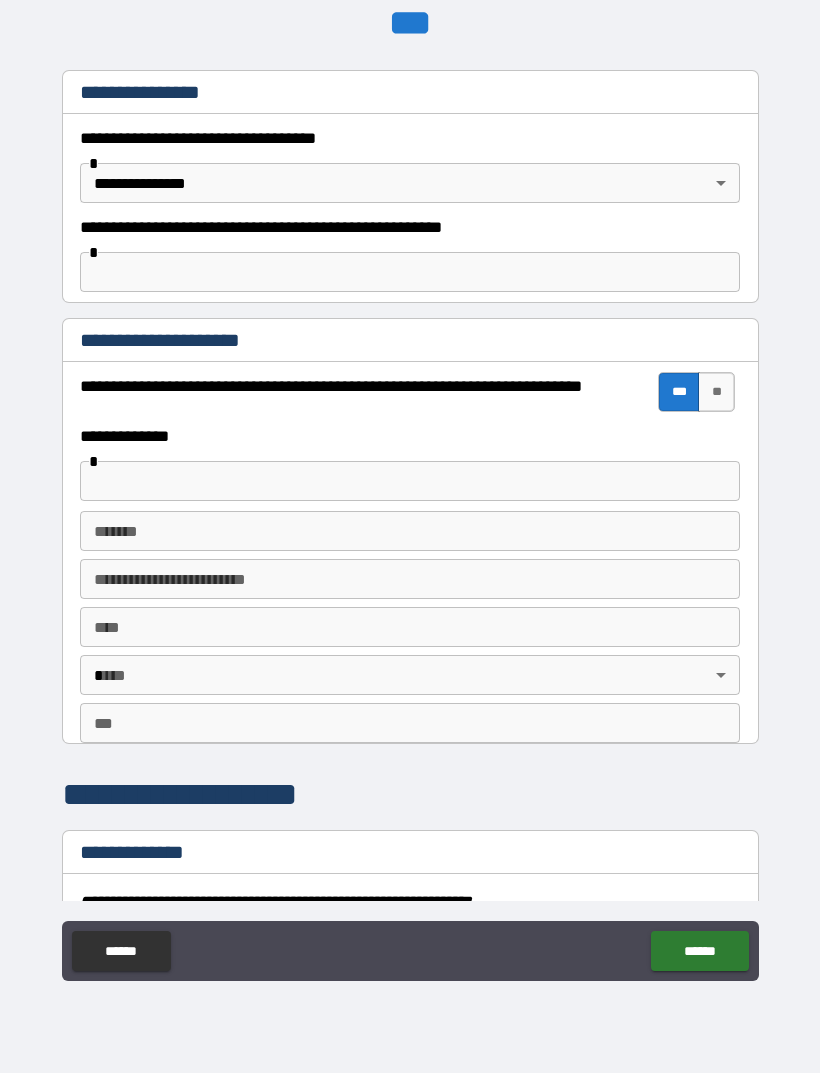 click at bounding box center (410, 481) 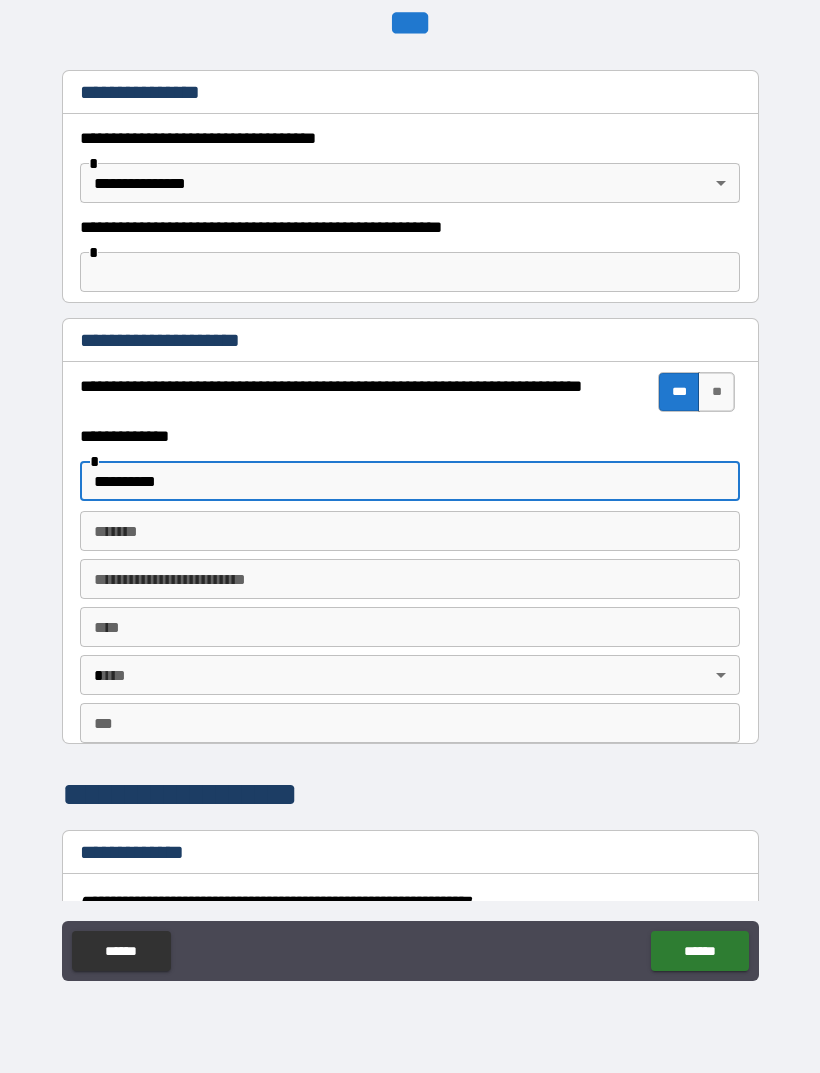 type on "*********" 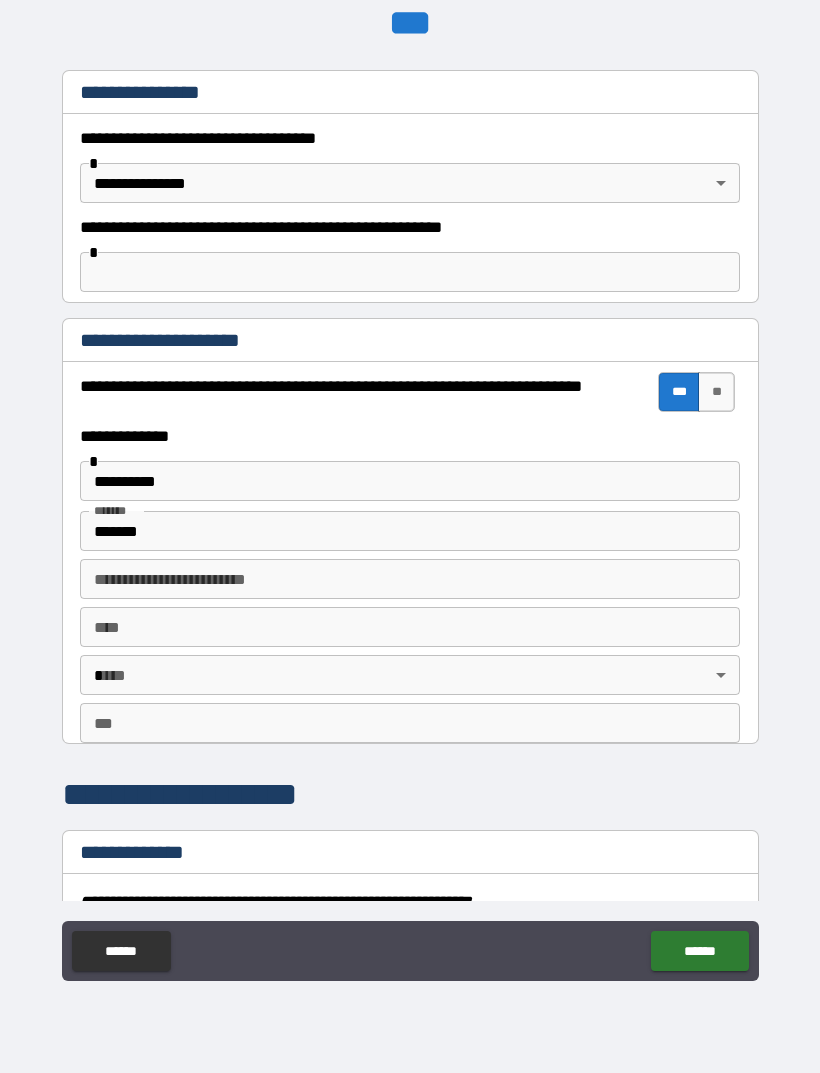 type on "**********" 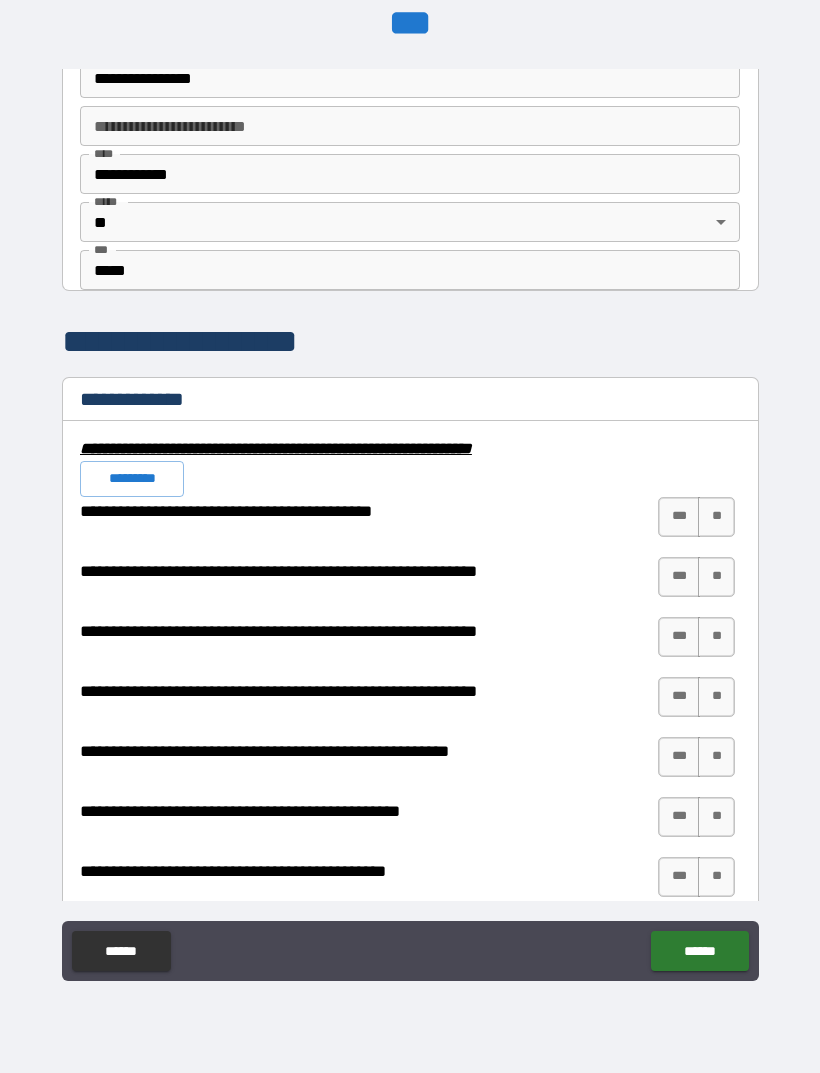 scroll, scrollTop: 1710, scrollLeft: 0, axis: vertical 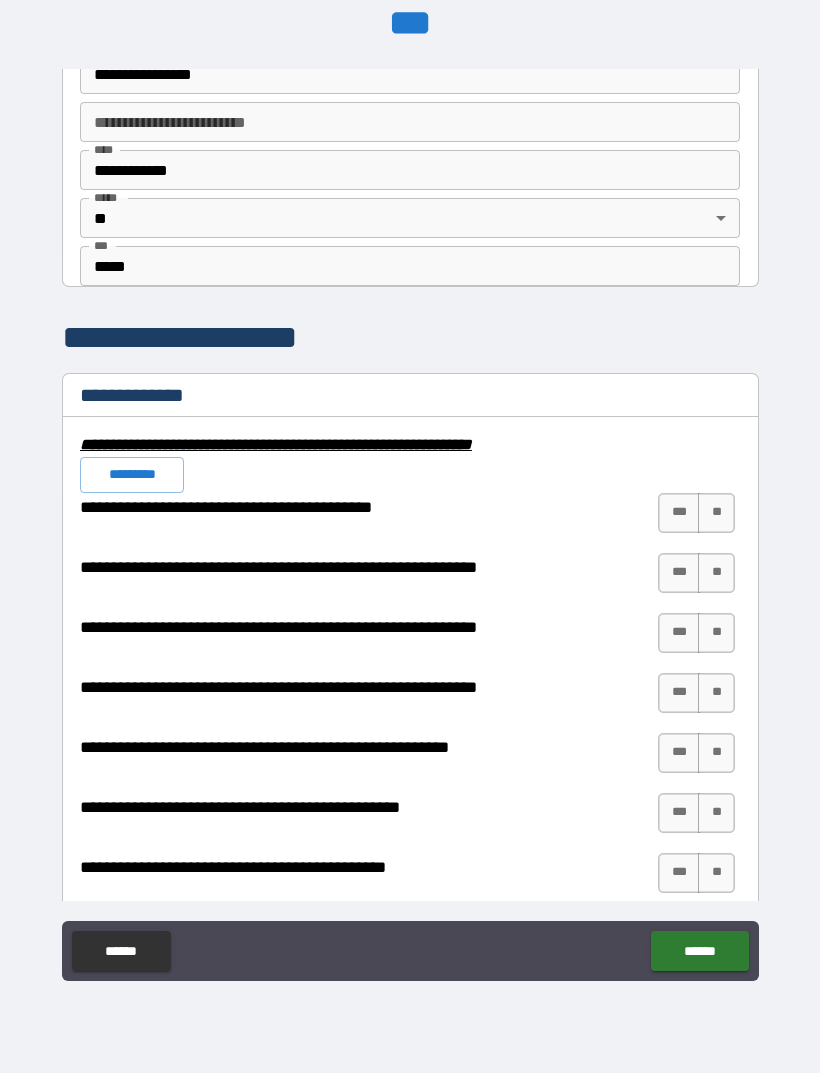 click on "**" at bounding box center [716, 513] 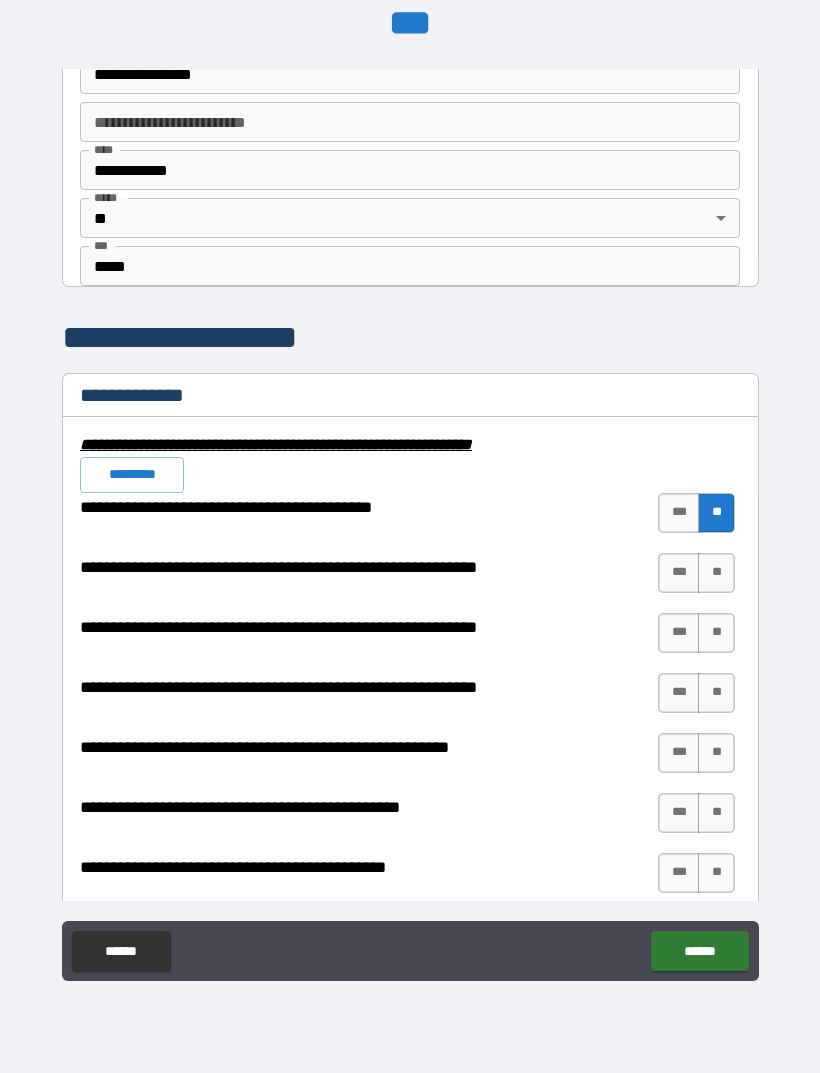click on "**" at bounding box center (716, 573) 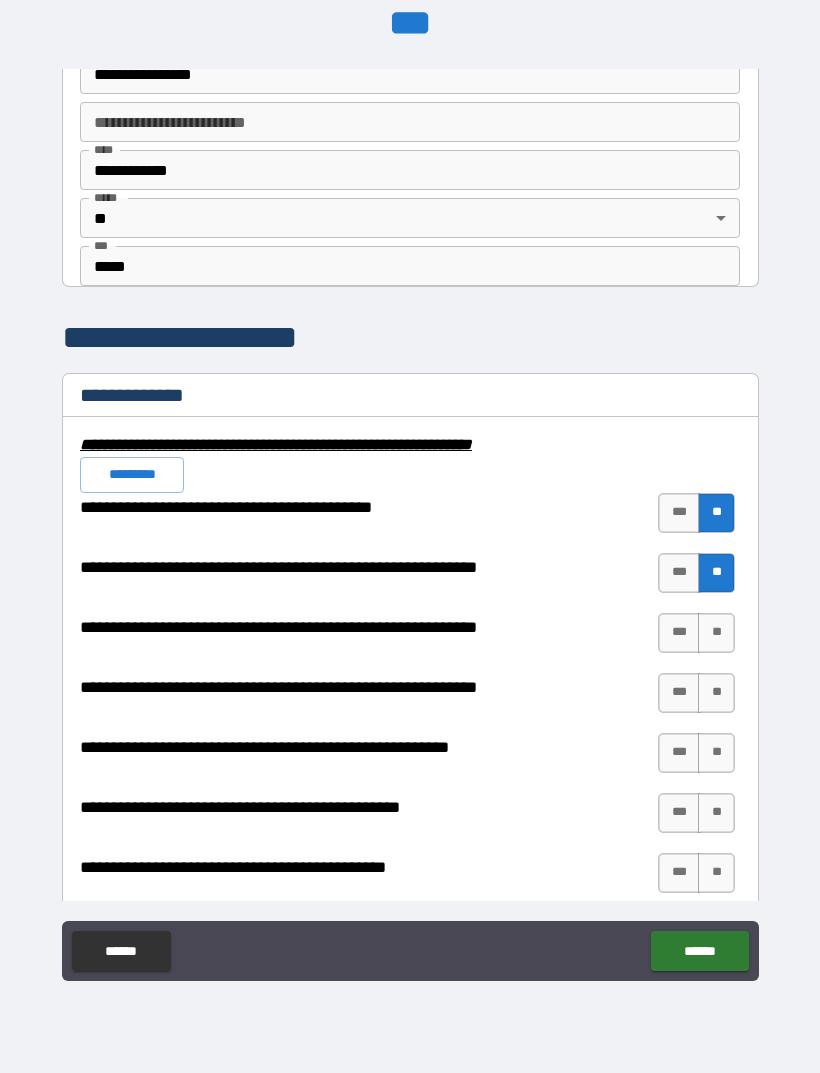 click on "**" at bounding box center (716, 633) 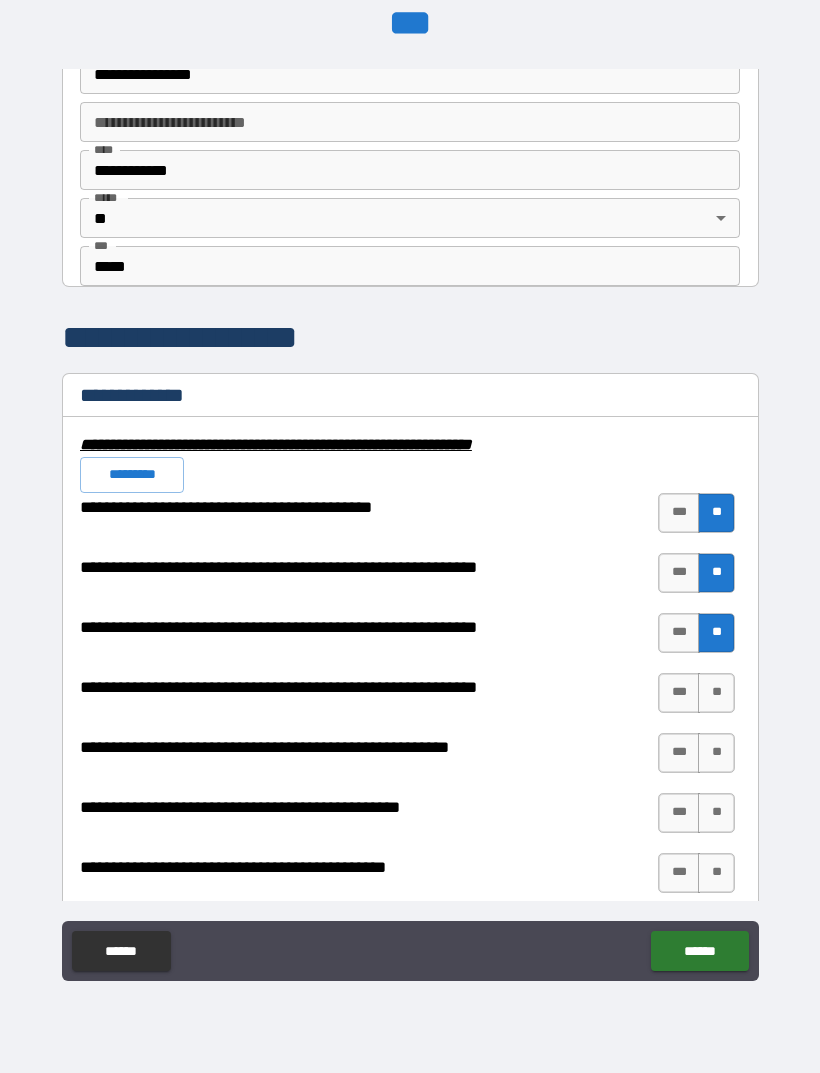 click on "**" at bounding box center (716, 693) 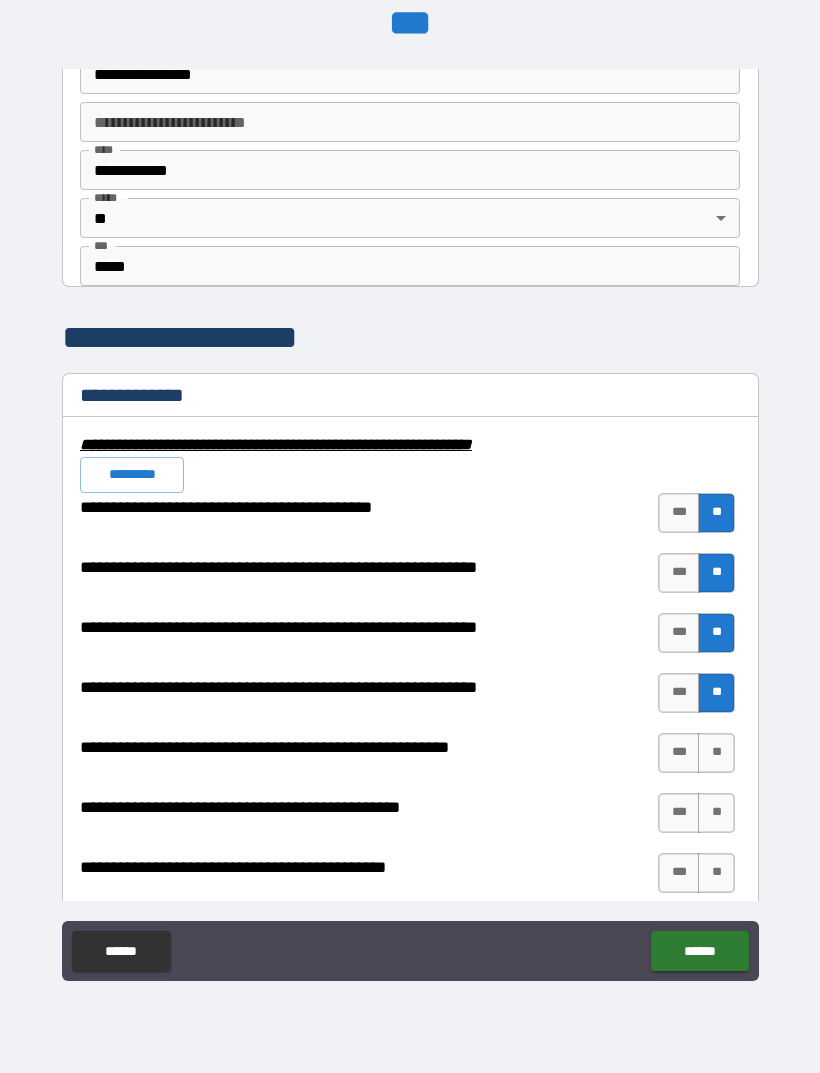 click on "**" at bounding box center (716, 753) 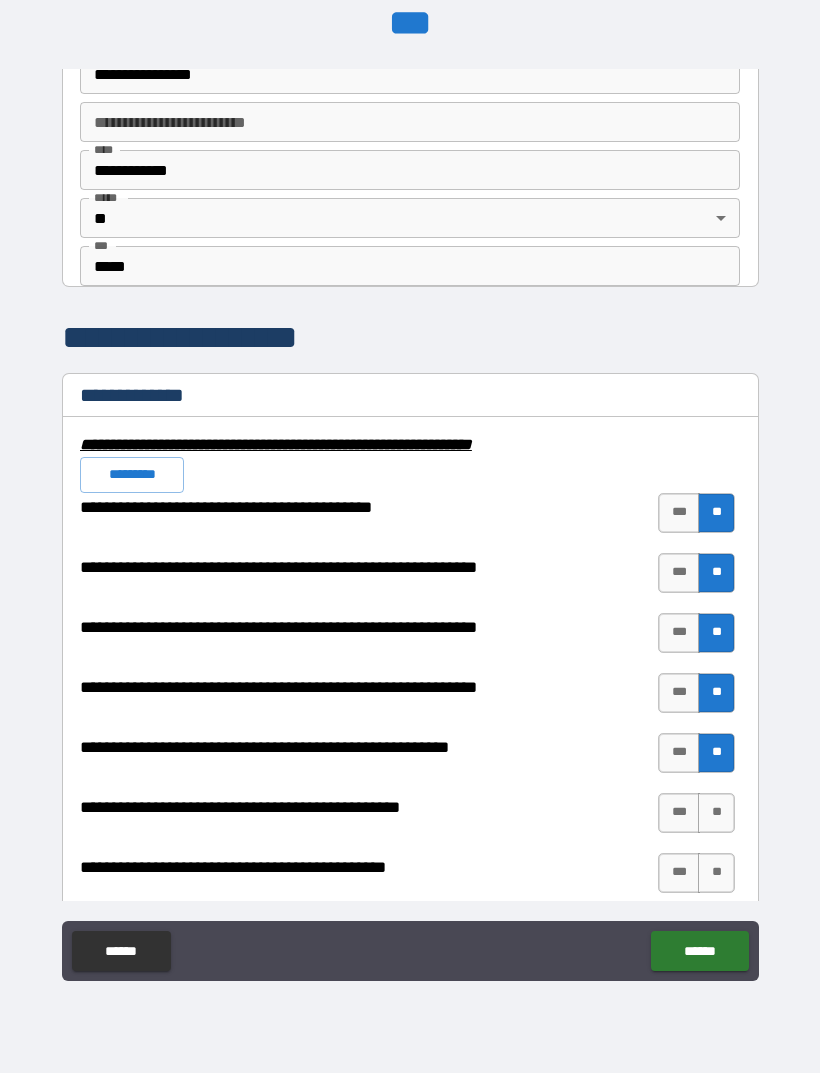 click on "**" at bounding box center (716, 813) 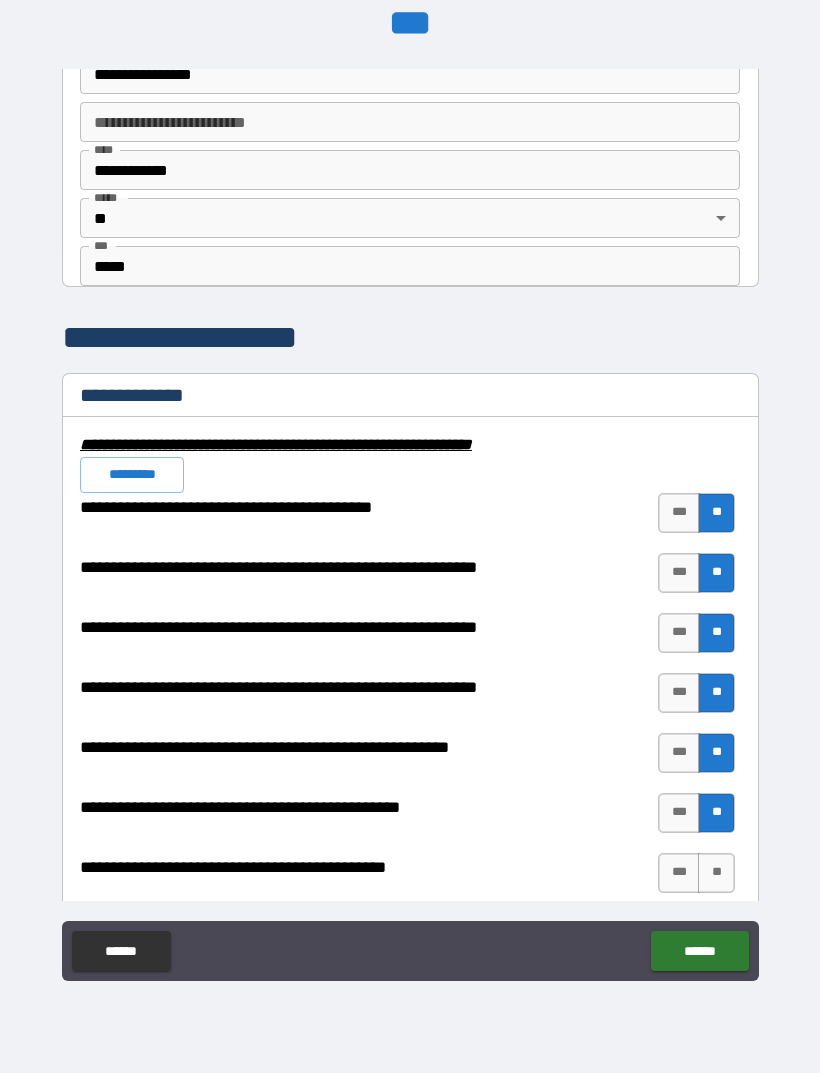 click on "**" at bounding box center [716, 873] 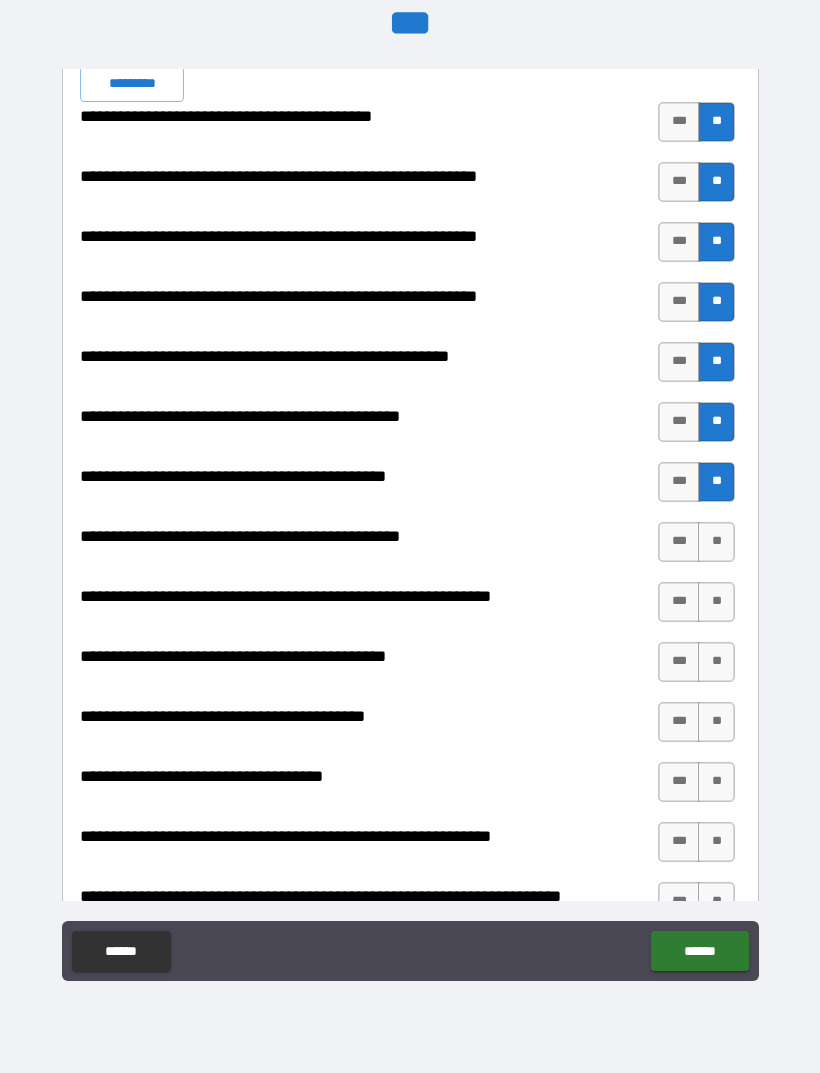 scroll, scrollTop: 2122, scrollLeft: 0, axis: vertical 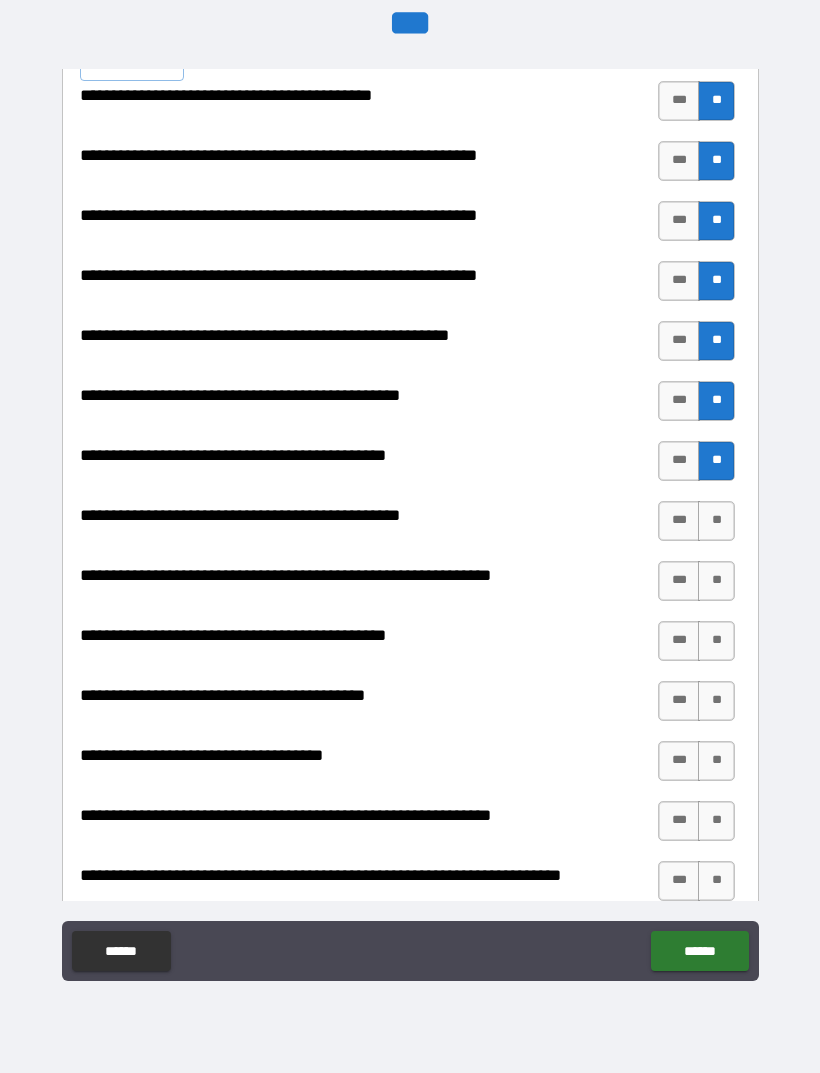 click on "**" at bounding box center (716, 521) 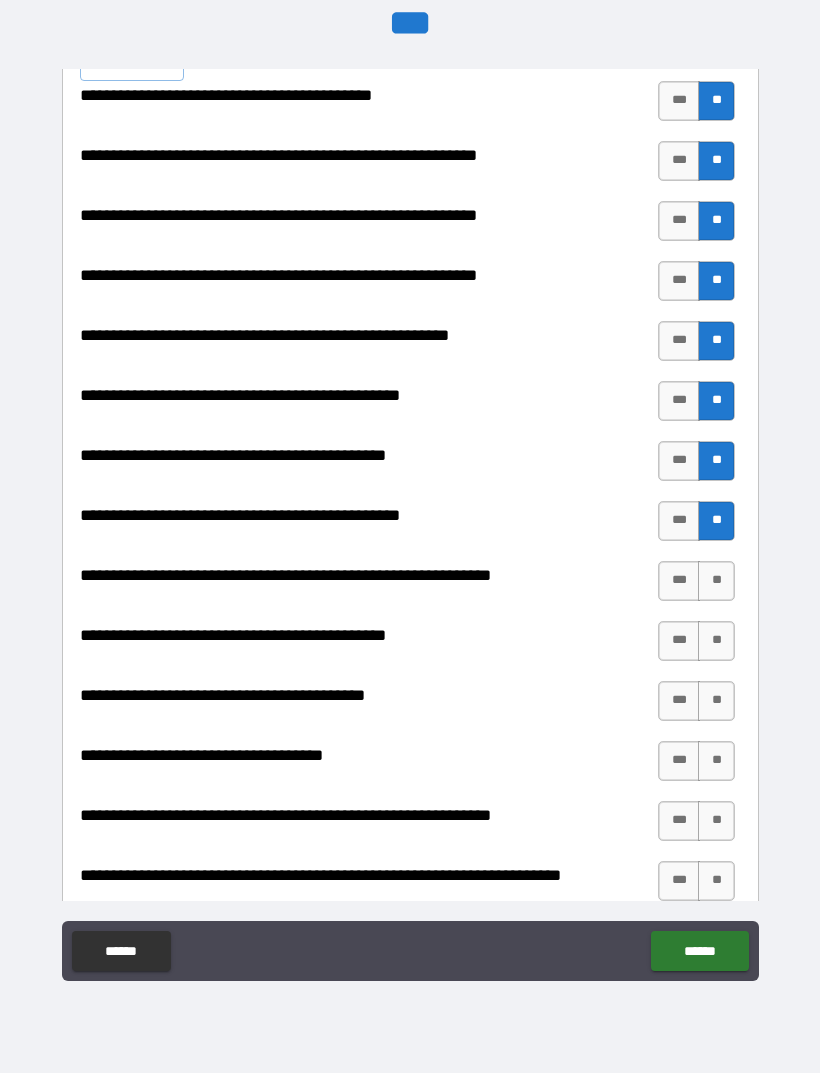 click on "**" at bounding box center [716, 581] 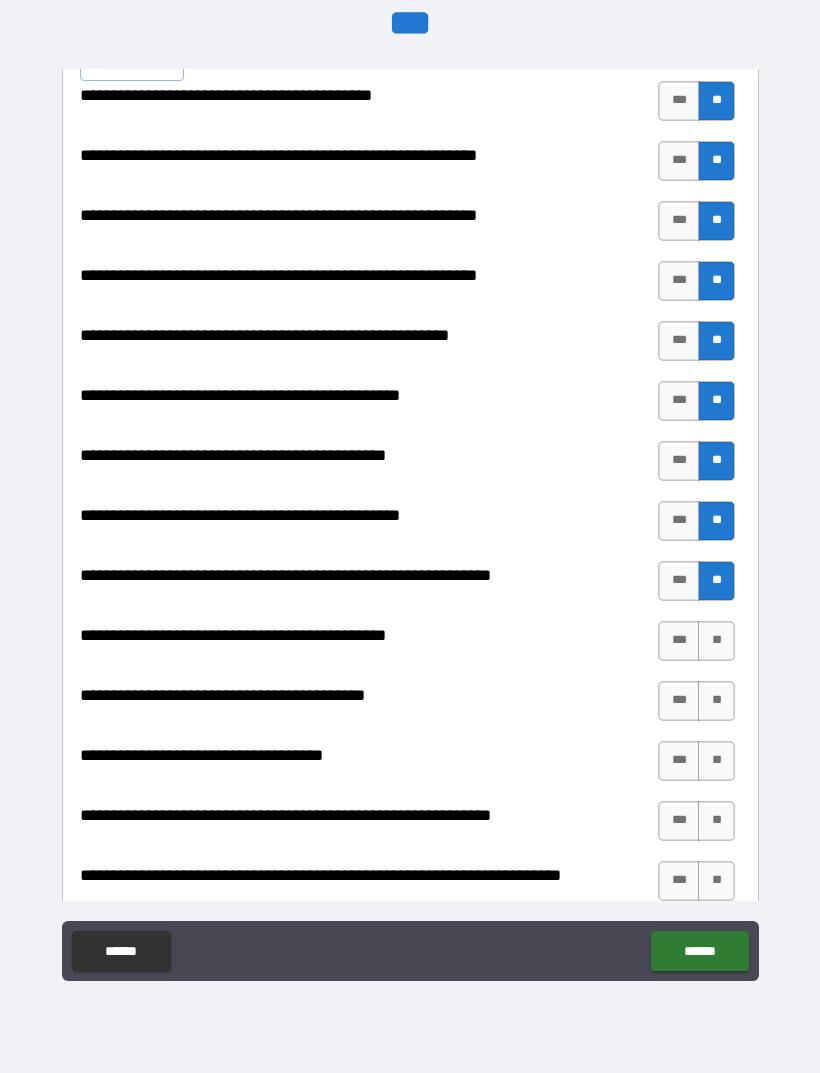 click on "**" at bounding box center (716, 641) 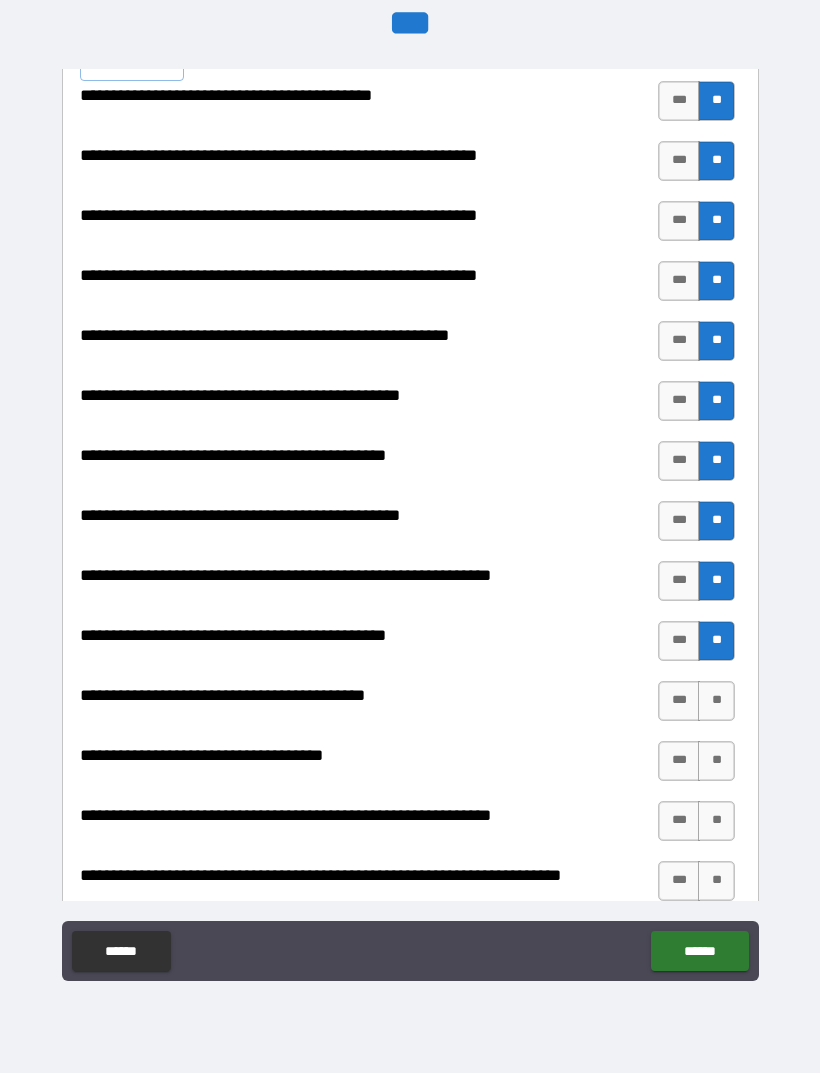 click on "**" at bounding box center (716, 701) 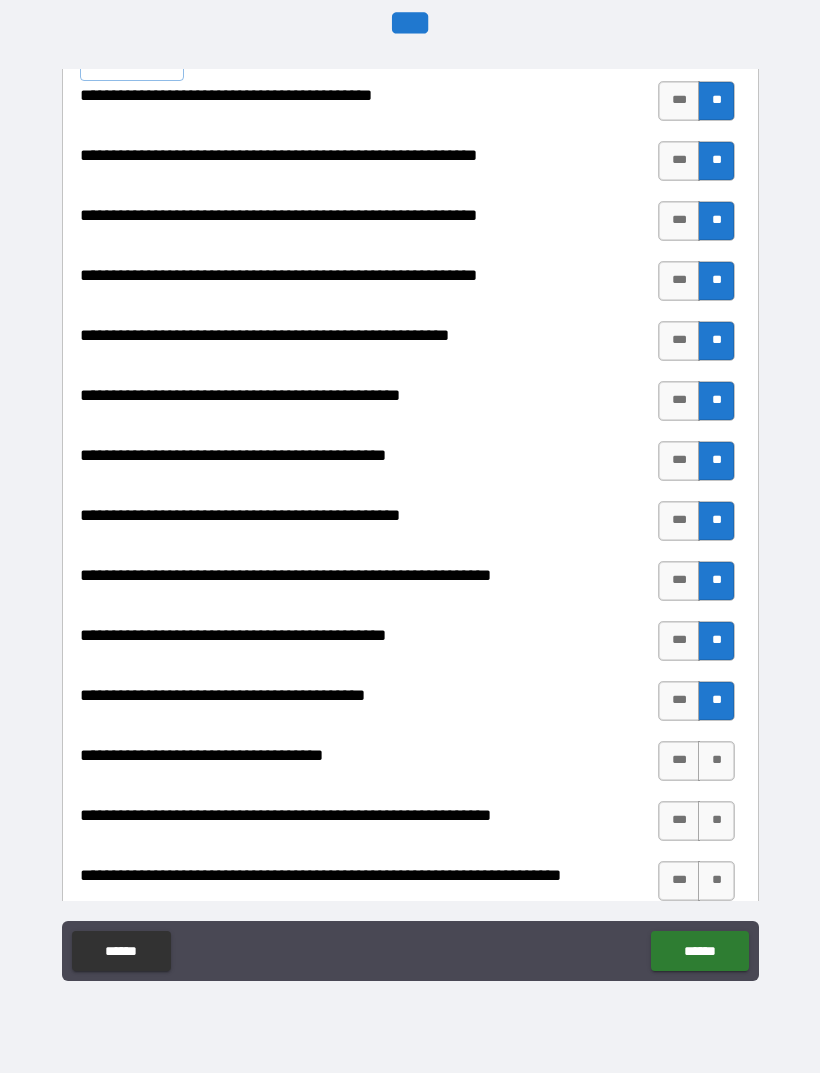 click on "**" at bounding box center [716, 761] 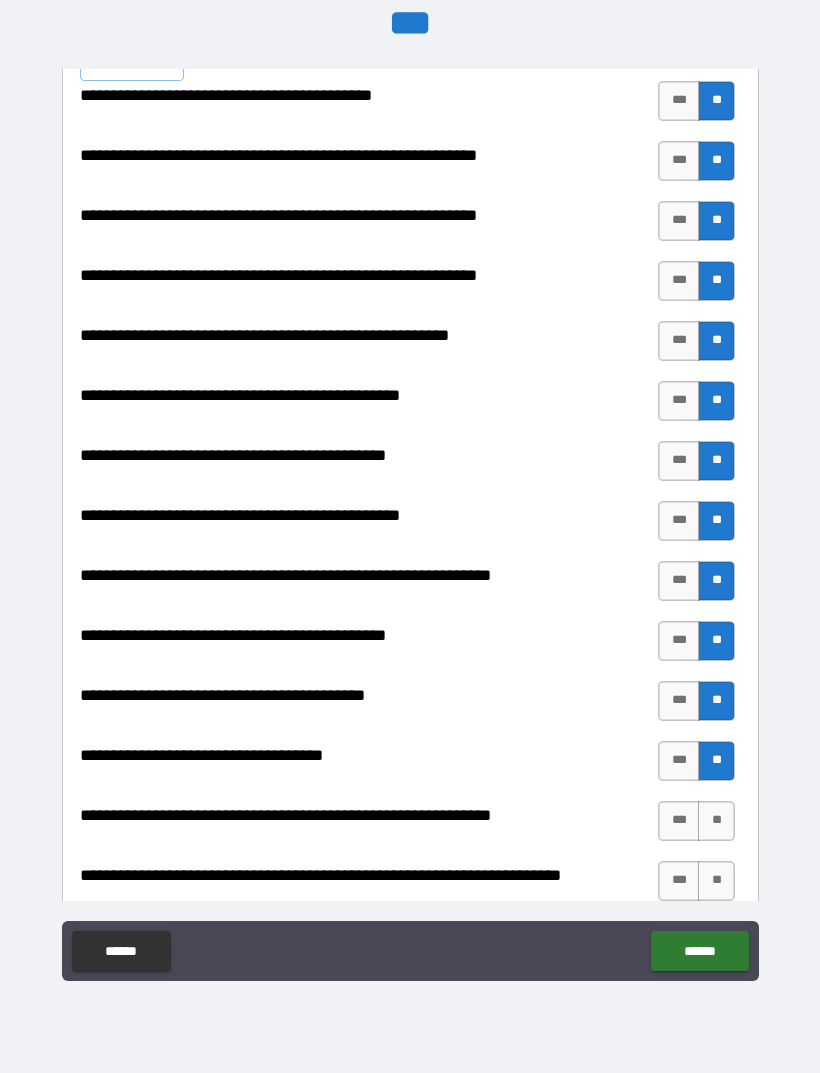 click on "**" at bounding box center (716, 821) 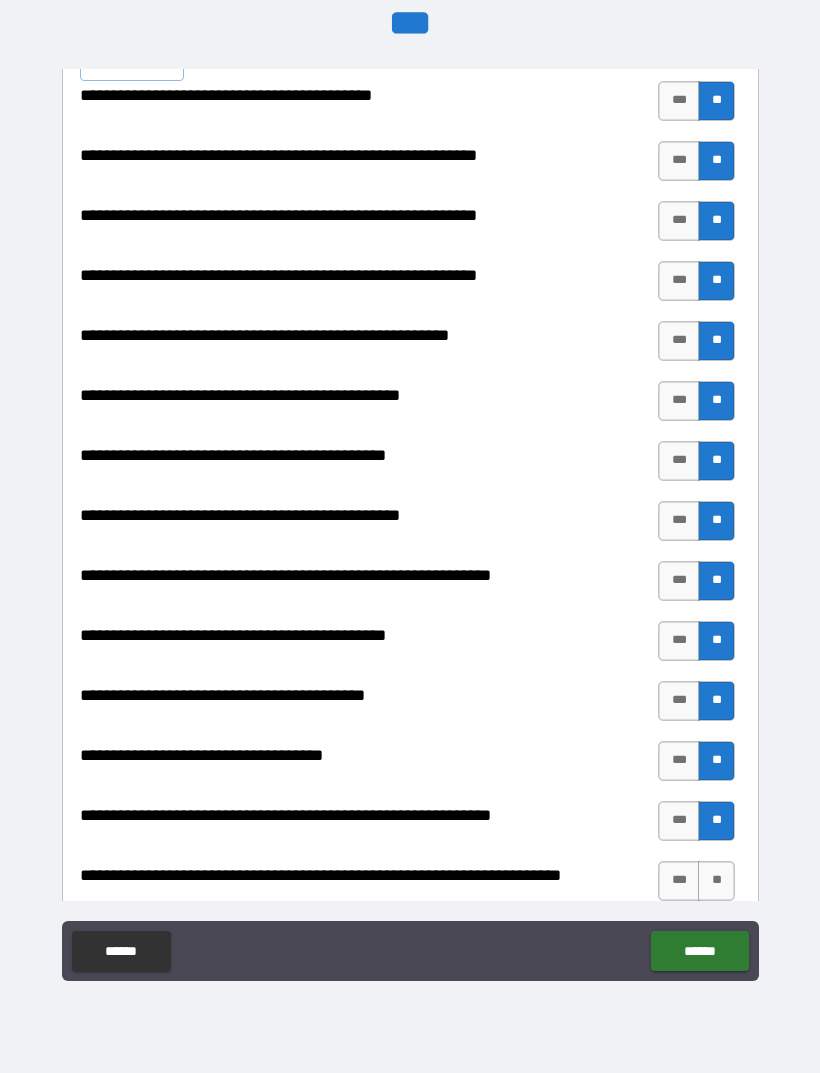 click on "**" at bounding box center (716, 881) 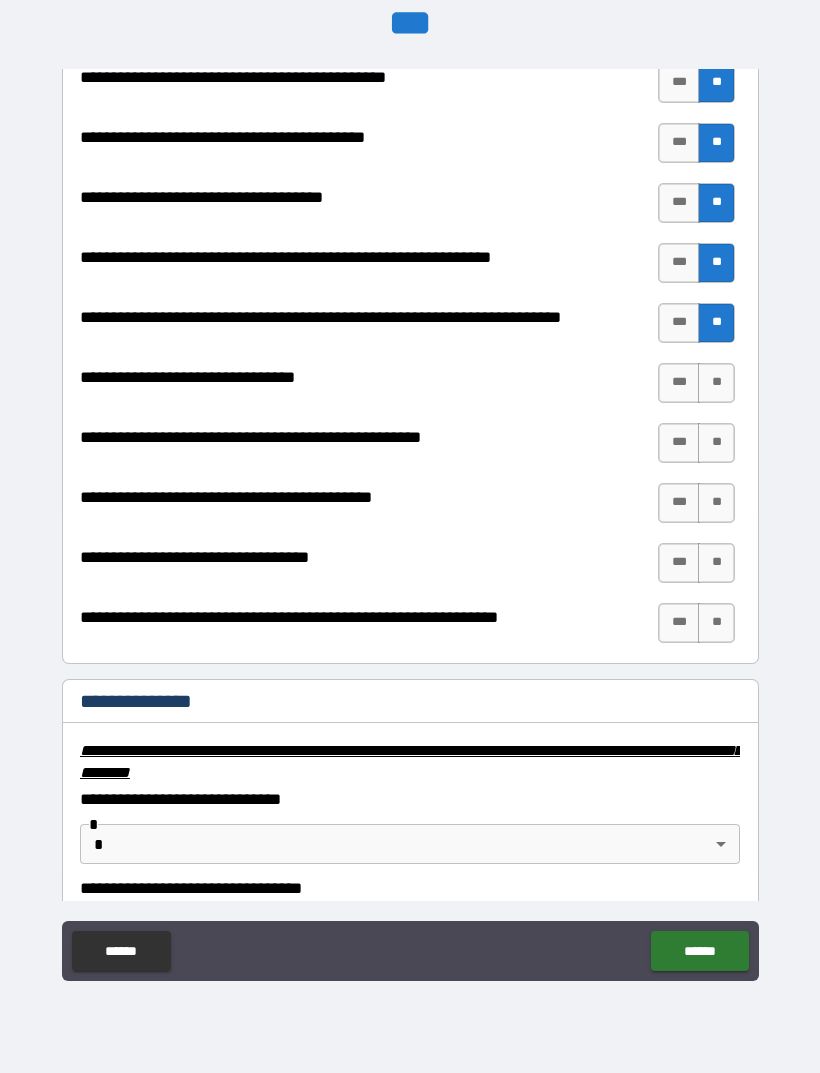 scroll, scrollTop: 2684, scrollLeft: 0, axis: vertical 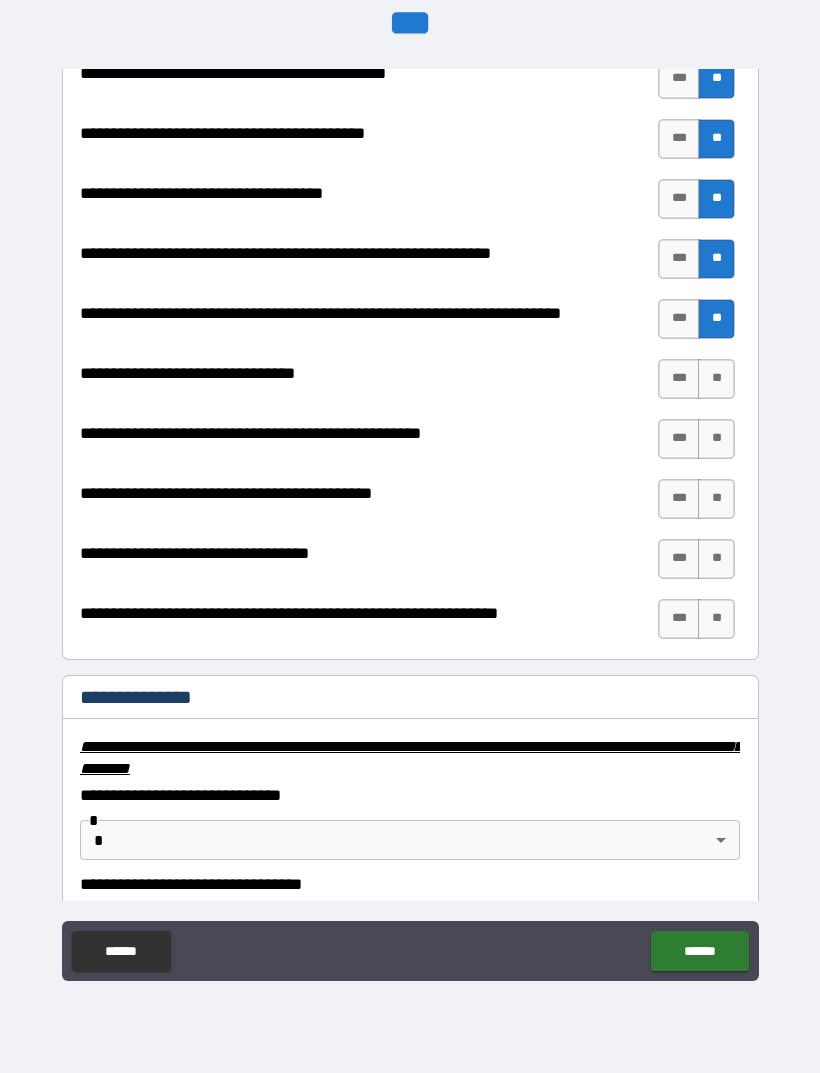 click on "**" at bounding box center (716, 379) 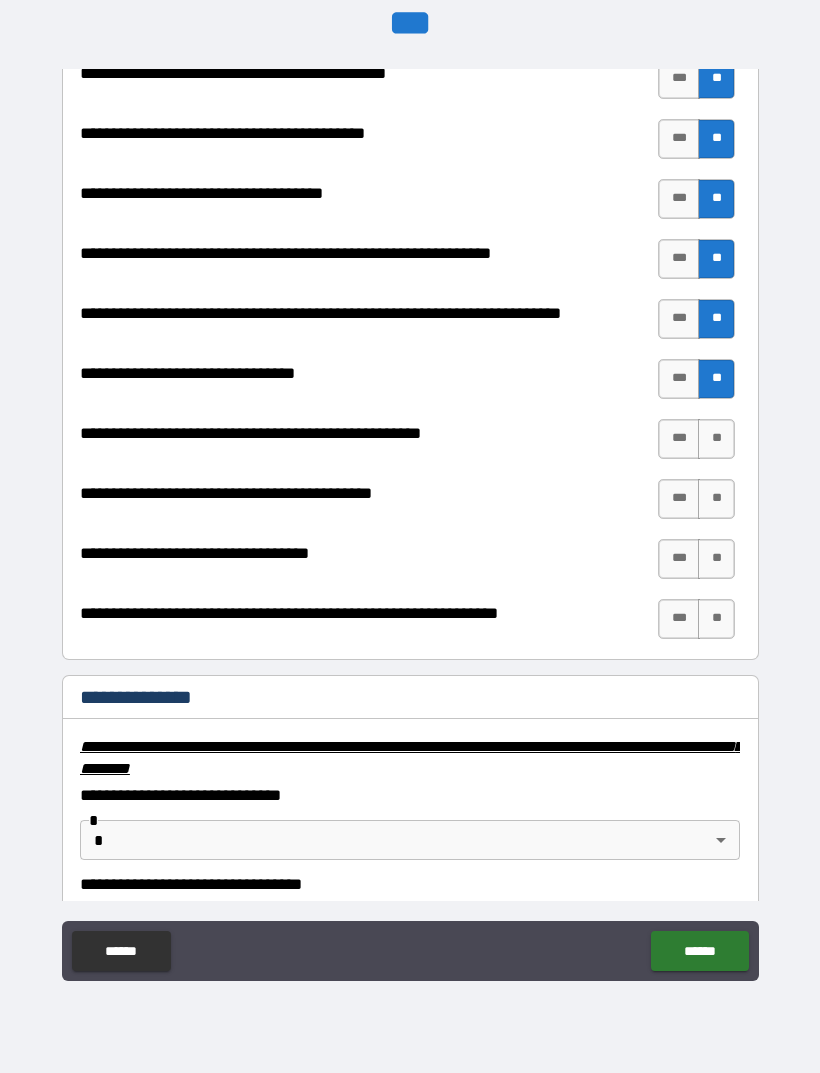 click on "**" at bounding box center (716, 439) 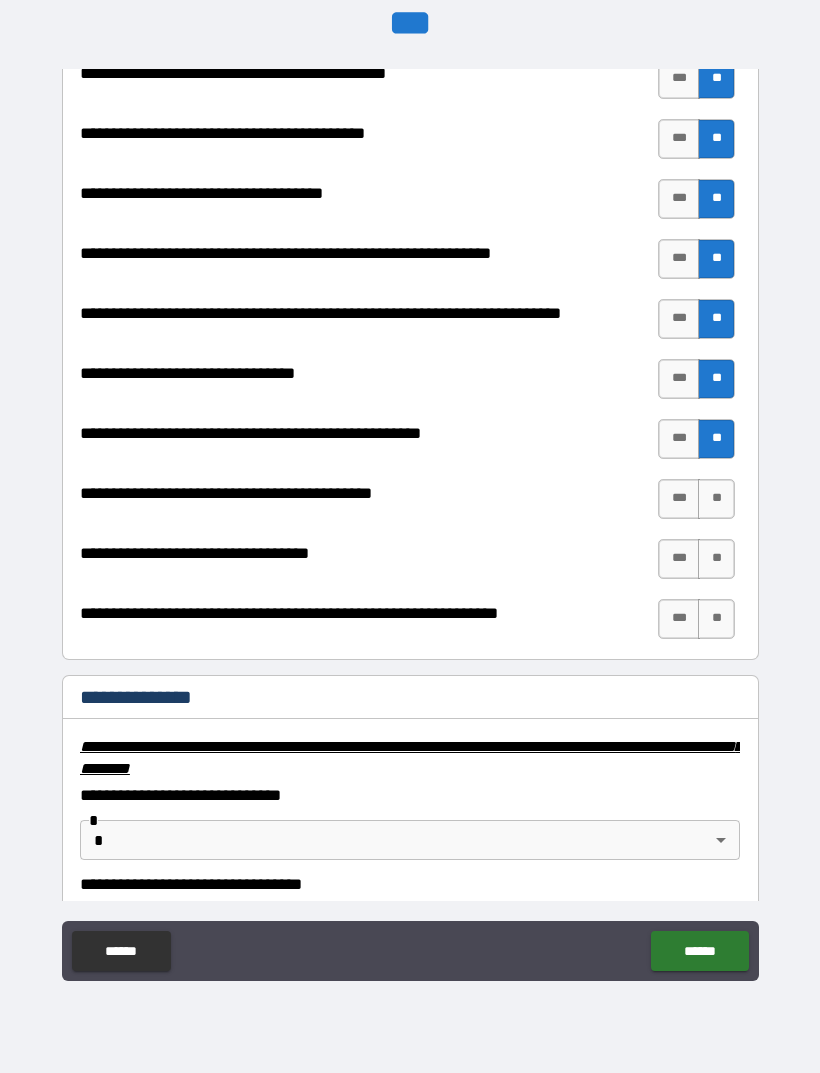 click on "**" at bounding box center [716, 499] 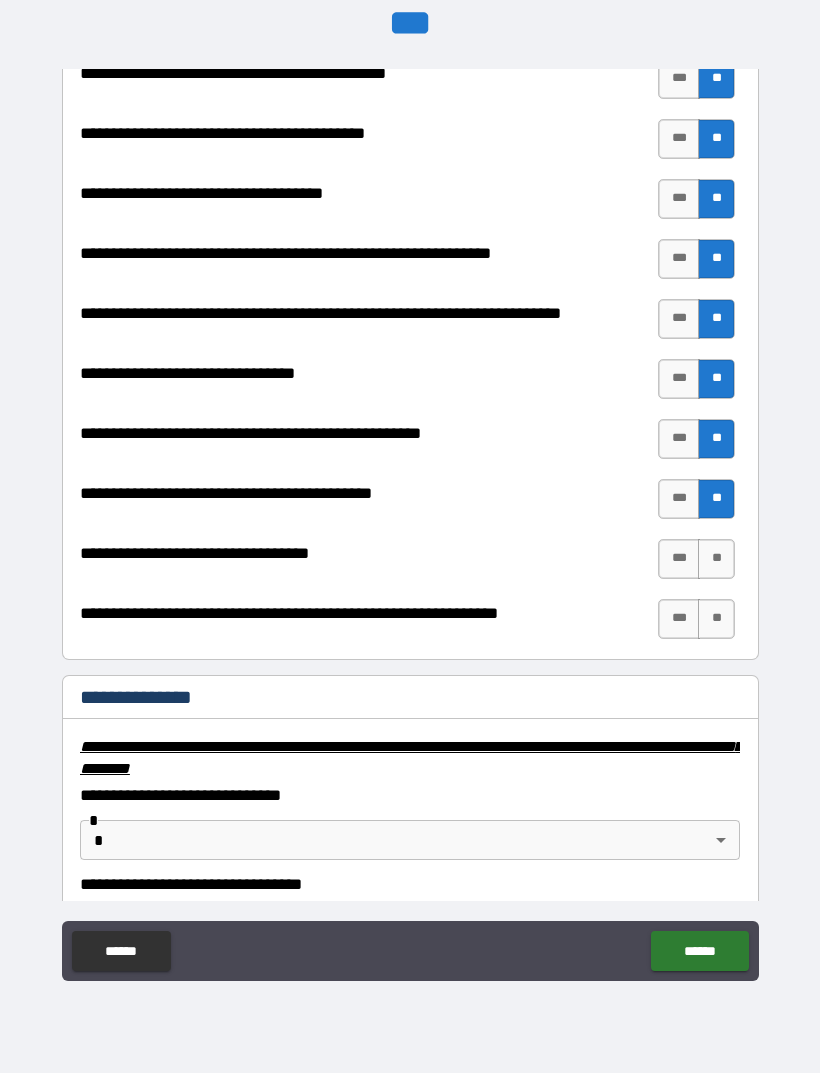 click on "**" at bounding box center [716, 559] 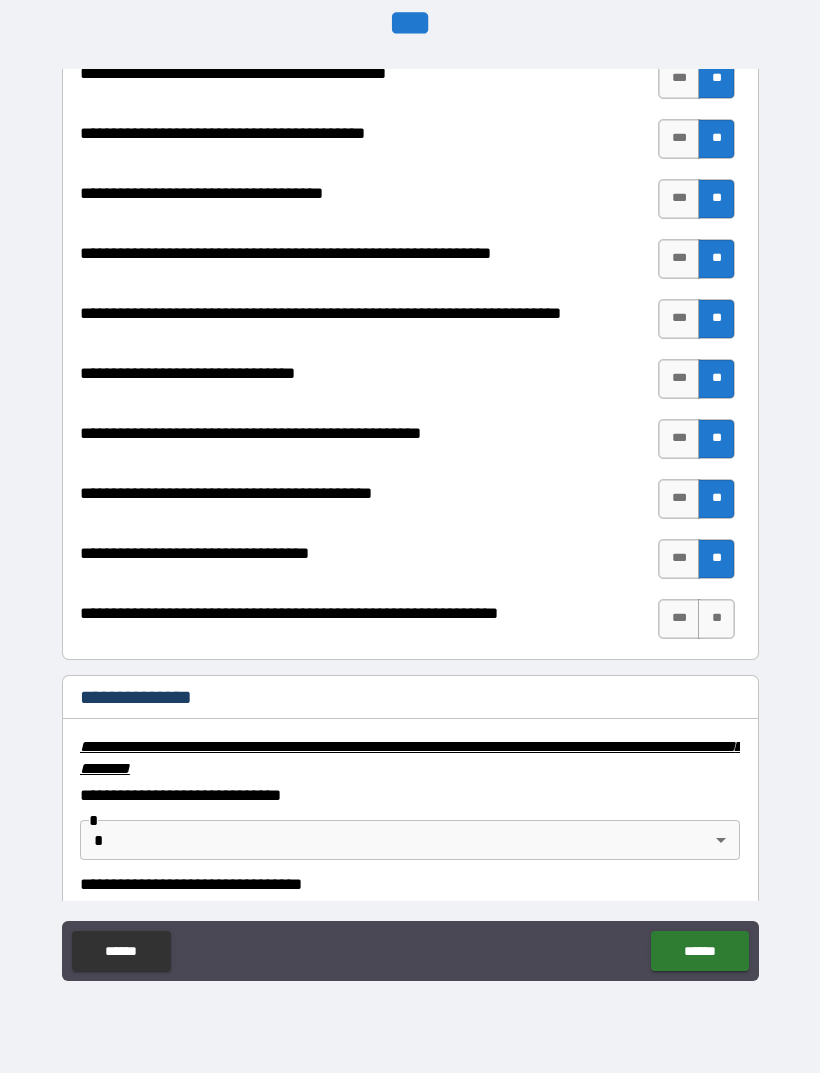 click on "**" at bounding box center [716, 619] 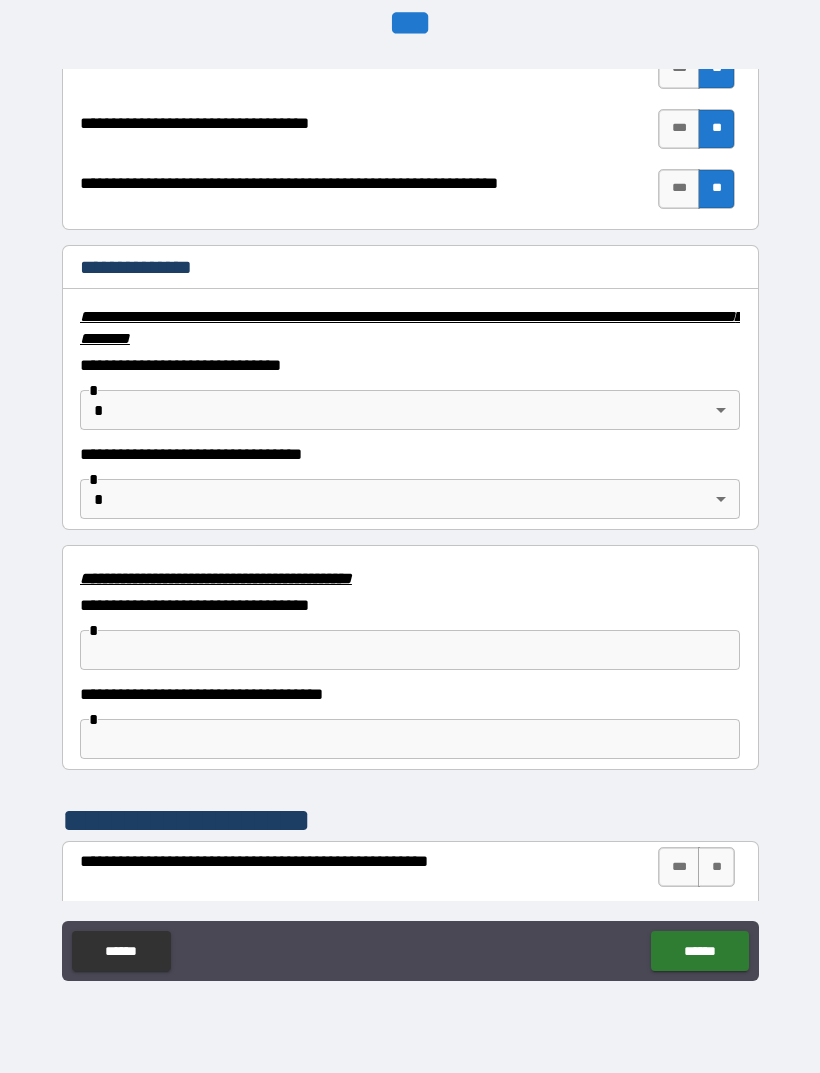 scroll, scrollTop: 3120, scrollLeft: 0, axis: vertical 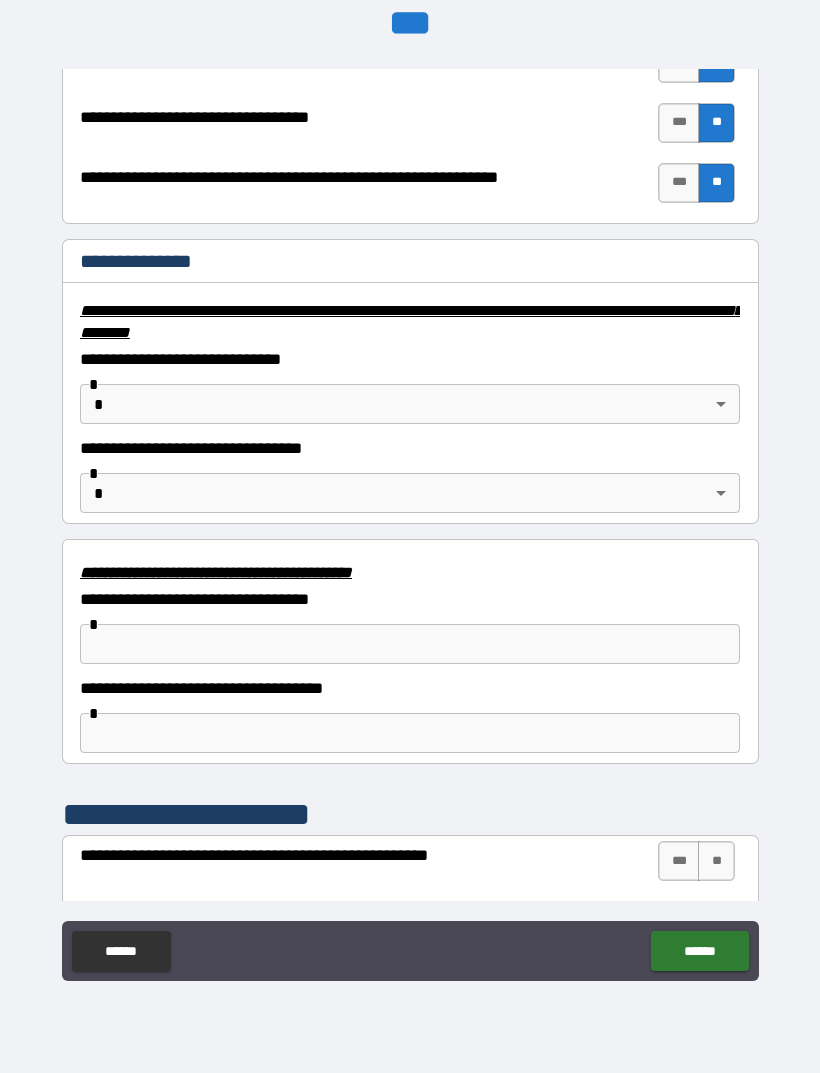 click on "**********" at bounding box center [410, 504] 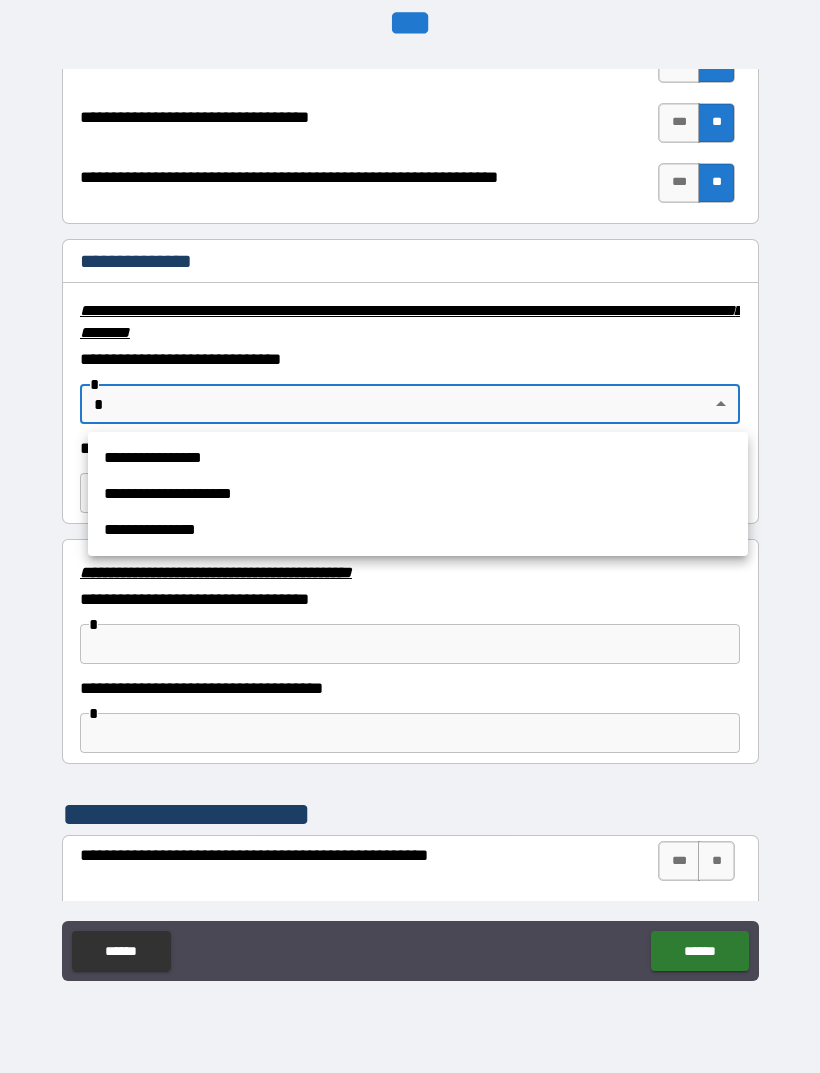 click on "**********" at bounding box center (418, 494) 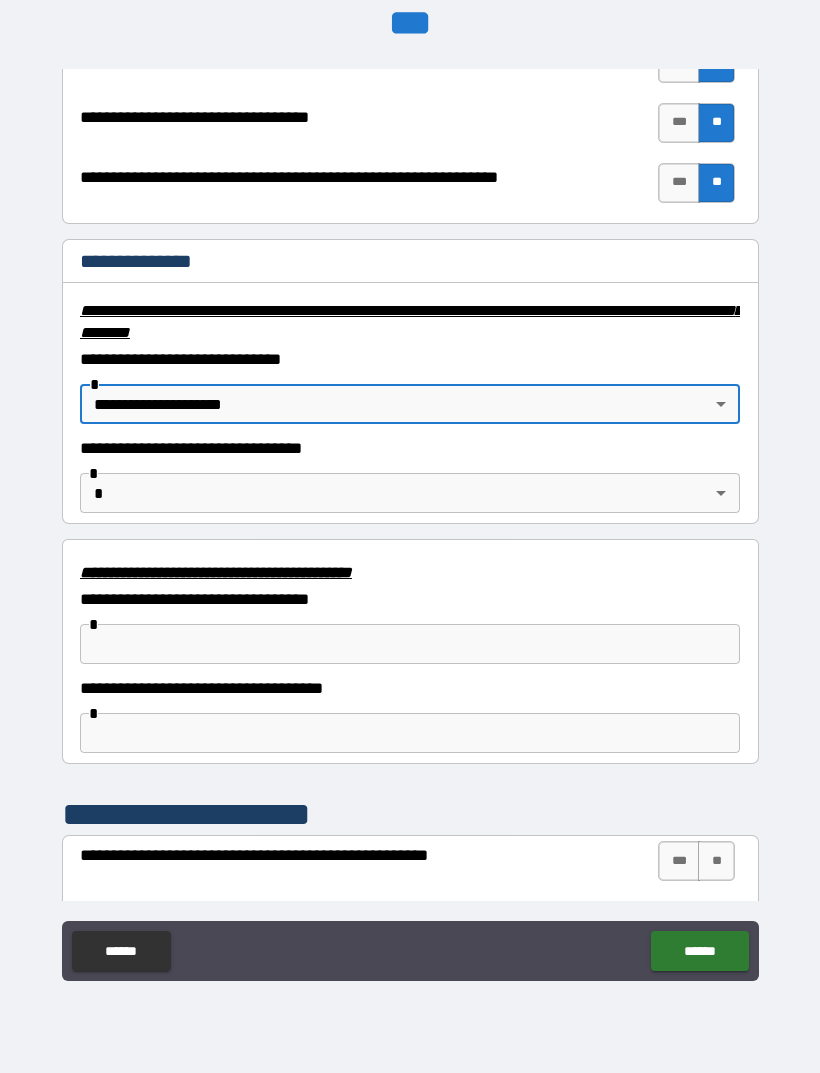 click on "**********" at bounding box center (410, 504) 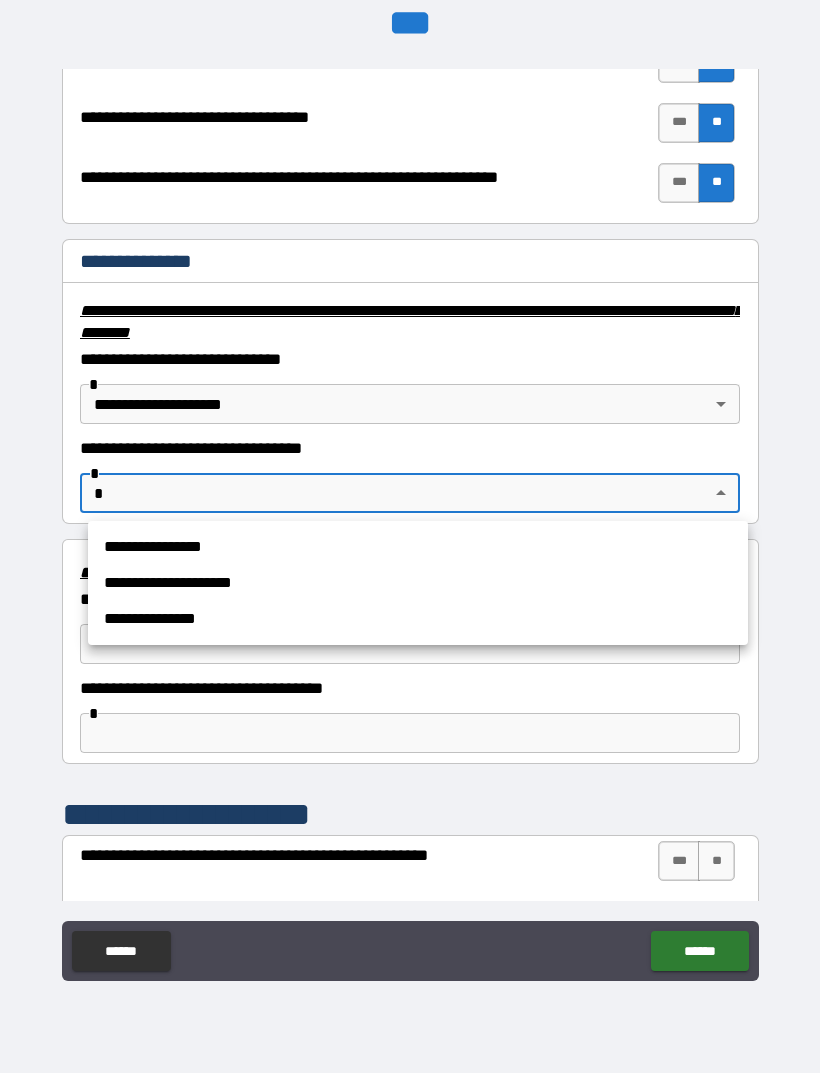 click on "**********" at bounding box center (418, 583) 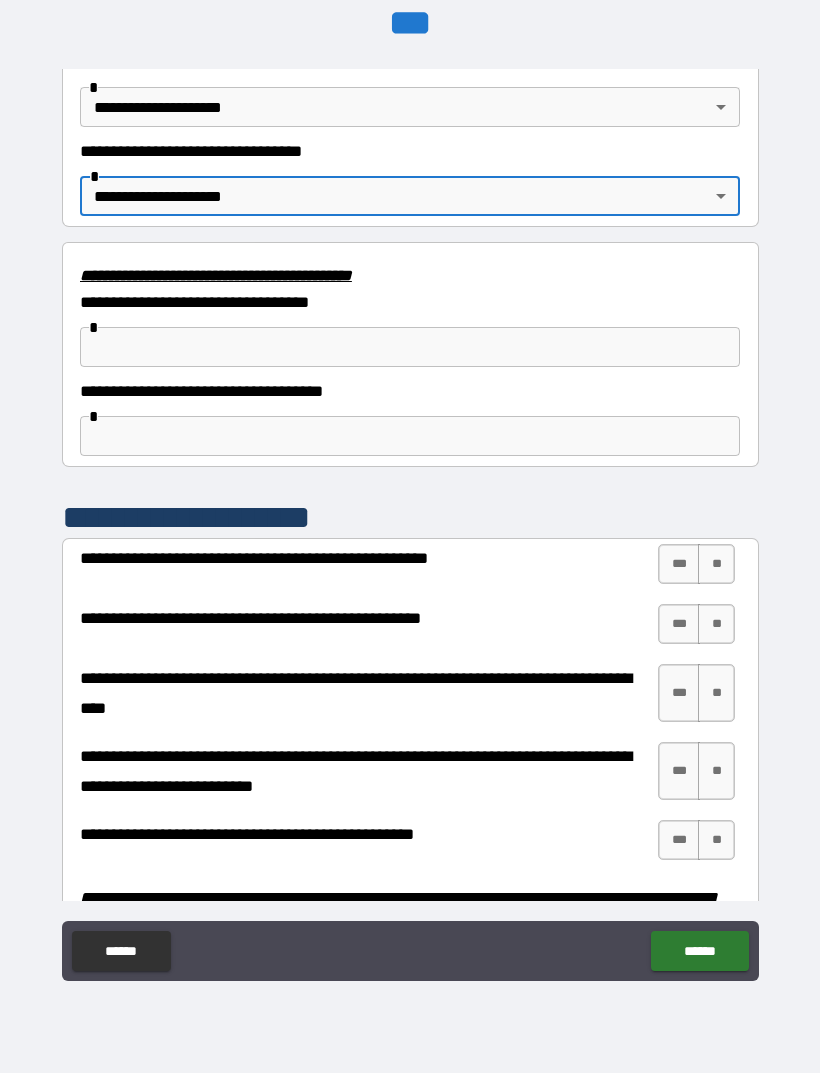 scroll, scrollTop: 3418, scrollLeft: 0, axis: vertical 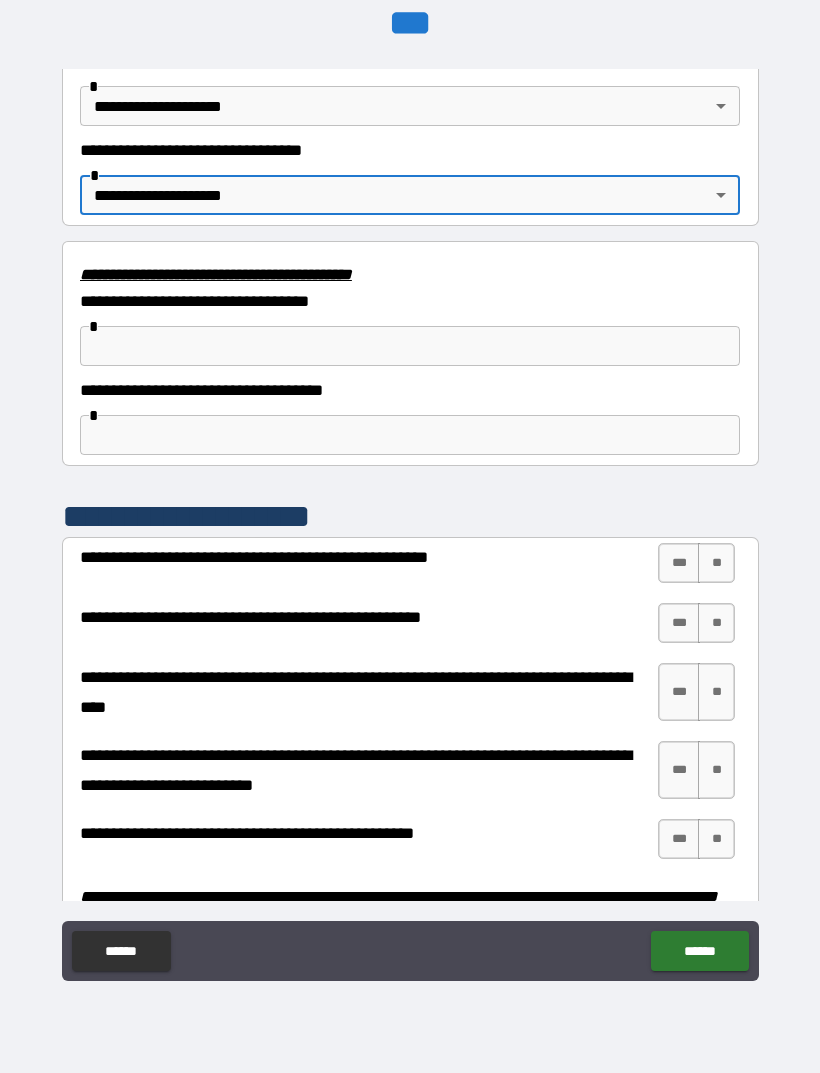 click on "**" at bounding box center (716, 563) 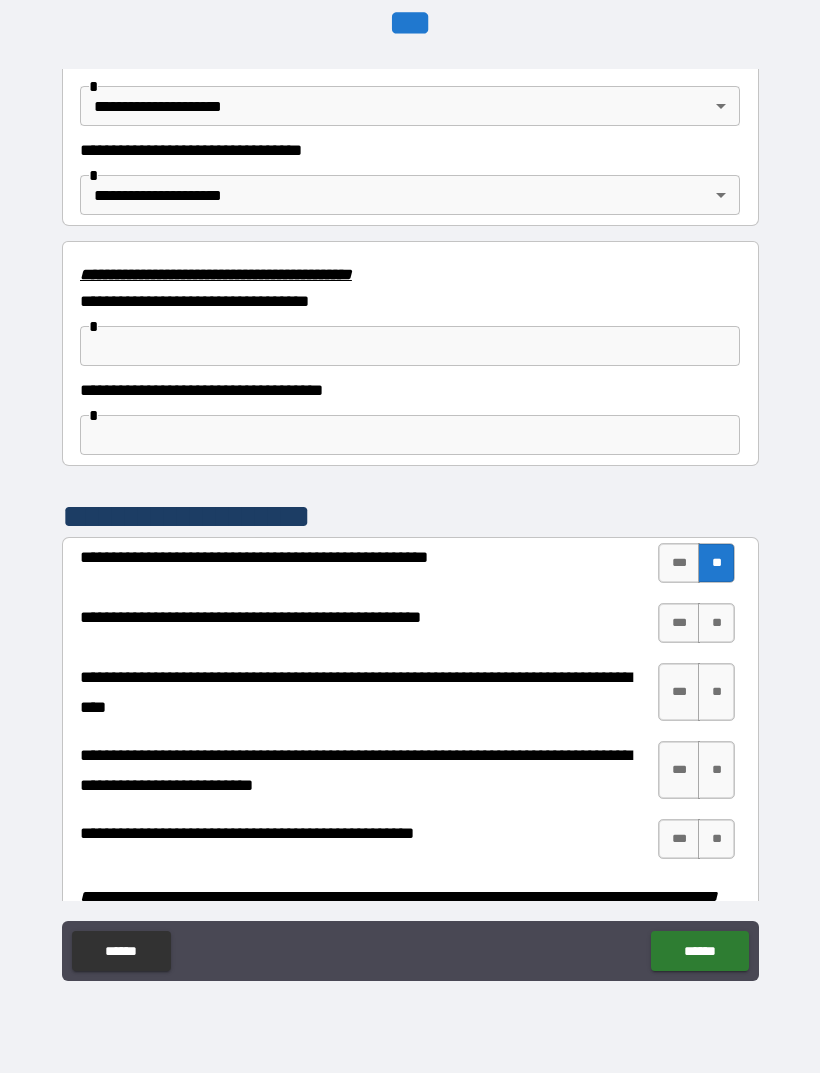 click on "**" at bounding box center [716, 623] 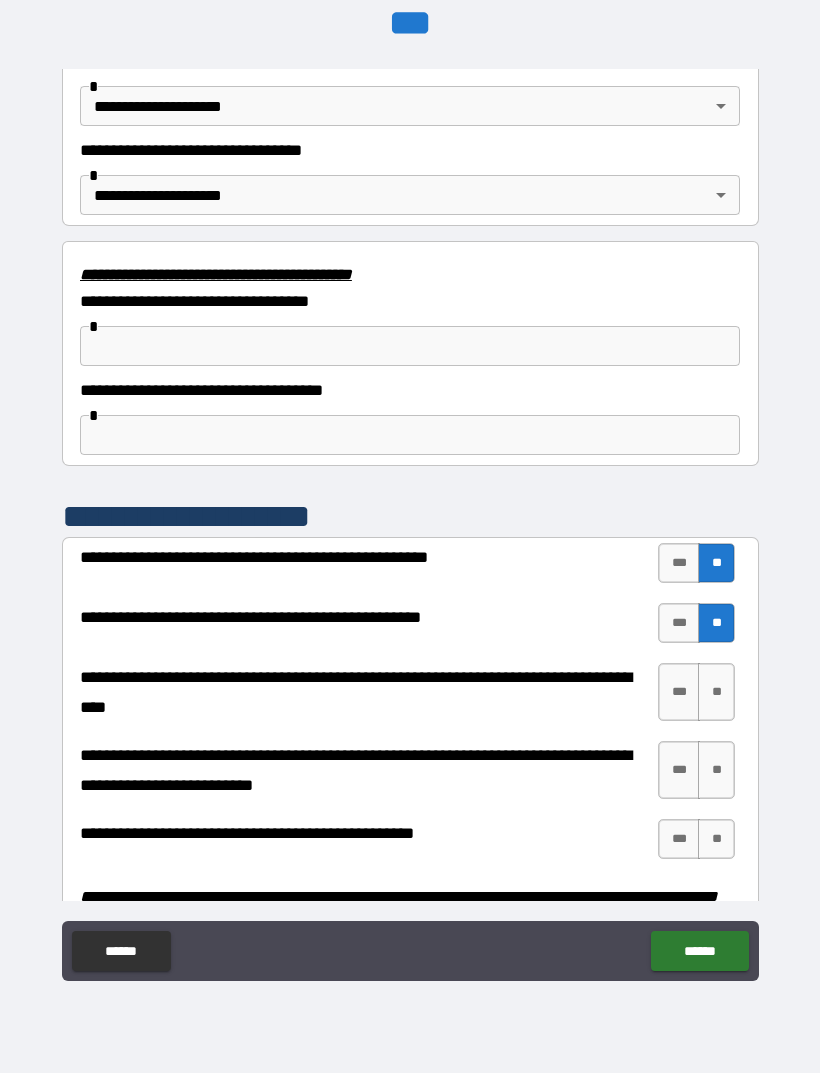 click on "**" at bounding box center (716, 692) 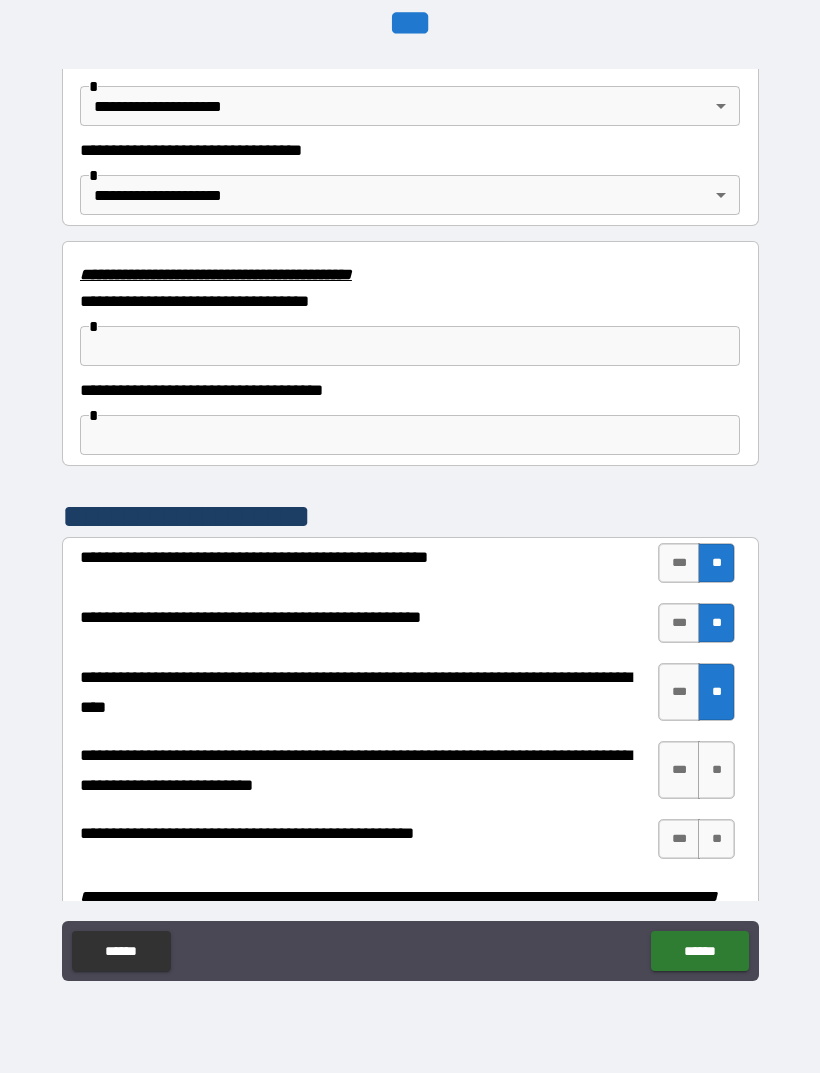 click on "**" at bounding box center (716, 770) 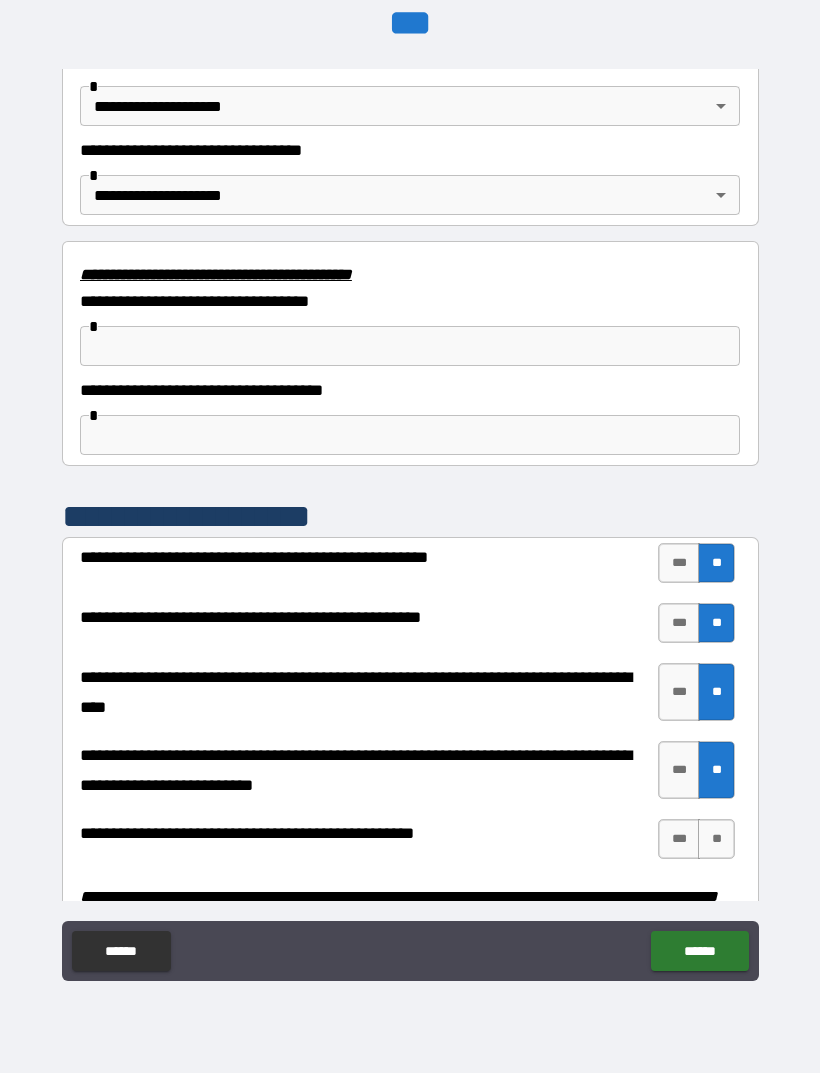 click on "**" at bounding box center [716, 839] 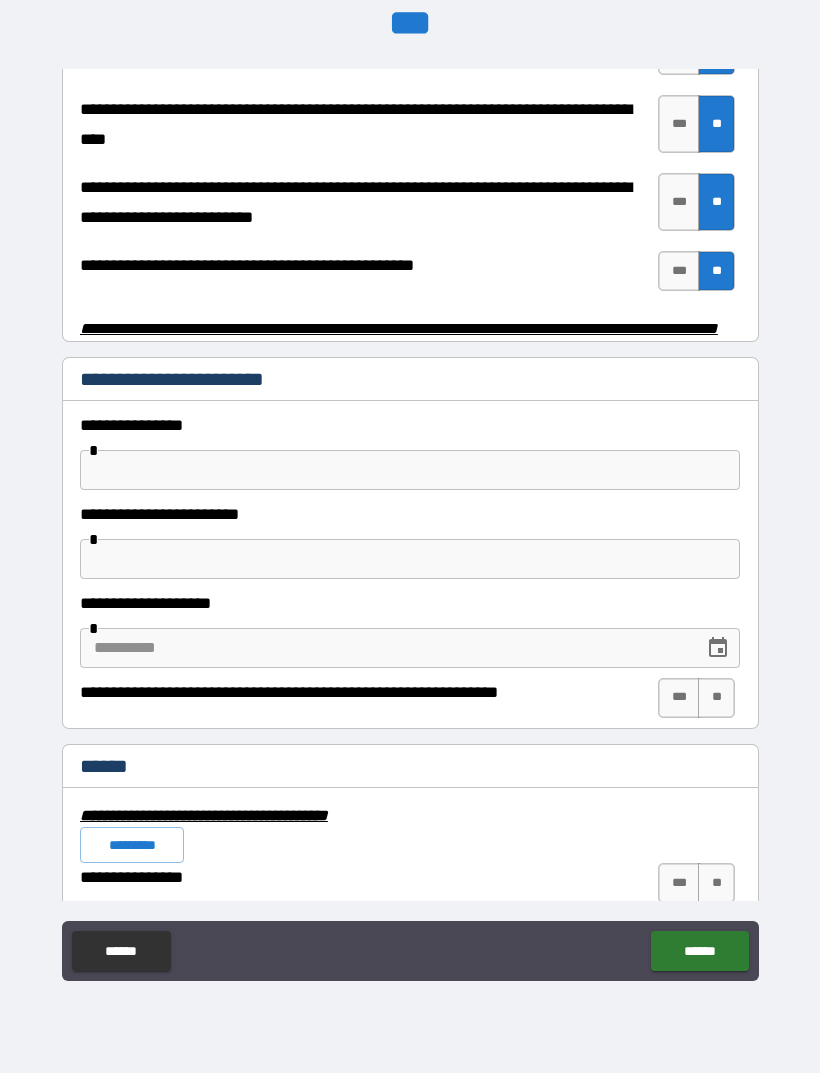 scroll, scrollTop: 4003, scrollLeft: 0, axis: vertical 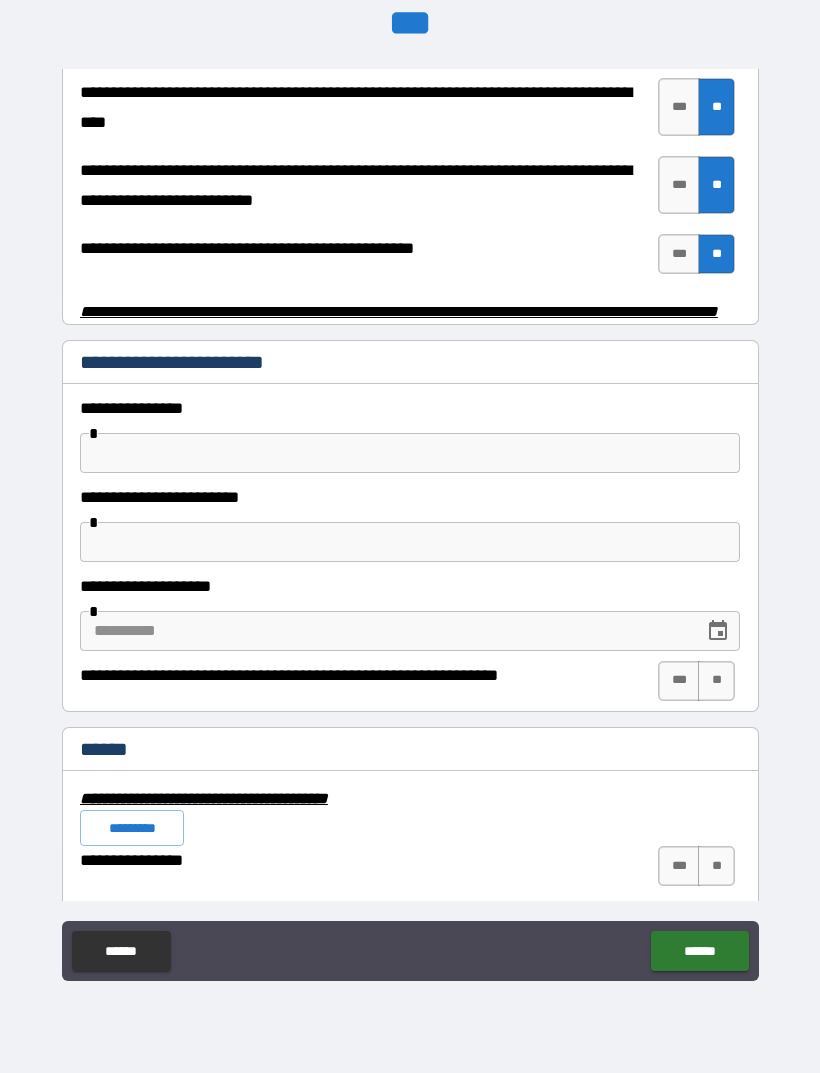 click at bounding box center [410, 453] 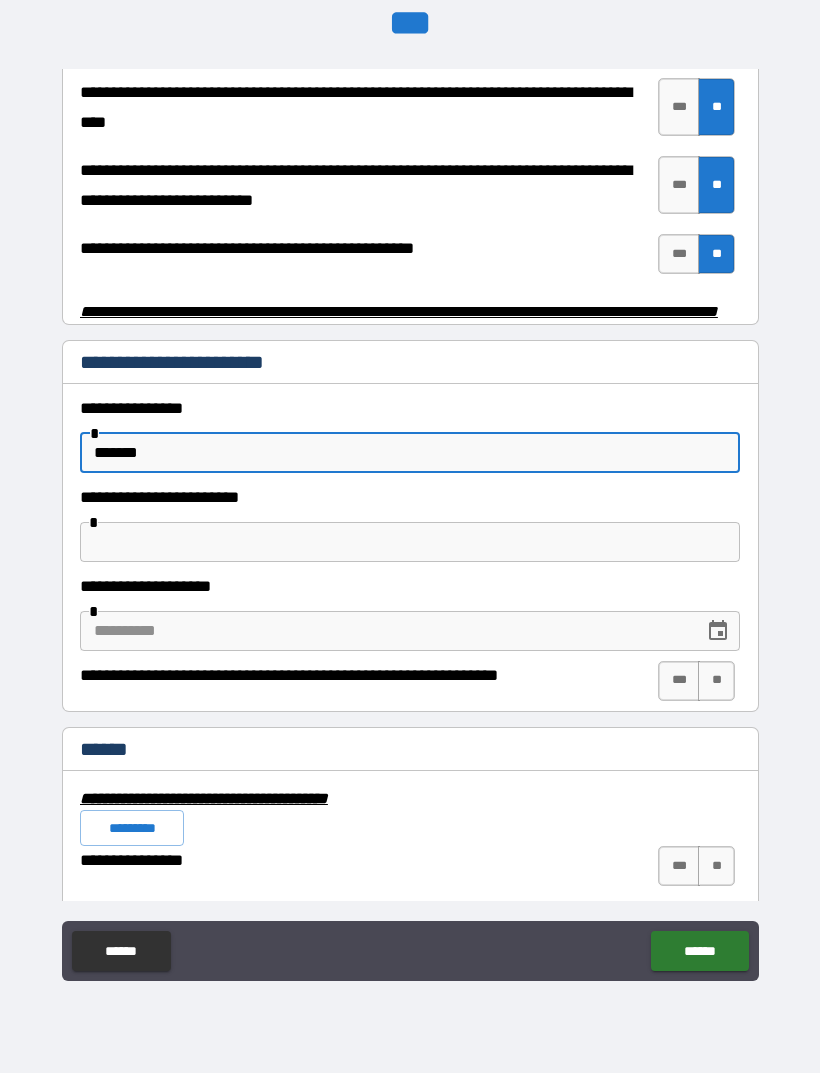 type on "*******" 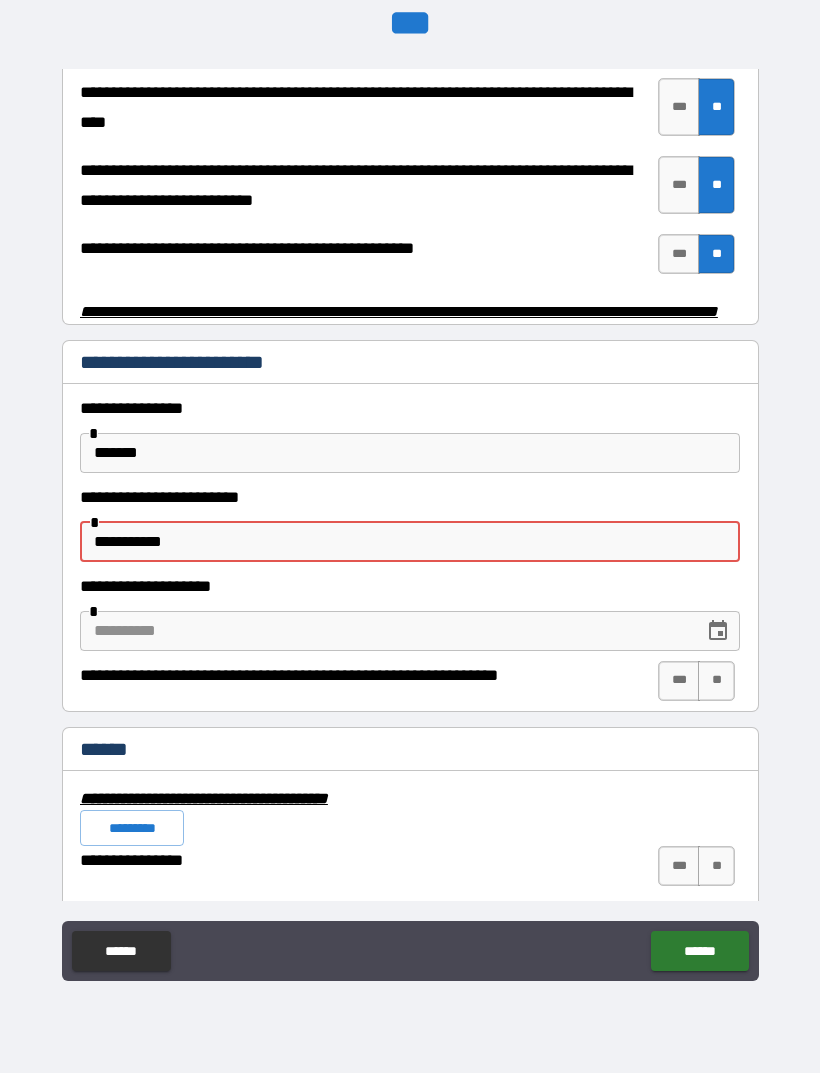 click on "**********" at bounding box center [410, 542] 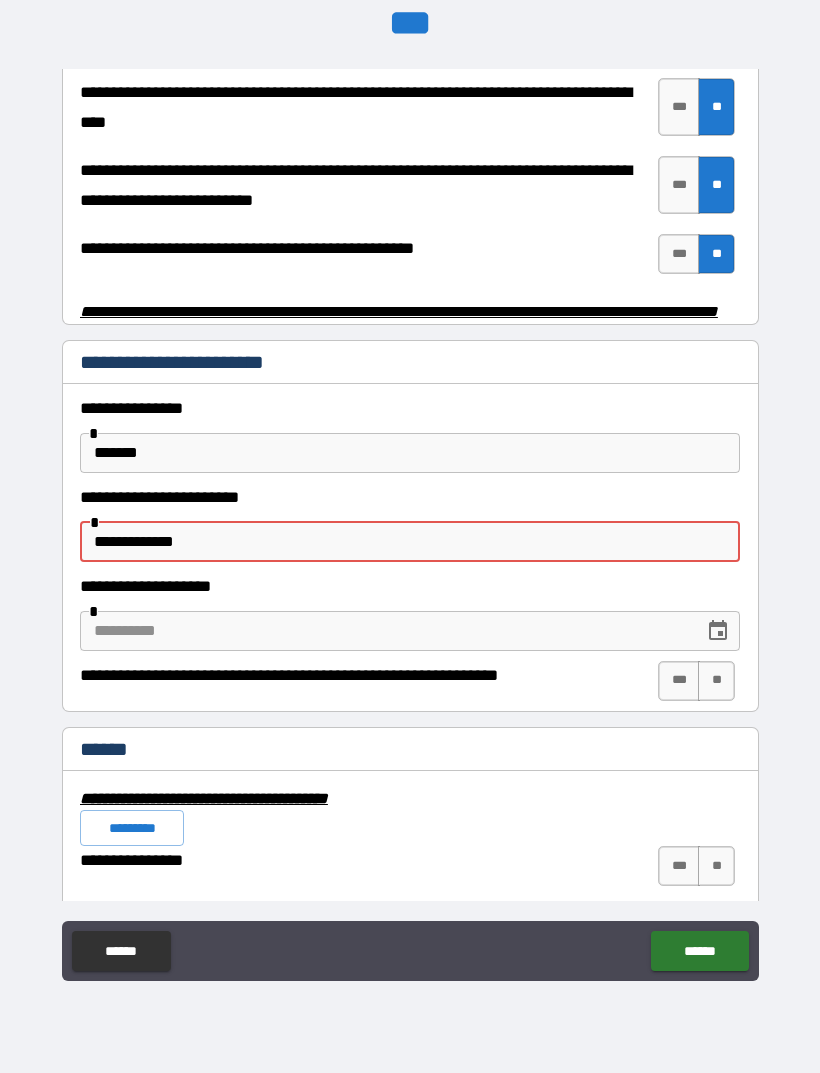 type on "**********" 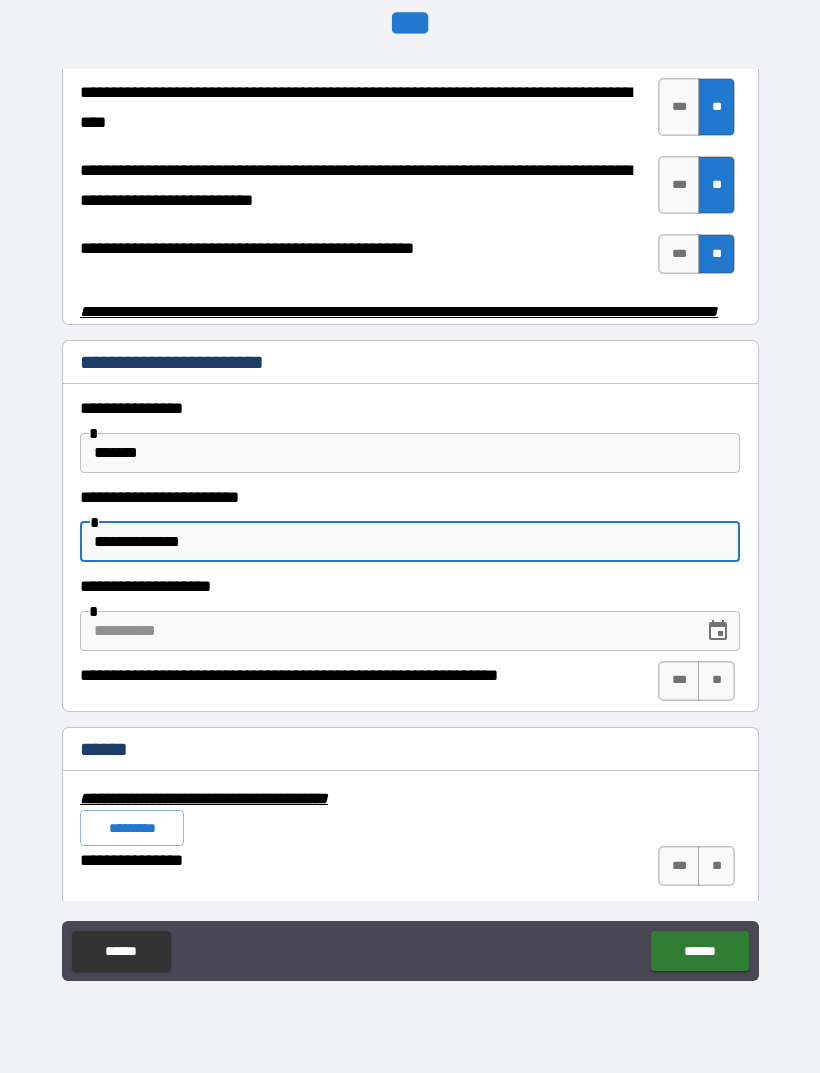click at bounding box center (385, 631) 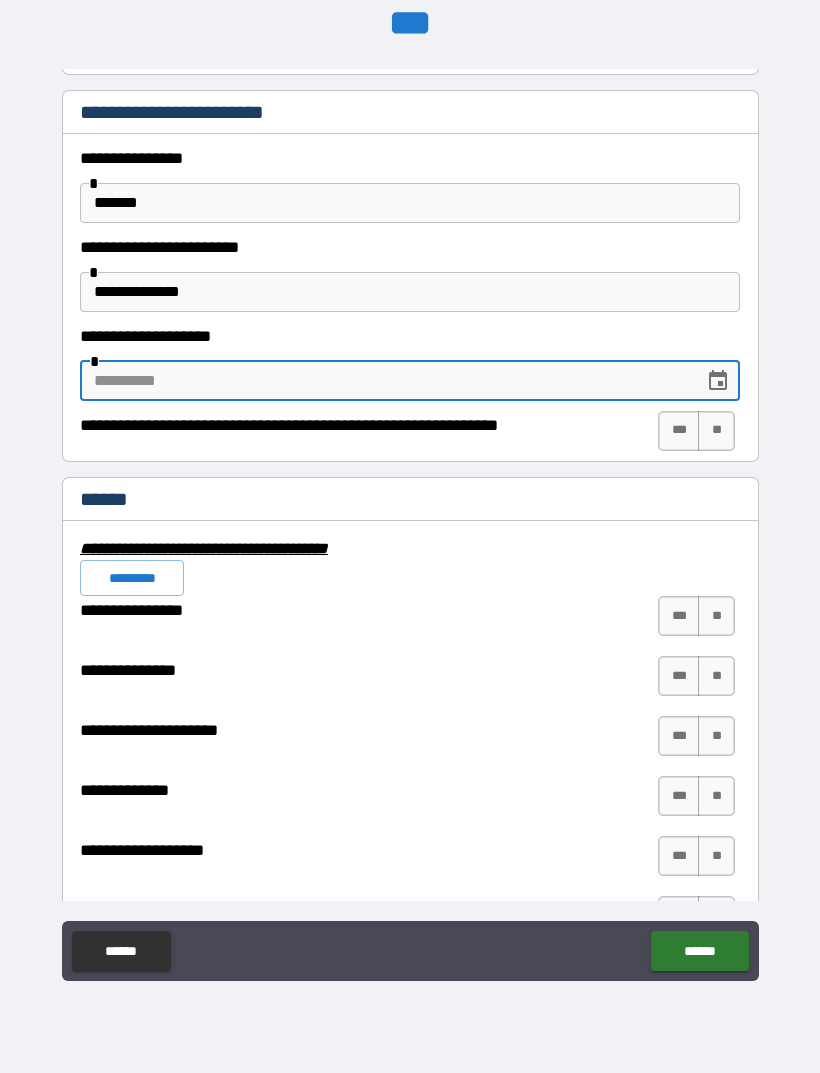 scroll, scrollTop: 4261, scrollLeft: 0, axis: vertical 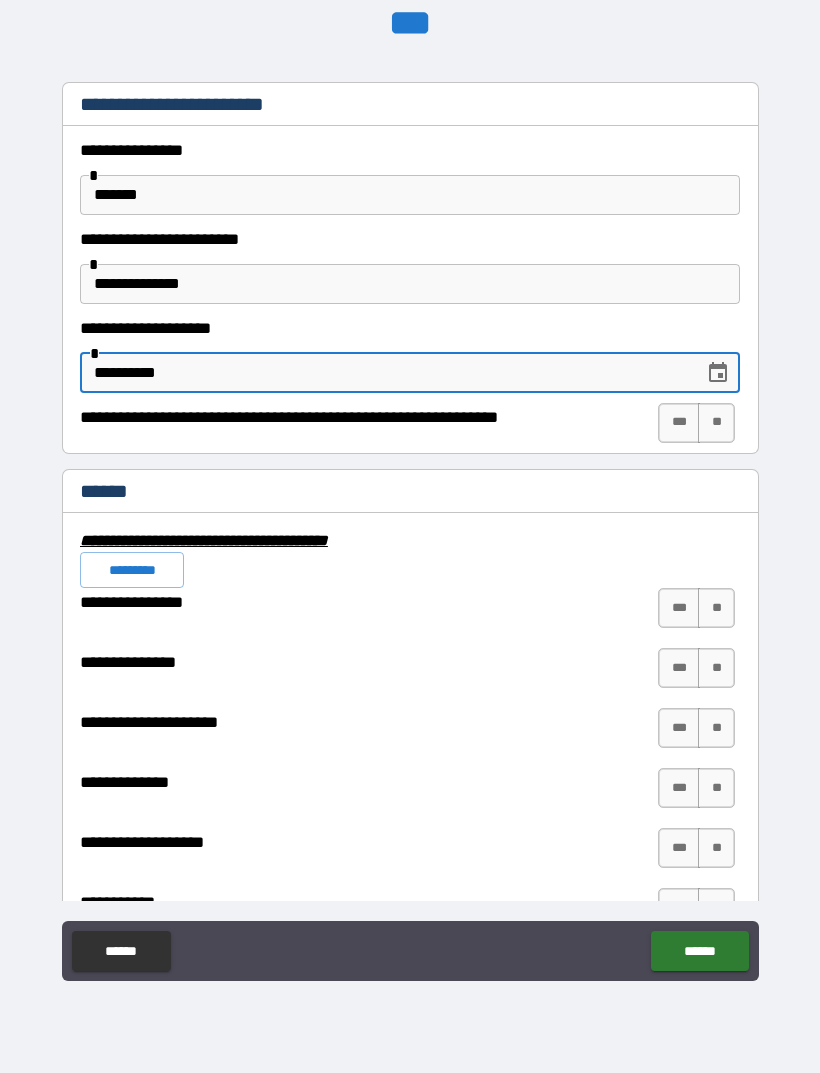 type on "**********" 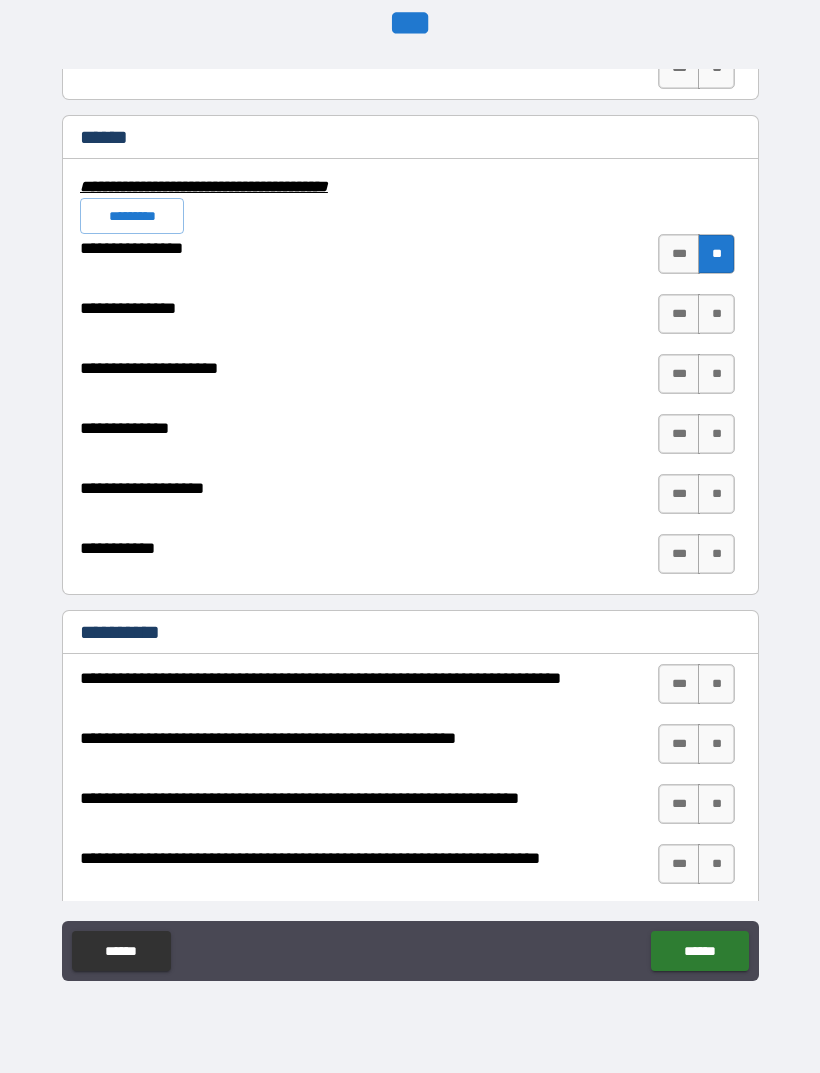 scroll, scrollTop: 4618, scrollLeft: 0, axis: vertical 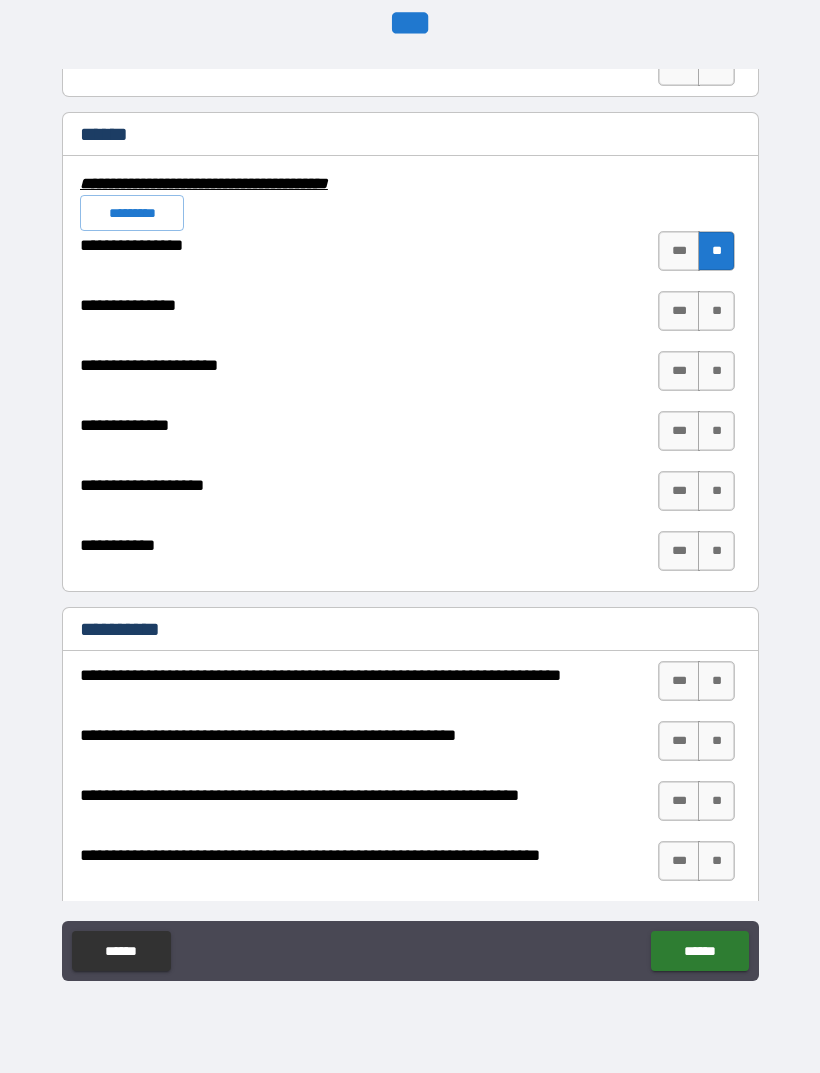 click on "*********" at bounding box center (132, 213) 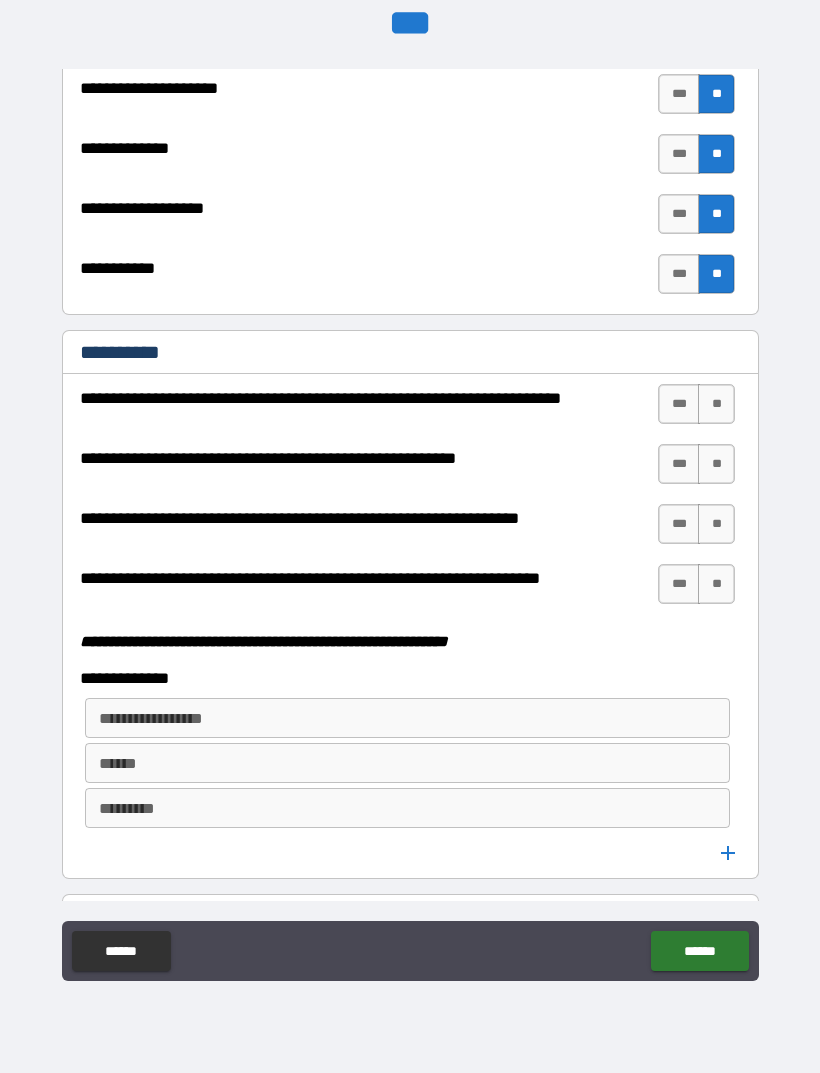 scroll, scrollTop: 4910, scrollLeft: 0, axis: vertical 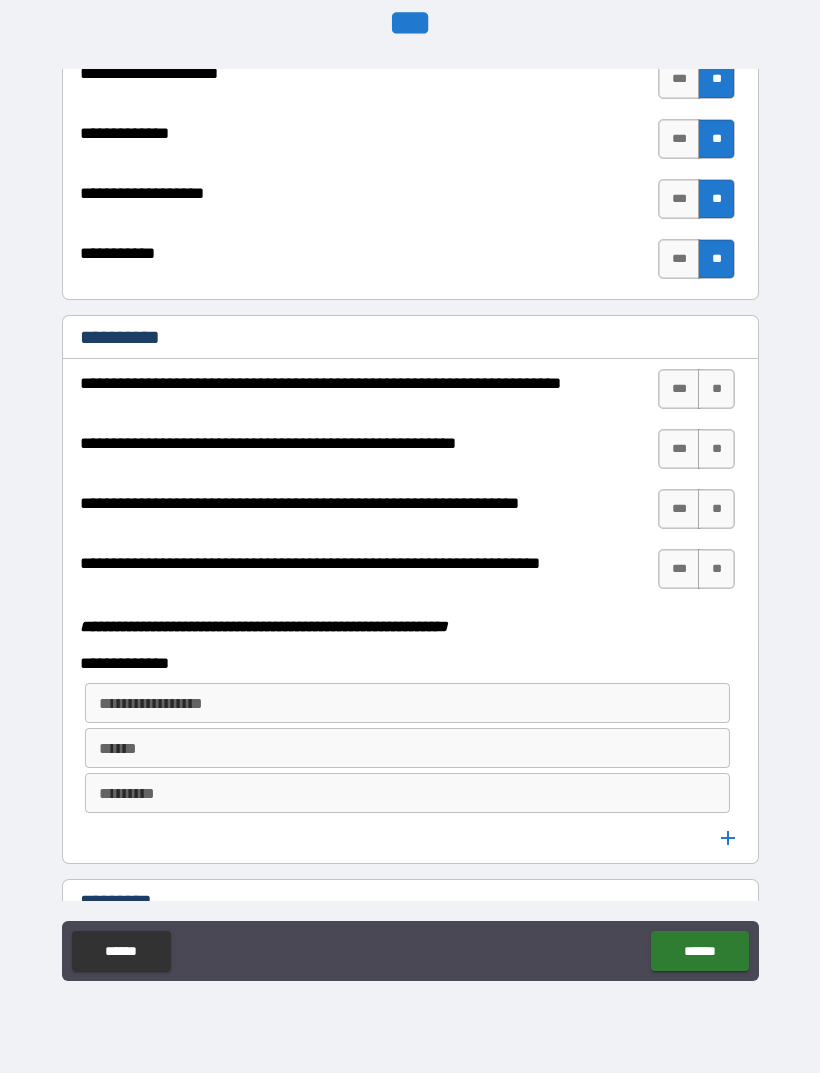 click on "**" at bounding box center [716, 389] 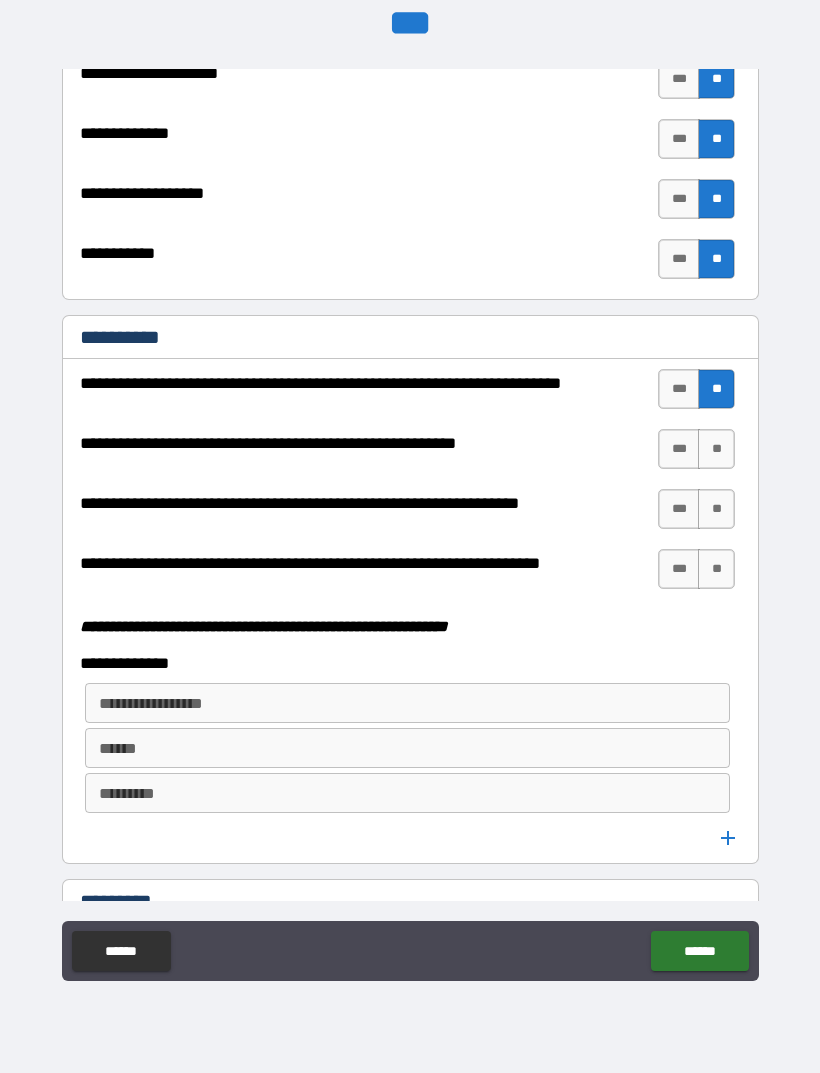 click on "**" at bounding box center (716, 449) 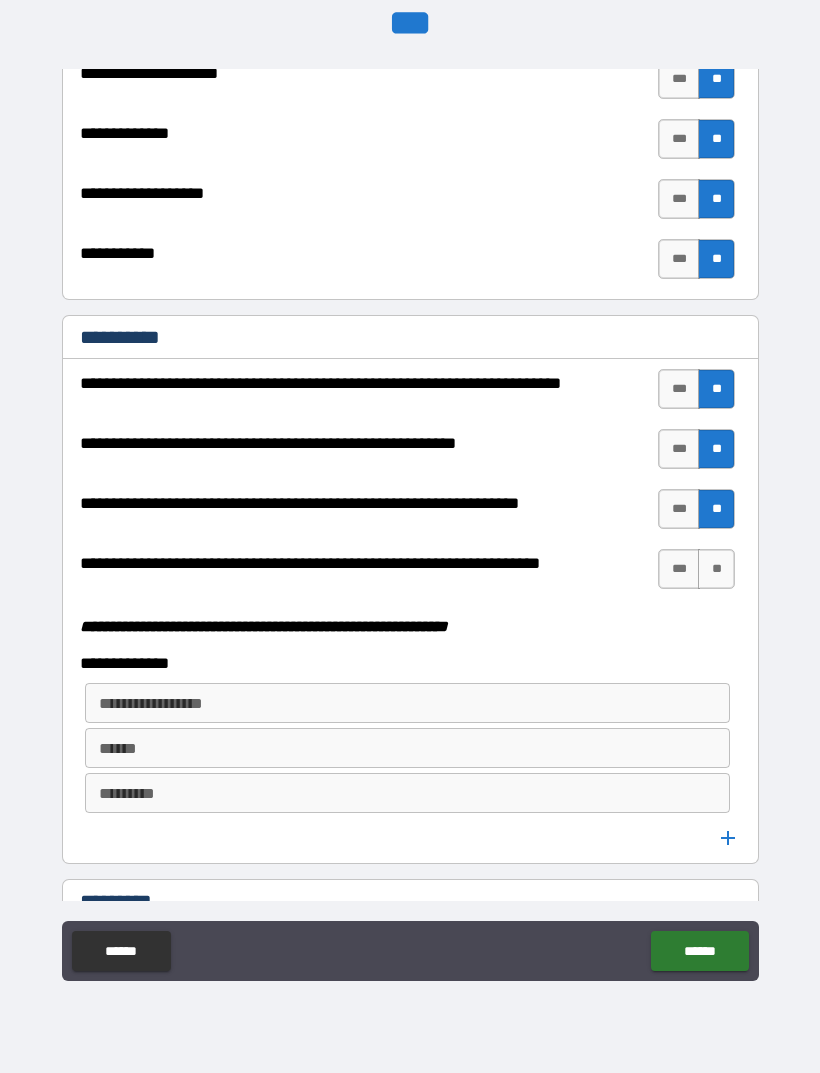 click on "**" at bounding box center [716, 569] 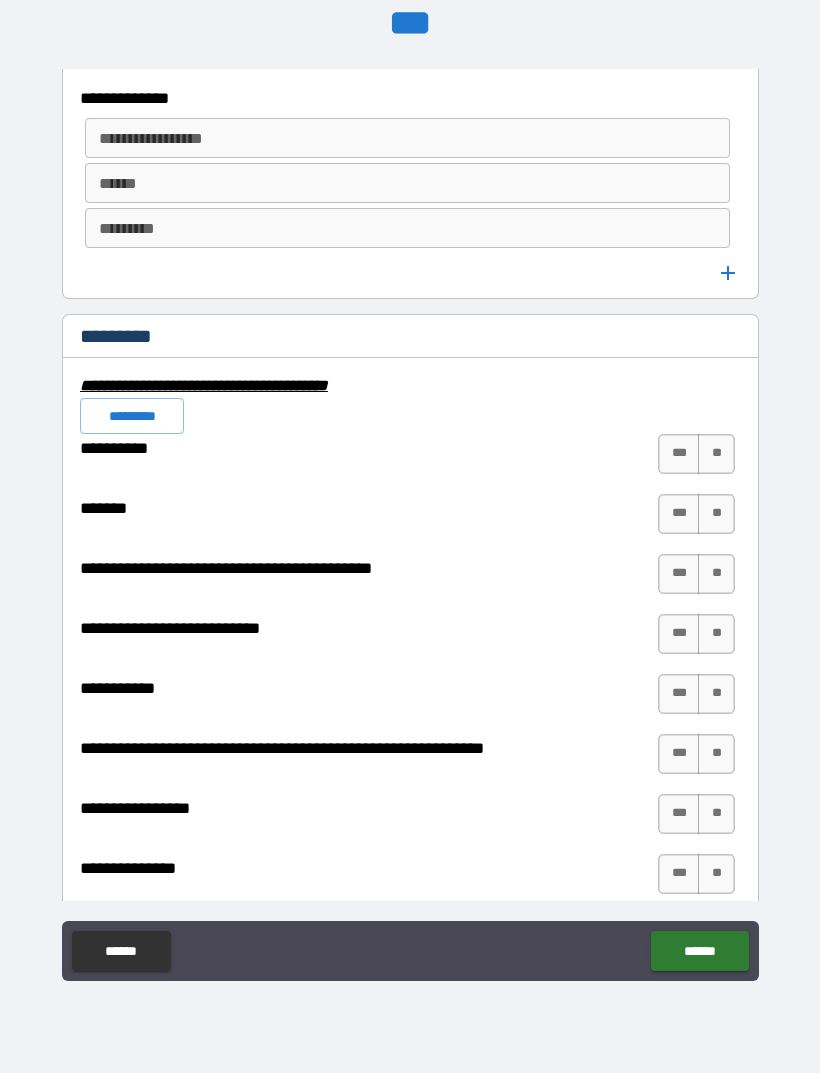 scroll, scrollTop: 5482, scrollLeft: 0, axis: vertical 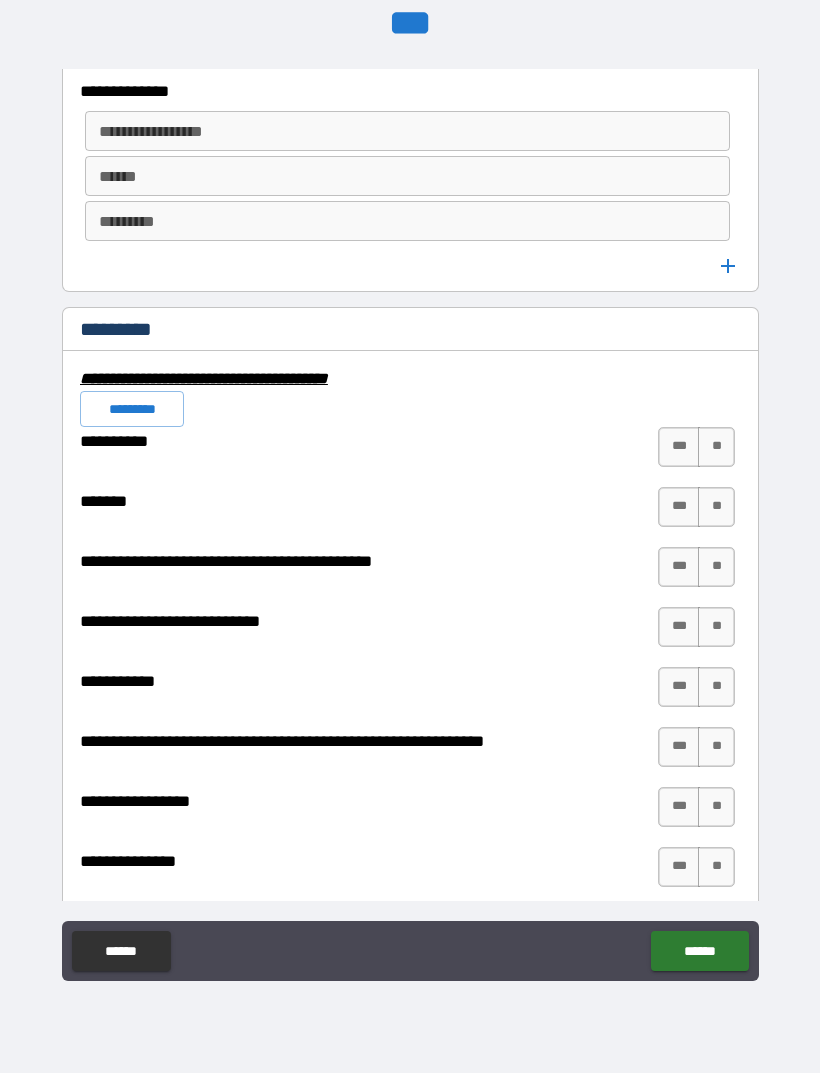 click on "*********" at bounding box center [132, 409] 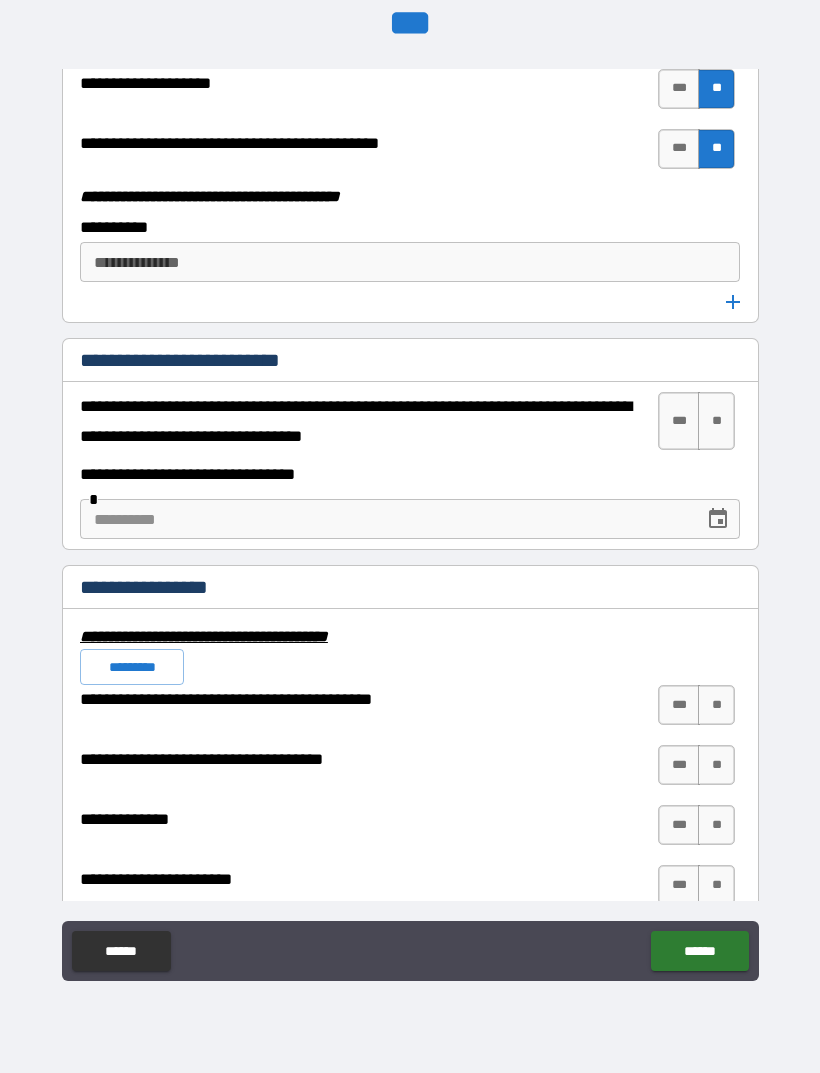 scroll, scrollTop: 6216, scrollLeft: 0, axis: vertical 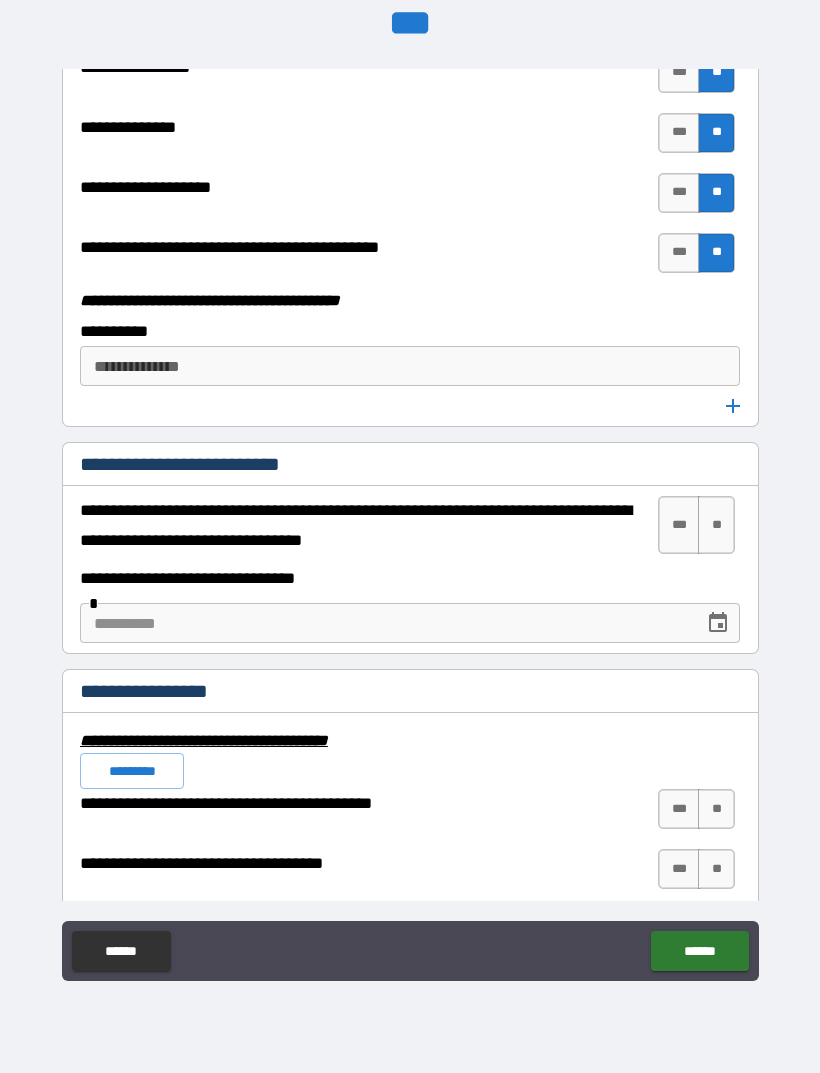 click on "**" at bounding box center [716, 525] 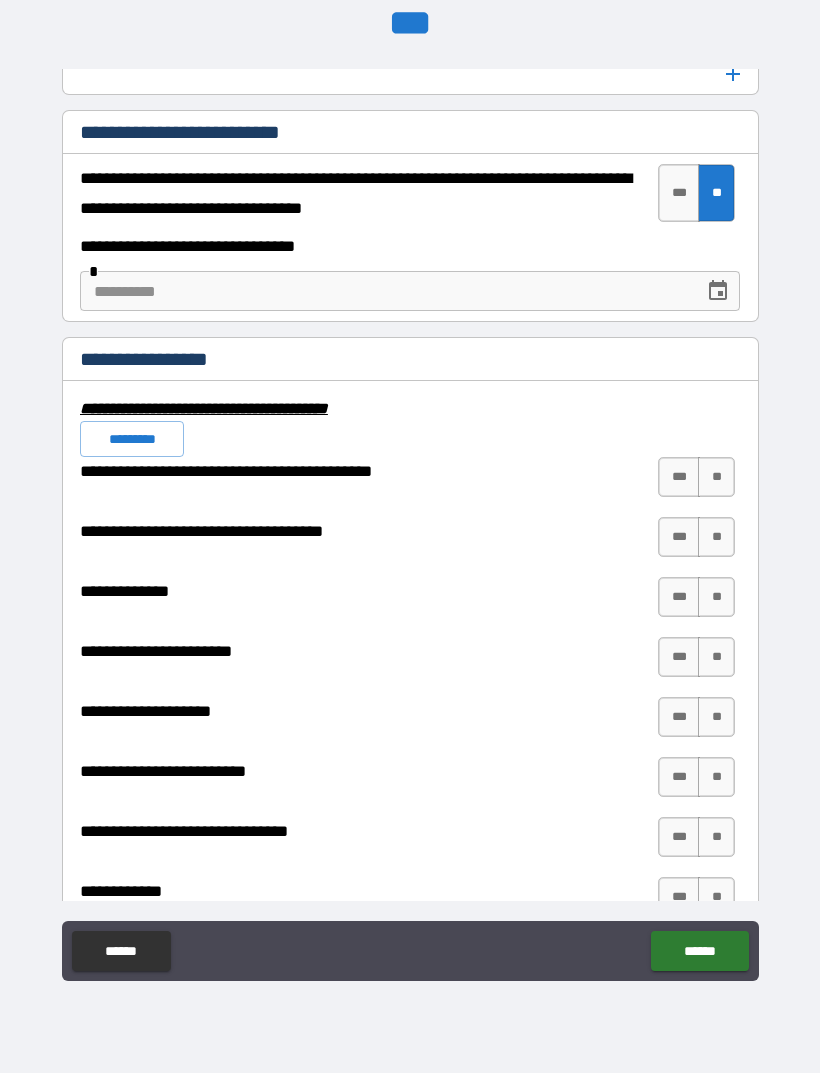 scroll, scrollTop: 6558, scrollLeft: 0, axis: vertical 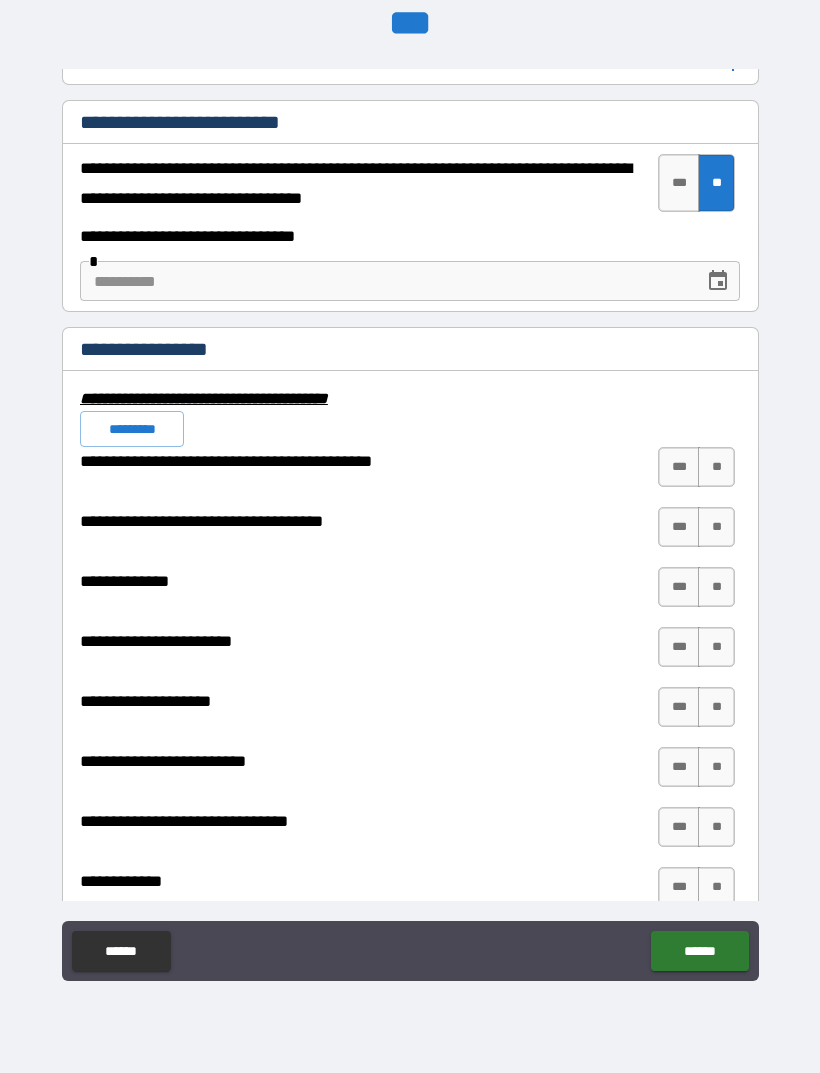 click on "*********" at bounding box center [132, 429] 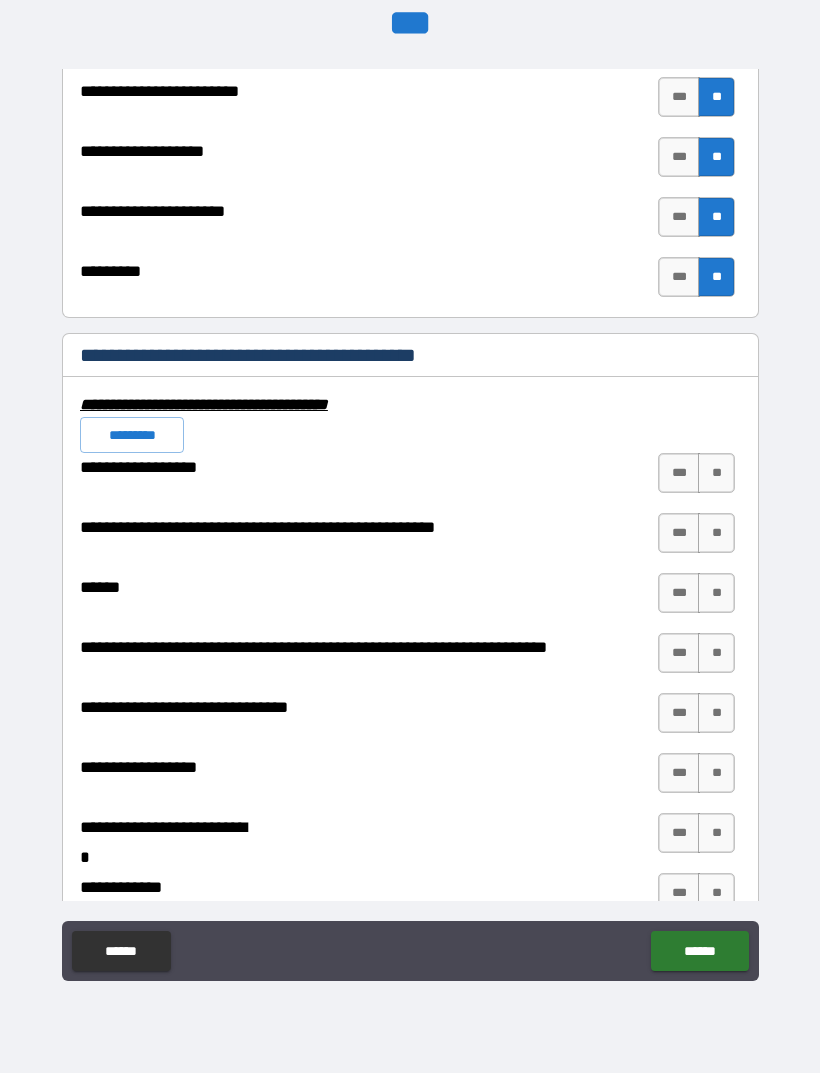 scroll, scrollTop: 7556, scrollLeft: 0, axis: vertical 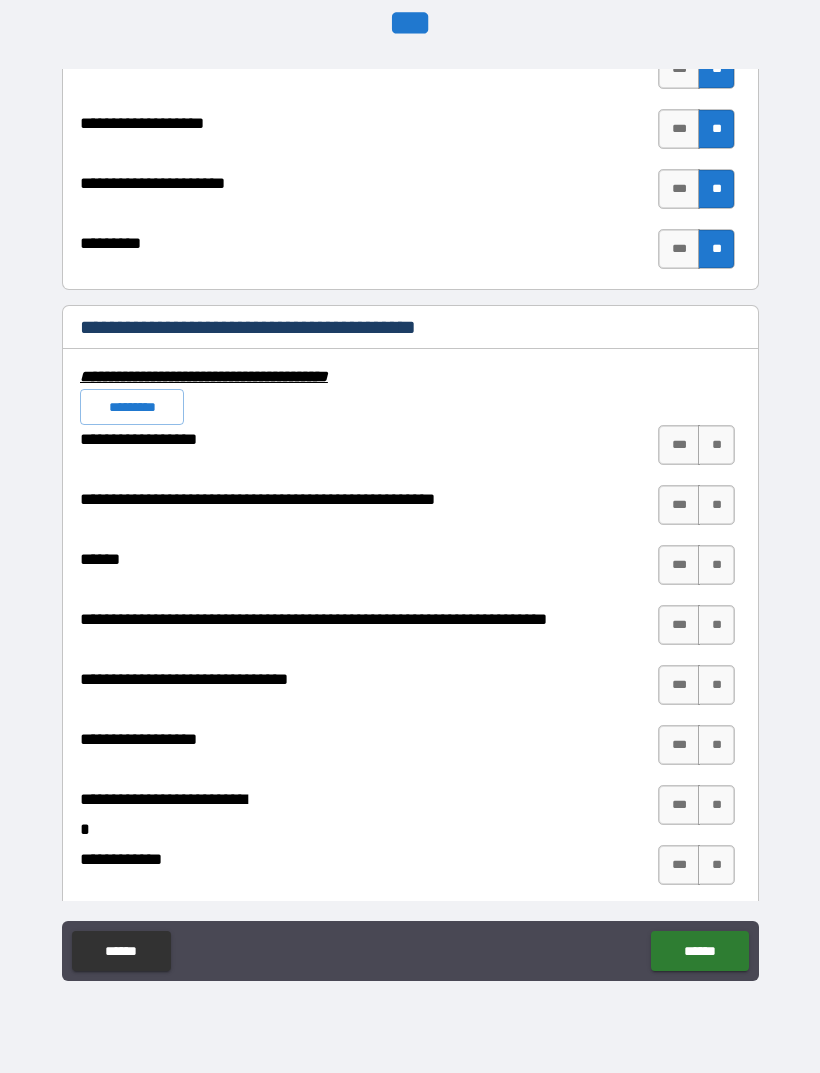 click on "*********" at bounding box center (132, 407) 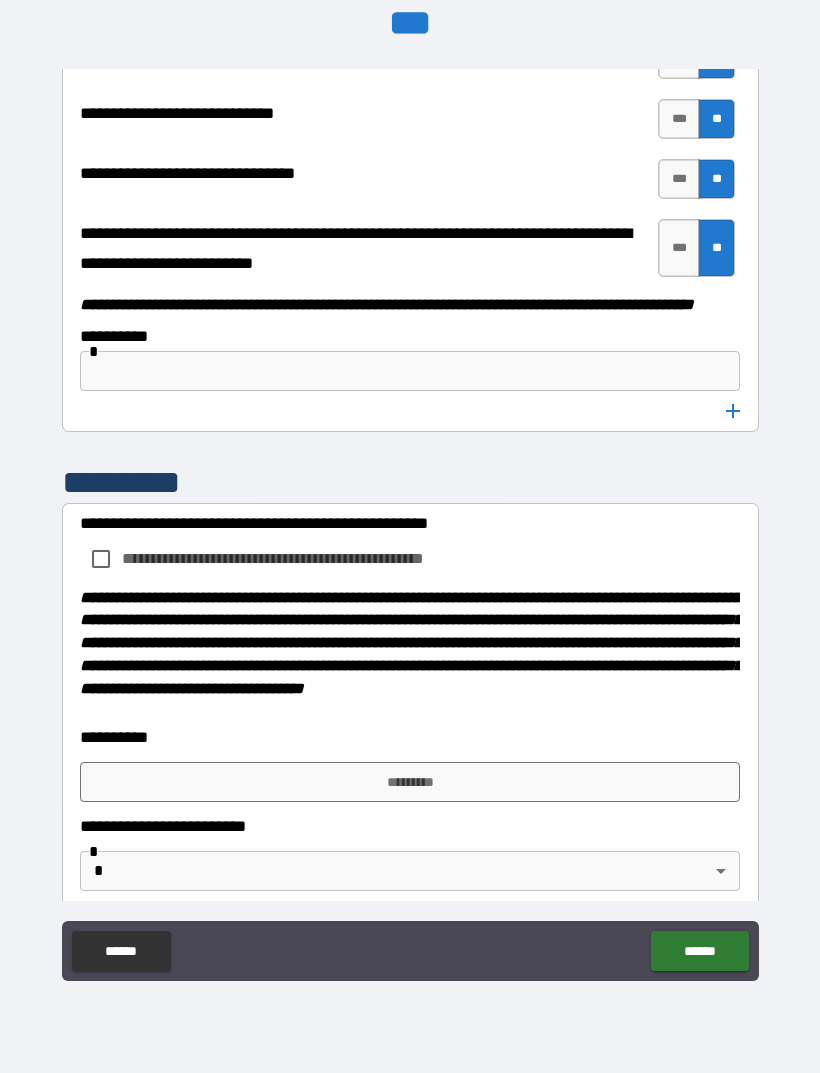 scroll, scrollTop: 10171, scrollLeft: 0, axis: vertical 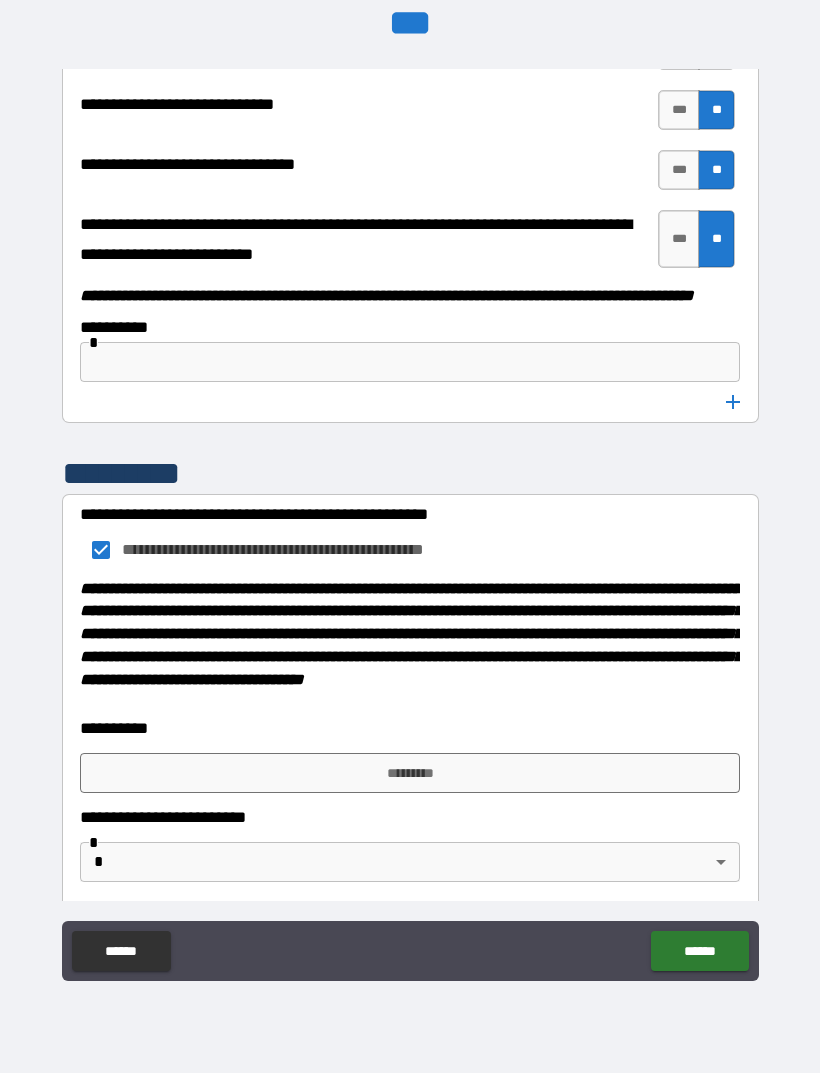 click on "*********" at bounding box center (410, 773) 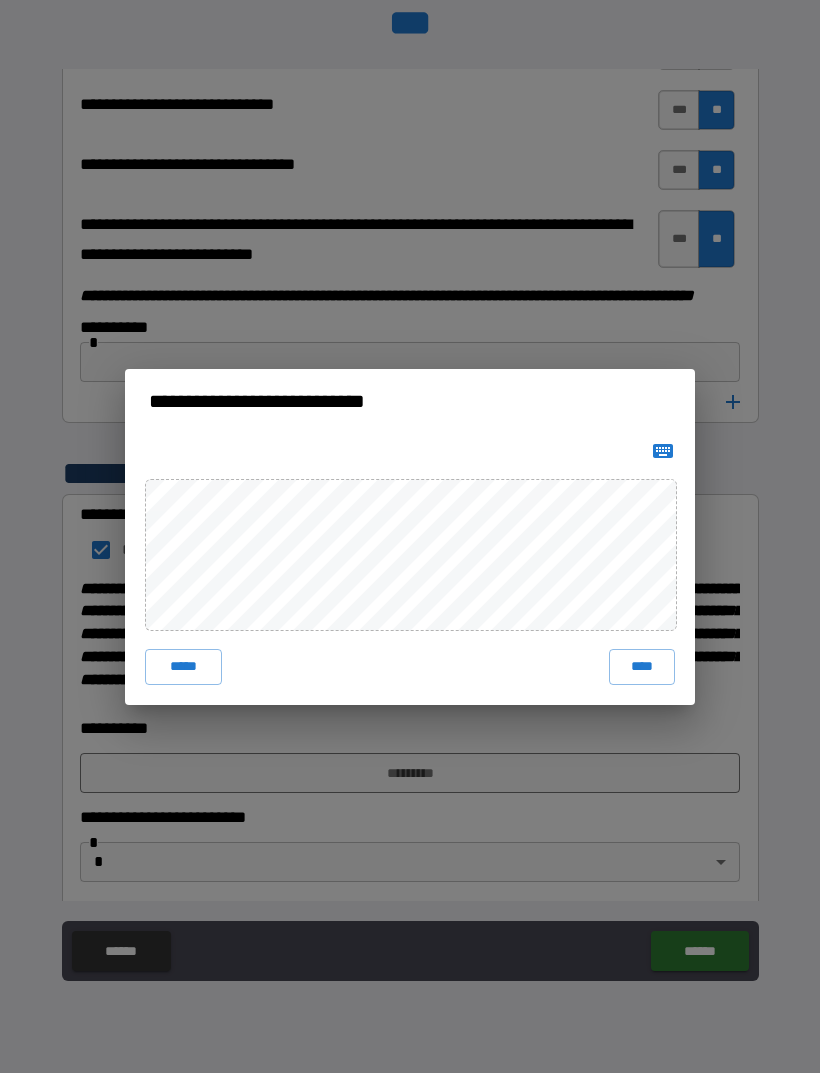 click on "****" at bounding box center [642, 667] 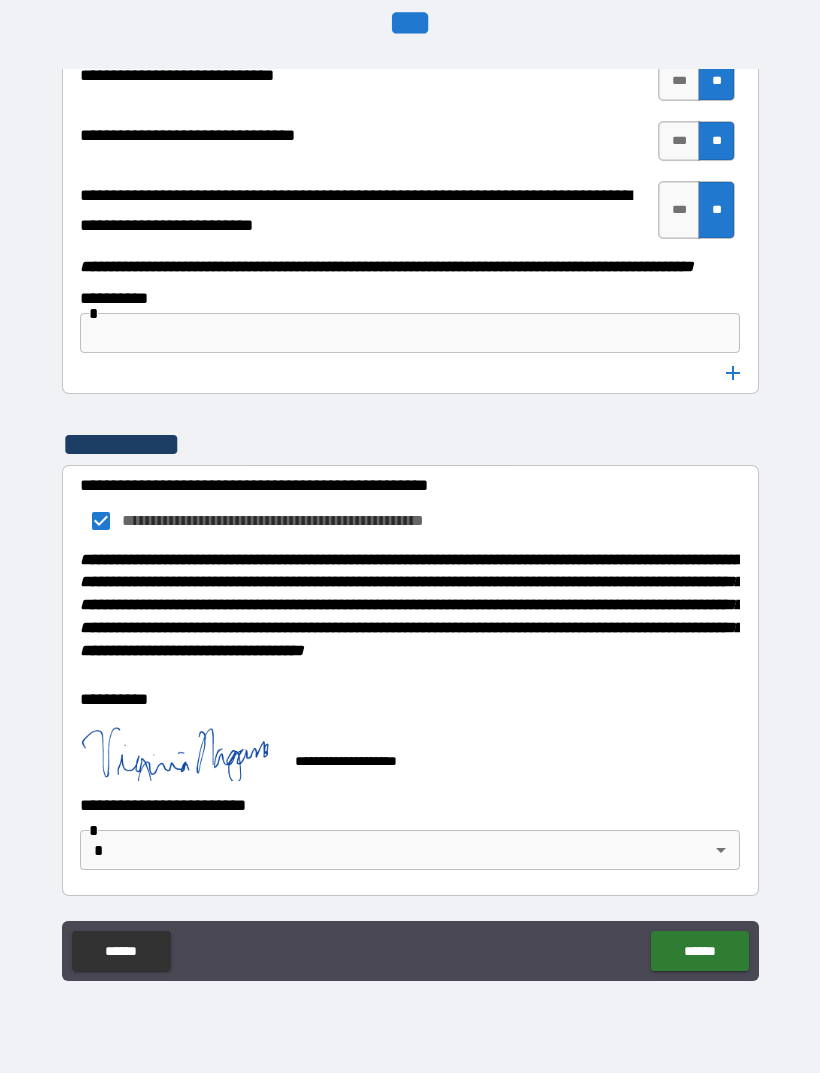 scroll, scrollTop: 10253, scrollLeft: 0, axis: vertical 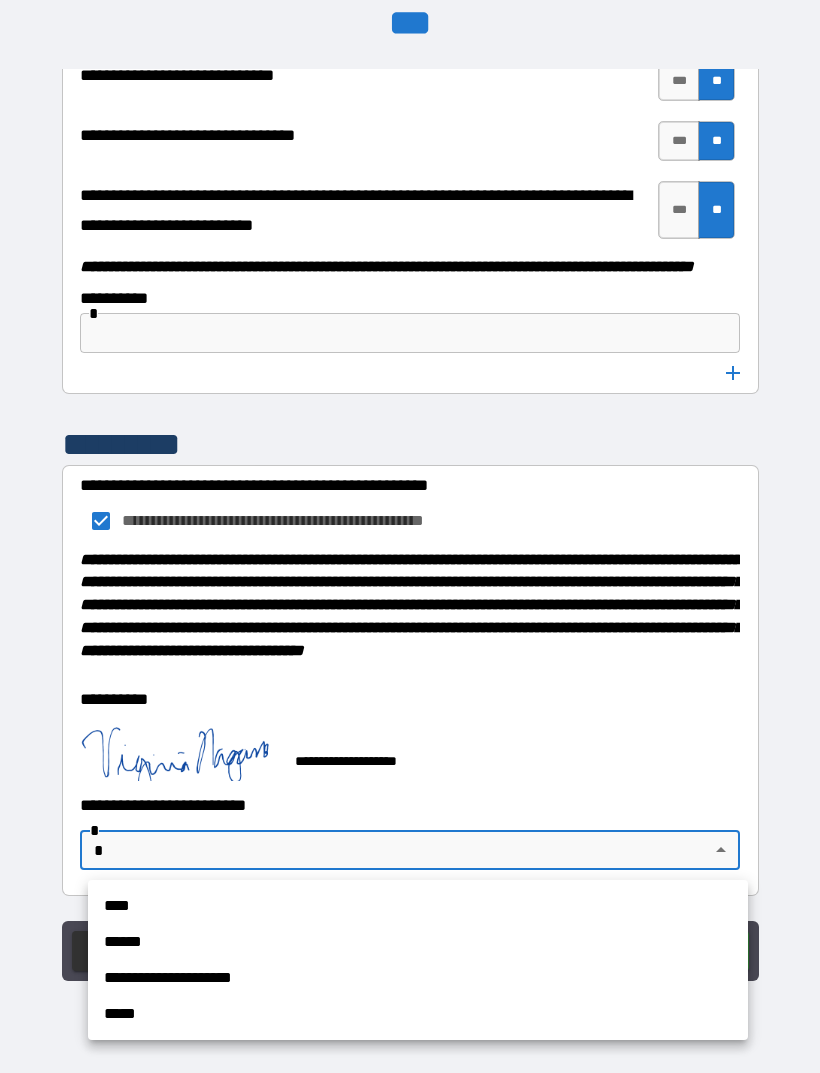 click on "**********" at bounding box center (418, 978) 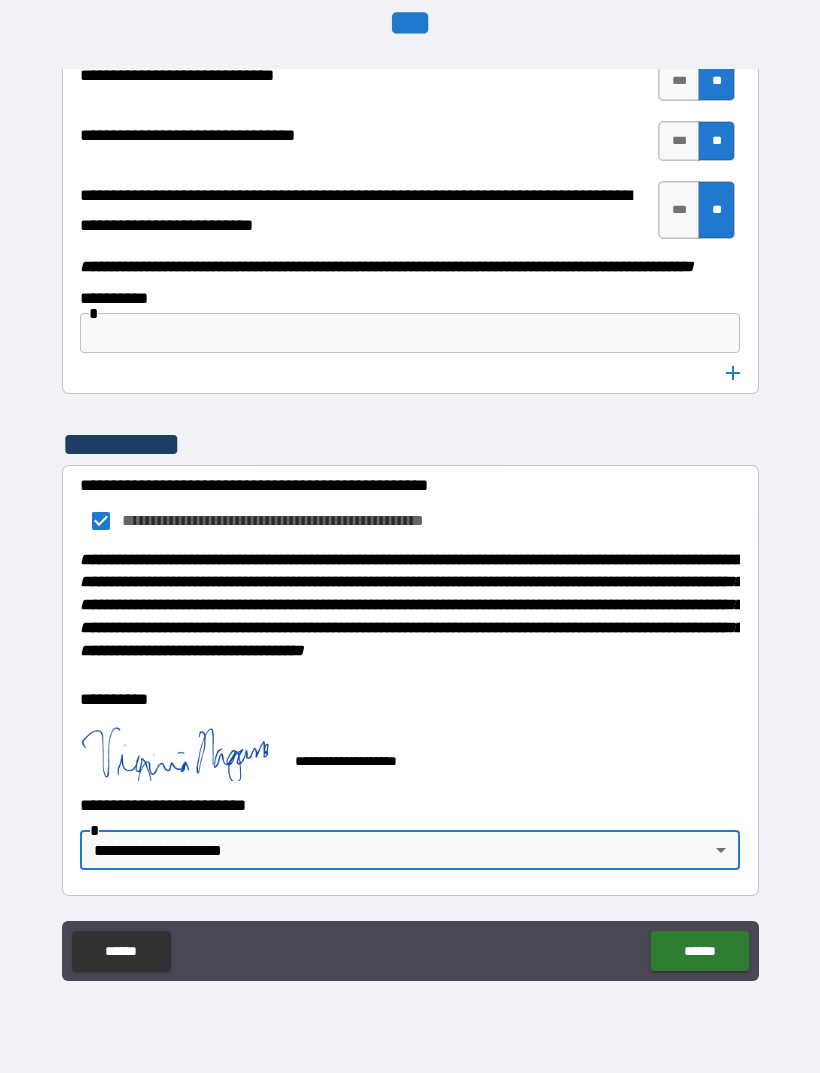 type on "**********" 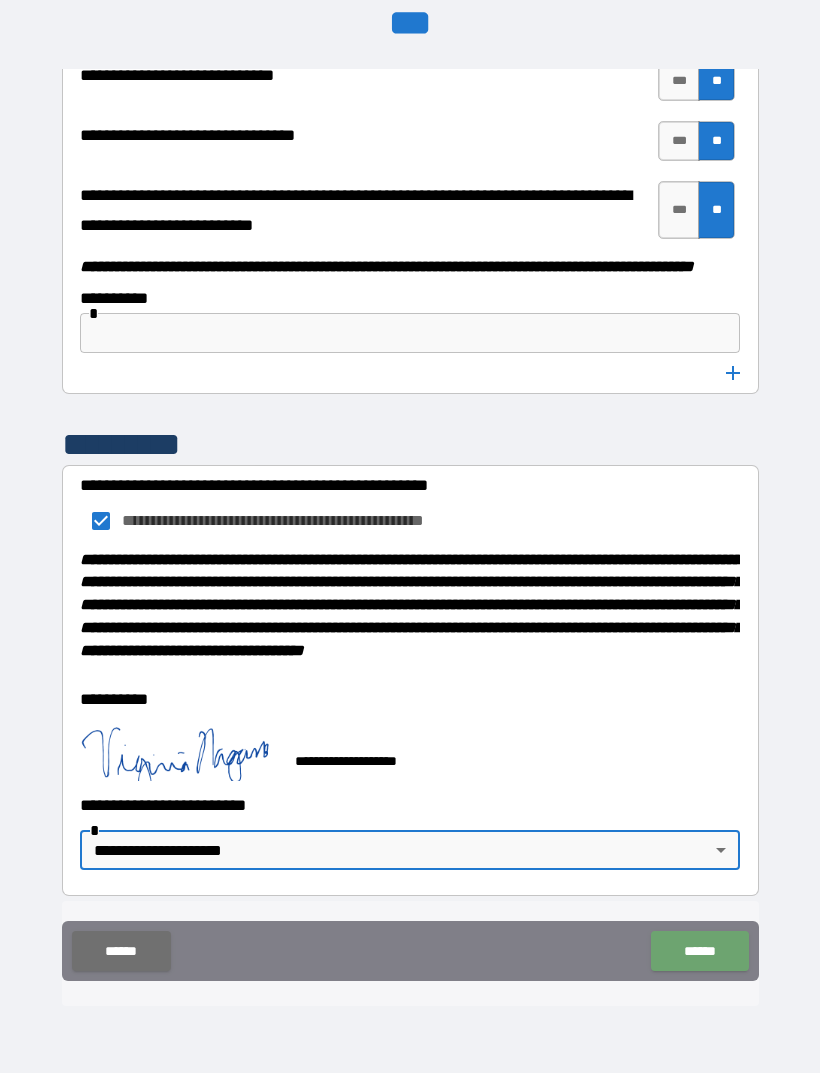 click on "******" at bounding box center (699, 951) 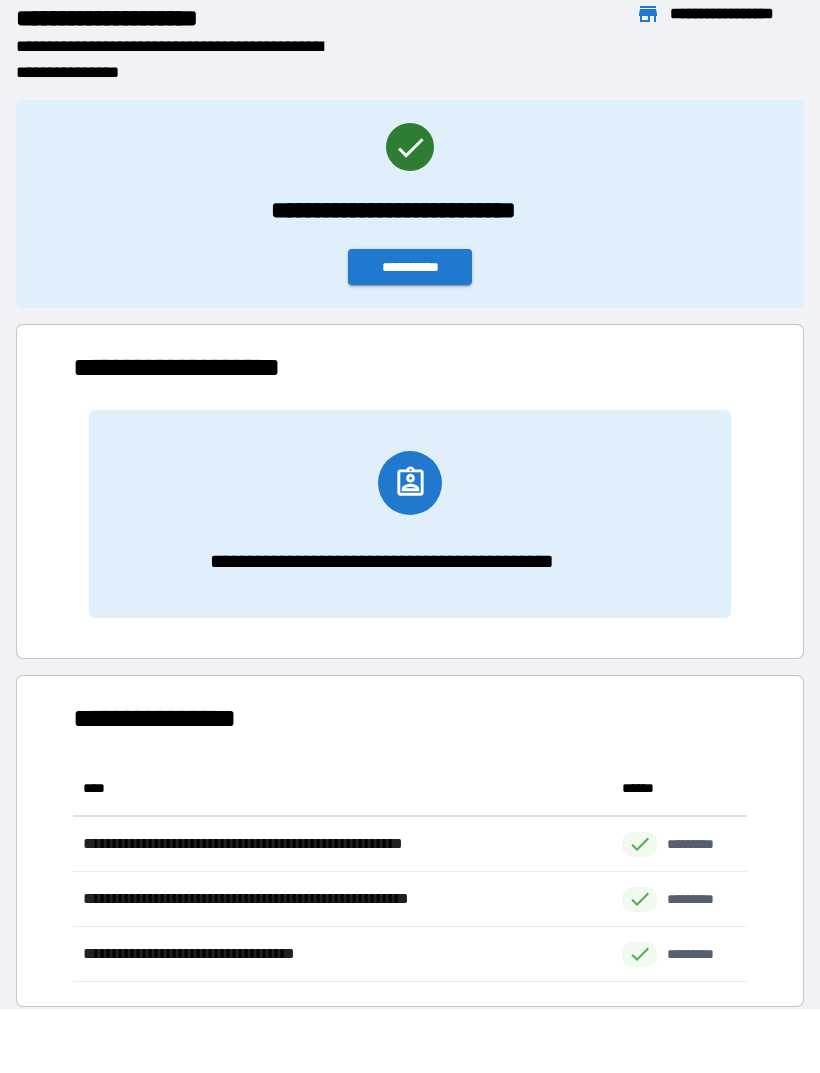 scroll, scrollTop: 1, scrollLeft: 1, axis: both 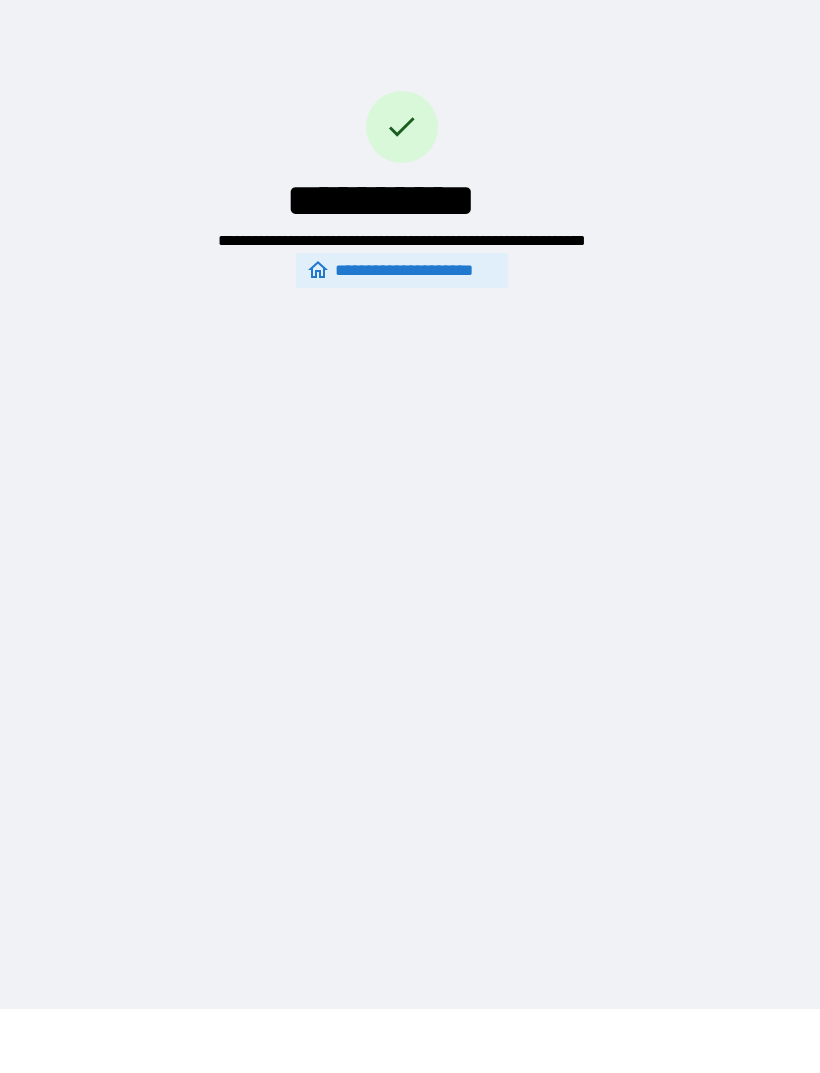 click on "**********" at bounding box center [402, 270] 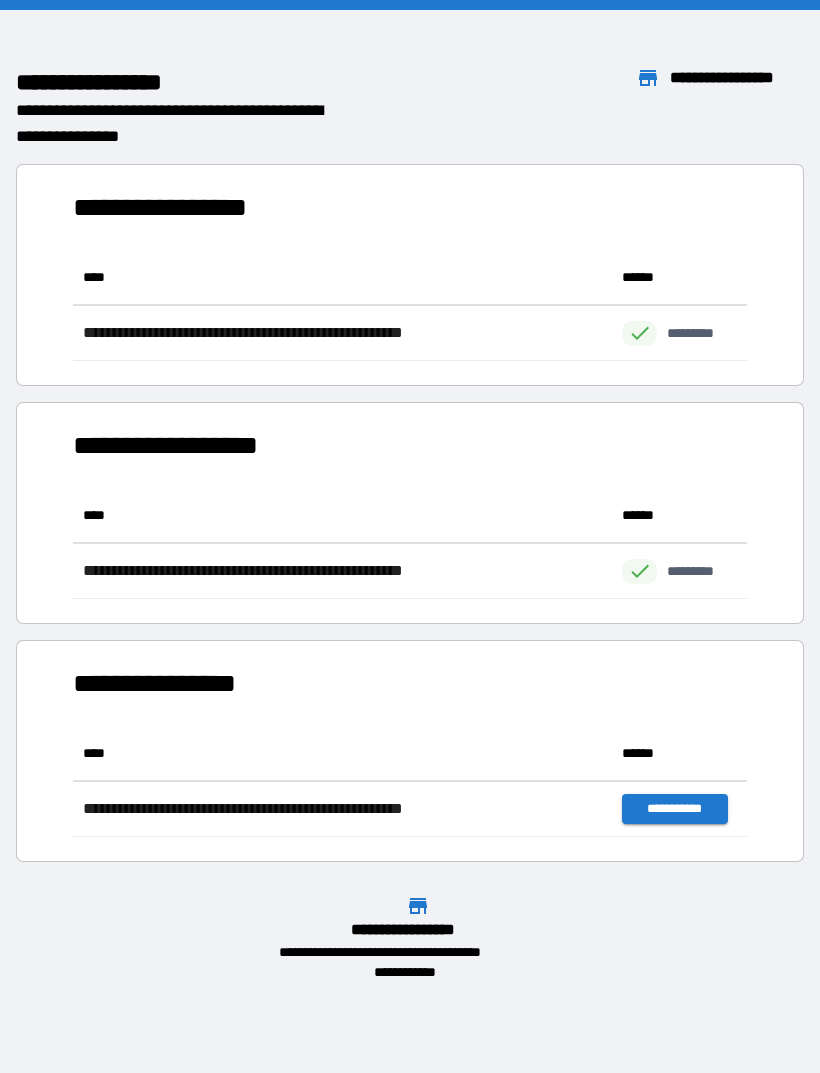 scroll, scrollTop: 31, scrollLeft: 0, axis: vertical 